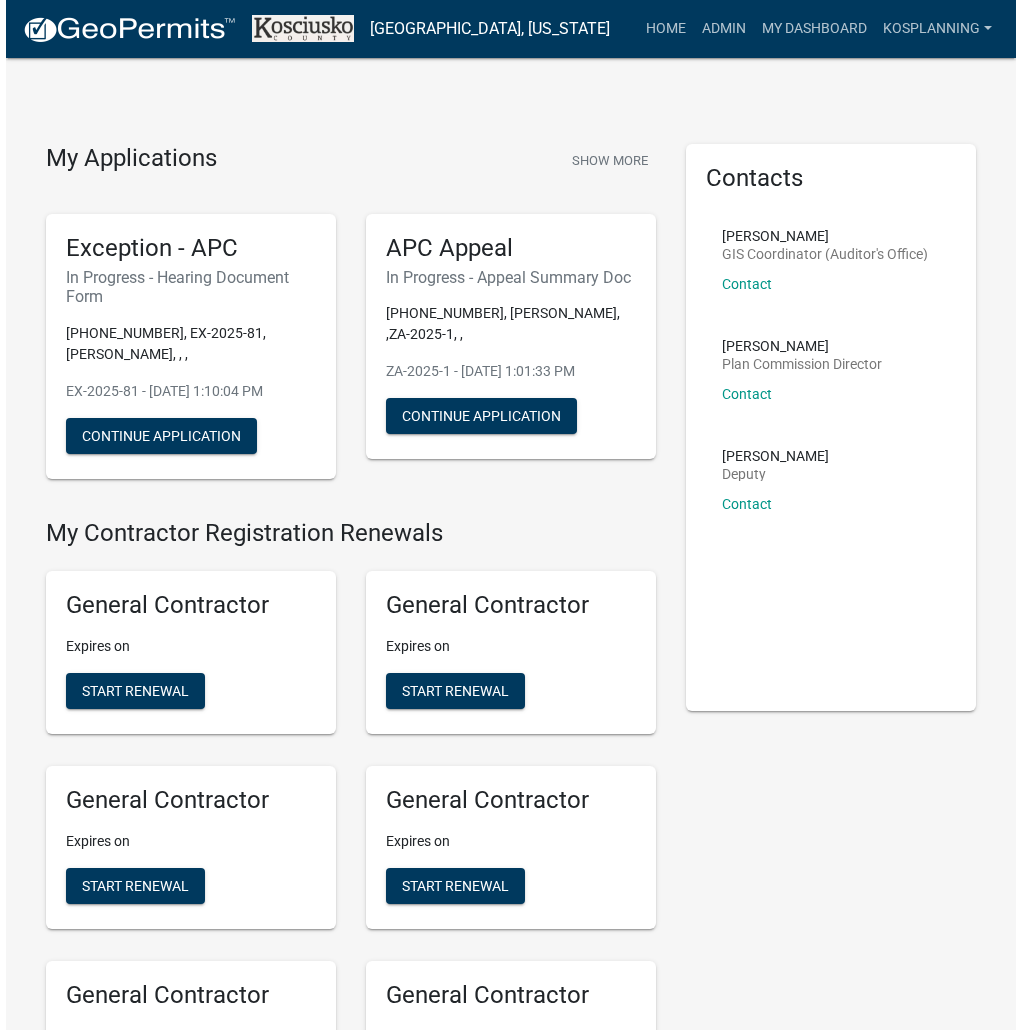 scroll, scrollTop: 0, scrollLeft: 0, axis: both 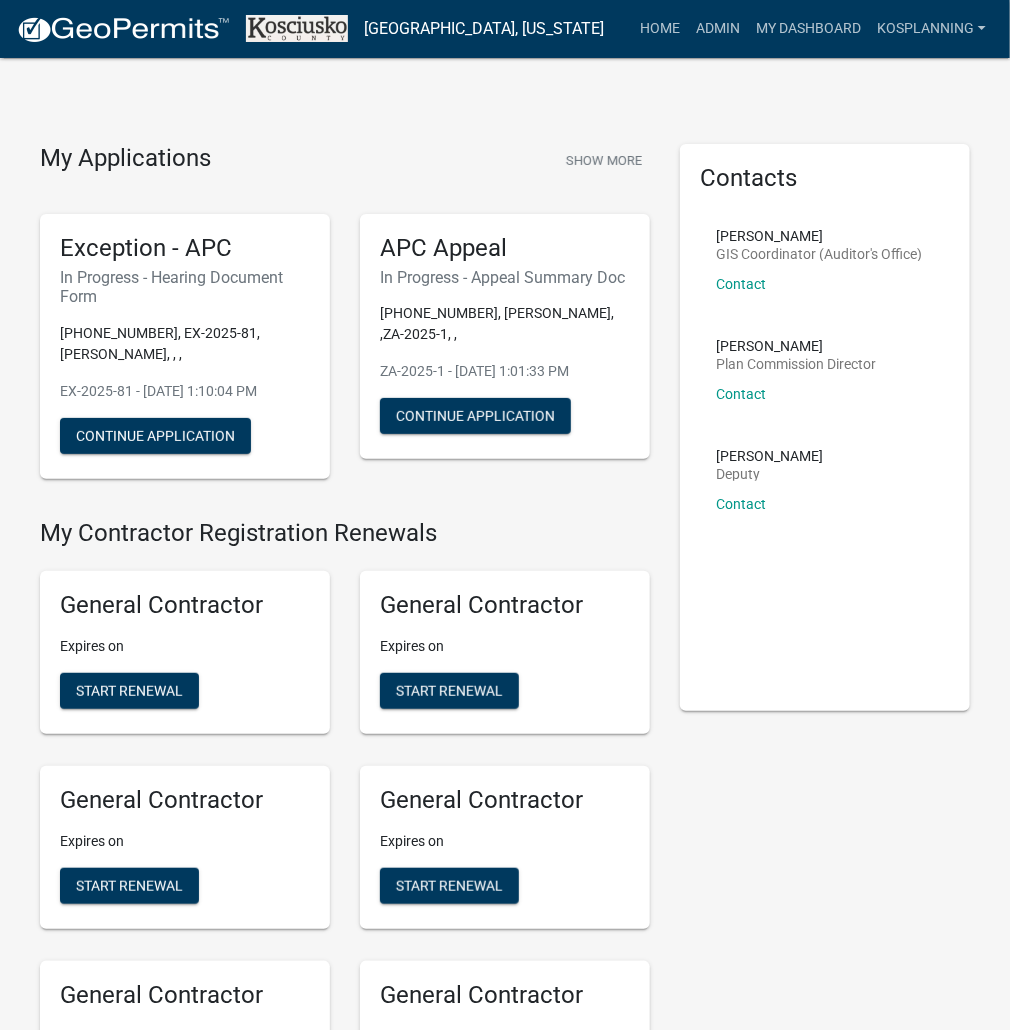 click on "My Applications  Show More  Exception - APC   In Progress - Hearing Document Form  [PHONE_NUMBER], EX-2025-81, [PERSON_NAME], , ,   EX-2025-81 - [DATE] 1:10:04 PM   Continue Application  APC Appeal   In Progress - Appeal Summary Doc  [PHONE_NUMBER], [PERSON_NAME], ,ZA-2025-1, ,   [GEOGRAPHIC_DATA]-2025-1 - [DATE] 1:01:33 PM   Continue Application  My Contractor Registration Renewals General Contractor Expires on  Start Renewal General Contractor Expires on  Start Renewal General Contractor Expires on  Start Renewal General Contractor Expires on  Start Renewal General Contractor Expires on  Start Renewal General Contractor Expires on  Start Renewal General Contractor Expires on  Start Renewal General Contractor Expires on  Start Renewal General Contractor Expires on  Start Renewal General Contractor Expires on  Start Renewal General Contractor Expires on  Start Renewal General Contractor Expires on  Start Renewal General Contractor Expires on  Start Renewal General Contractor Expires on  Start Renewal Auditor" 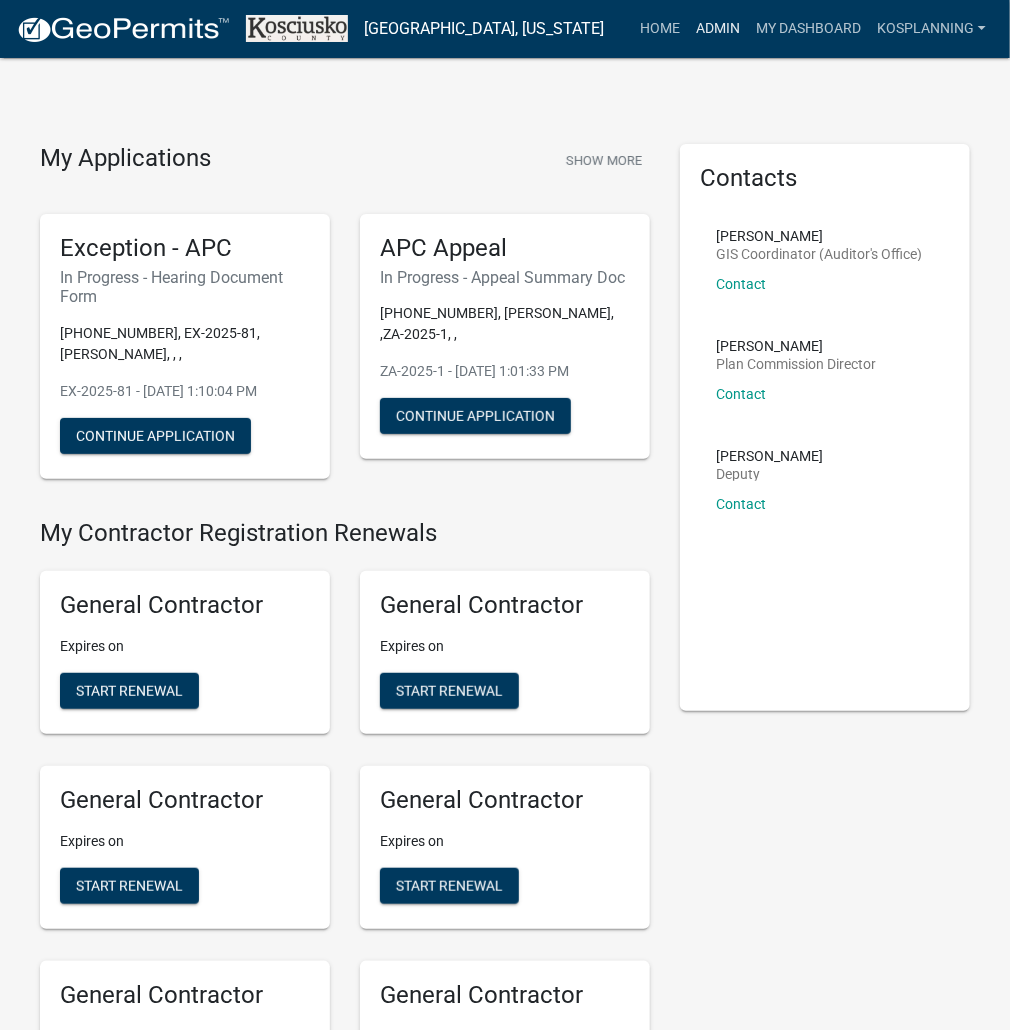 click on "Admin" at bounding box center (718, 29) 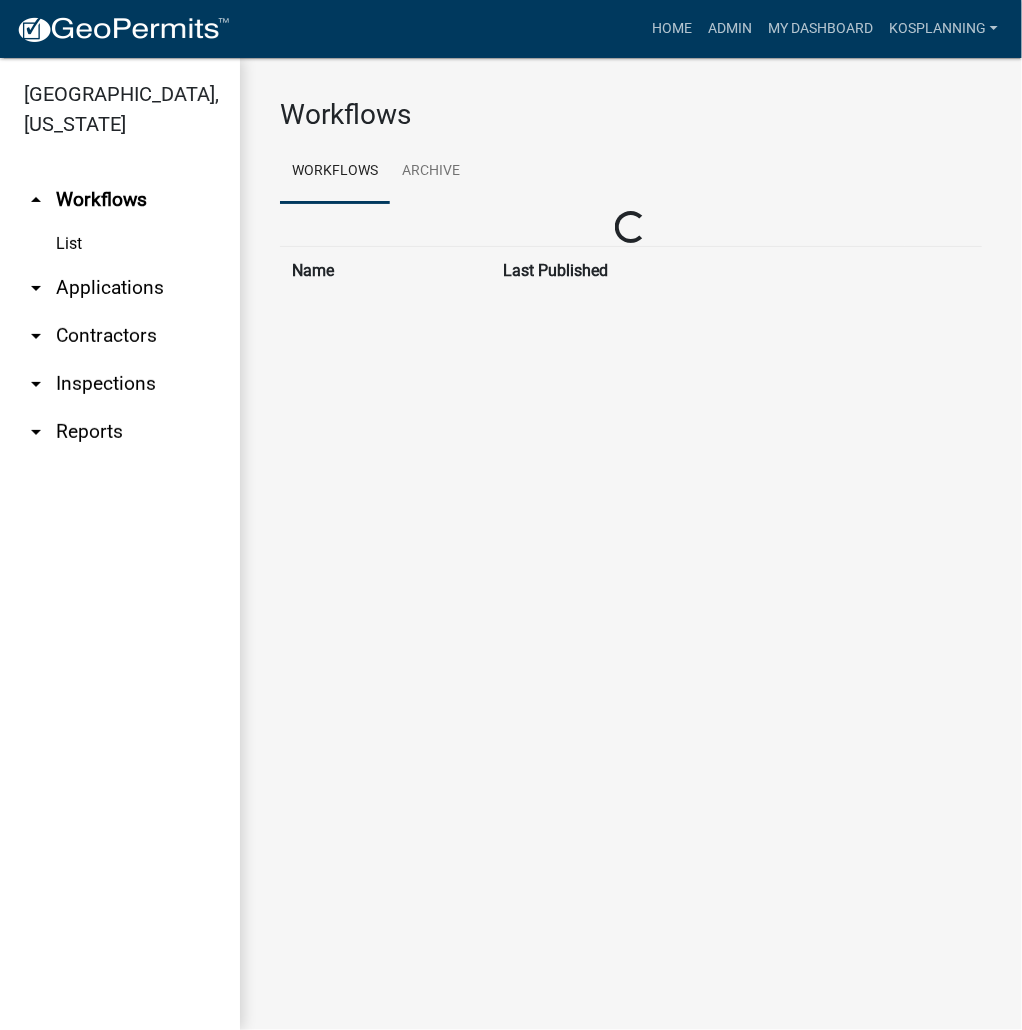 click on "arrow_drop_down   Applications" at bounding box center [120, 288] 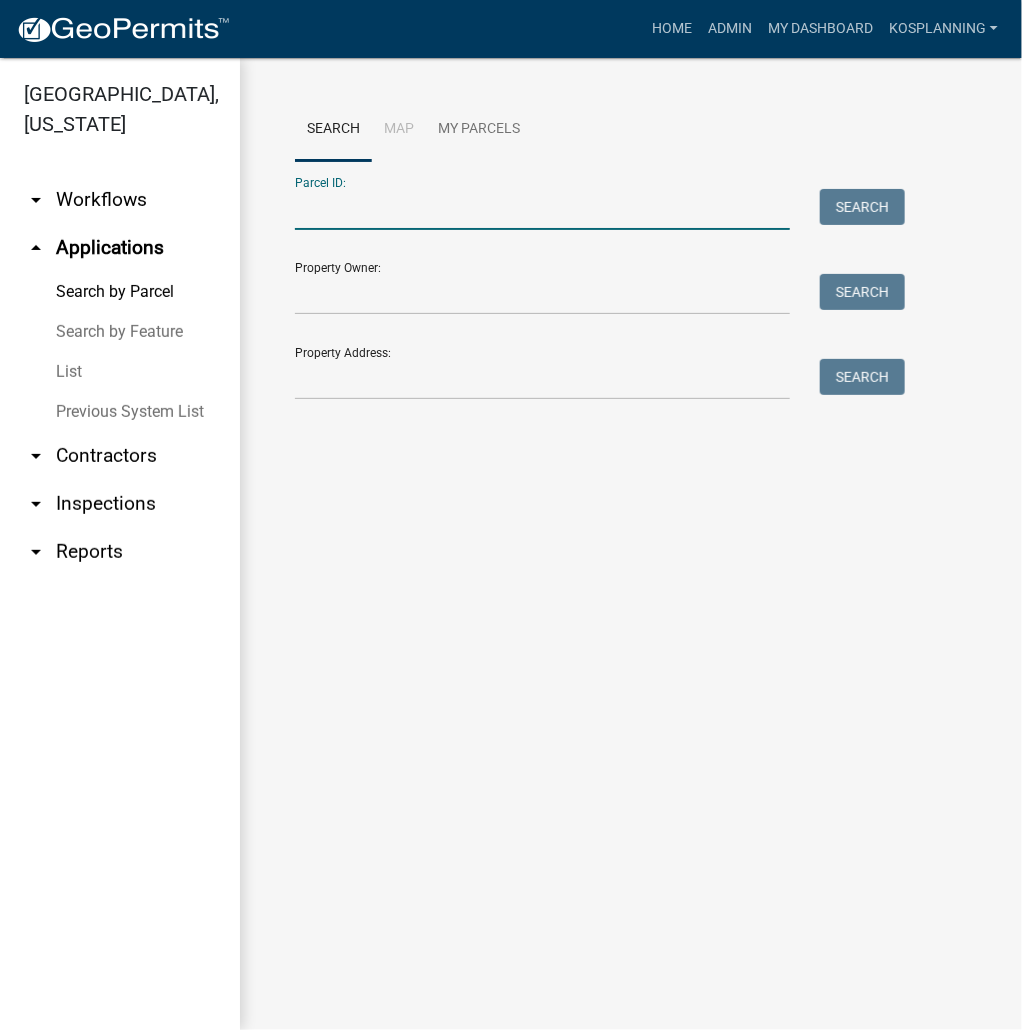 click on "Parcel ID:" at bounding box center (542, 209) 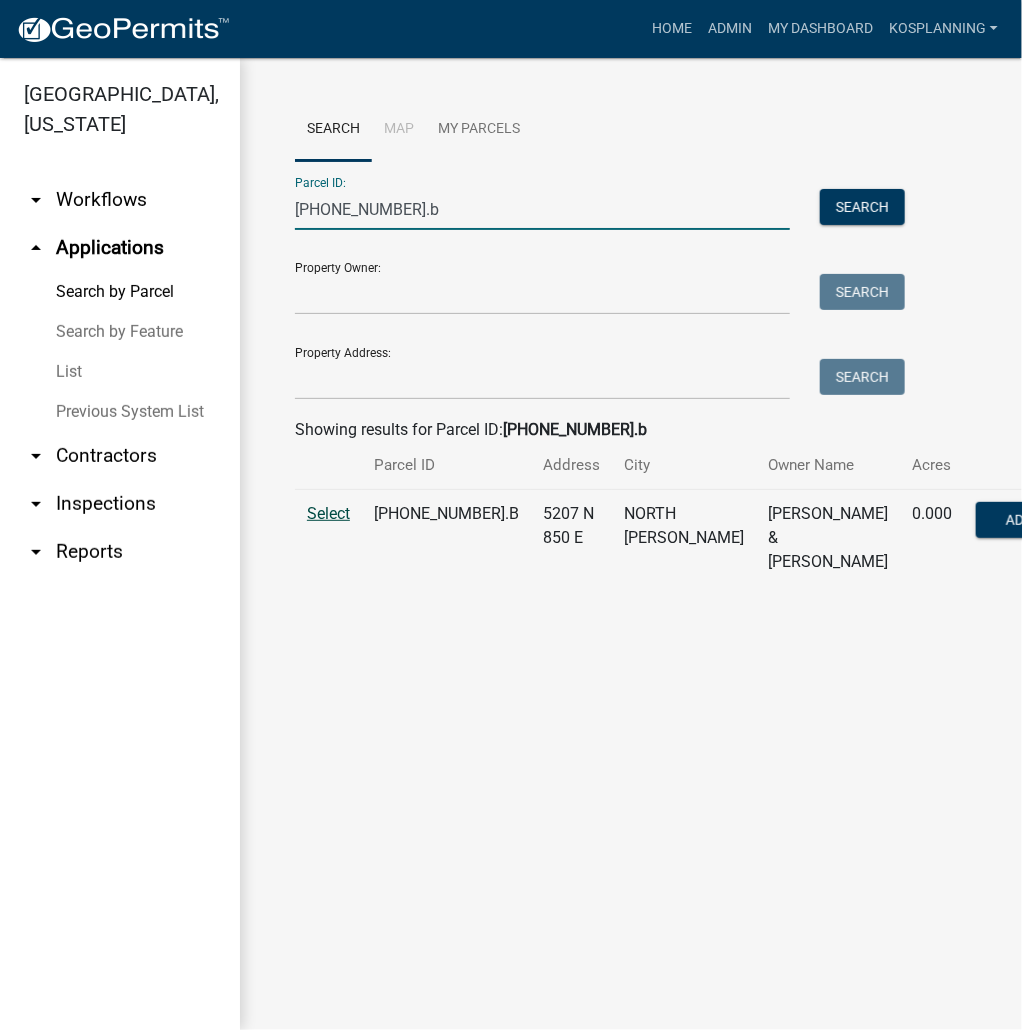 type on "005-055-013.b" 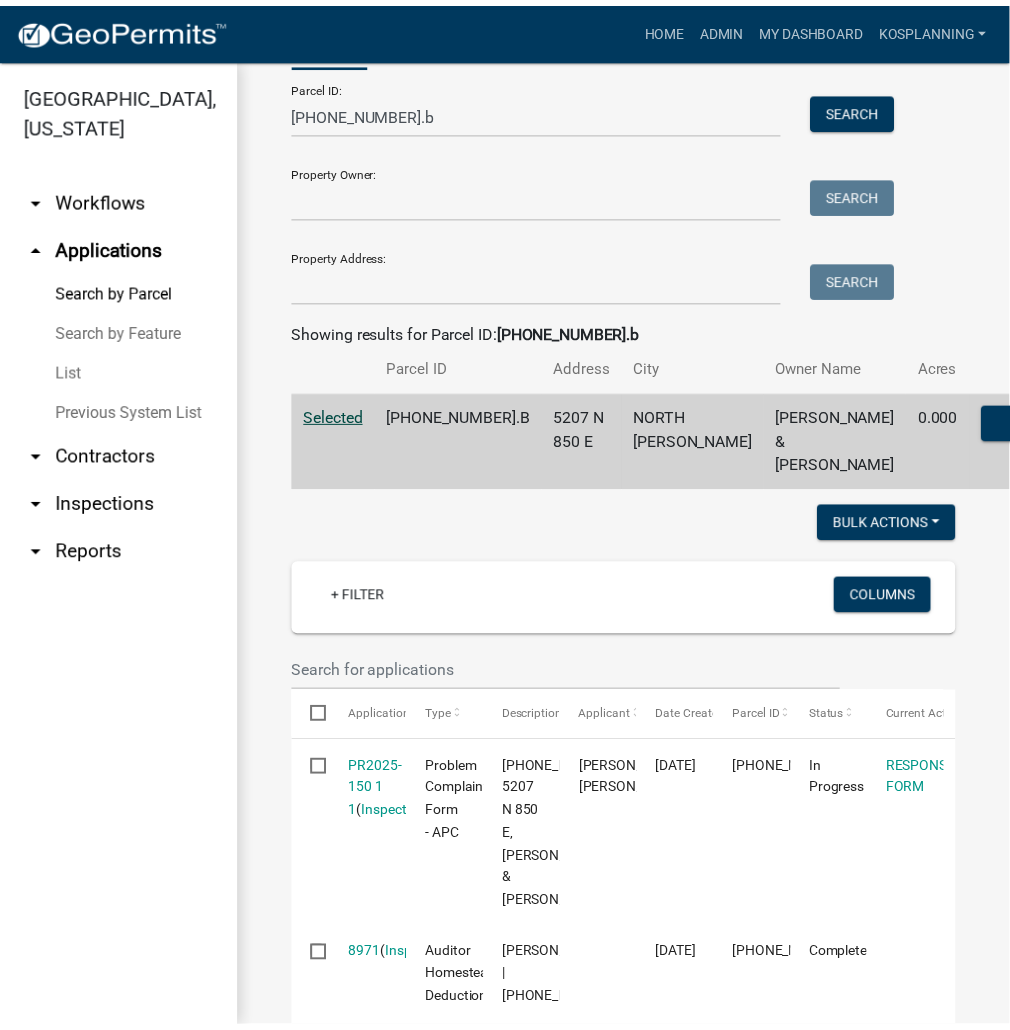scroll, scrollTop: 0, scrollLeft: 0, axis: both 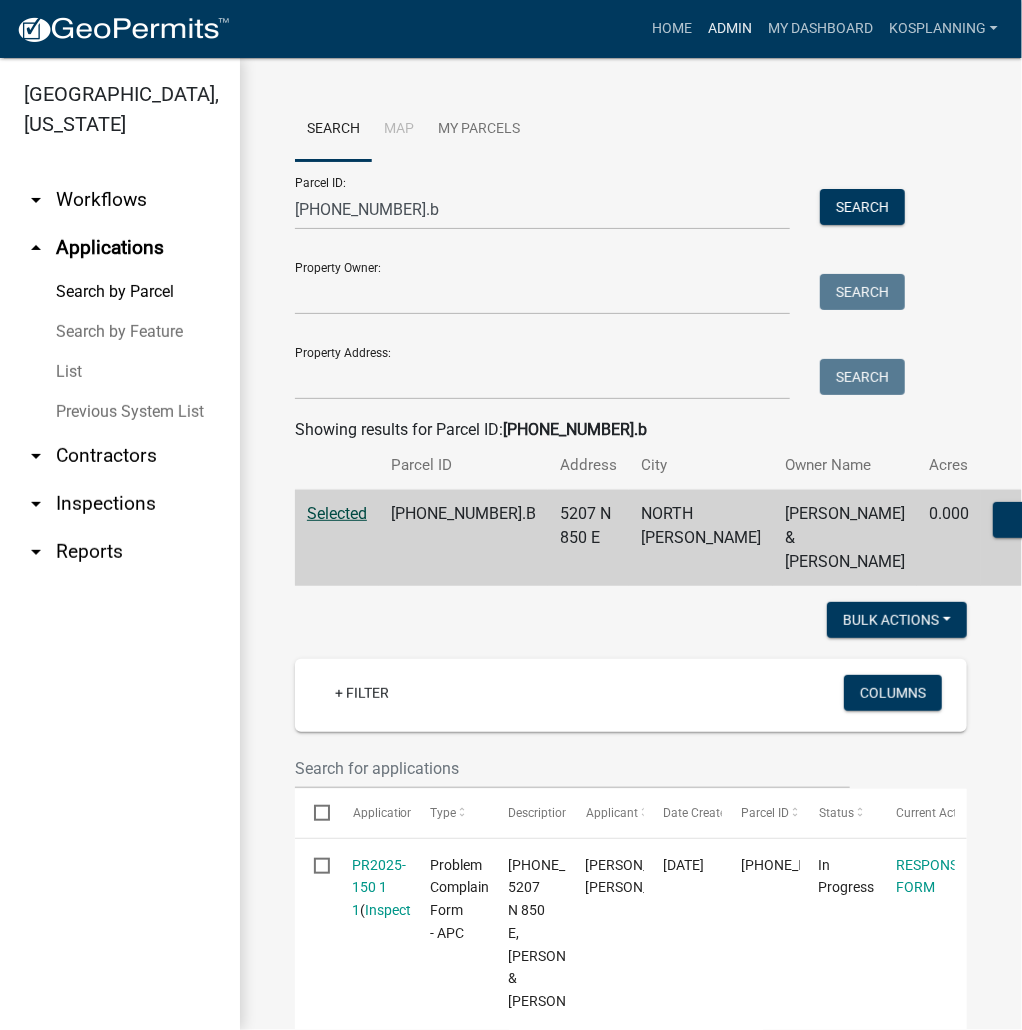 click on "Admin" at bounding box center [730, 29] 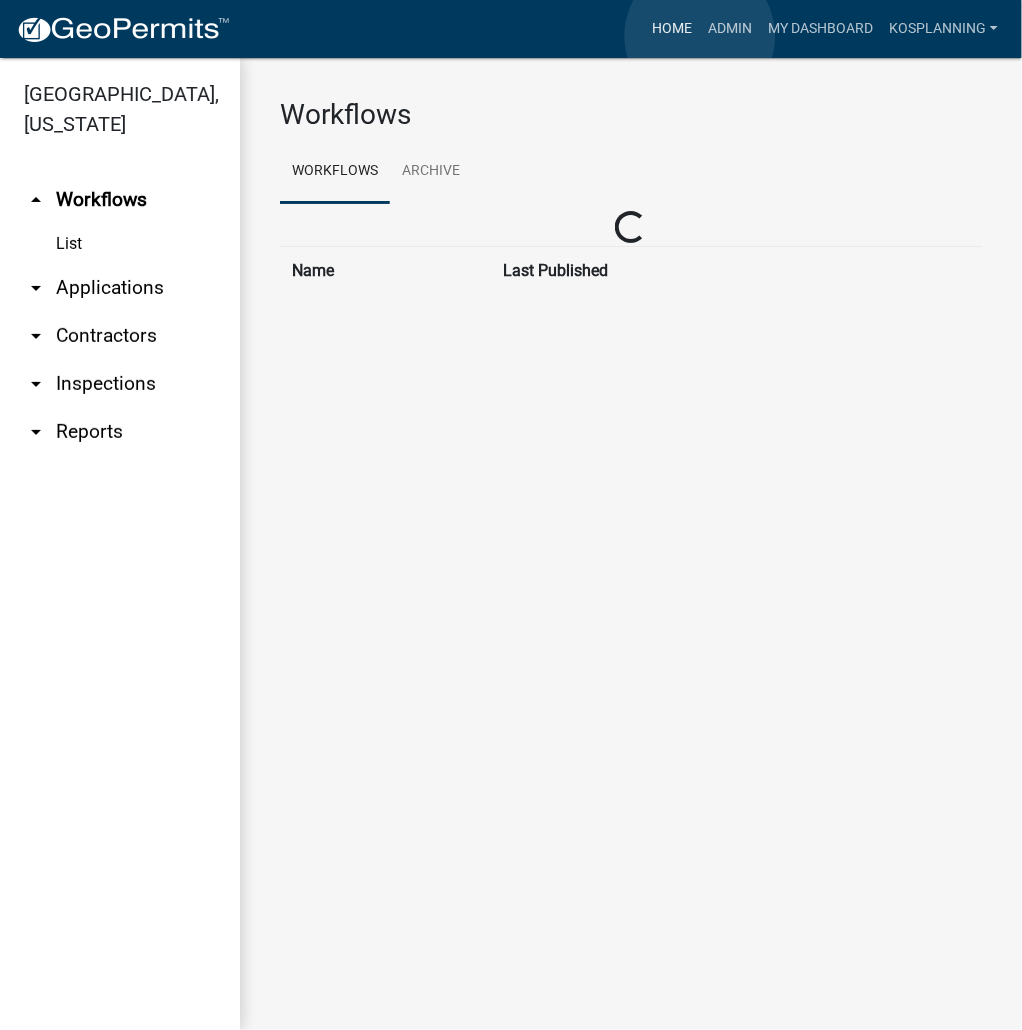 click on "Home" at bounding box center [672, 29] 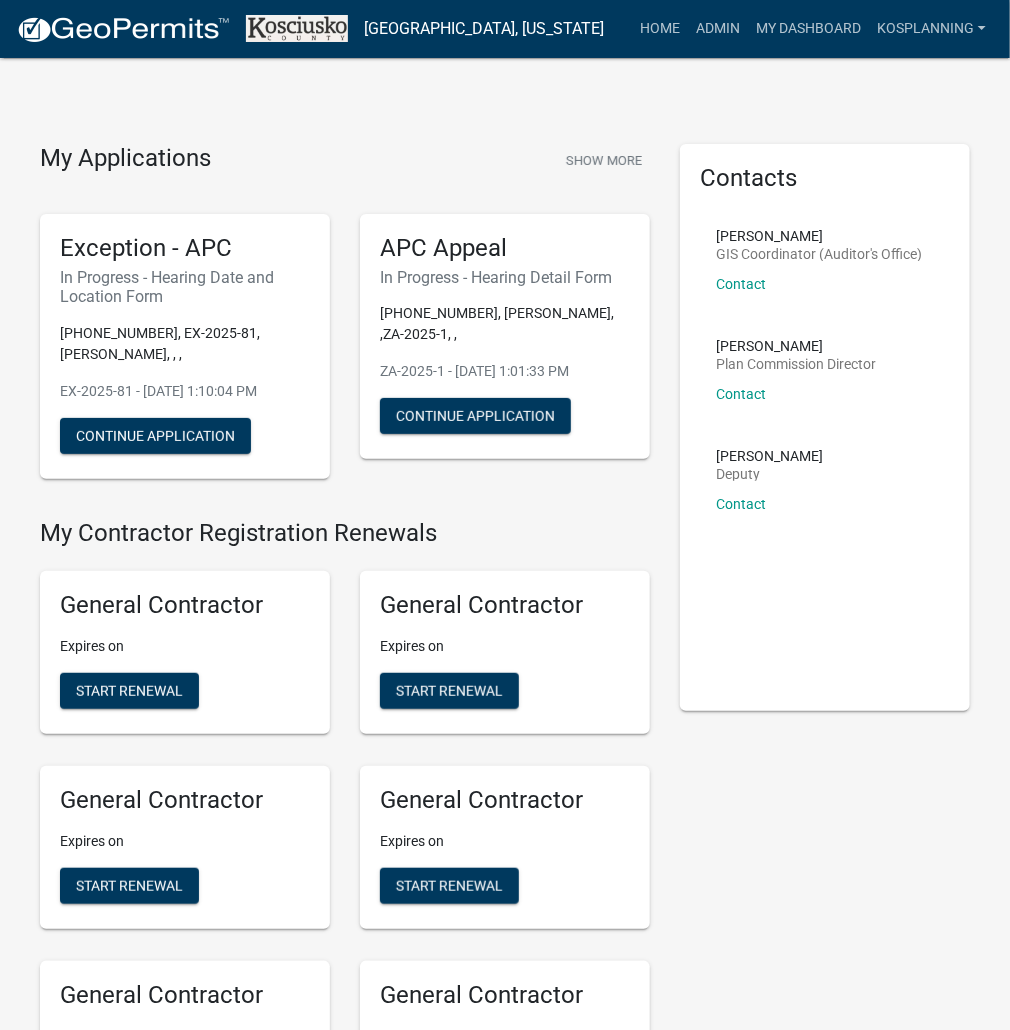 scroll, scrollTop: 1709, scrollLeft: 0, axis: vertical 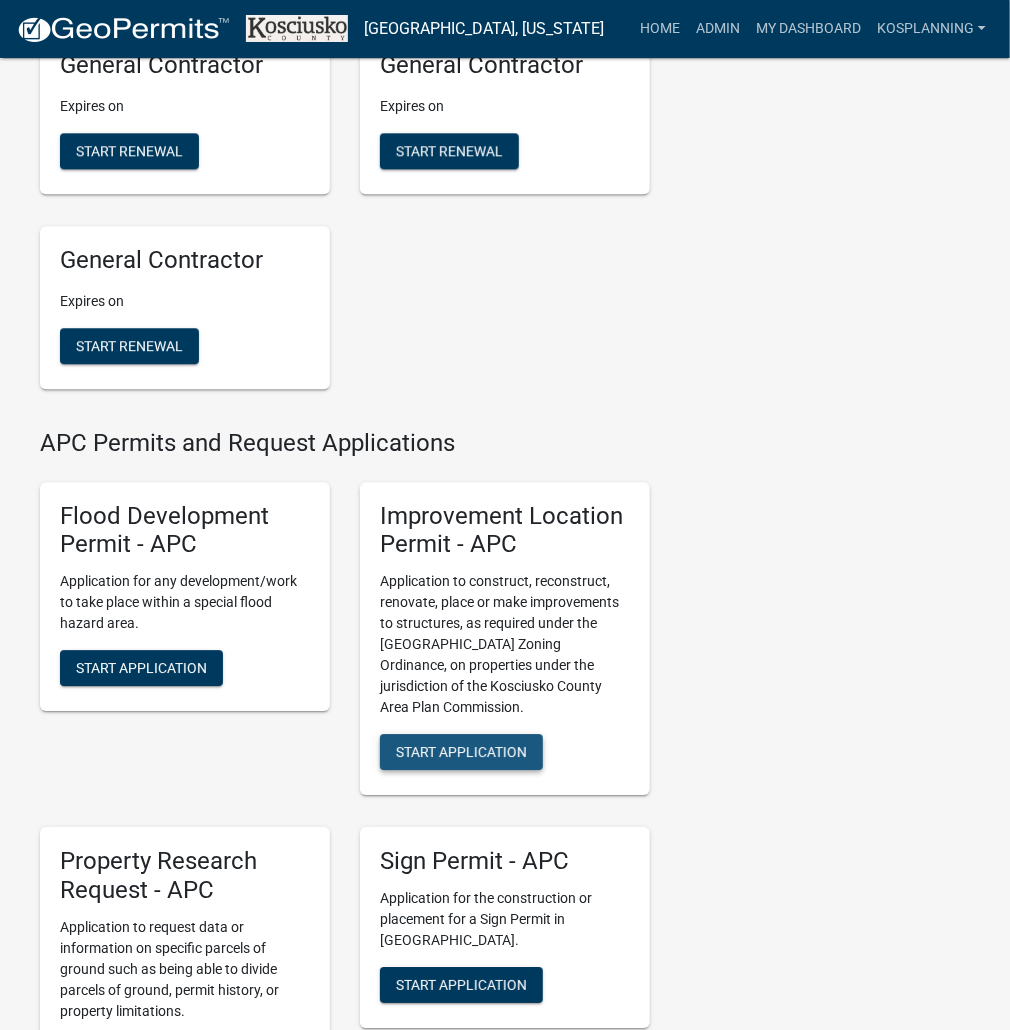 click on "Start Application" at bounding box center (461, 752) 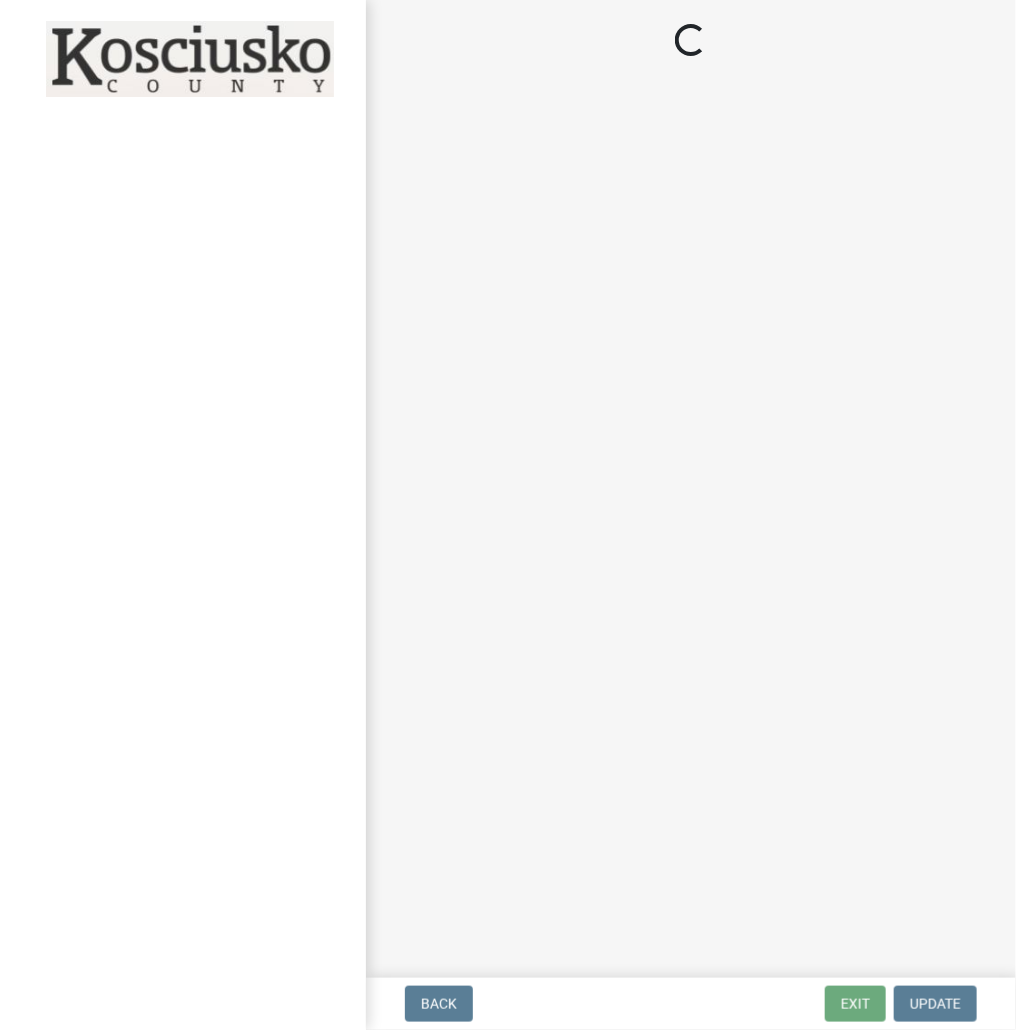 scroll, scrollTop: 0, scrollLeft: 0, axis: both 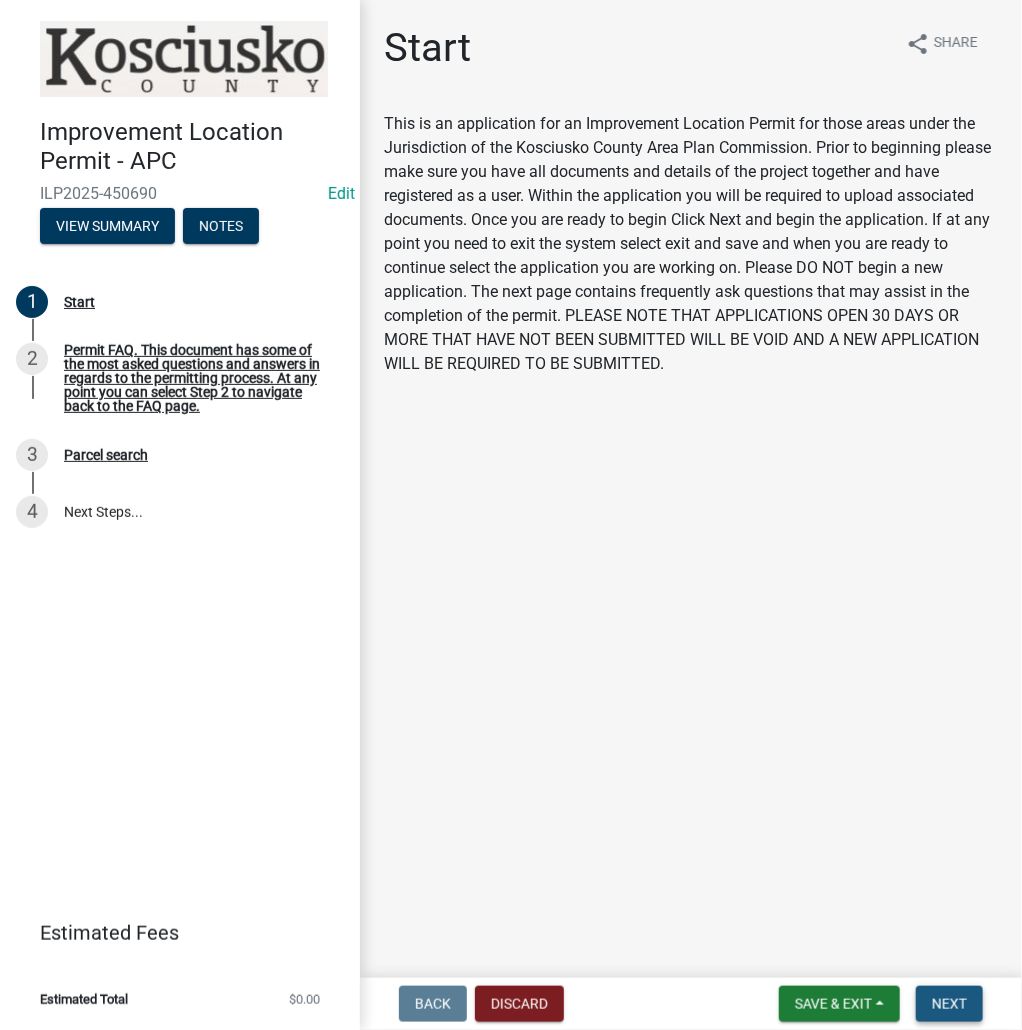 click on "Next" at bounding box center (949, 1004) 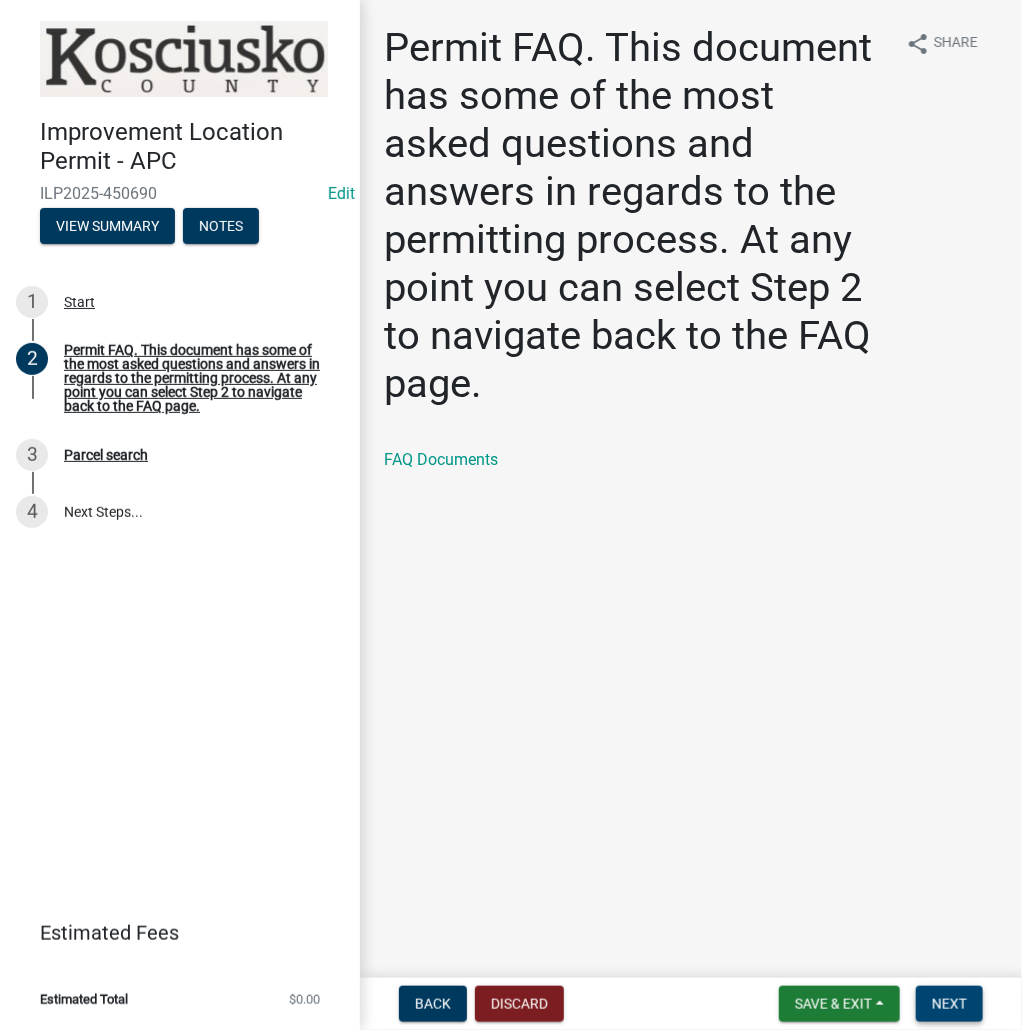 click on "Next" at bounding box center [949, 1004] 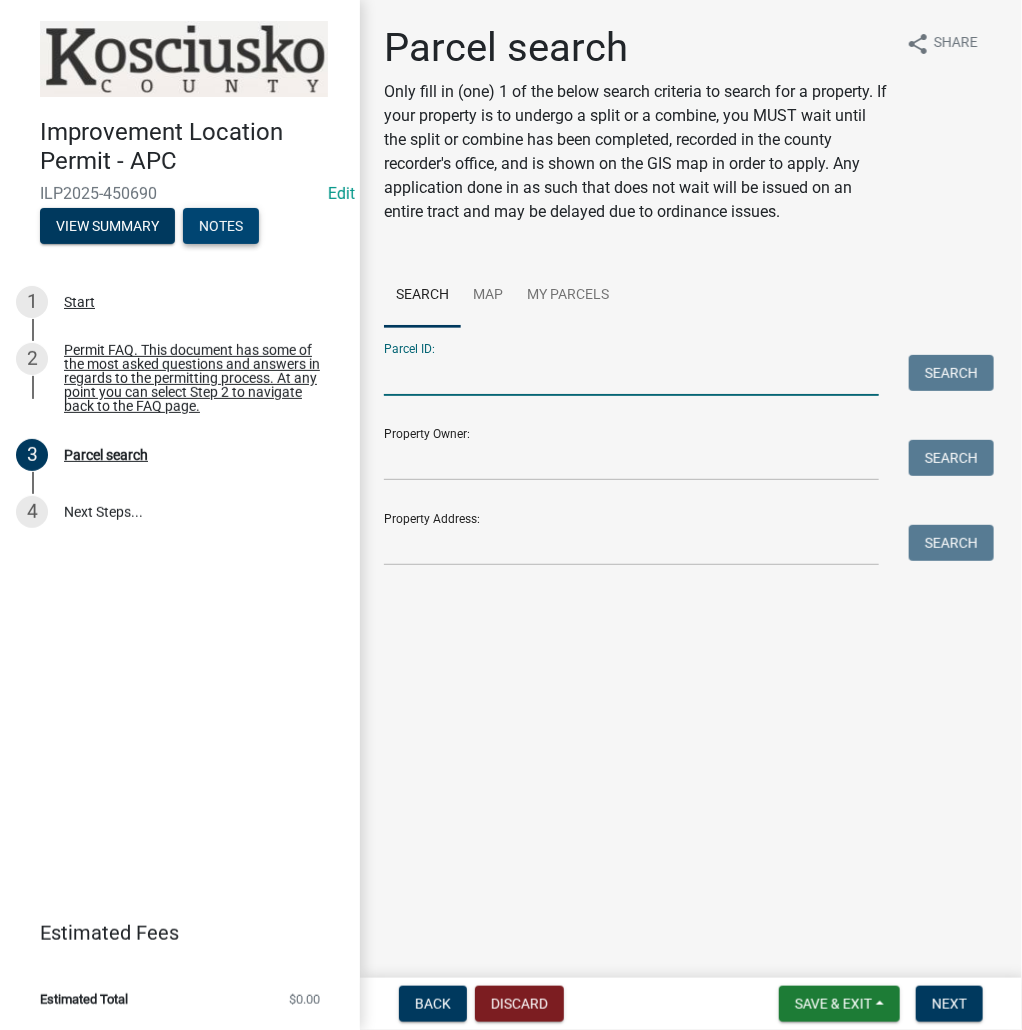 drag, startPoint x: 461, startPoint y: 374, endPoint x: 241, endPoint y: 228, distance: 264.03787 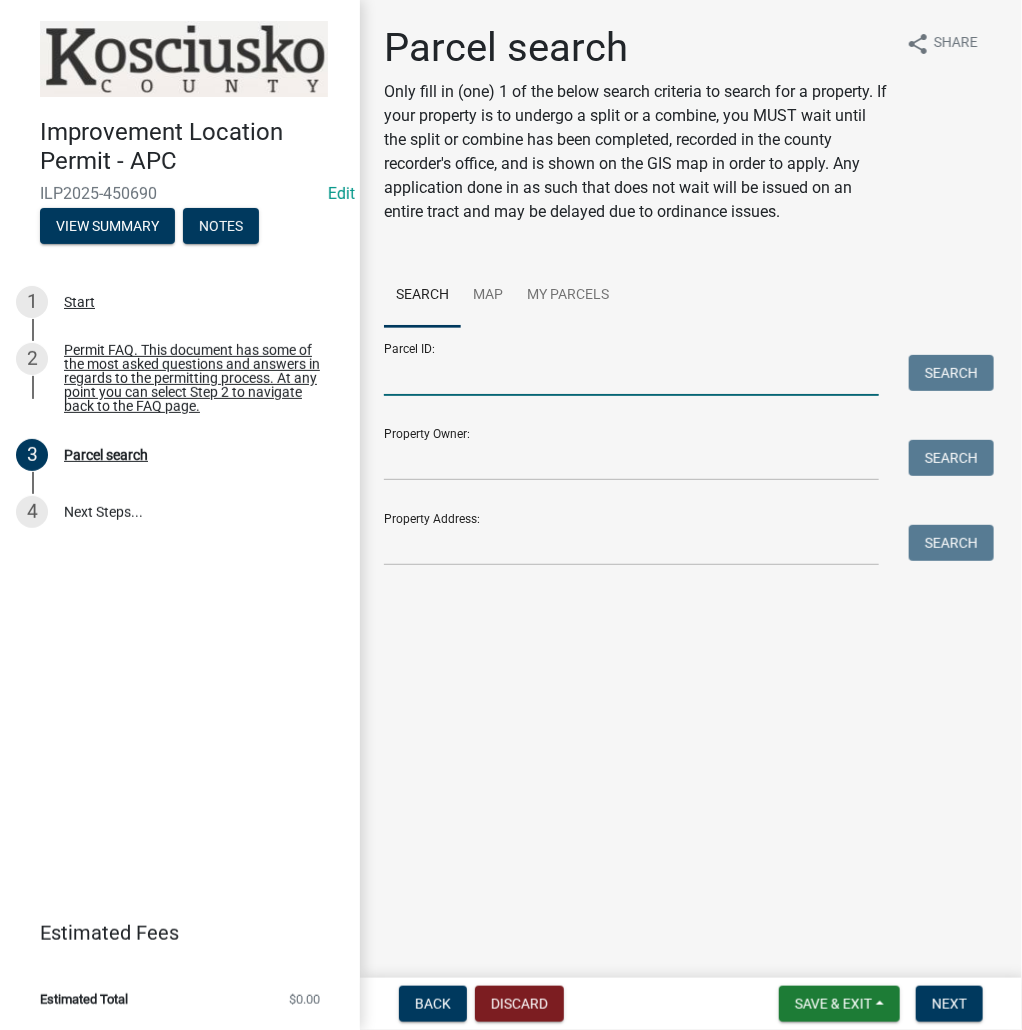click on "Parcel ID:" at bounding box center (631, 375) 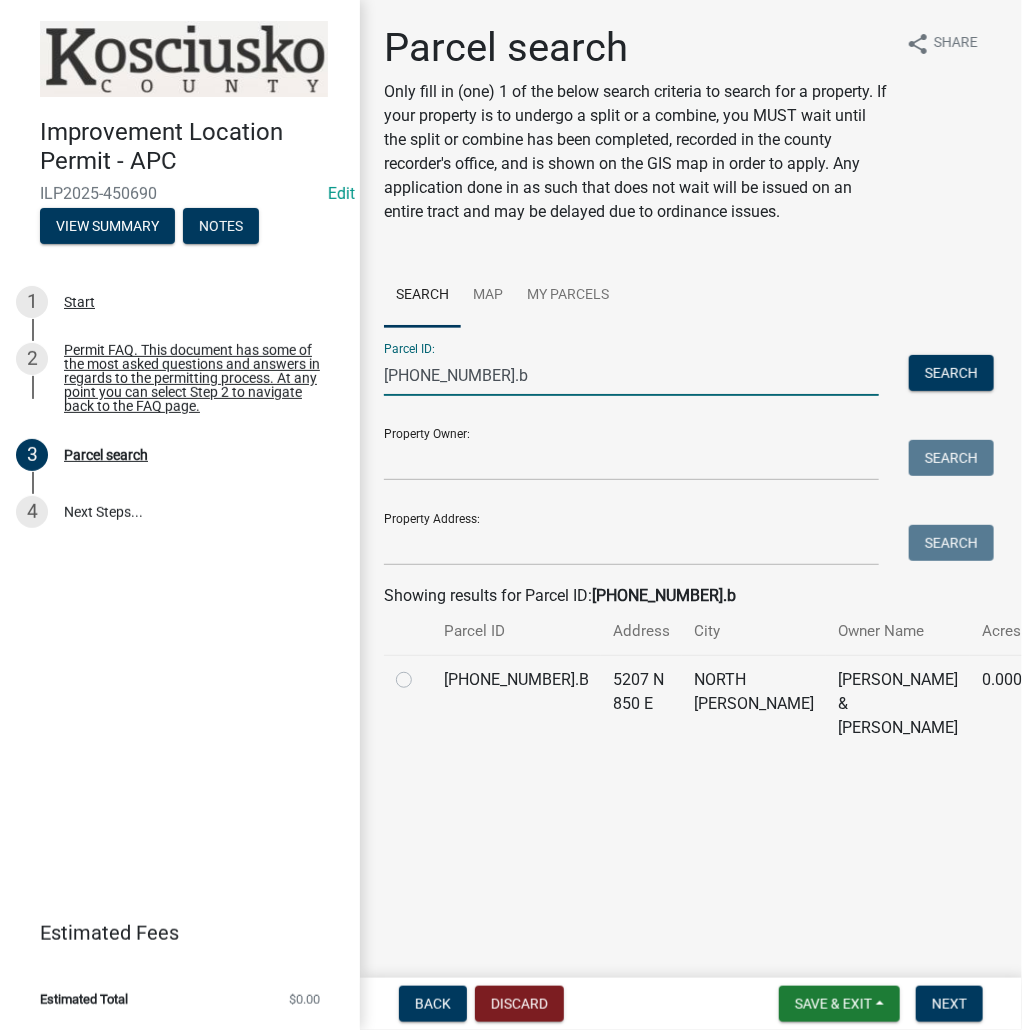 type on "005-055-013.b" 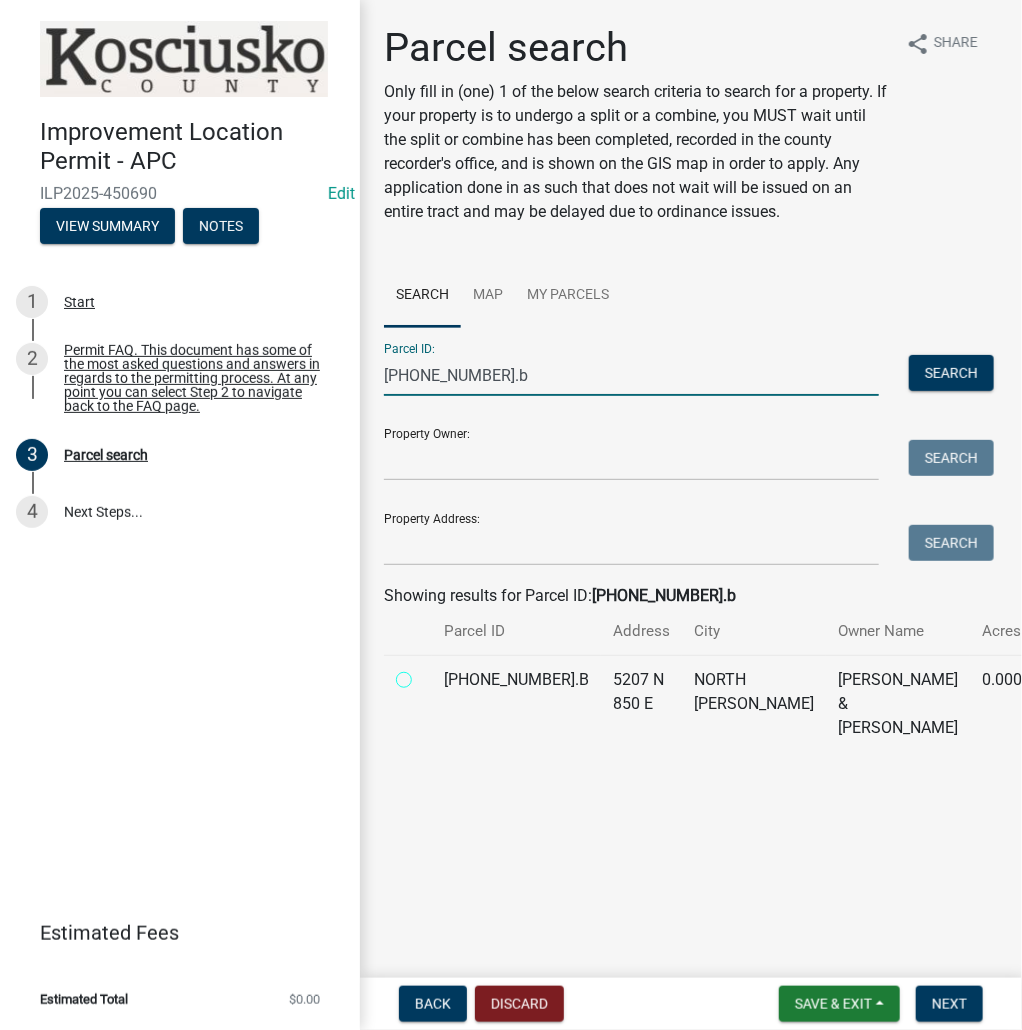 click at bounding box center [426, 674] 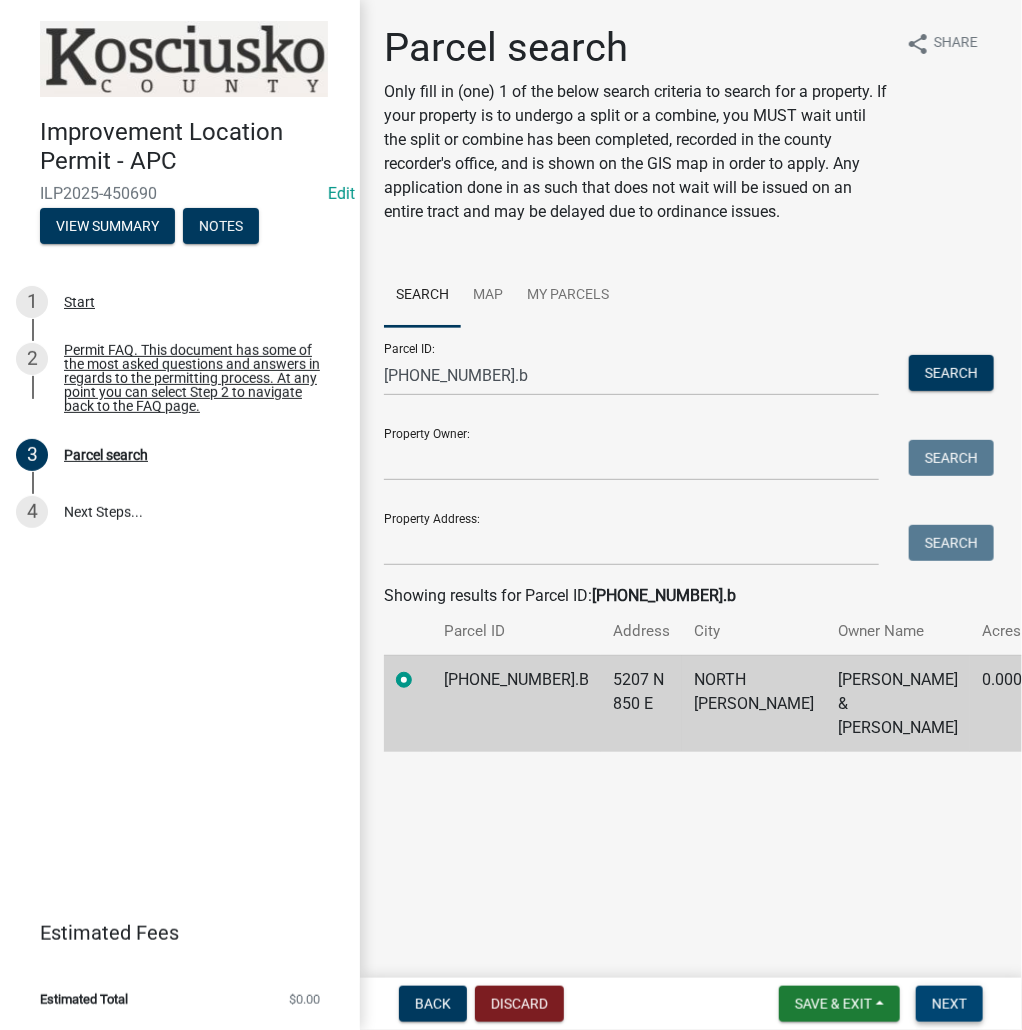 click on "Next" at bounding box center (949, 1004) 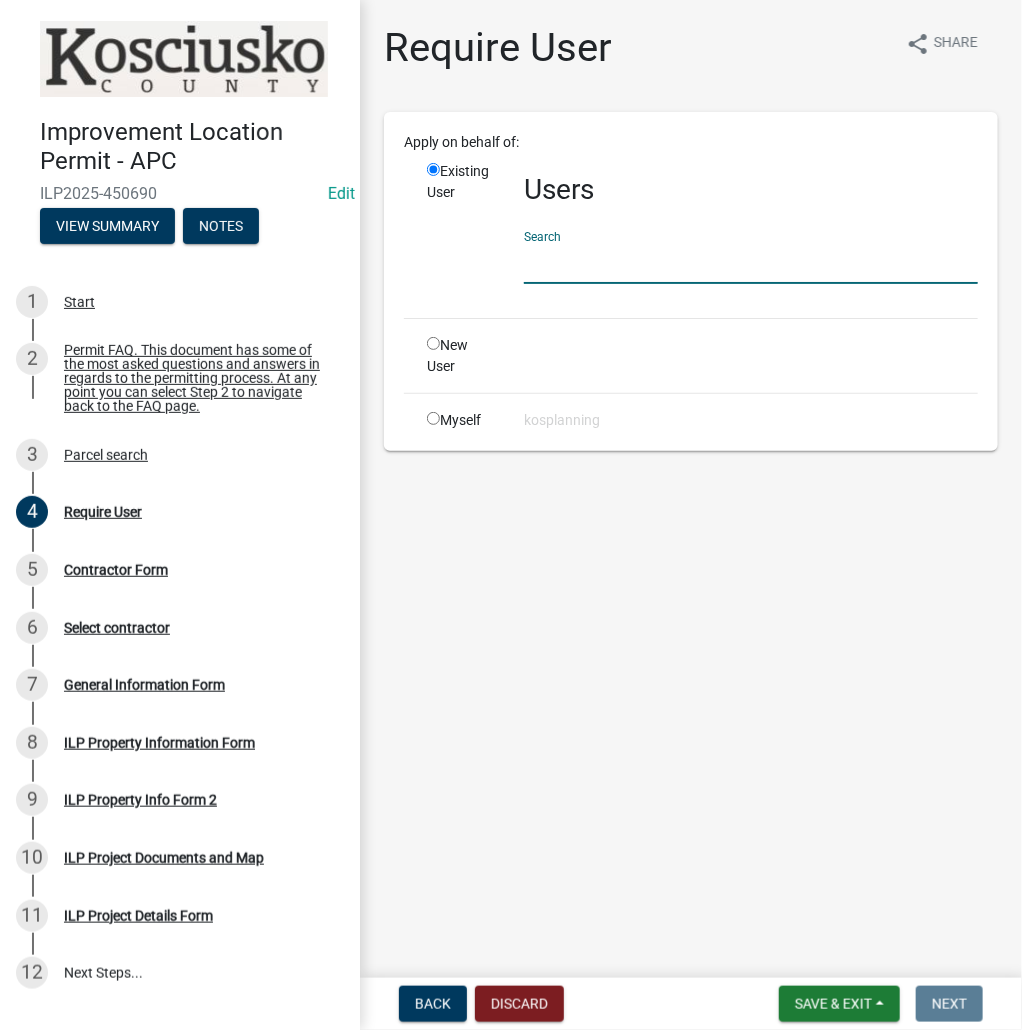 paste on "KATHLEENLBAKER" 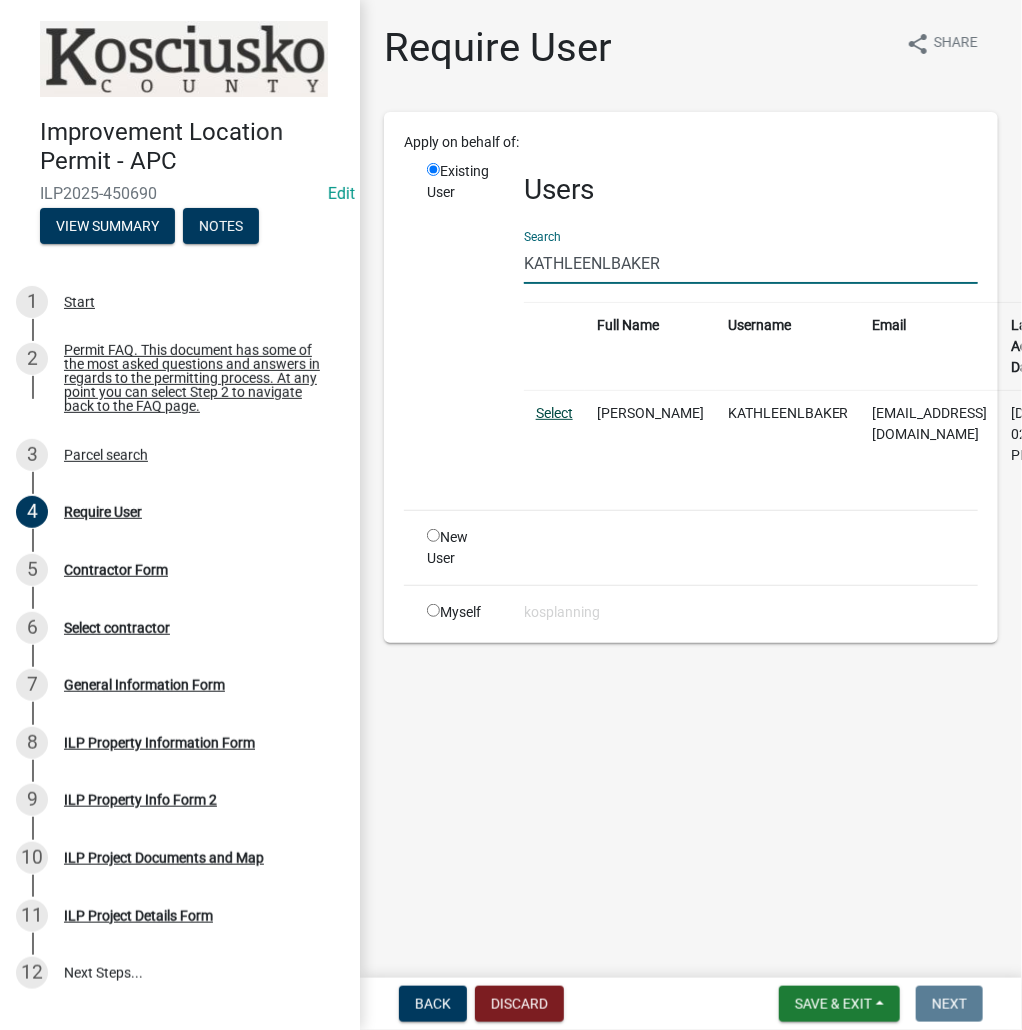 type on "KATHLEENLBAKER" 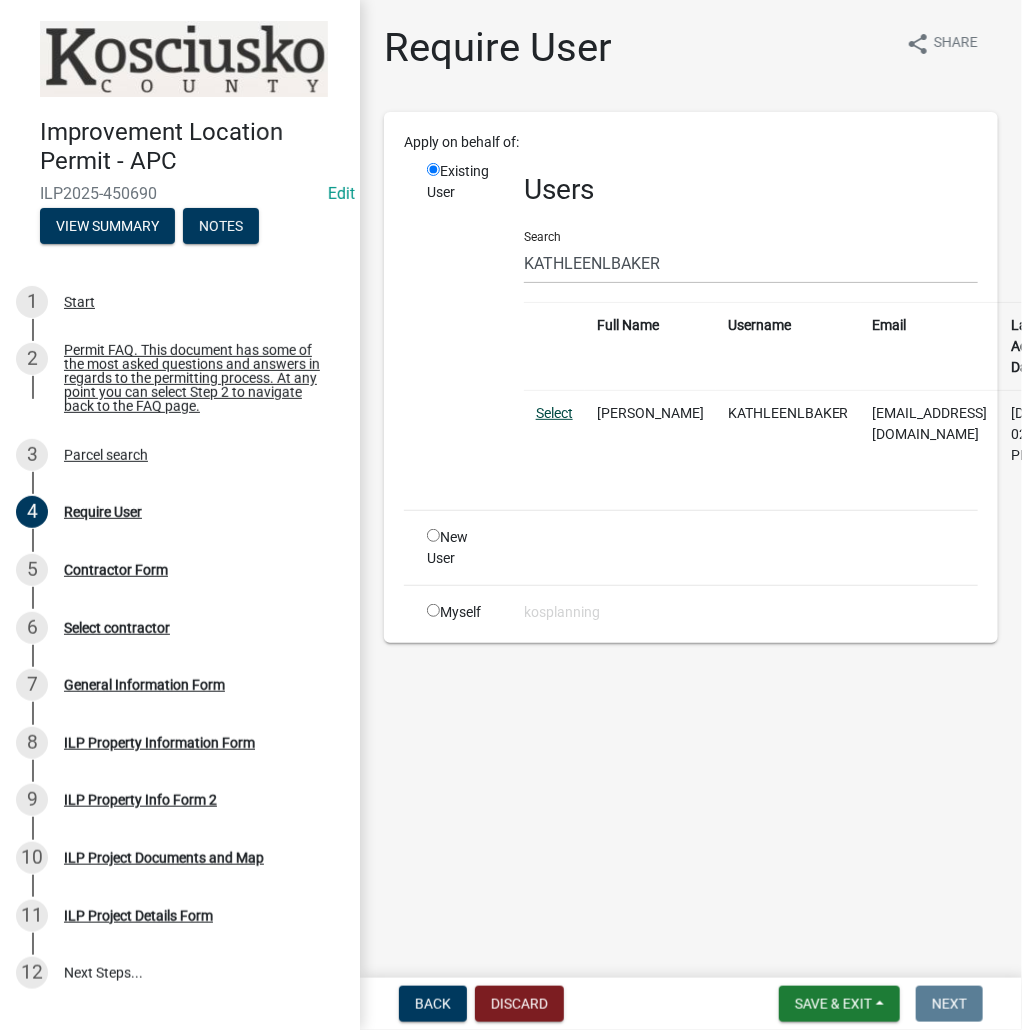 click on "Select" 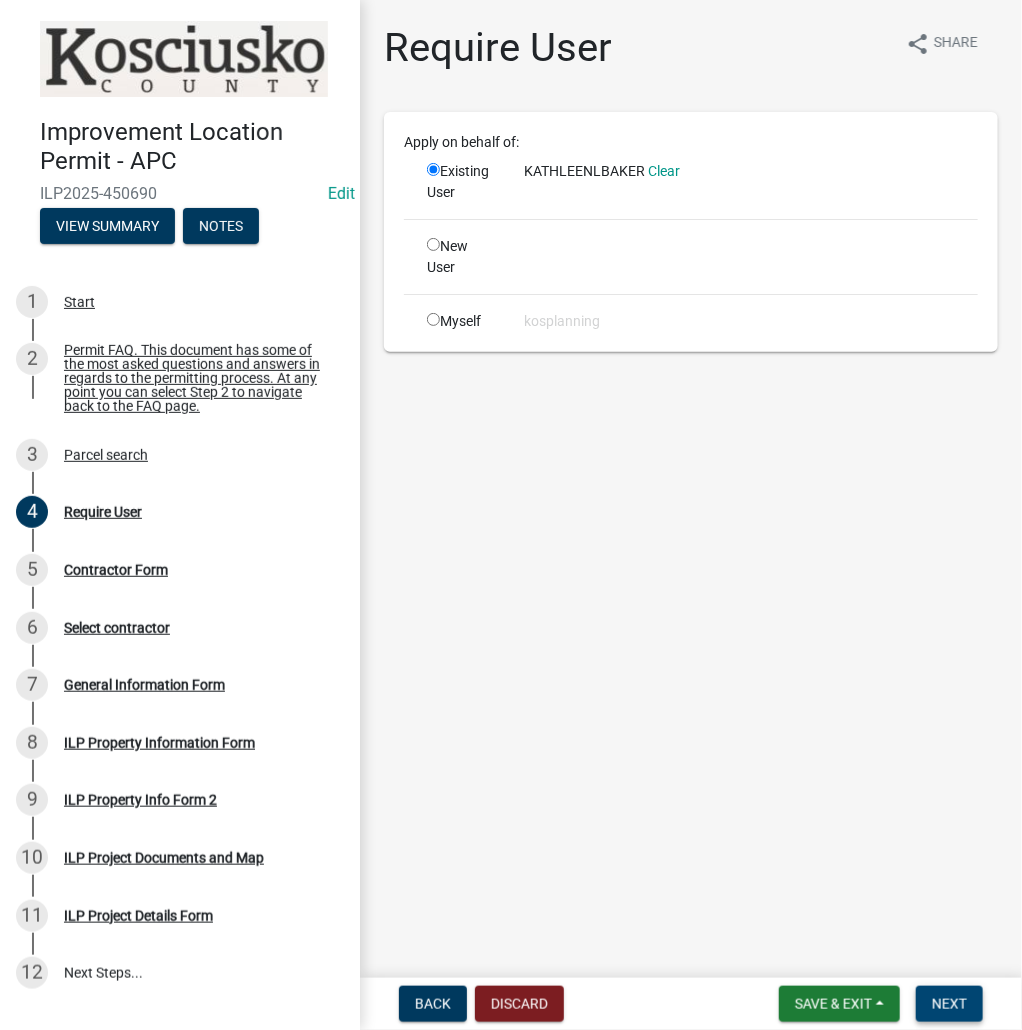 click on "Next" at bounding box center (949, 1004) 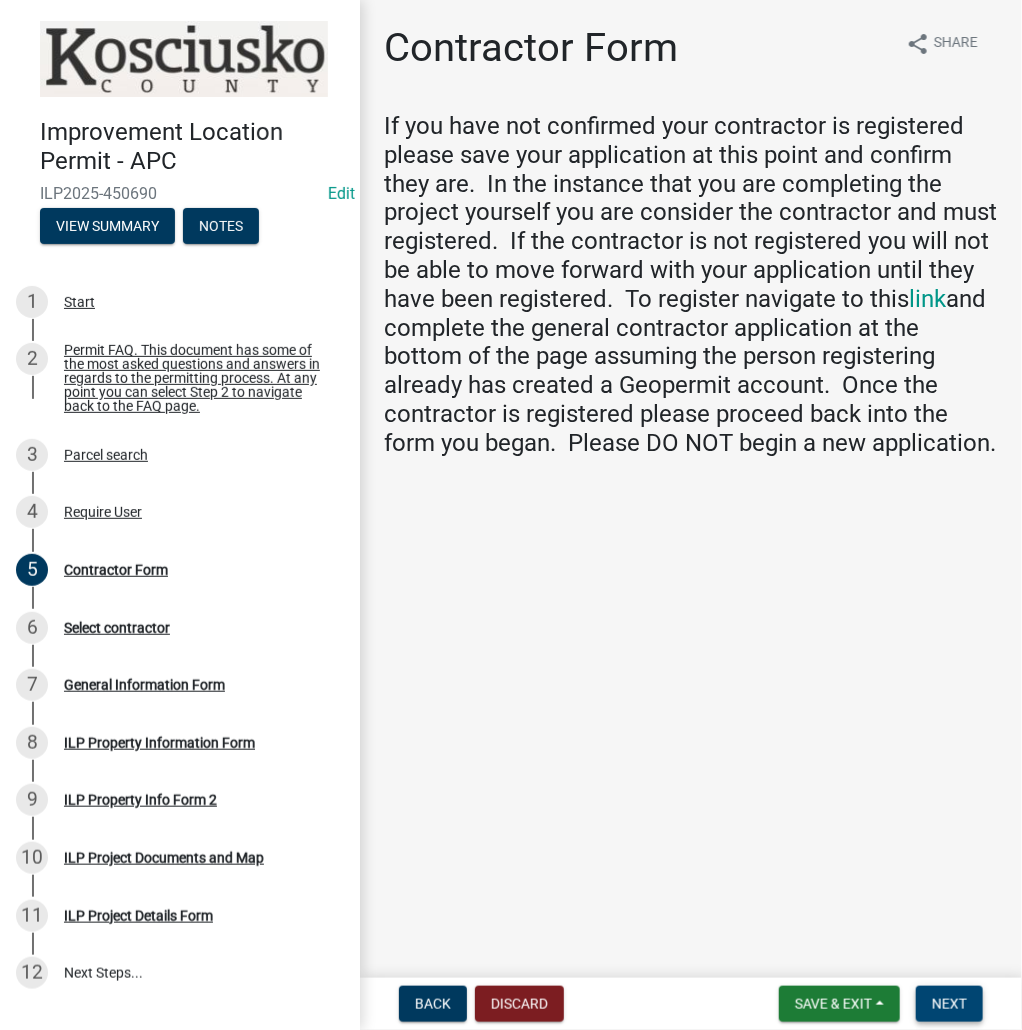 click on "Next" at bounding box center (949, 1004) 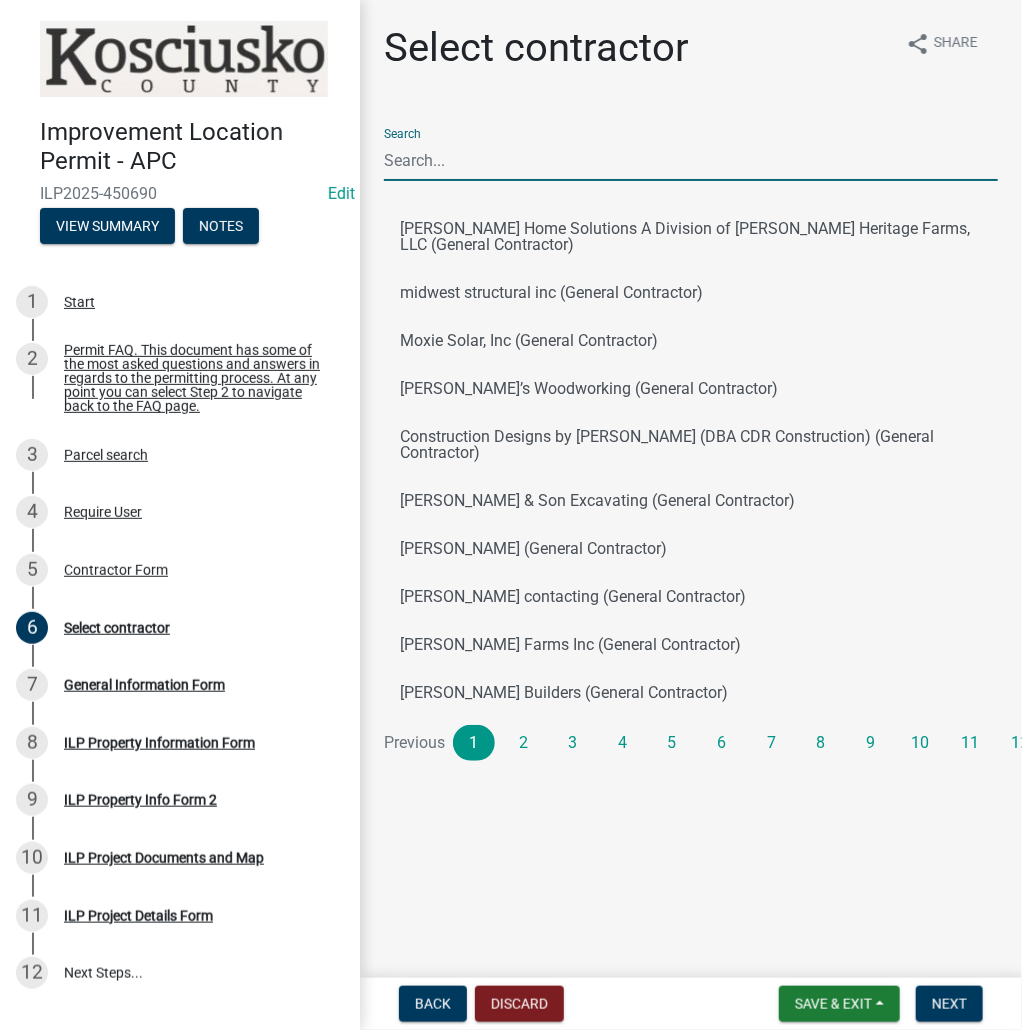 paste on "KATHLEENLBAKER" 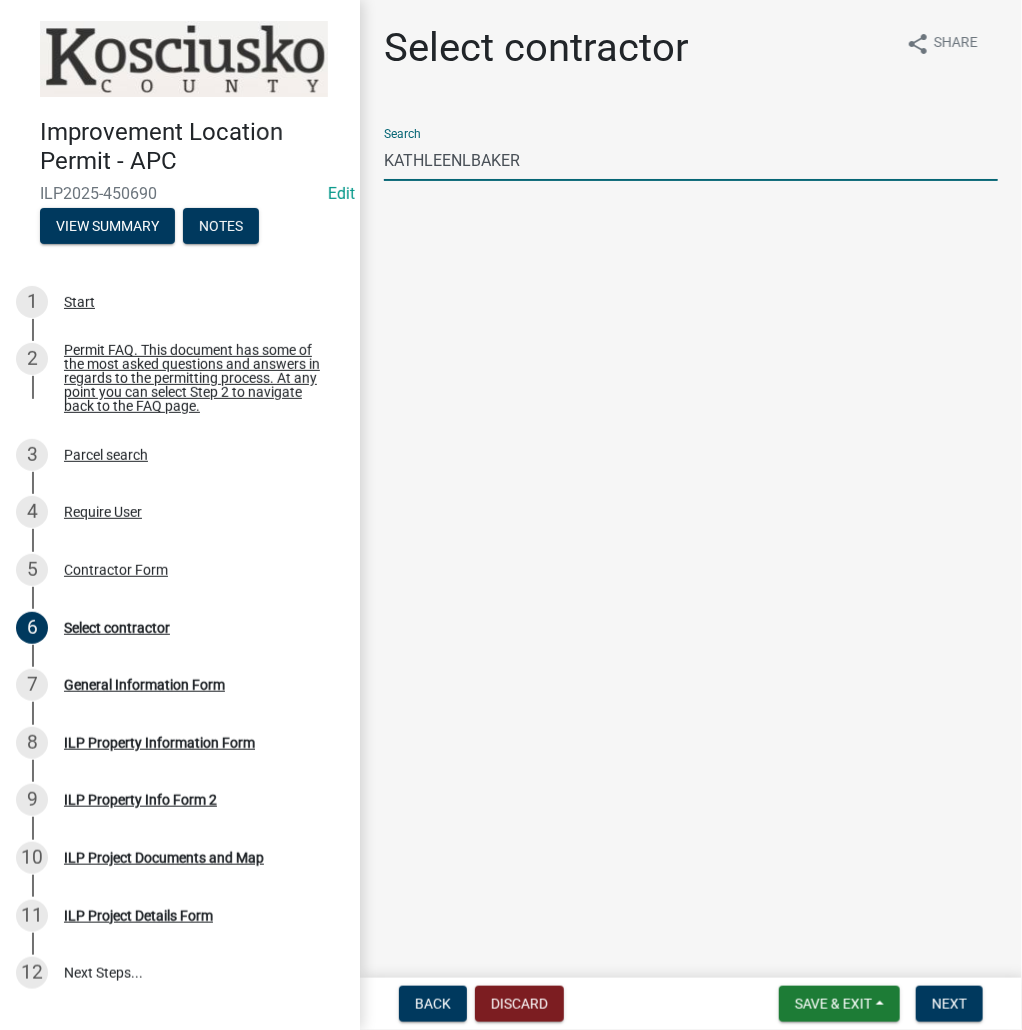 click on "KATHLEENLBAKER" at bounding box center [691, 160] 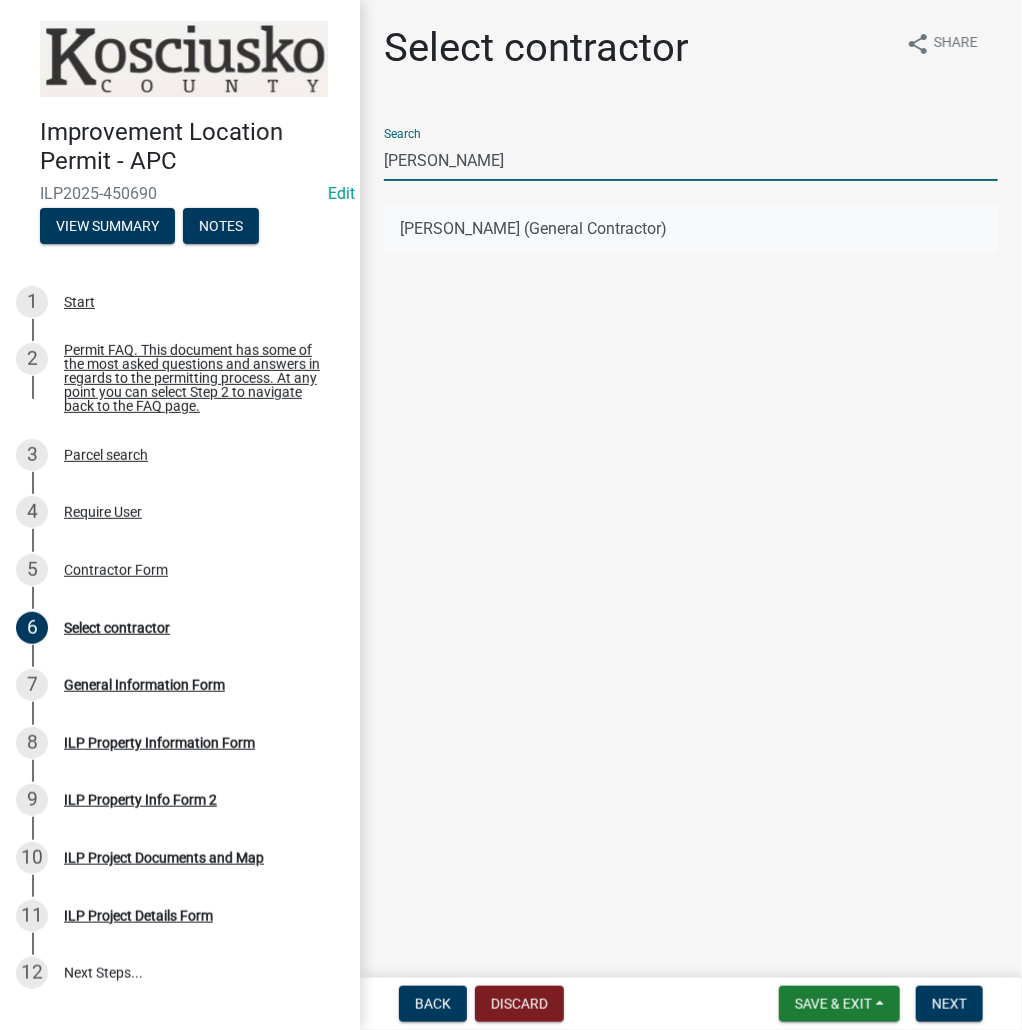 type on "[PERSON_NAME]" 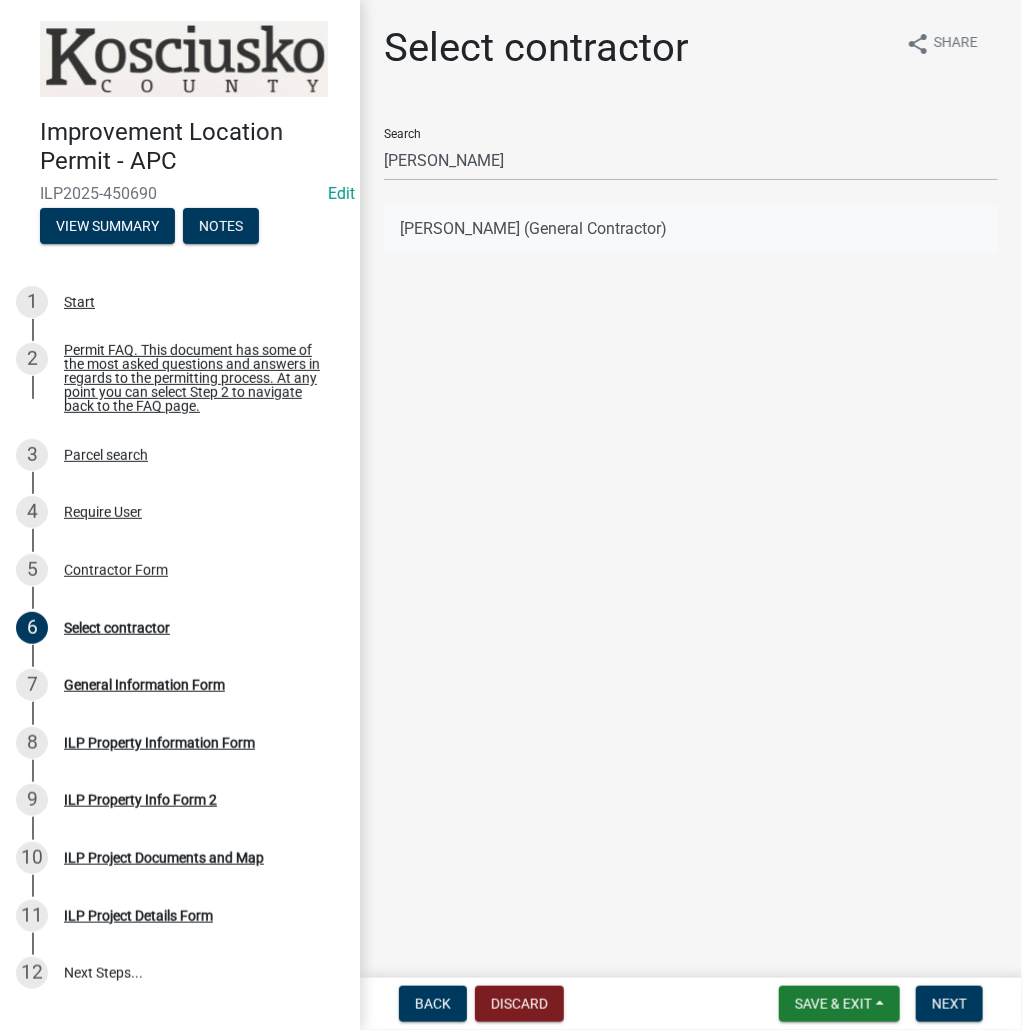 click on "KATHLEEN BAKER (General Contractor)" 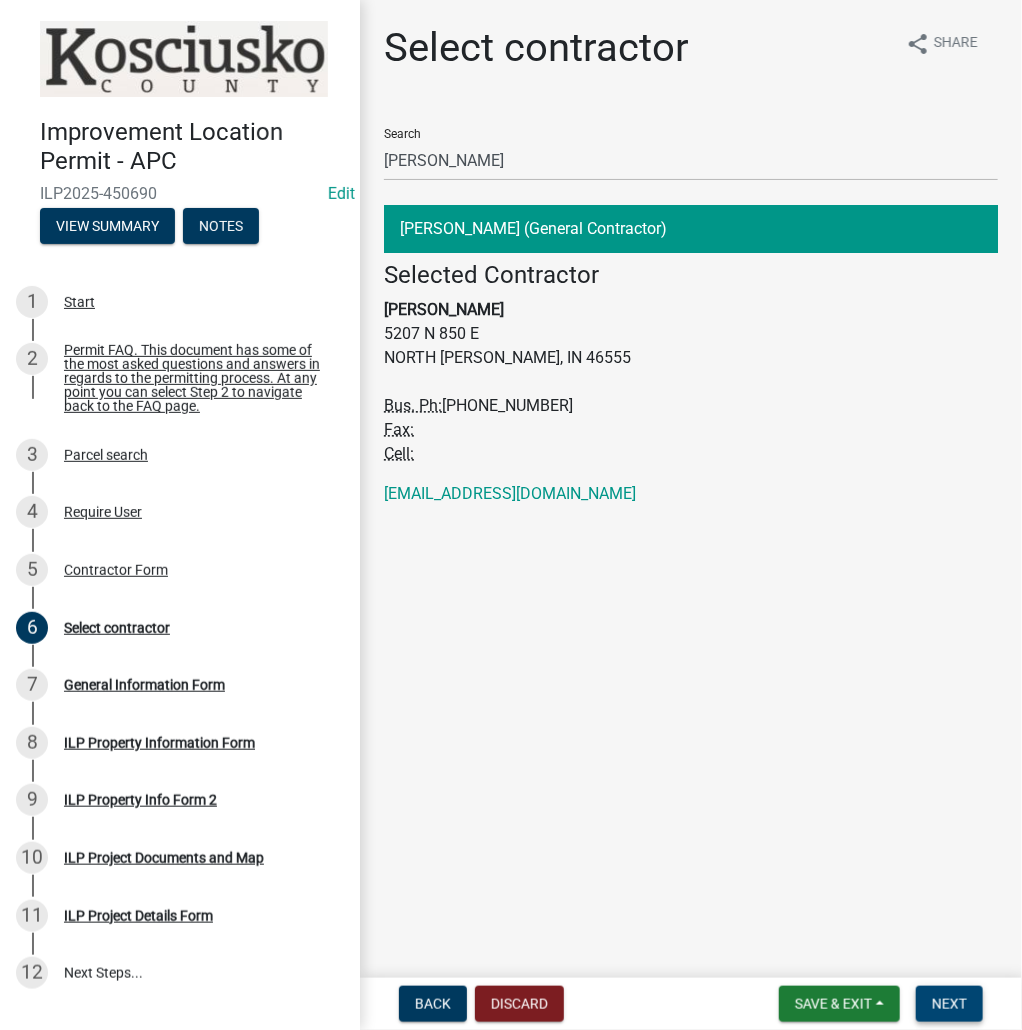 click on "Next" at bounding box center (949, 1004) 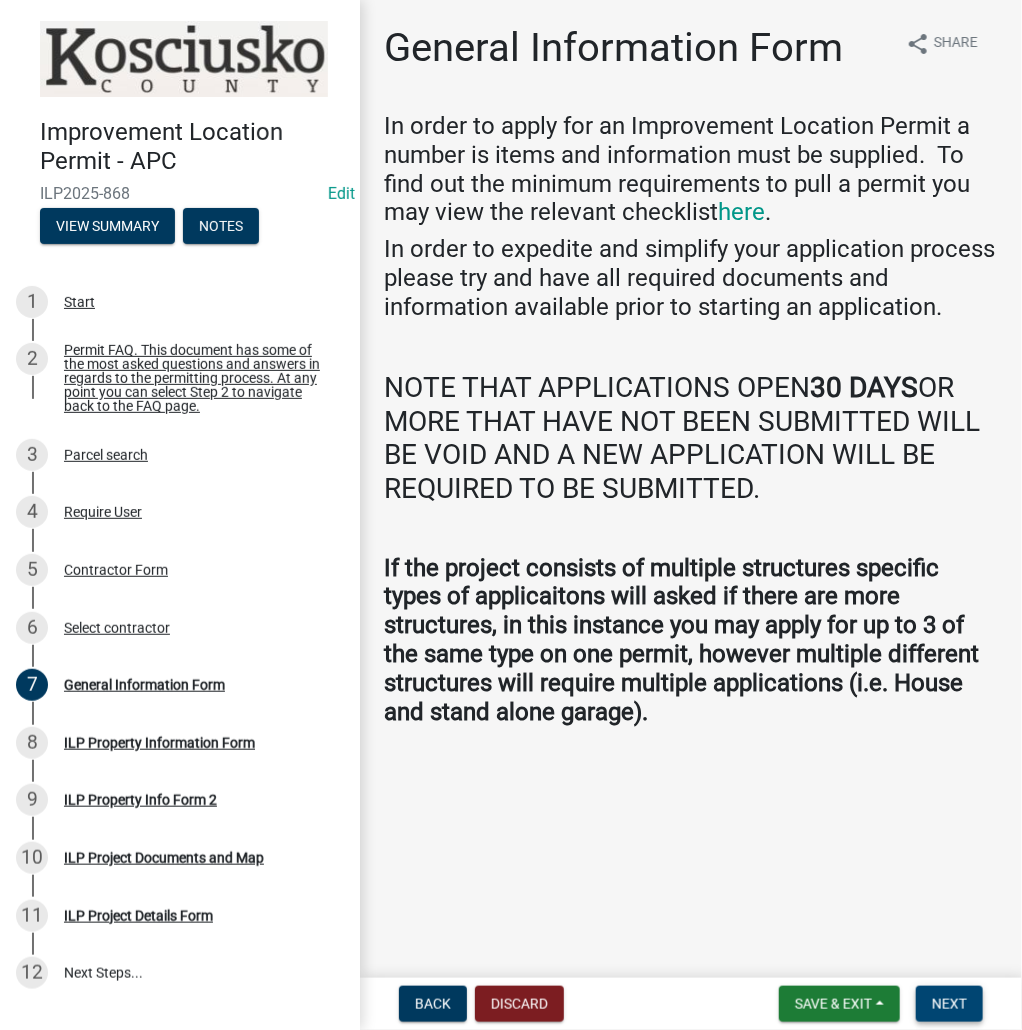 click on "Next" at bounding box center (949, 1004) 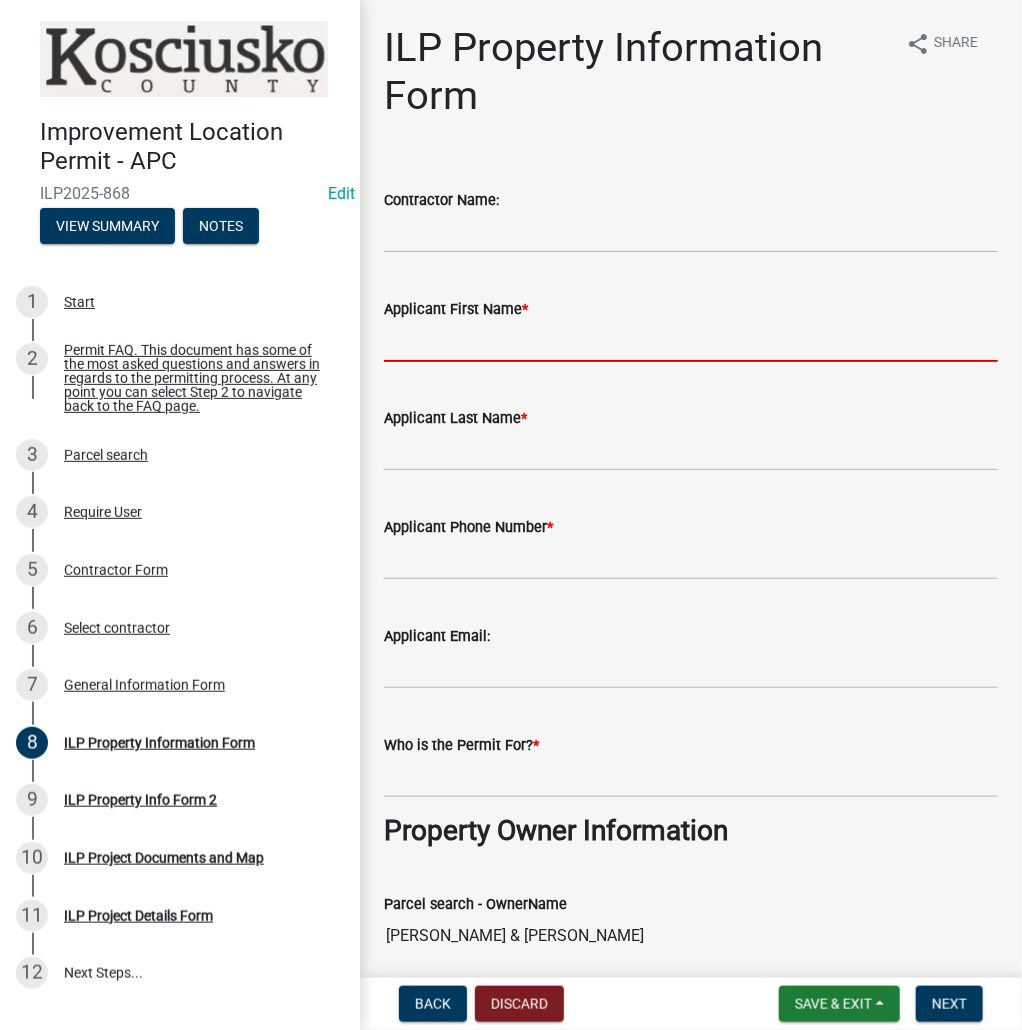 click on "Applicant First Name  *" at bounding box center [691, 341] 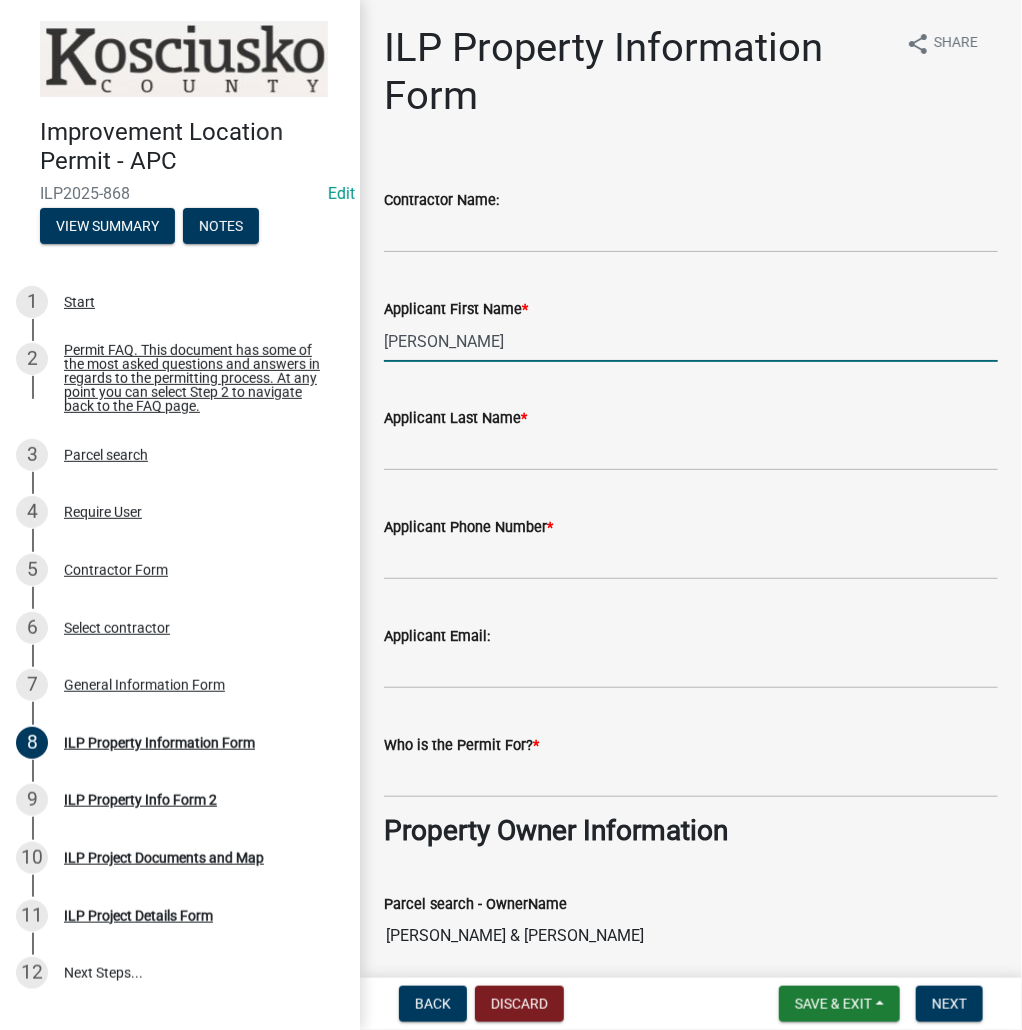 type on "[PERSON_NAME]" 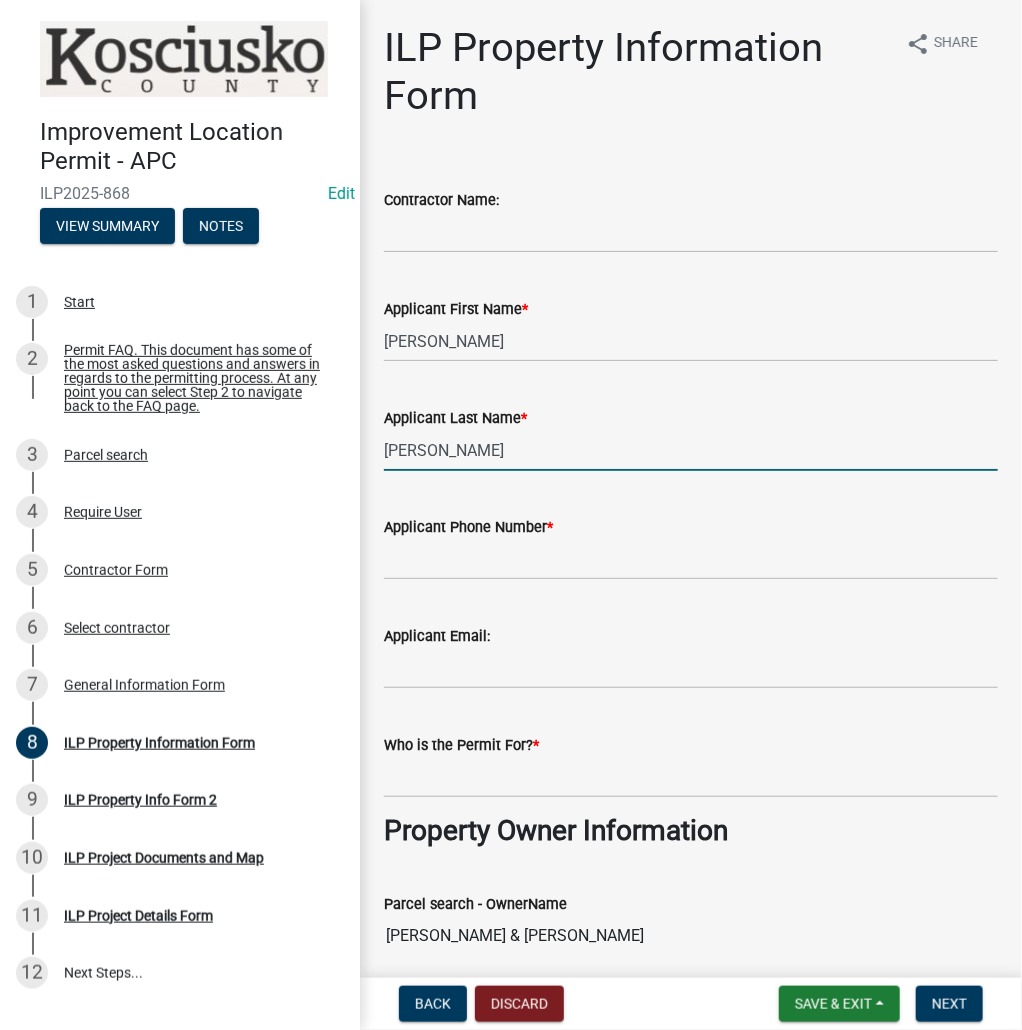 type on "BAKER" 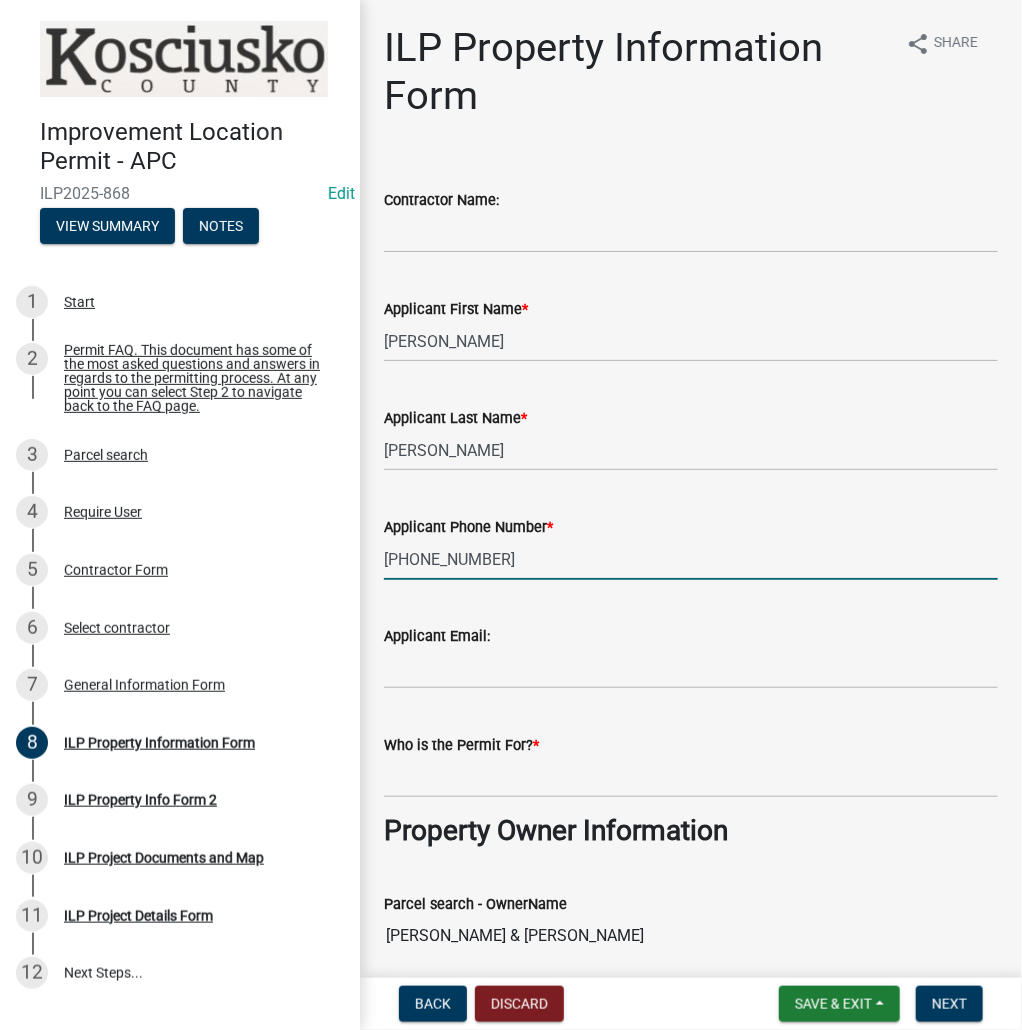 type on "574-518-0221" 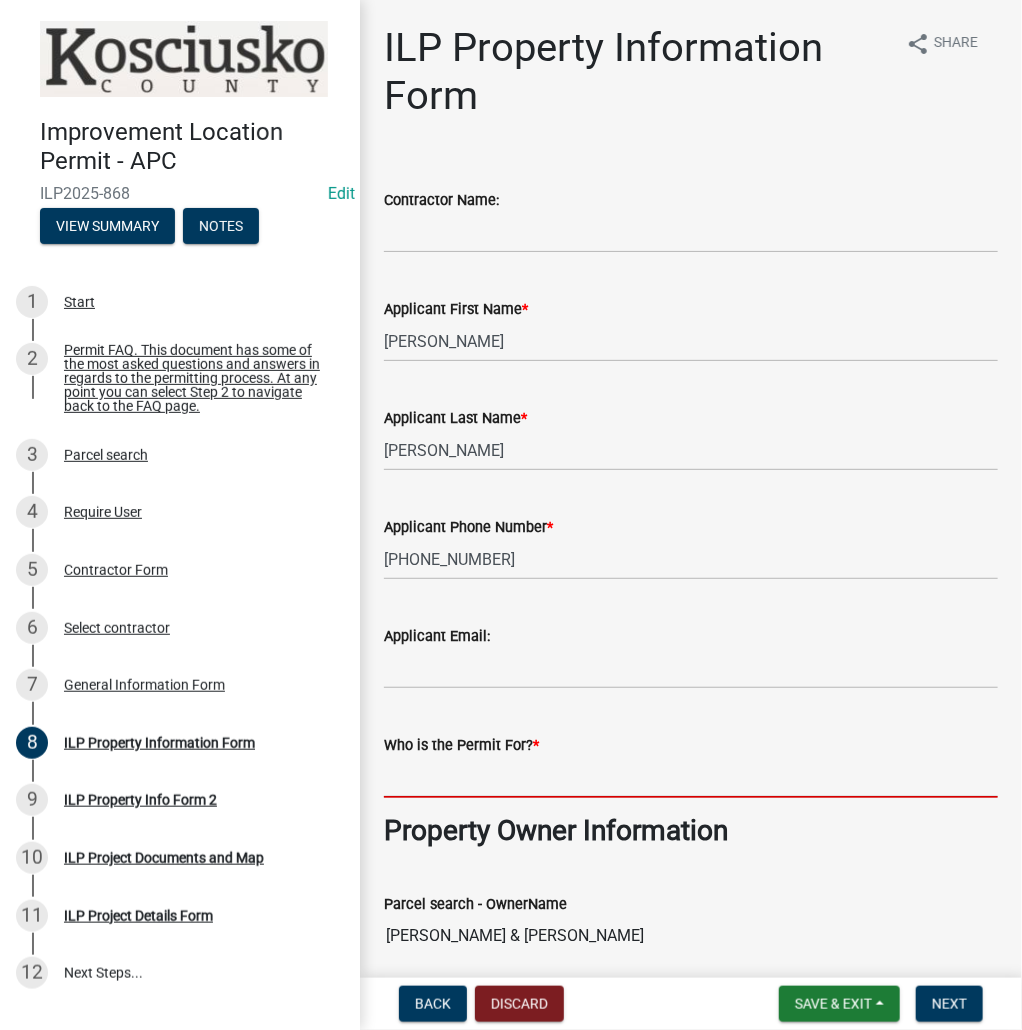 click on "Who is the Permit For?  *" at bounding box center [691, 777] 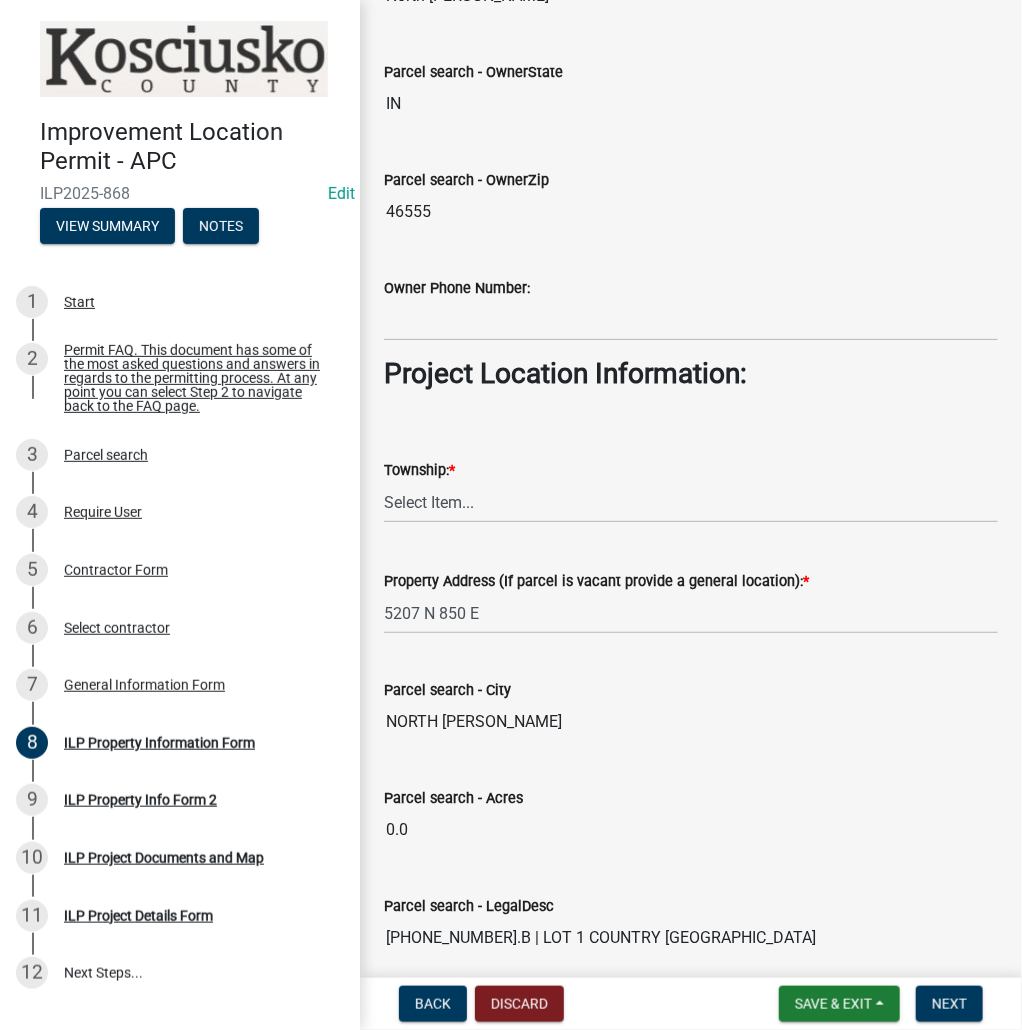 scroll, scrollTop: 1280, scrollLeft: 0, axis: vertical 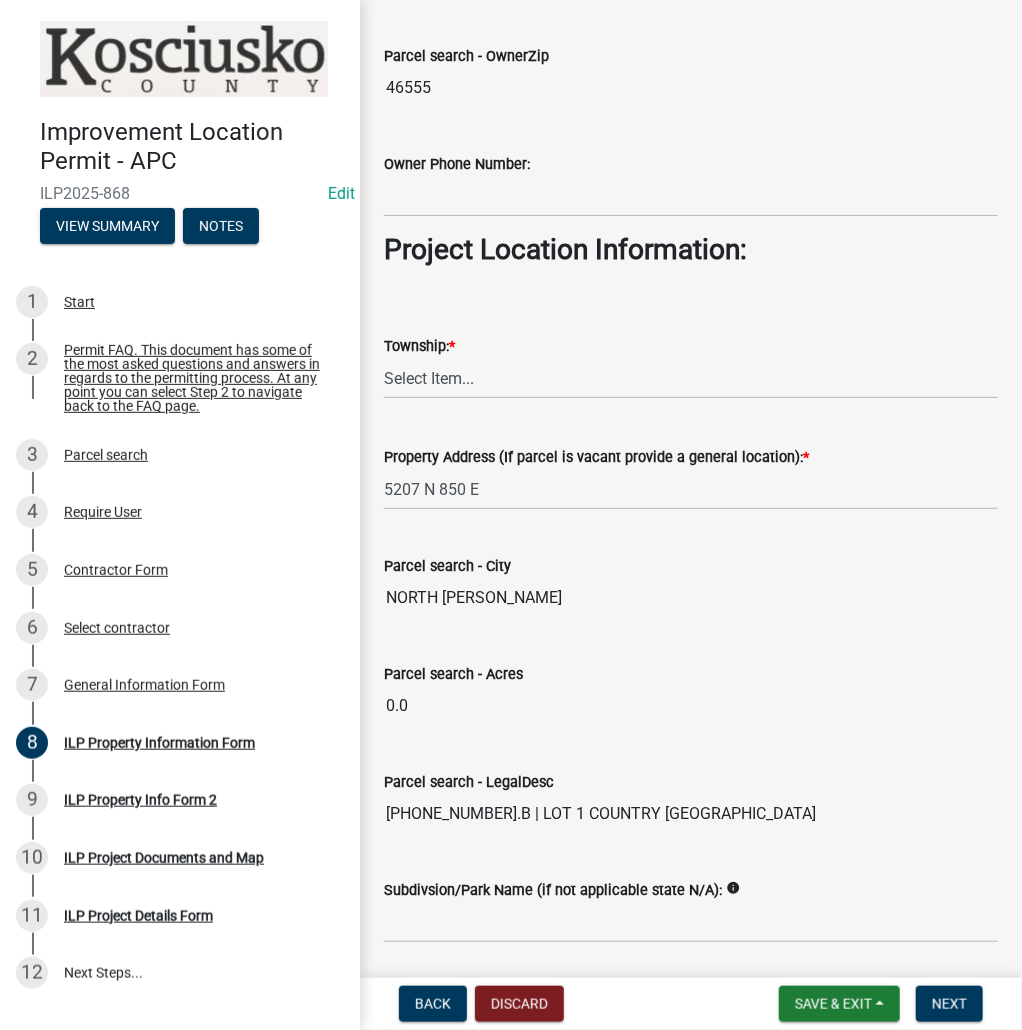 type on "[PERSON_NAME]" 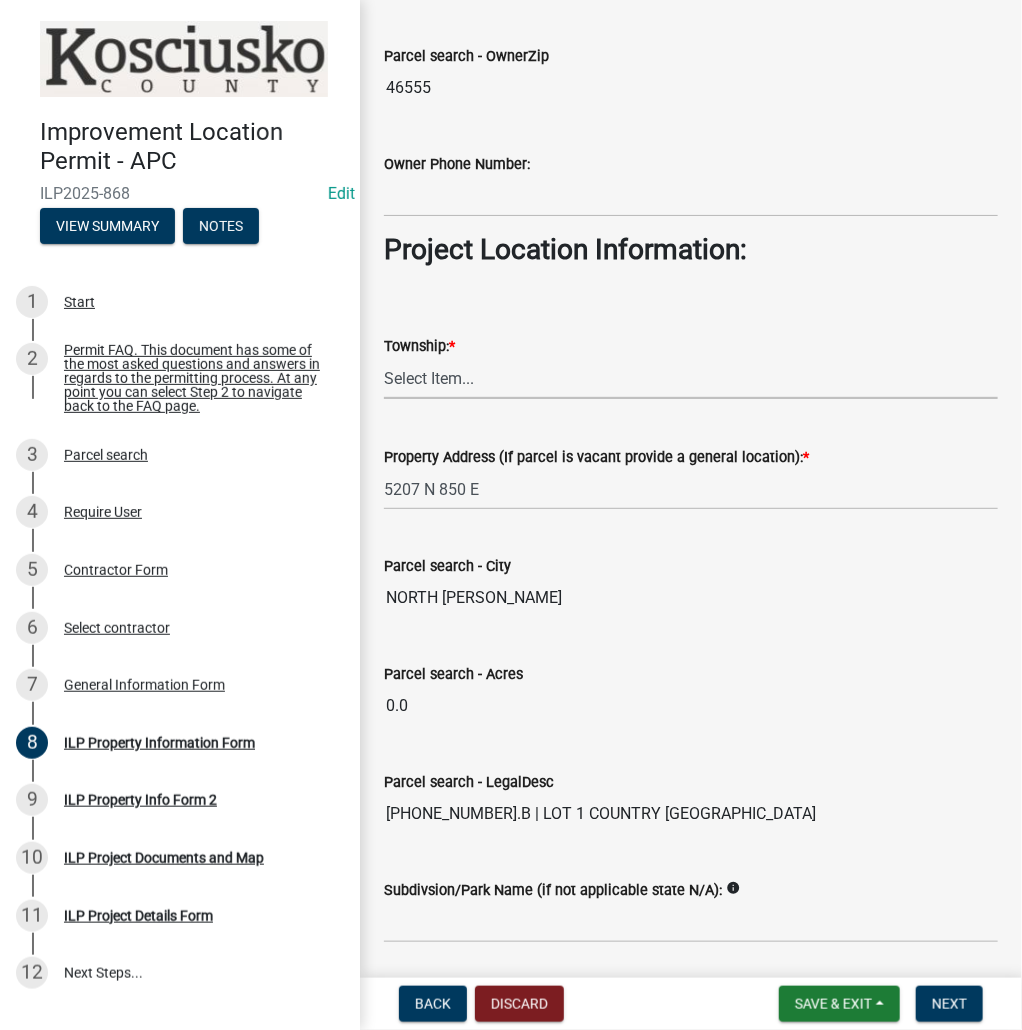 click on "Select Item...   Benton - Elkhart Co   Clay   Etna   Franklin   Harrison   Jackson   Jefferson   Lake   Monroe   Plain   Prairie   Scott   Seward   Tippecanoe   Turkey Creek   Van Buren   Washington   Wayne" at bounding box center [691, 378] 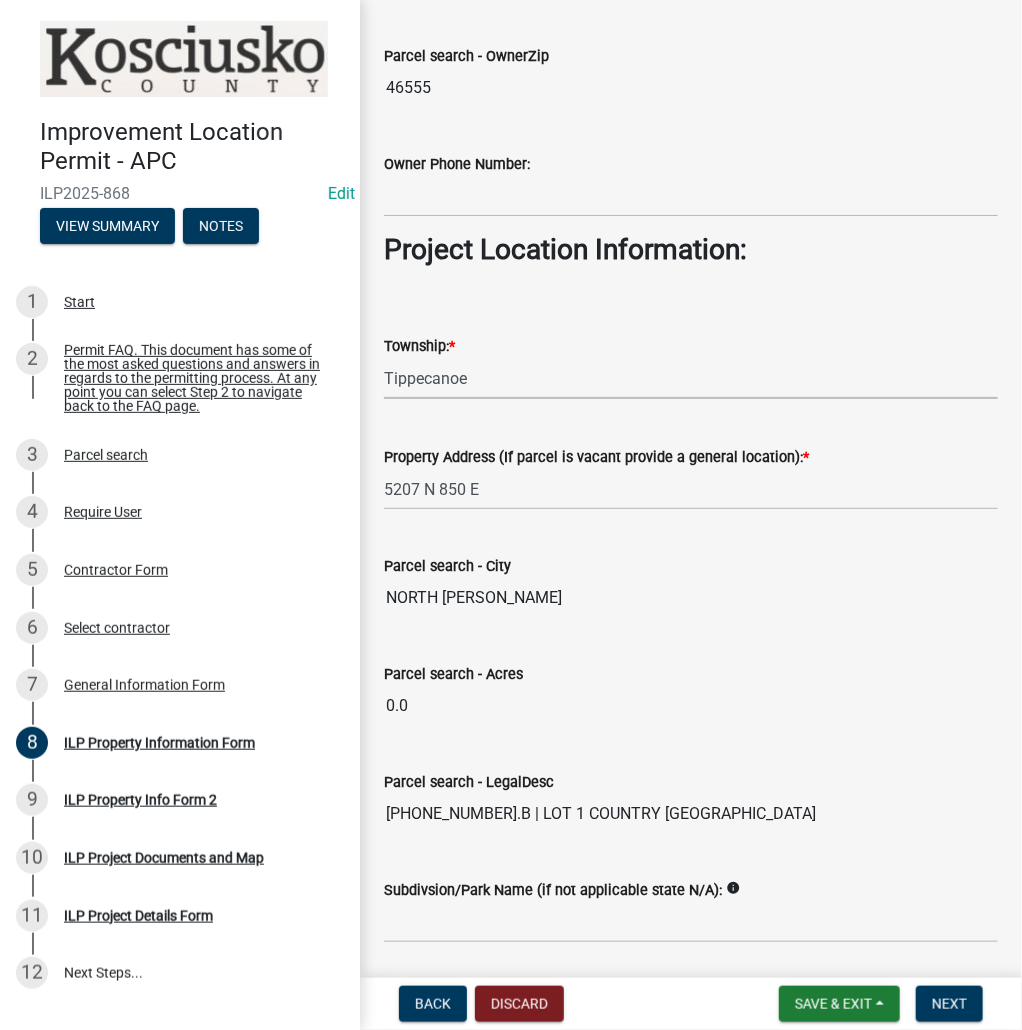 click on "Select Item...   Benton - Elkhart Co   Clay   Etna   Franklin   Harrison   Jackson   Jefferson   Lake   Monroe   Plain   Prairie   Scott   Seward   Tippecanoe   Turkey Creek   Van Buren   Washington   Wayne" at bounding box center (691, 378) 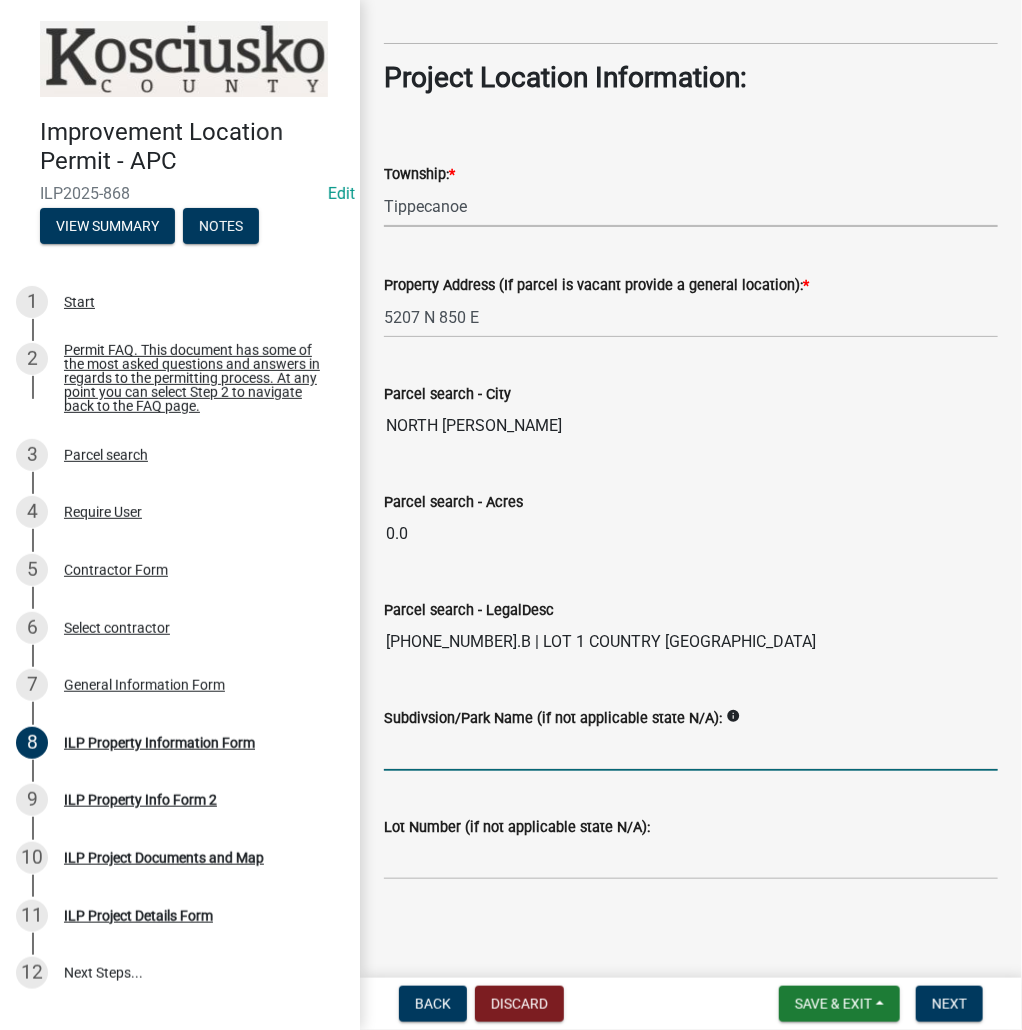 click on "Subdivsion/Park Name (if not applicable state N/A):" at bounding box center (691, 750) 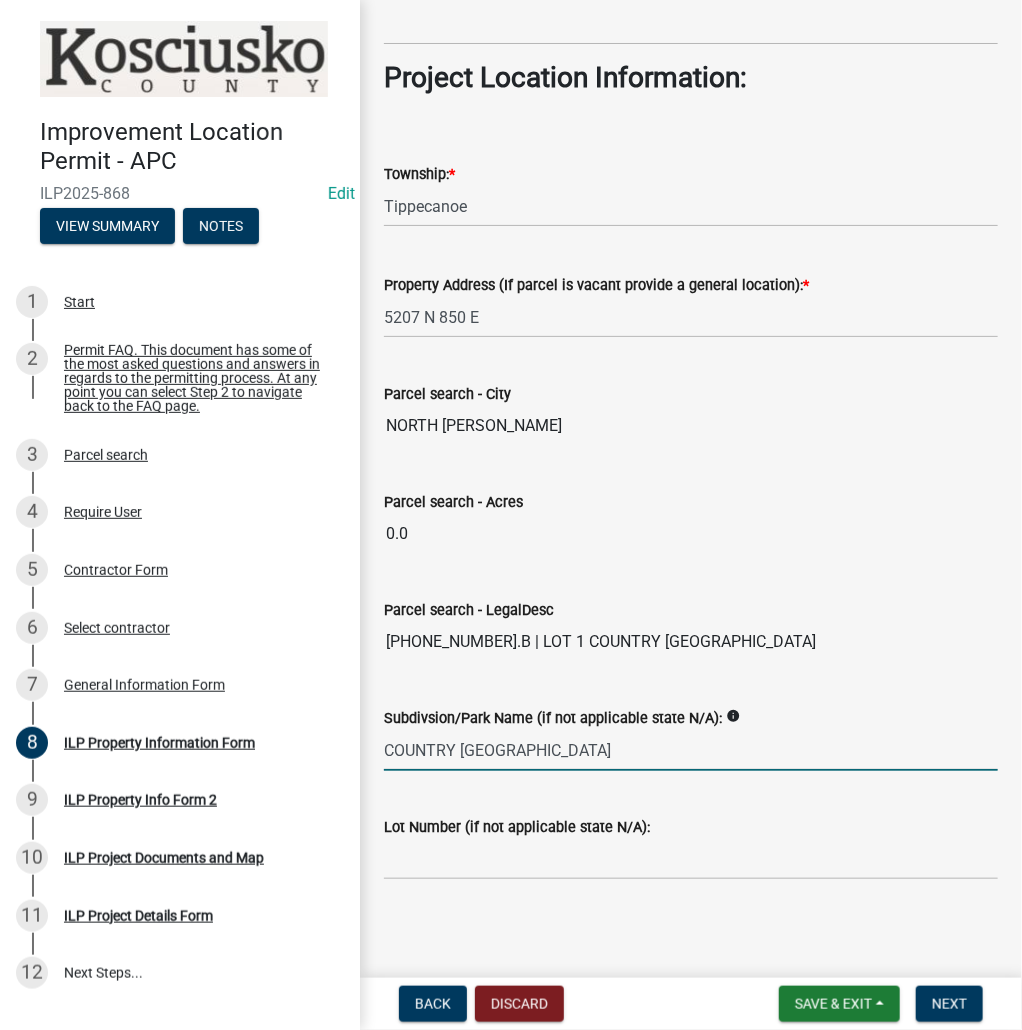 type on "COUNTRY CREST MANOR" 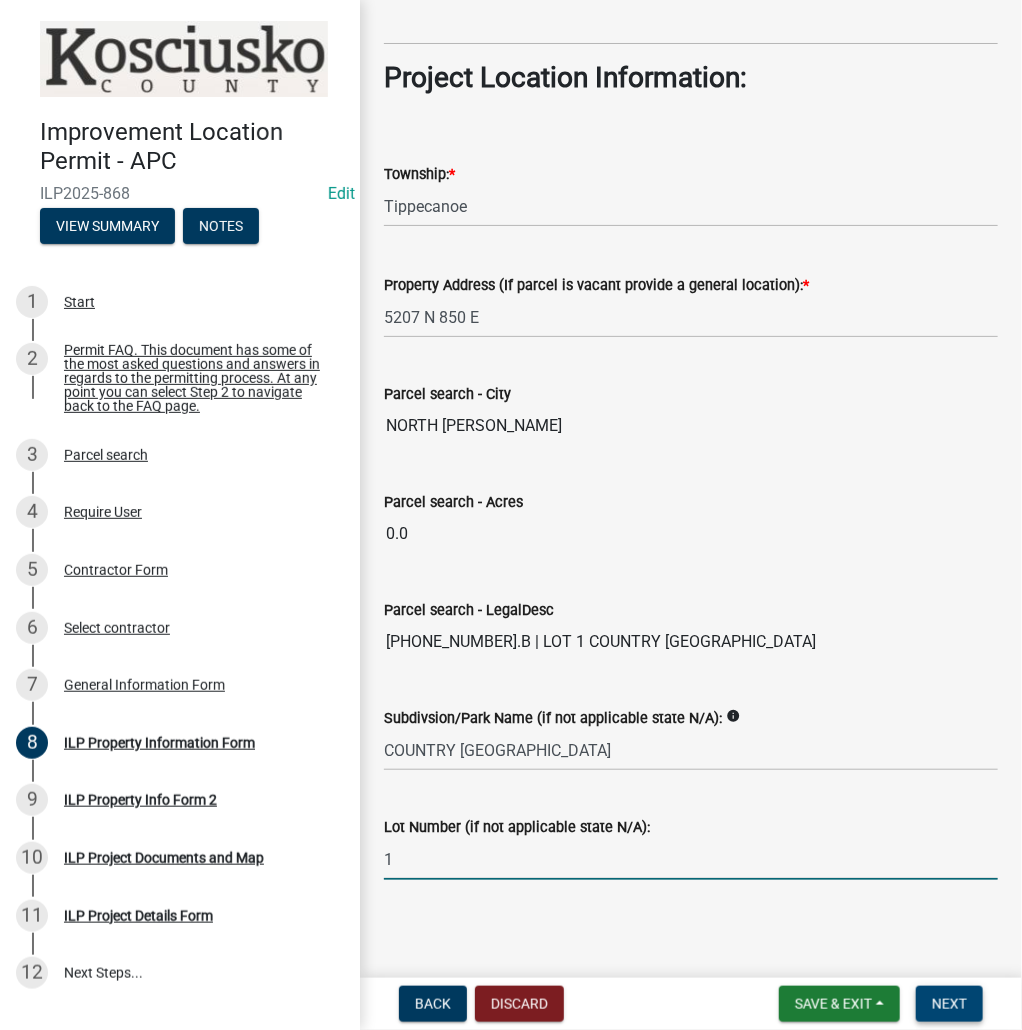 type on "1" 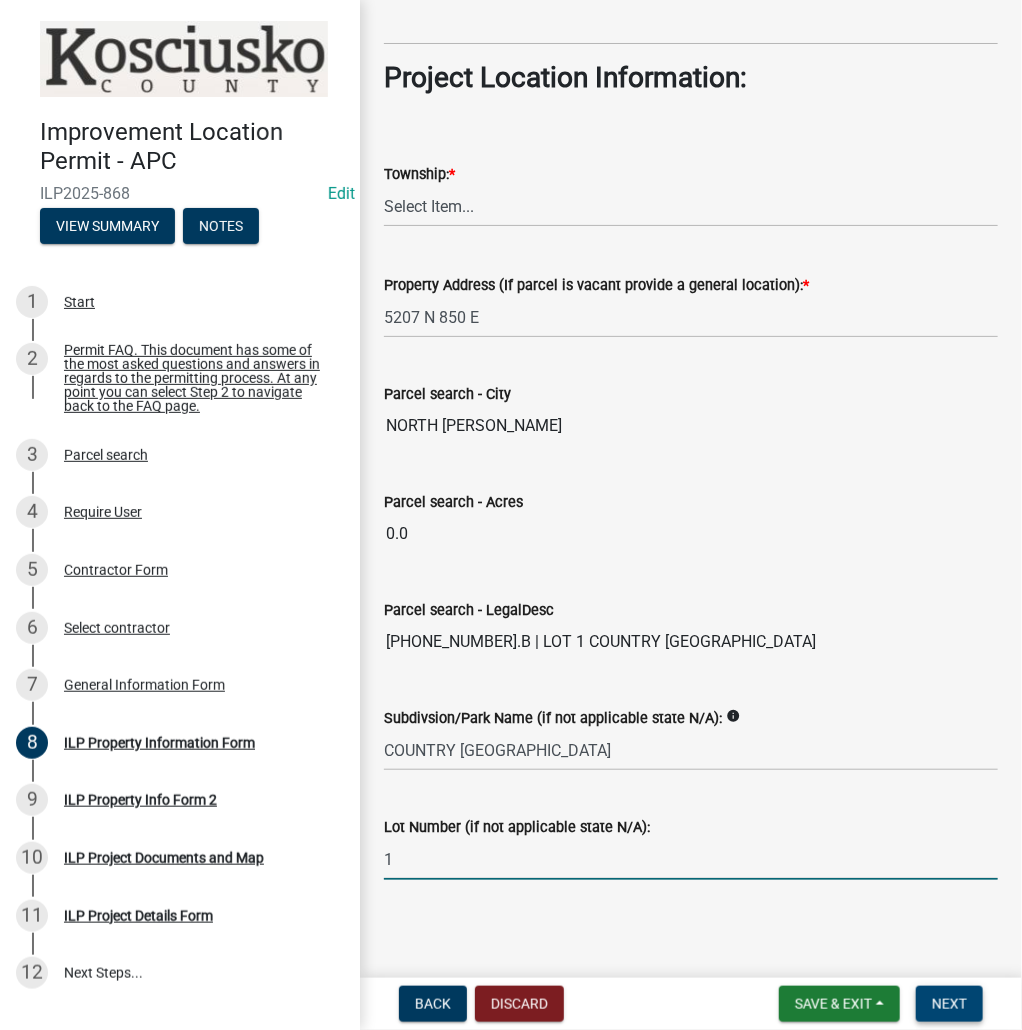 scroll, scrollTop: 0, scrollLeft: 0, axis: both 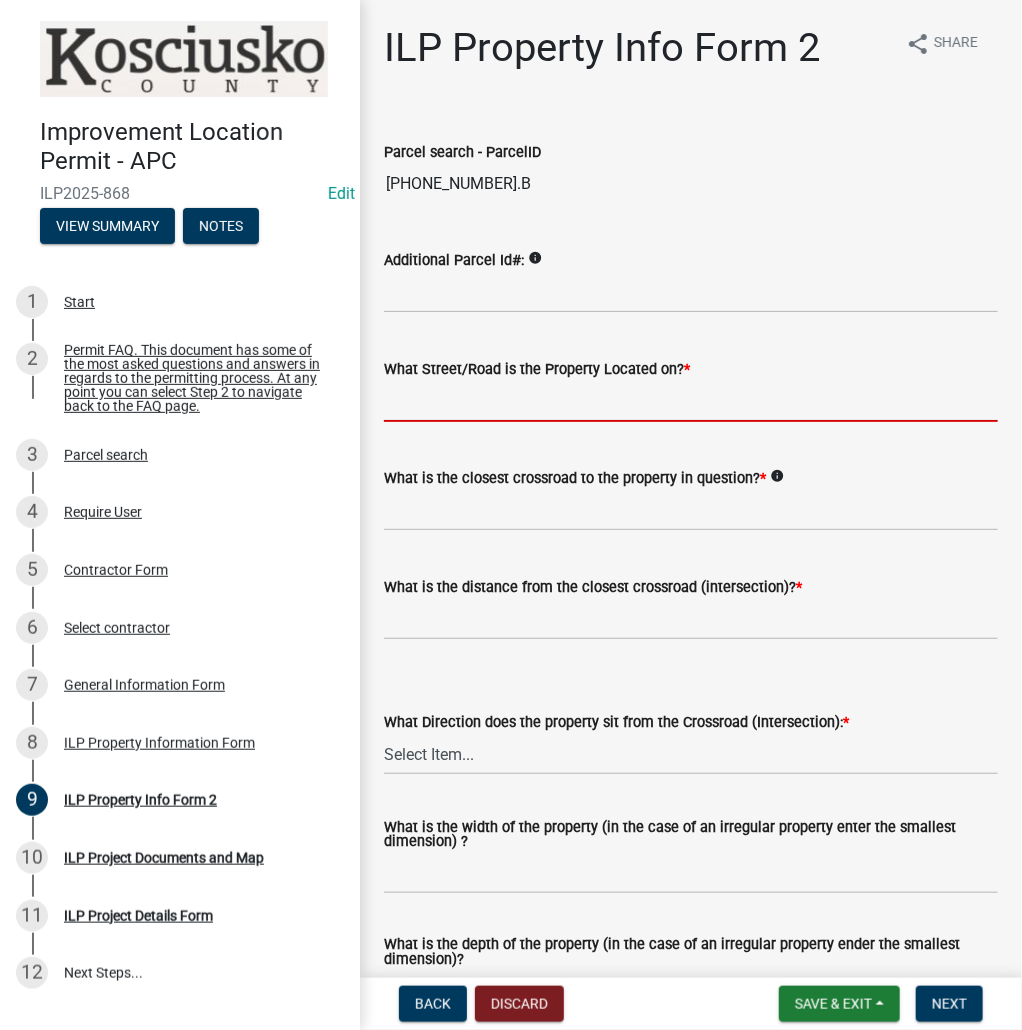 click on "What Street/Road is the Property Located on?  *" at bounding box center (691, 401) 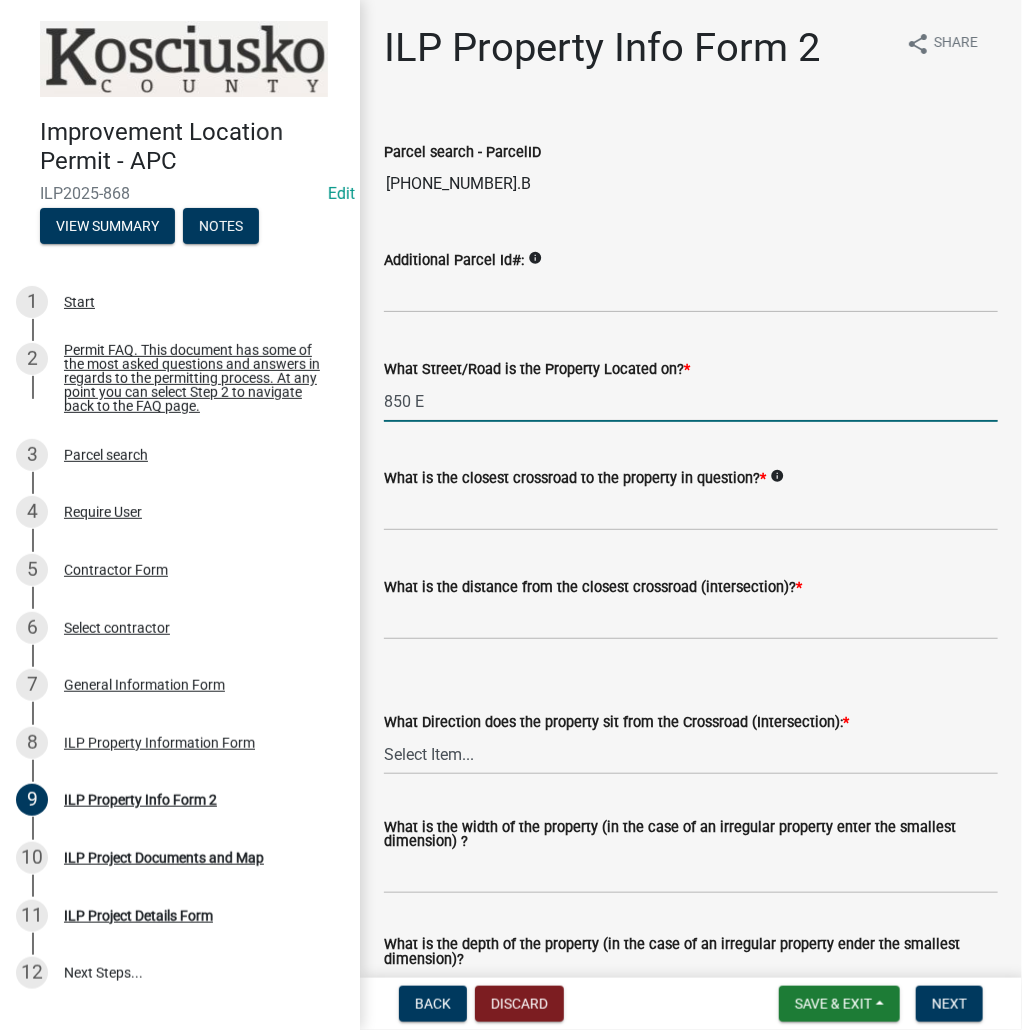 type on "850 E" 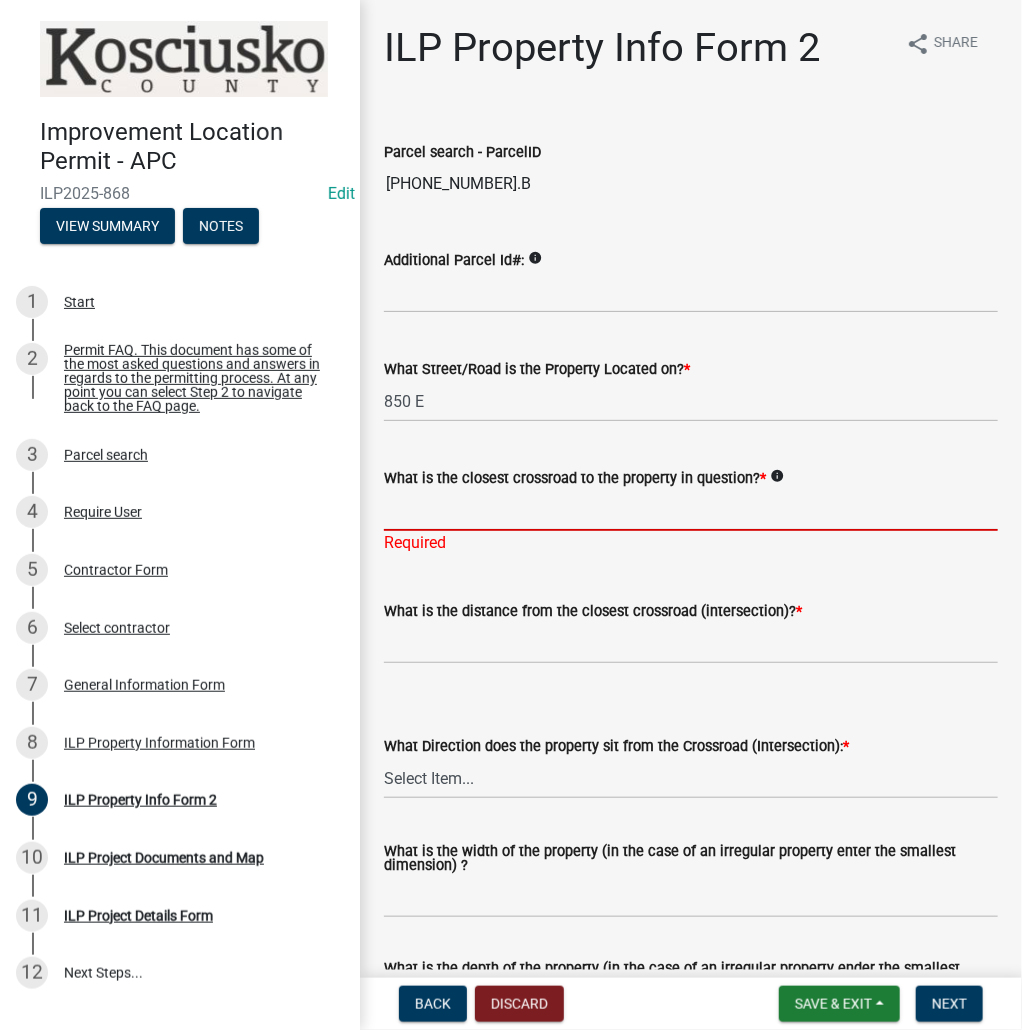 click on "What is the closest crossroad to the property in question?  *" at bounding box center [691, 510] 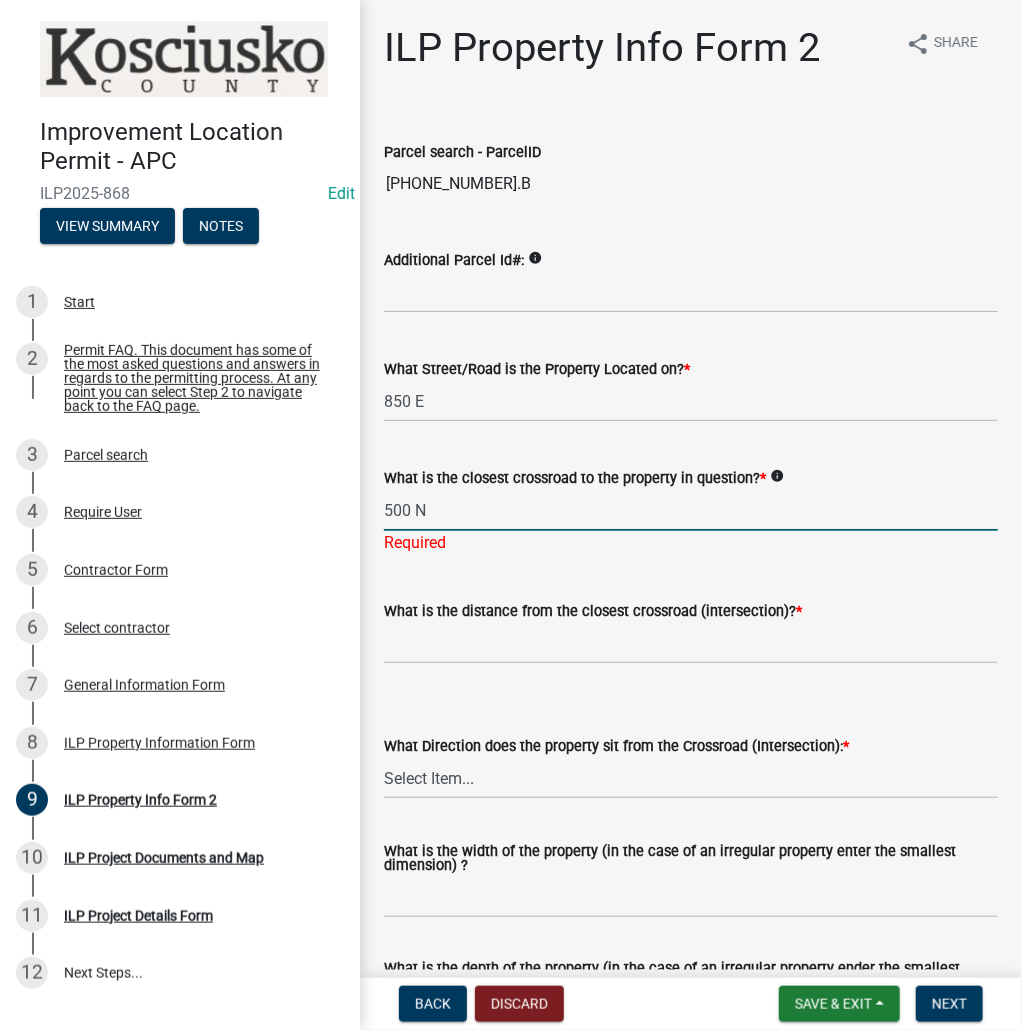 type on "500 N" 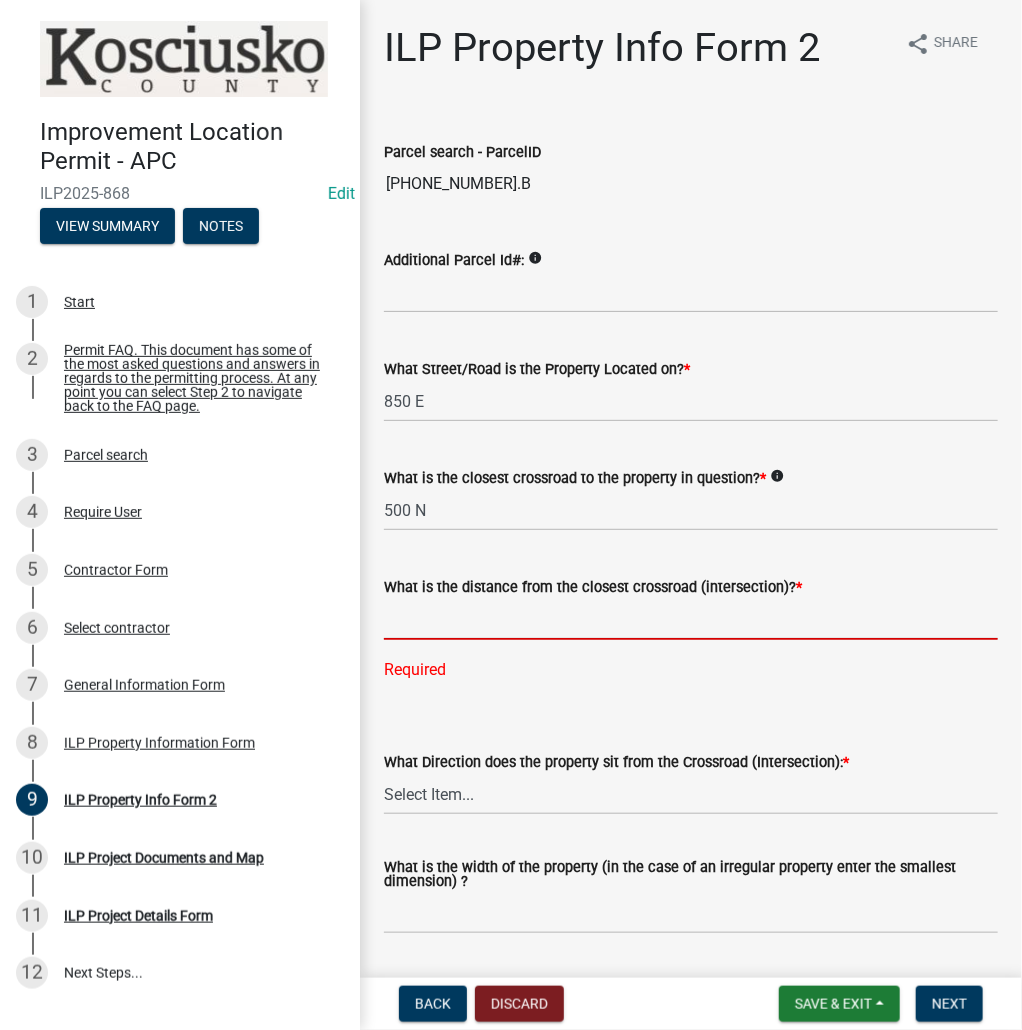 click 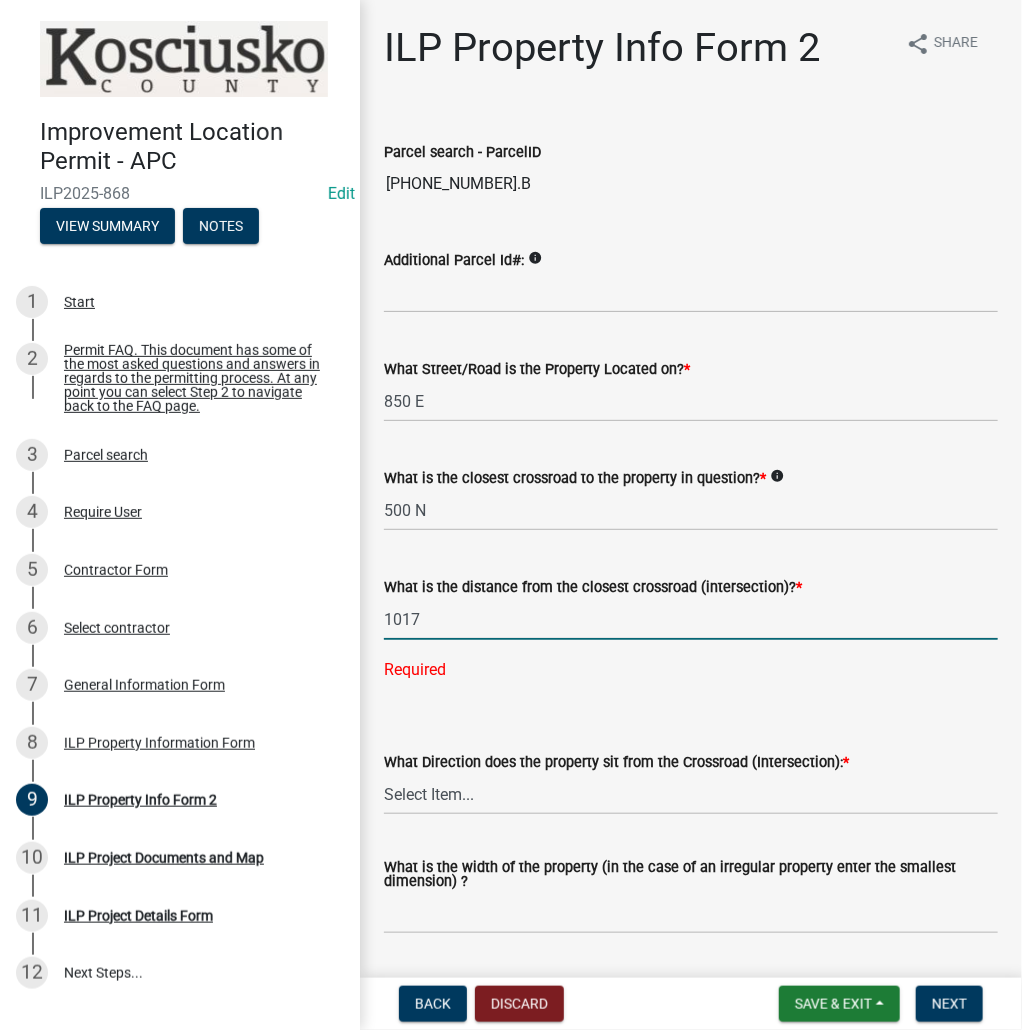 type on "1017" 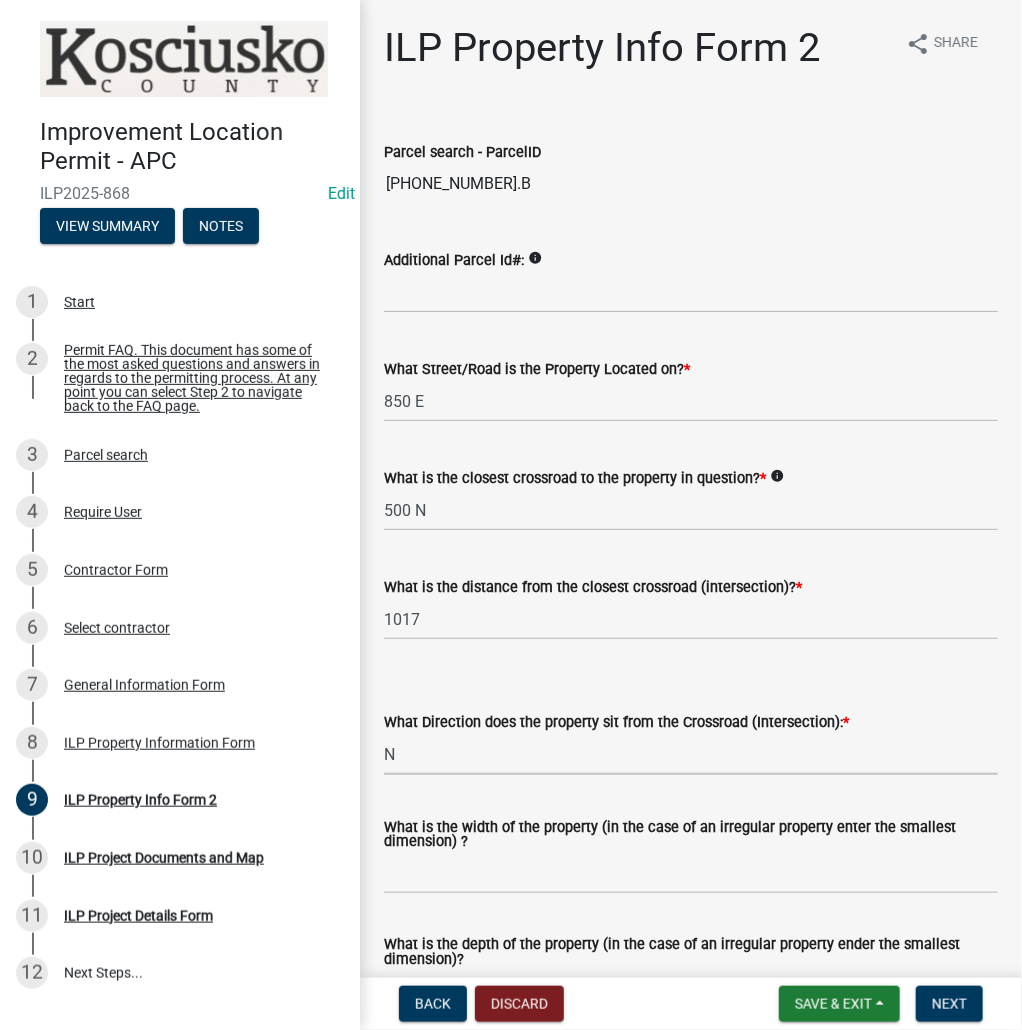 select on "0609af41-fe40-4fa2-880d-6f54f567ae8e" 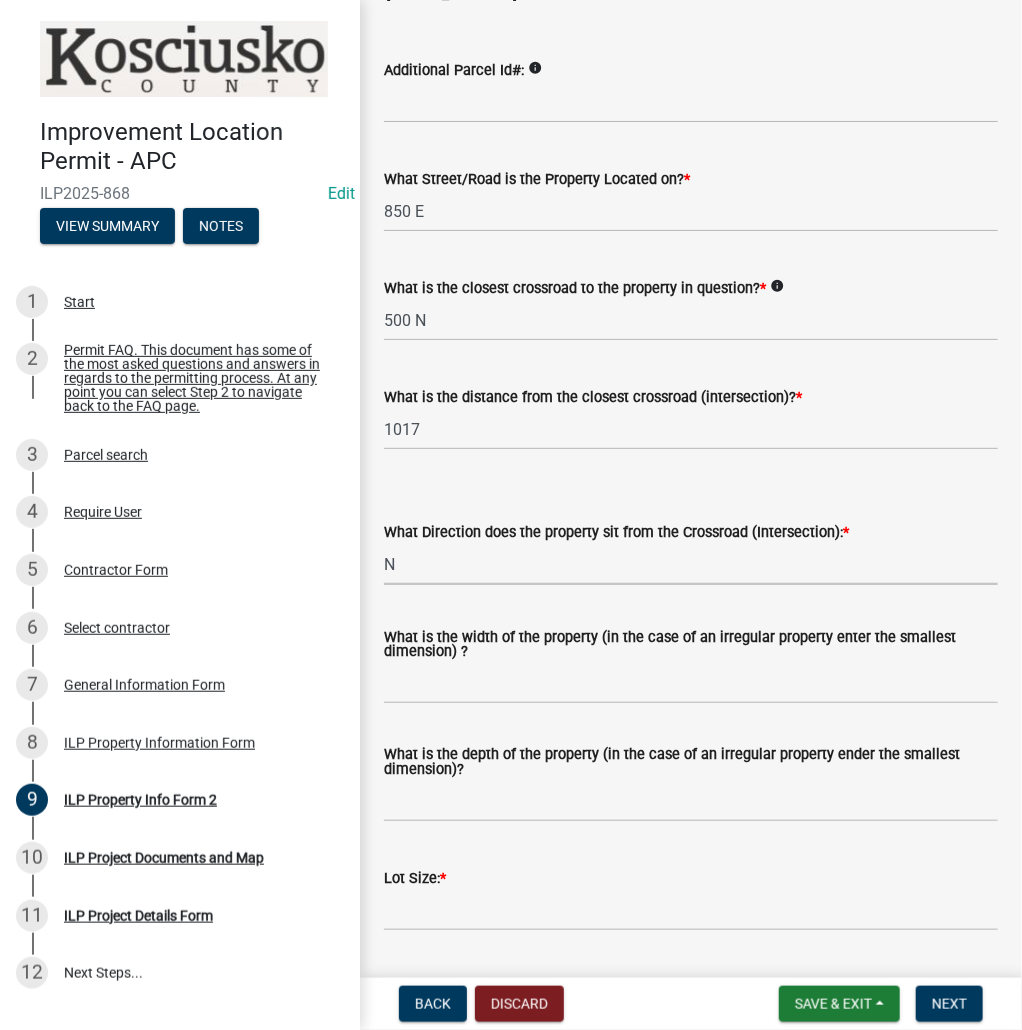 scroll, scrollTop: 240, scrollLeft: 0, axis: vertical 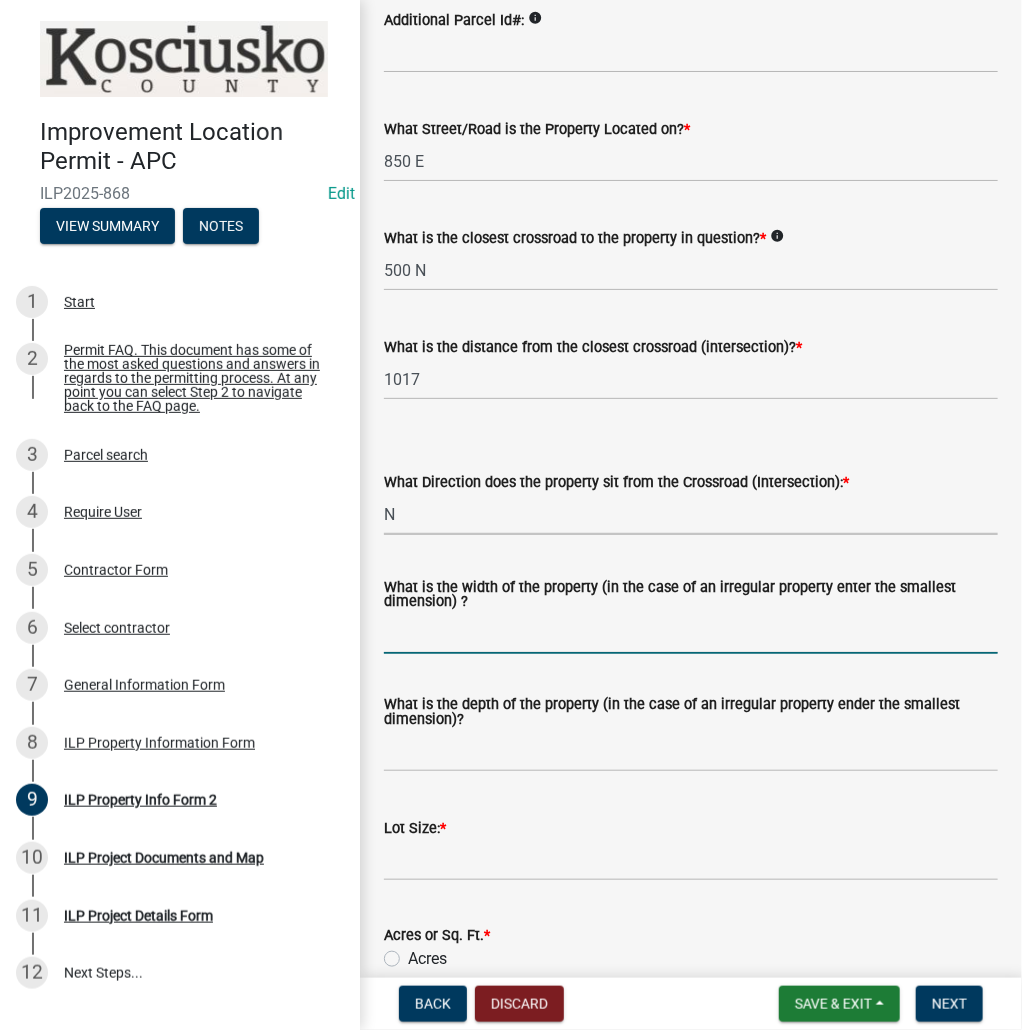 click on "What is the width of the property (in the case of an irregular property enter the smallest dimension) ?" at bounding box center [691, 633] 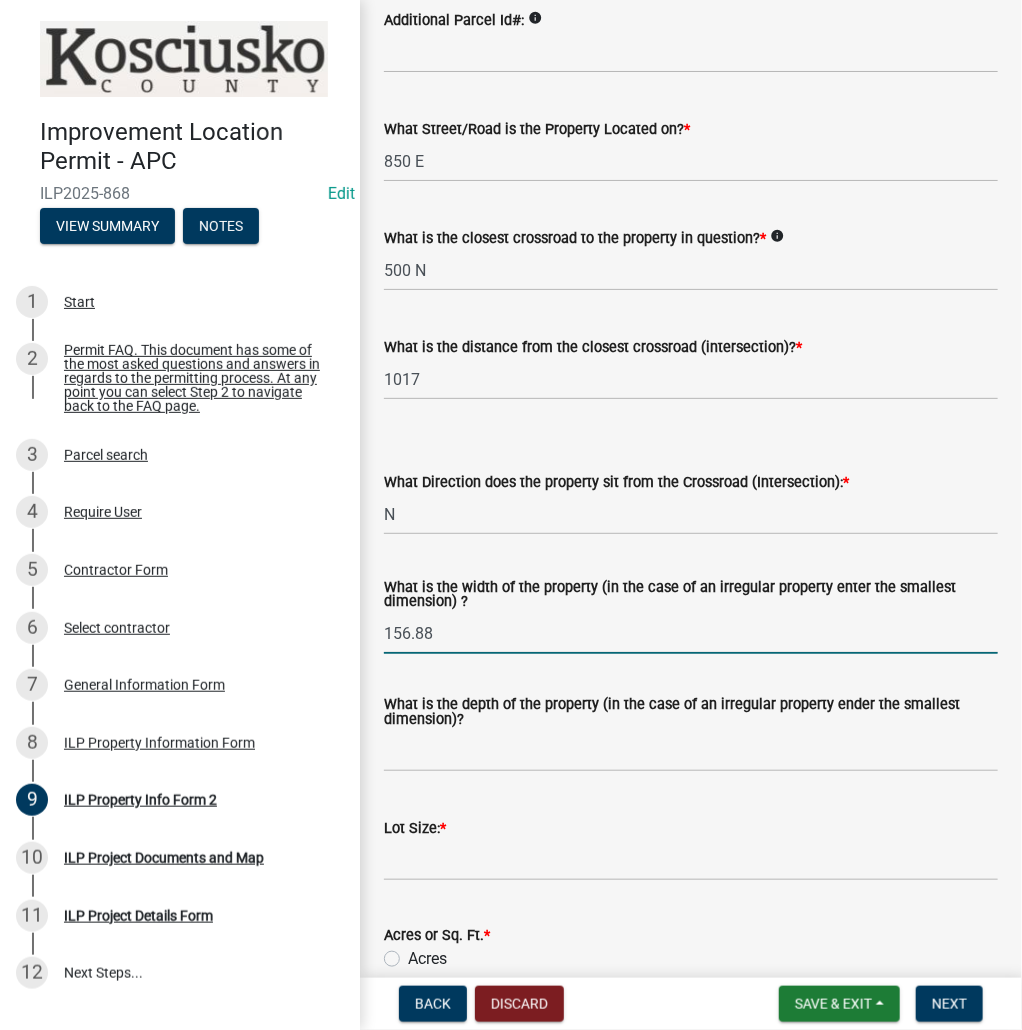 type on "156.88" 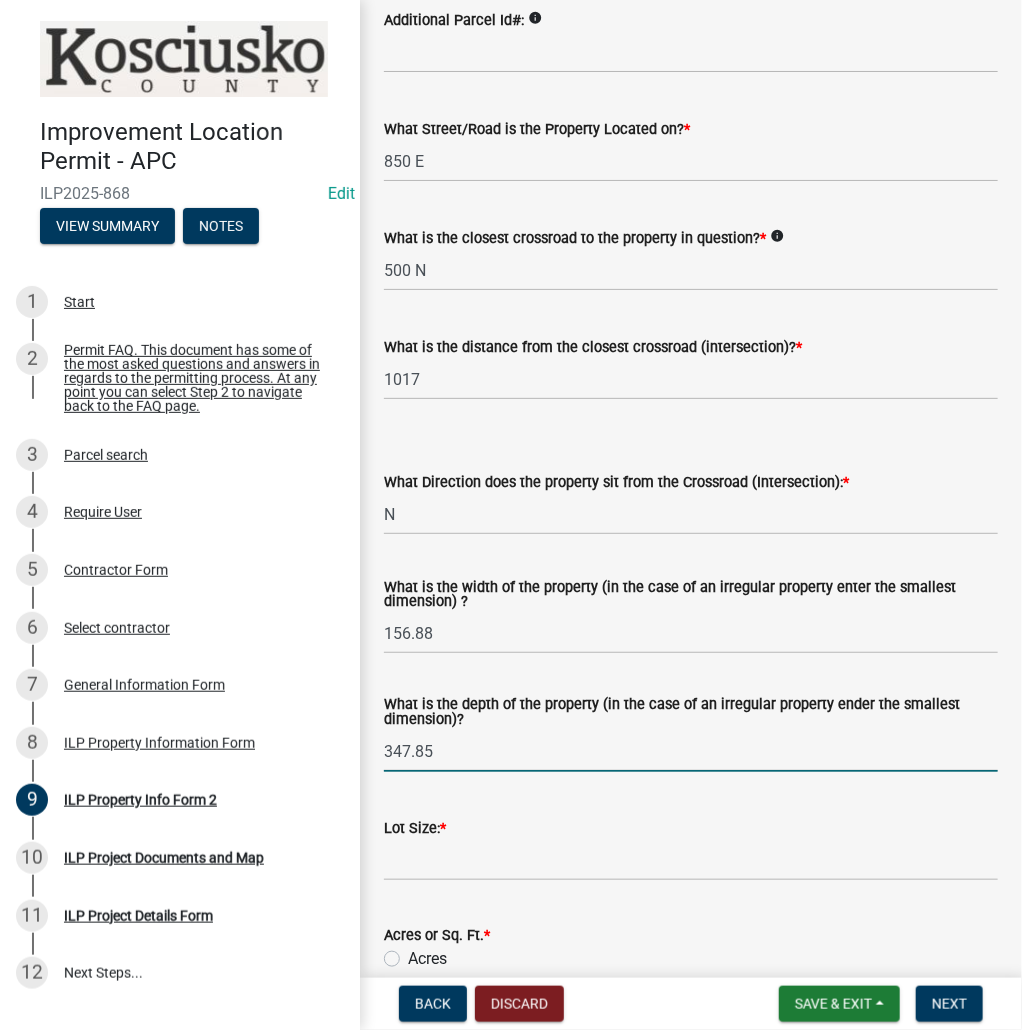 type on "347.85" 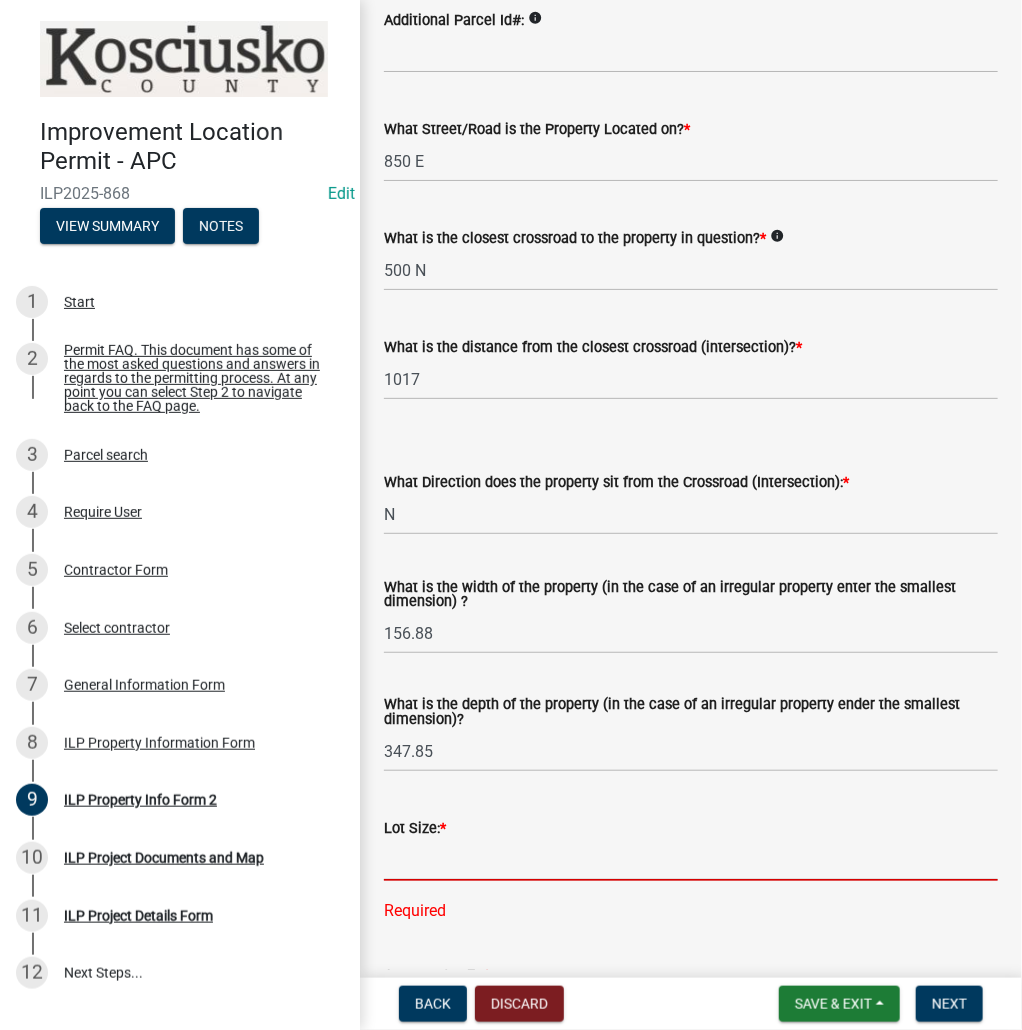 click 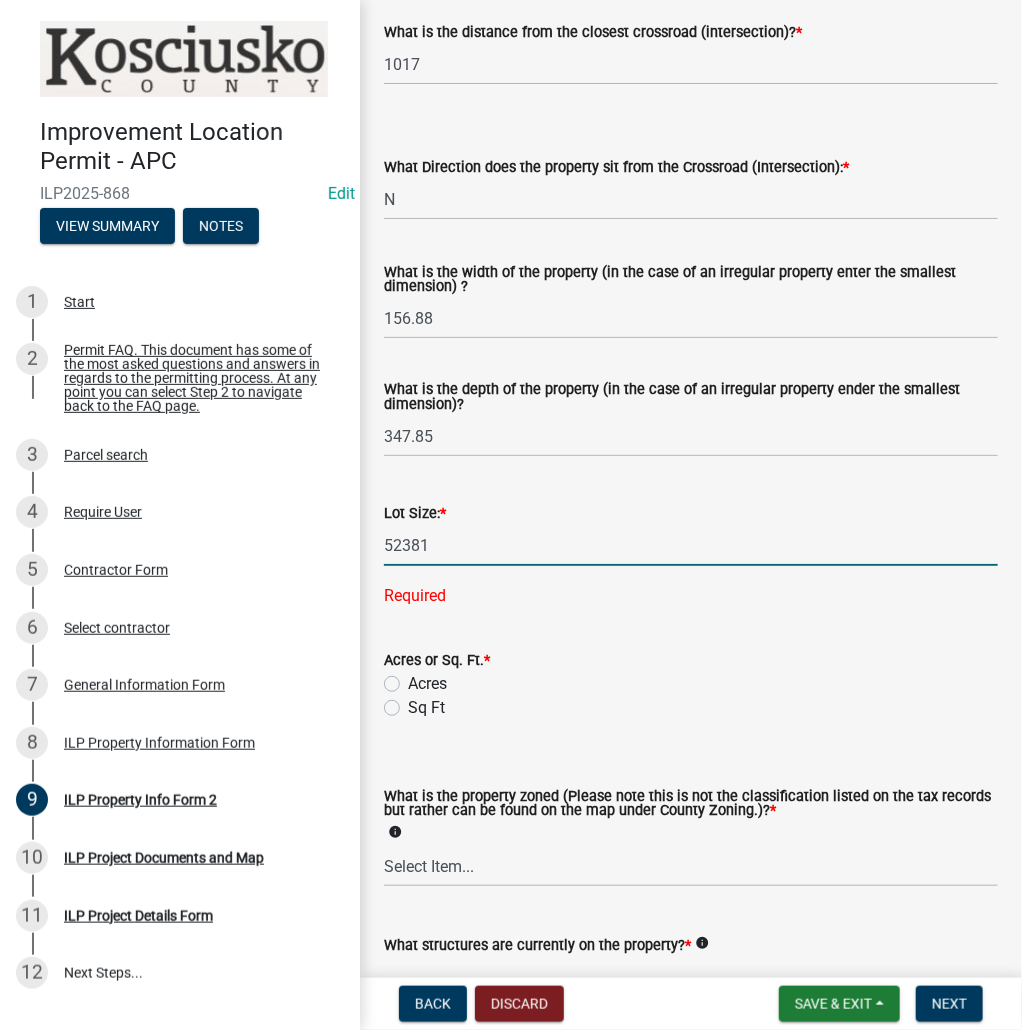 scroll, scrollTop: 560, scrollLeft: 0, axis: vertical 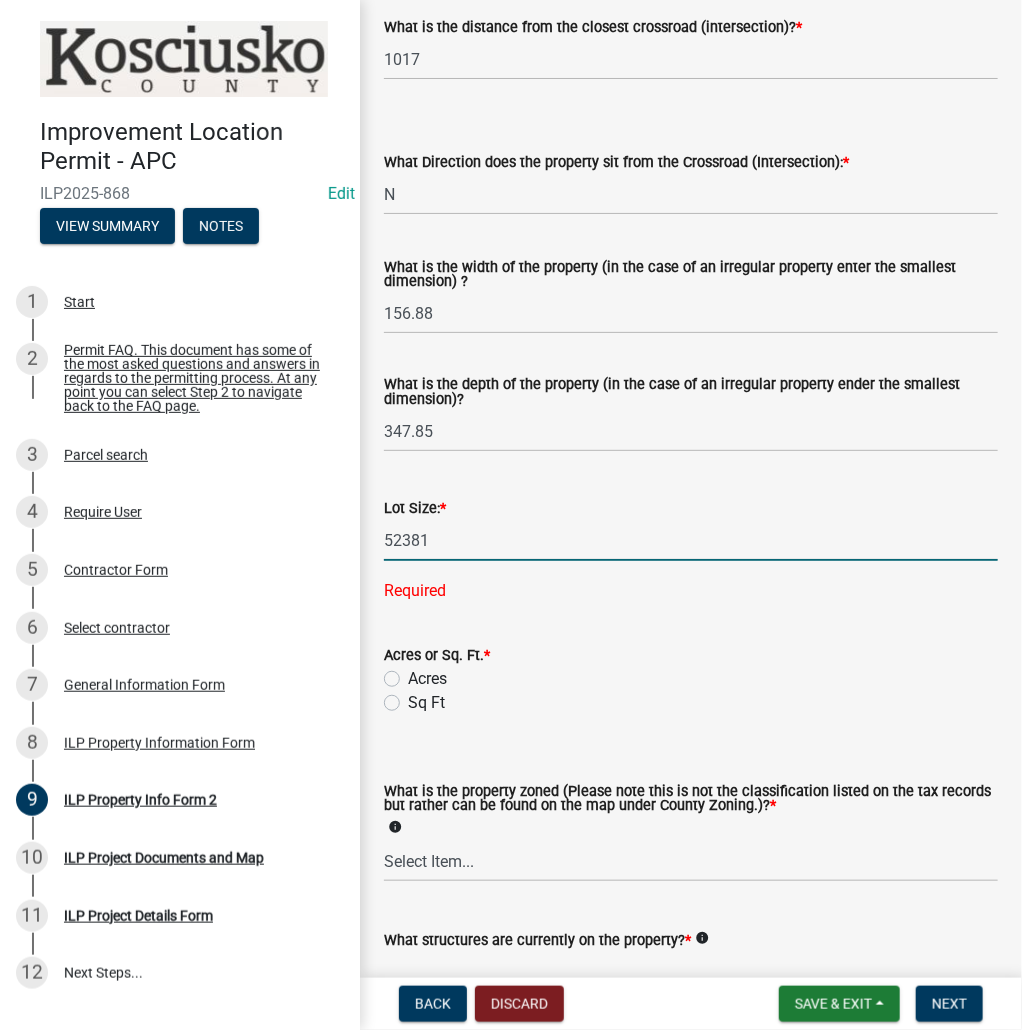 type on "52381" 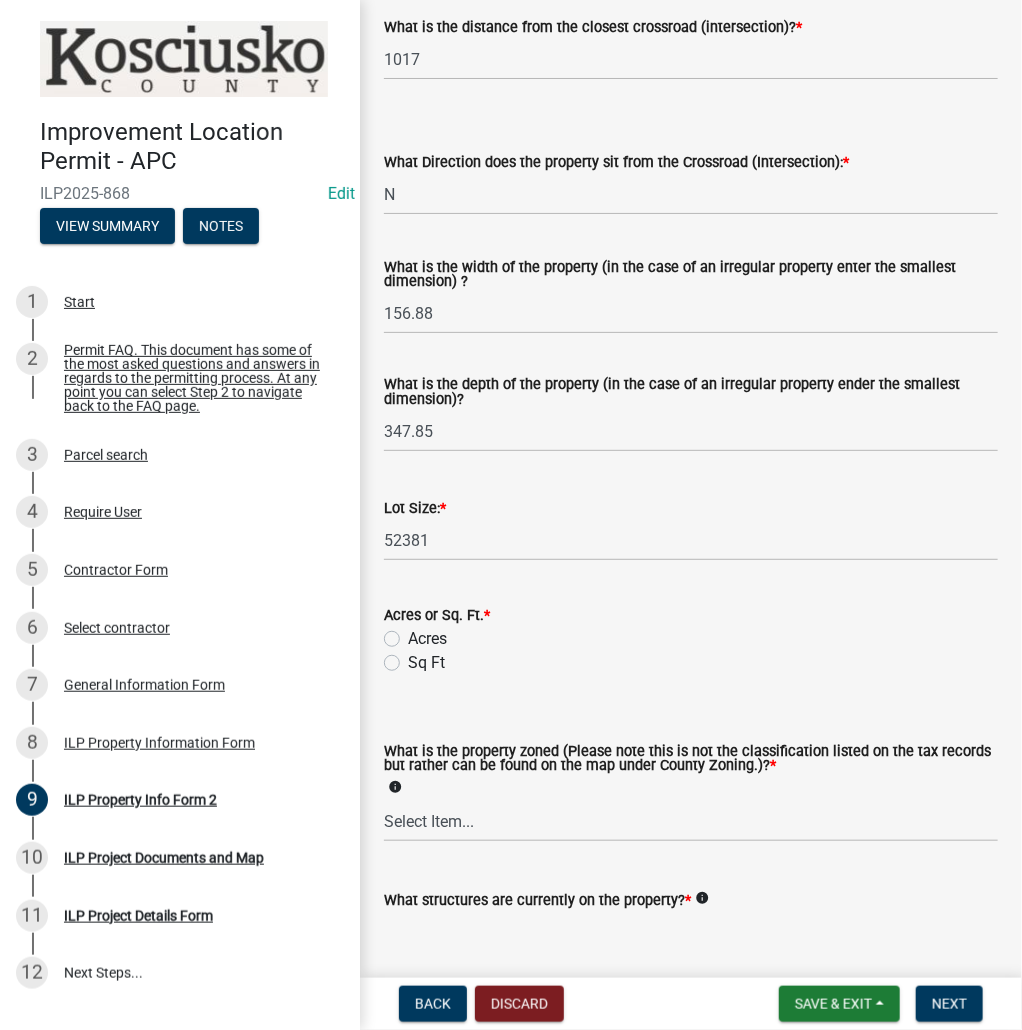 click on "Sq Ft" 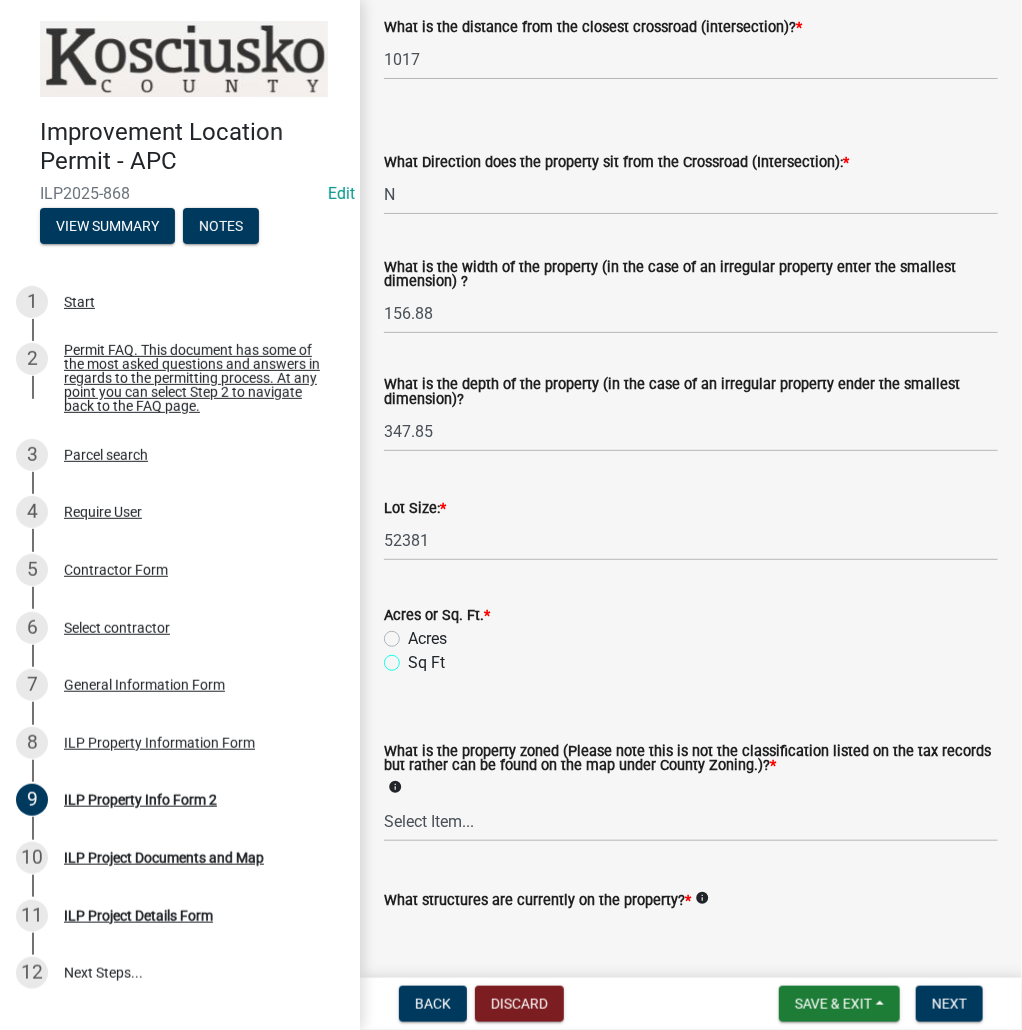 click on "Sq Ft" at bounding box center [414, 657] 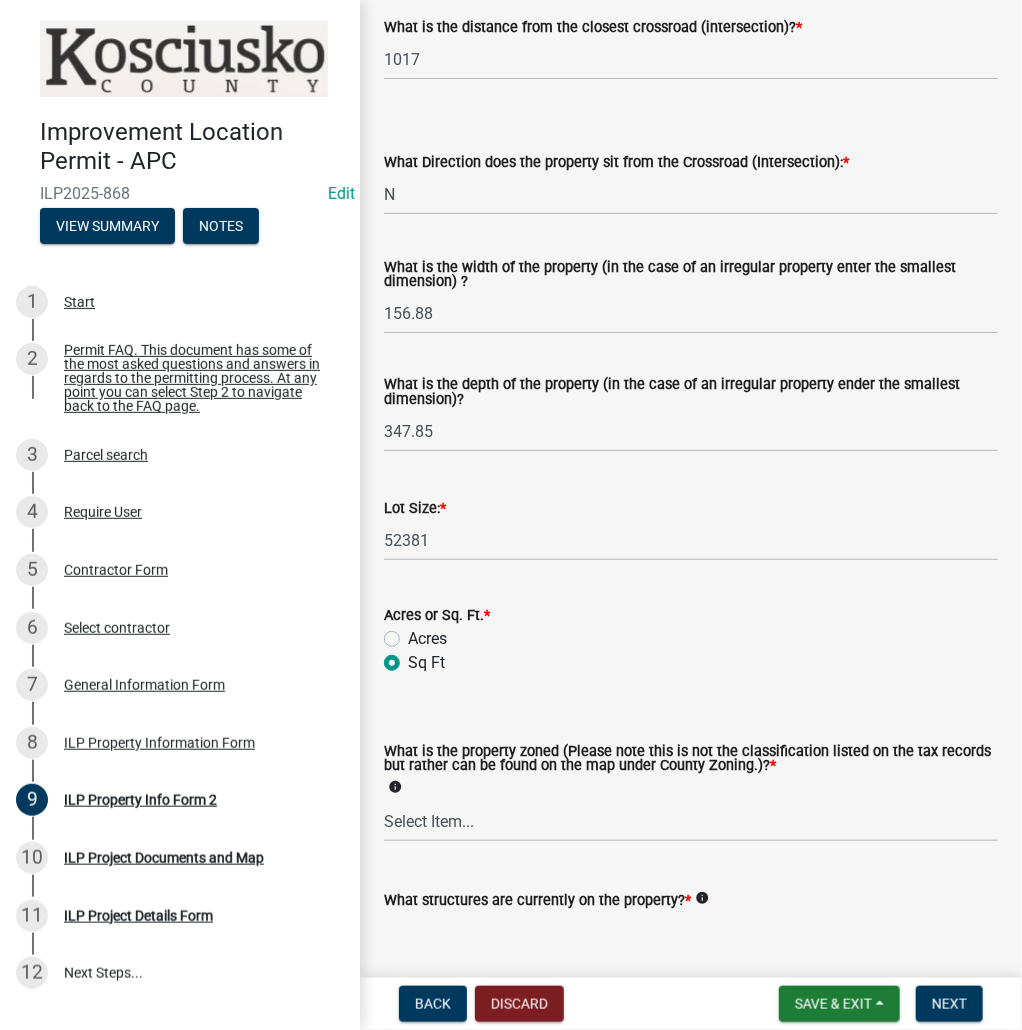 radio on "true" 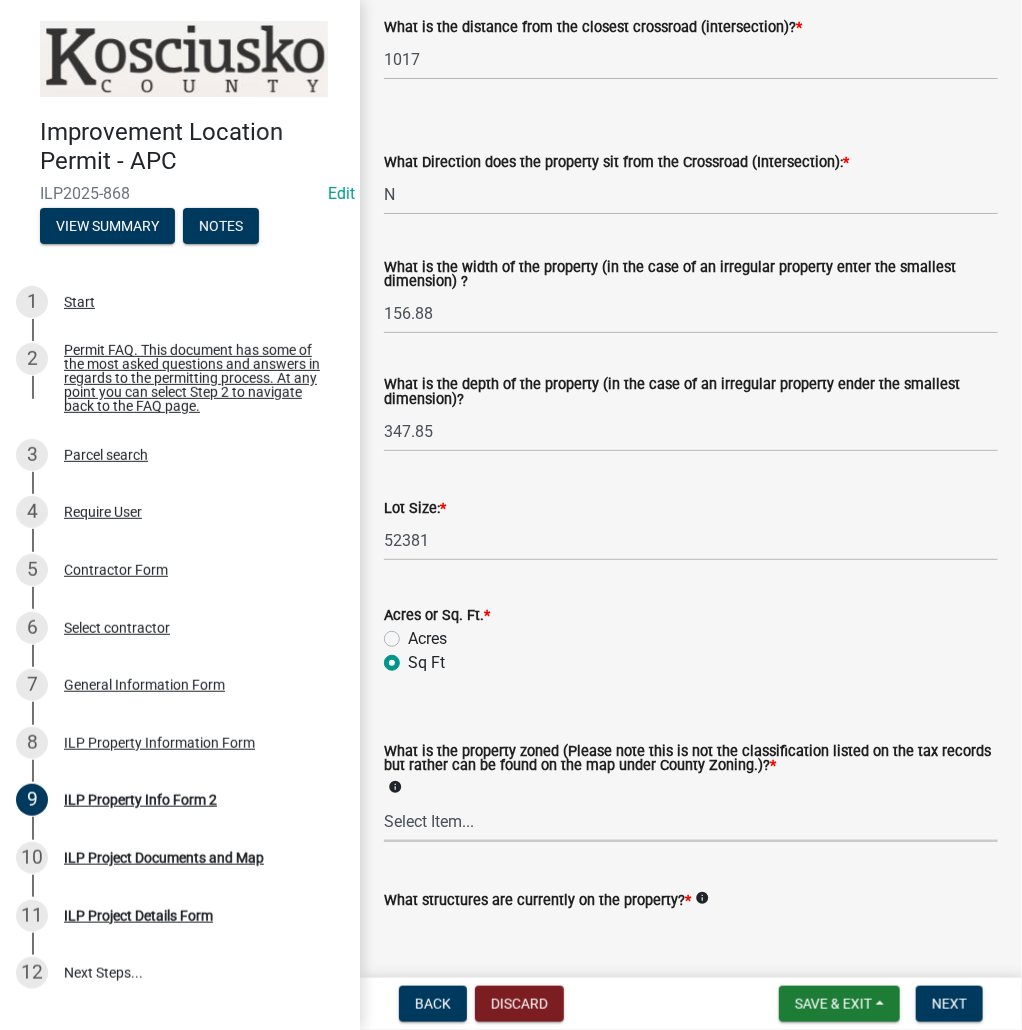 click on "Select Item...   Agricultural   Agricultural 2   Commercial   Environmental   Industrial 1   Industrial 2   Industrial 3   Public Use   Residential" at bounding box center (691, 821) 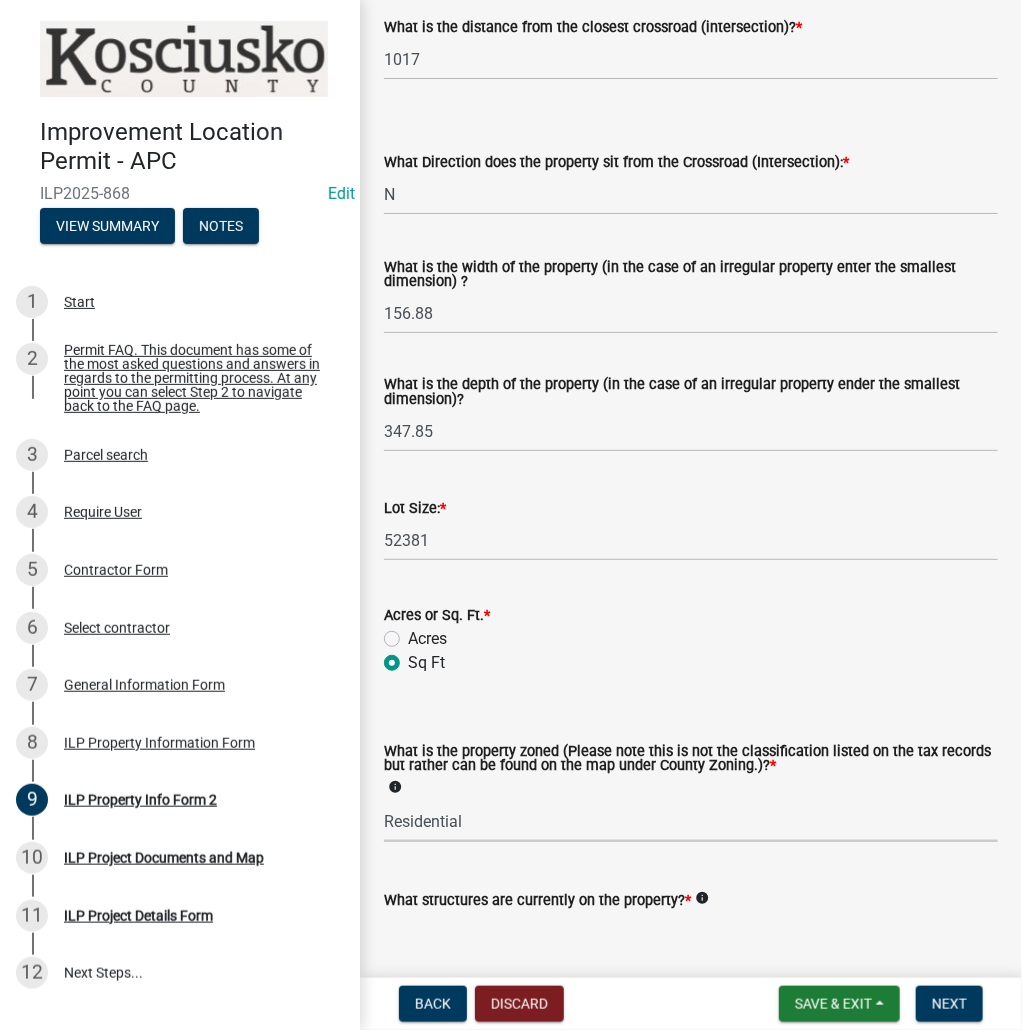 click on "Select Item...   Agricultural   Agricultural 2   Commercial   Environmental   Industrial 1   Industrial 2   Industrial 3   Public Use   Residential" at bounding box center (691, 821) 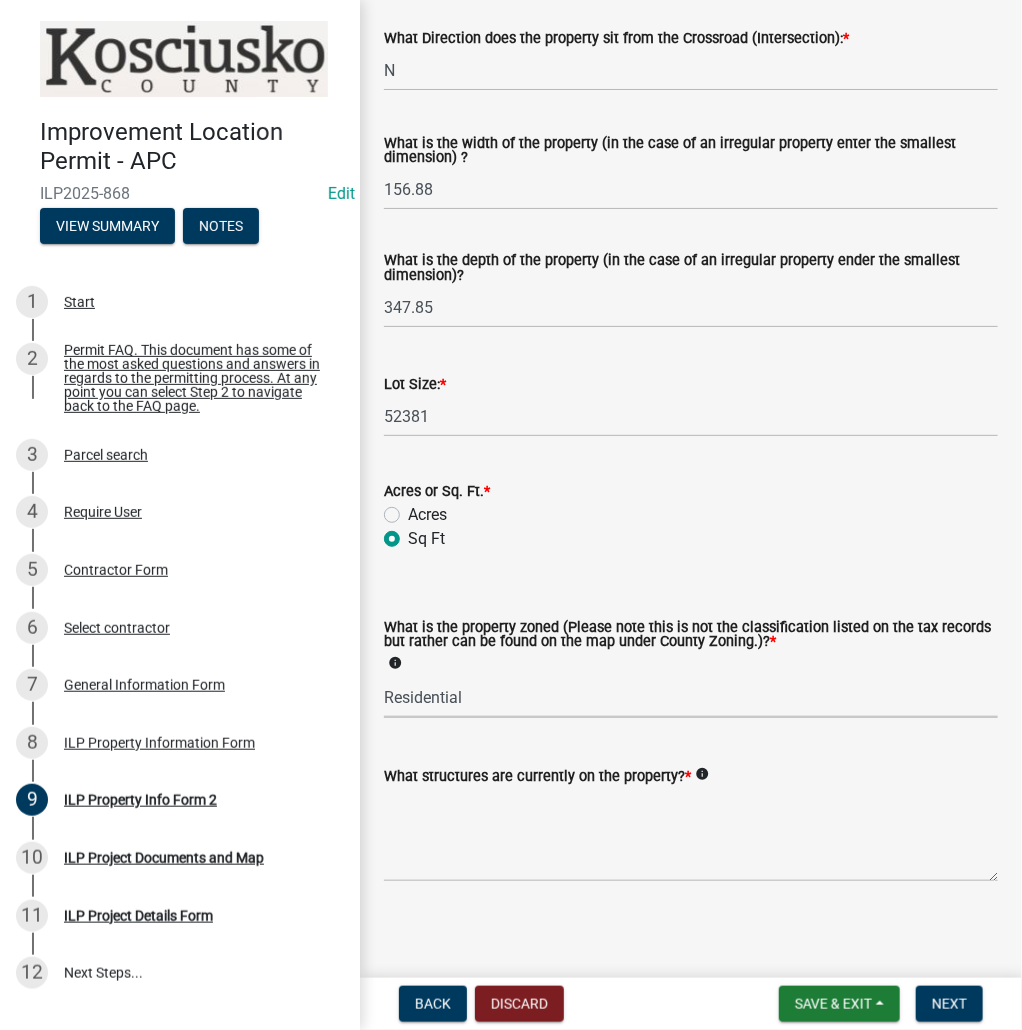 scroll, scrollTop: 690, scrollLeft: 0, axis: vertical 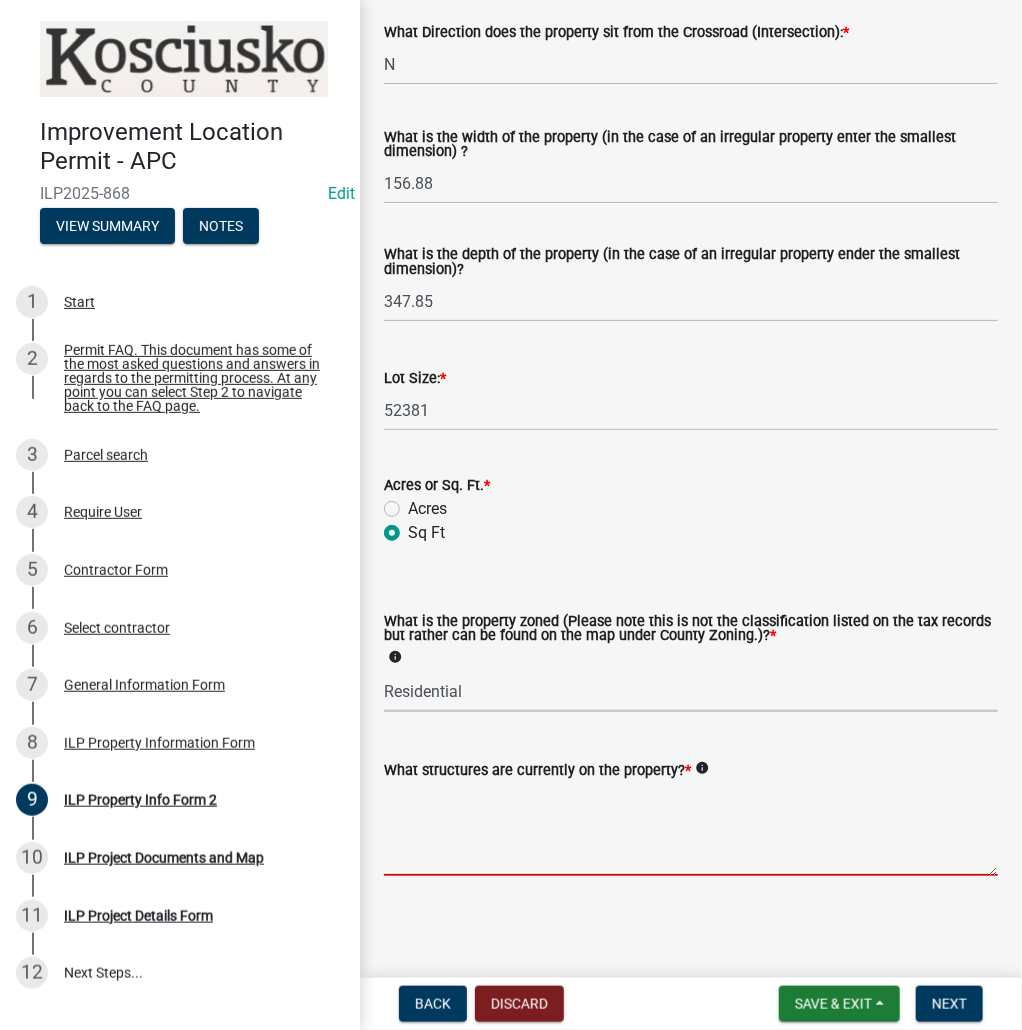 click on "What structures are currently on the property?  *" at bounding box center [691, 829] 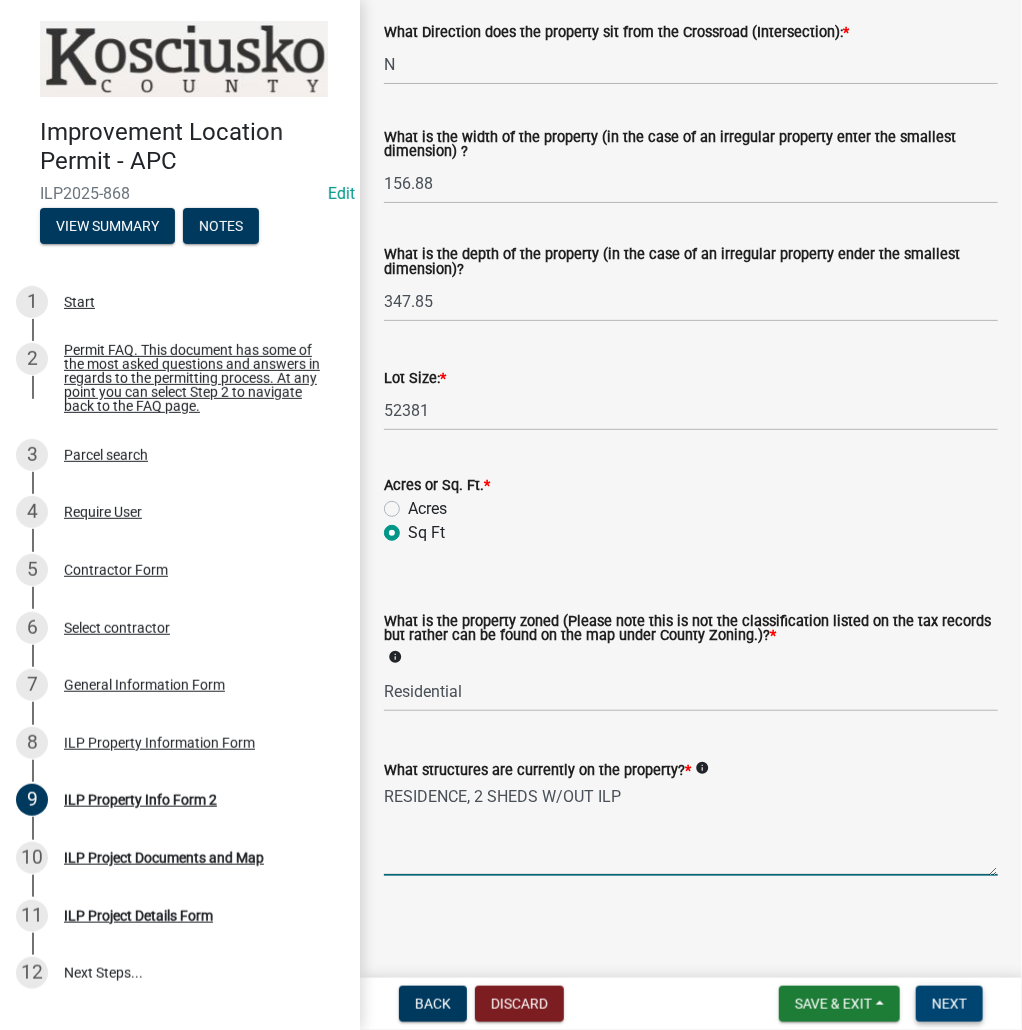 type on "RESIDENCE, 2 SHEDS W/OUT ILP" 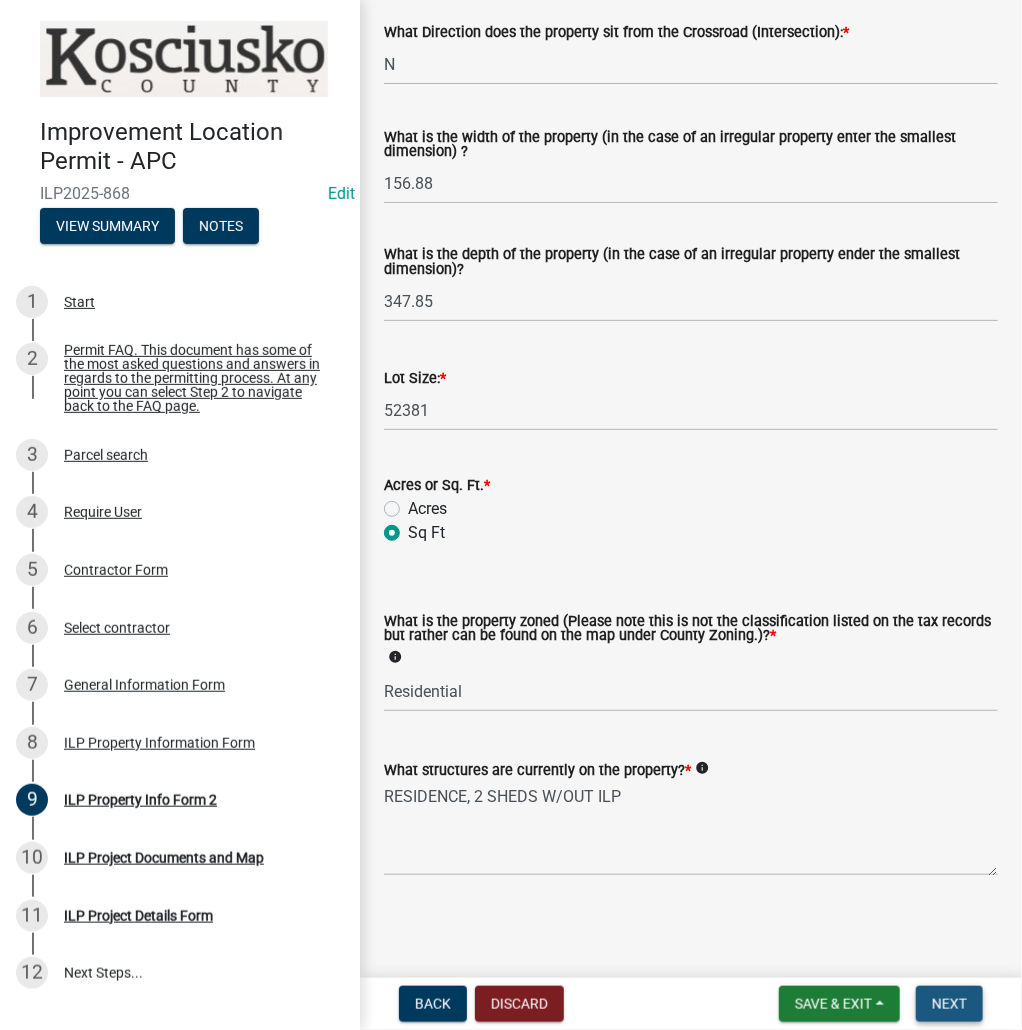 click on "Next" at bounding box center (949, 1004) 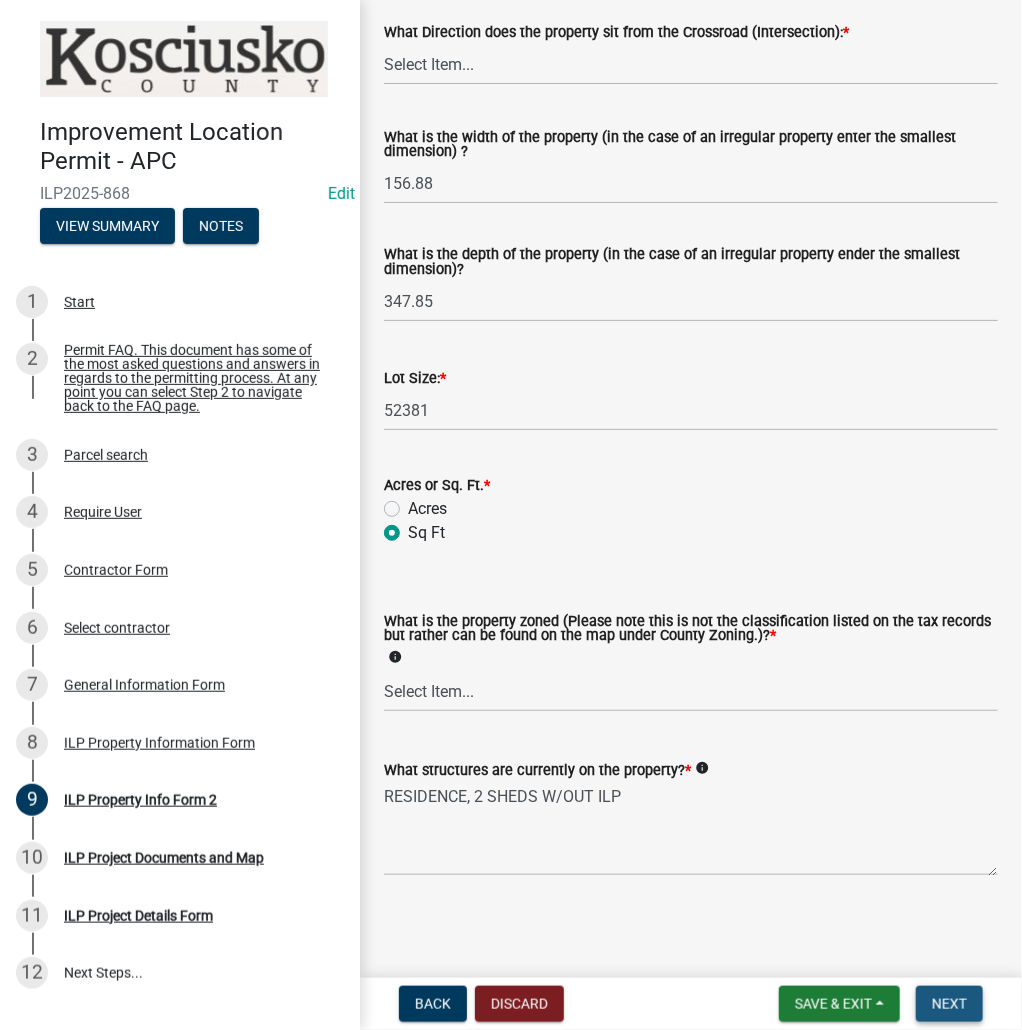 scroll, scrollTop: 0, scrollLeft: 0, axis: both 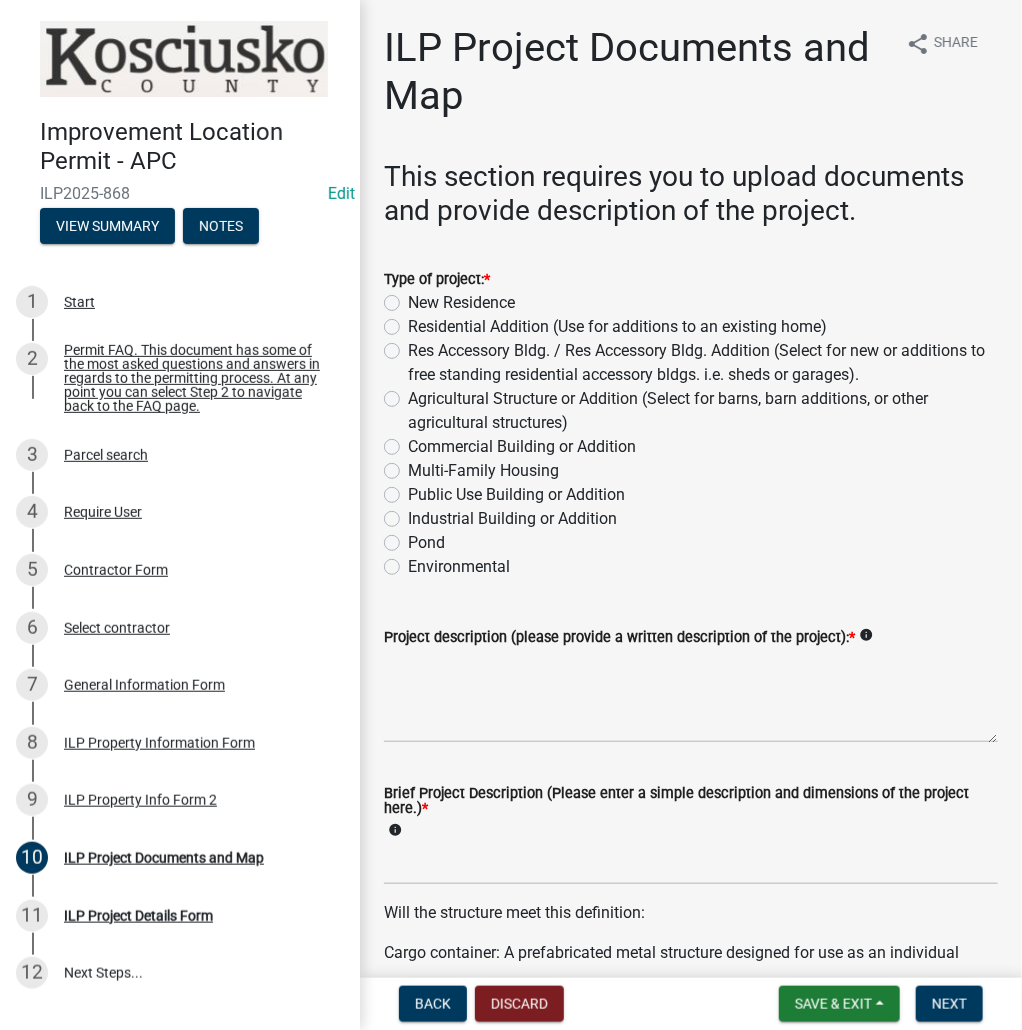 click on "Res Accessory Bldg. / Res Accessory  Bldg. Addition (Select for new or additions to free standing residential accessory bldgs. i.e. sheds or garages)." 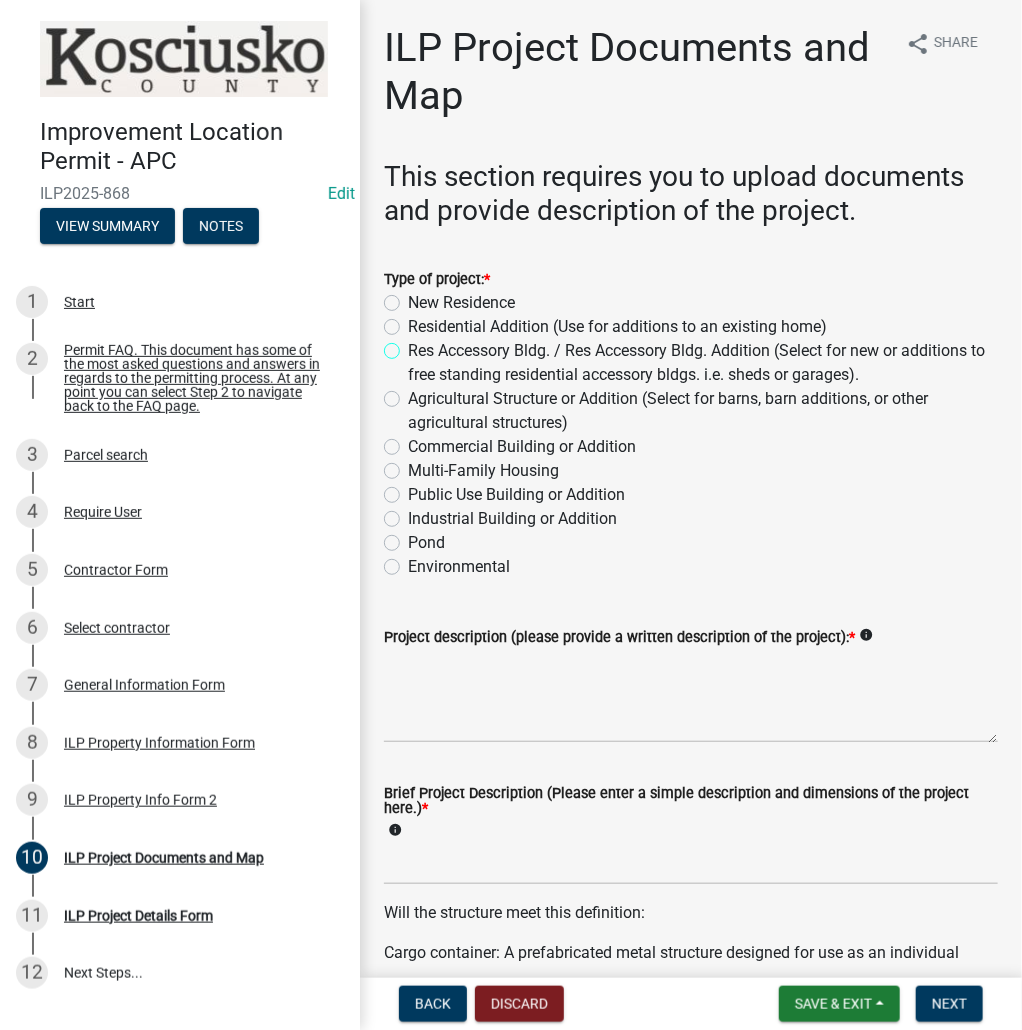 click on "Res Accessory Bldg. / Res Accessory  Bldg. Addition (Select for new or additions to free standing residential accessory bldgs. i.e. sheds or garages)." at bounding box center [414, 345] 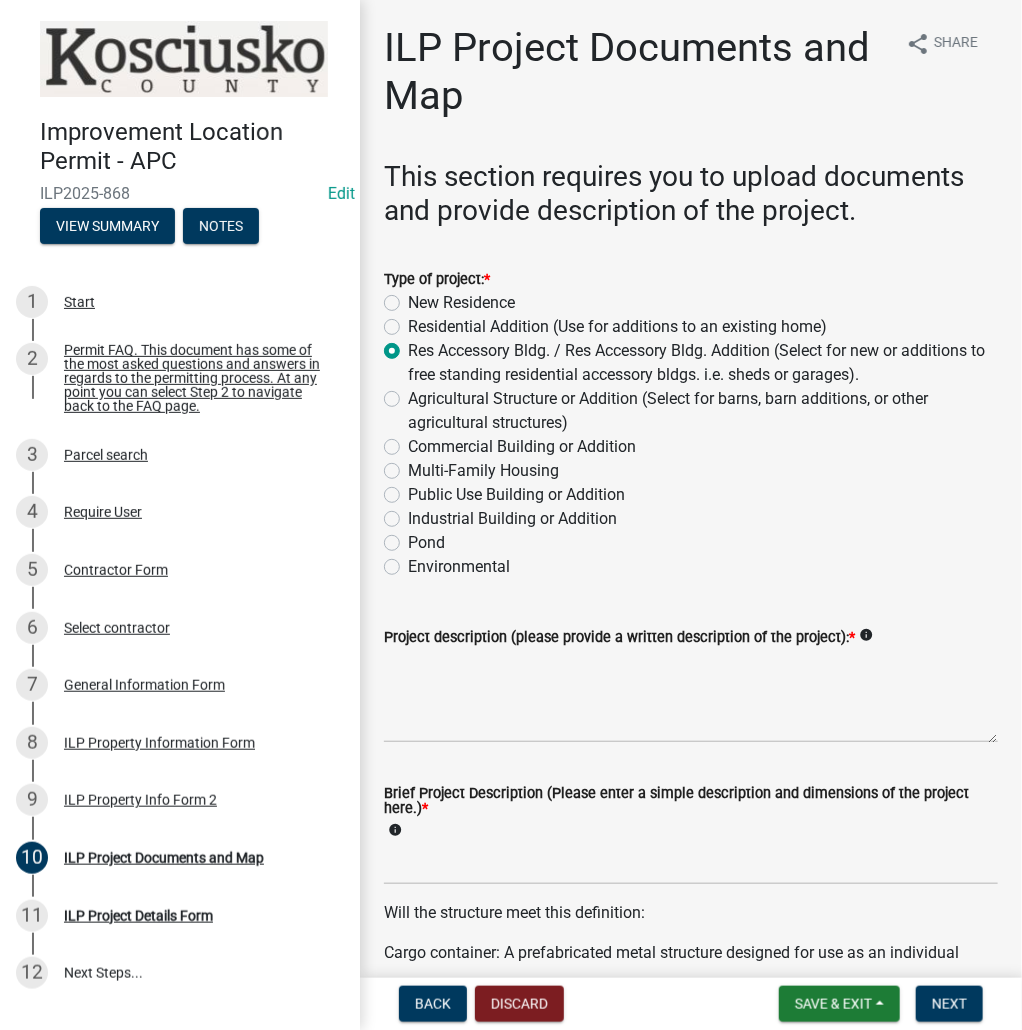 radio on "true" 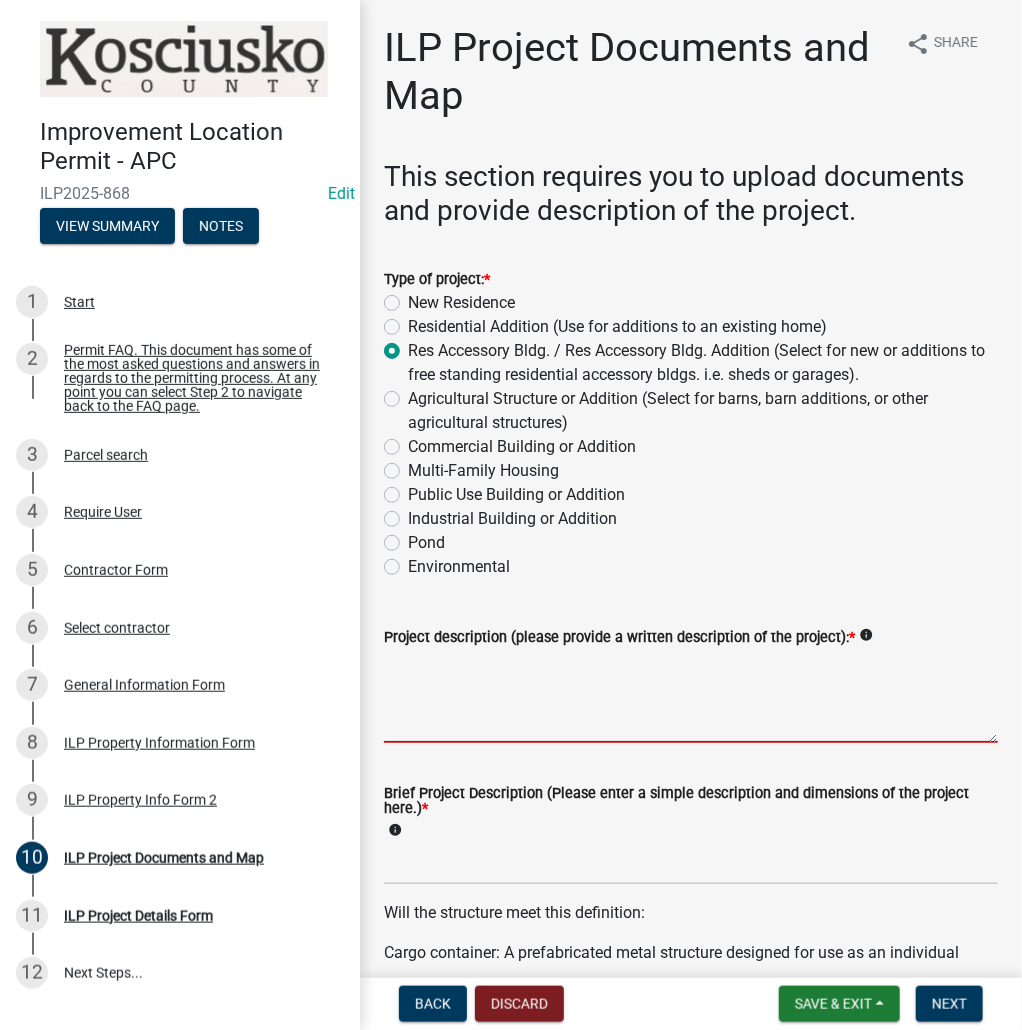 click on "Project description (please provide a written description of the project):  *" at bounding box center (691, 696) 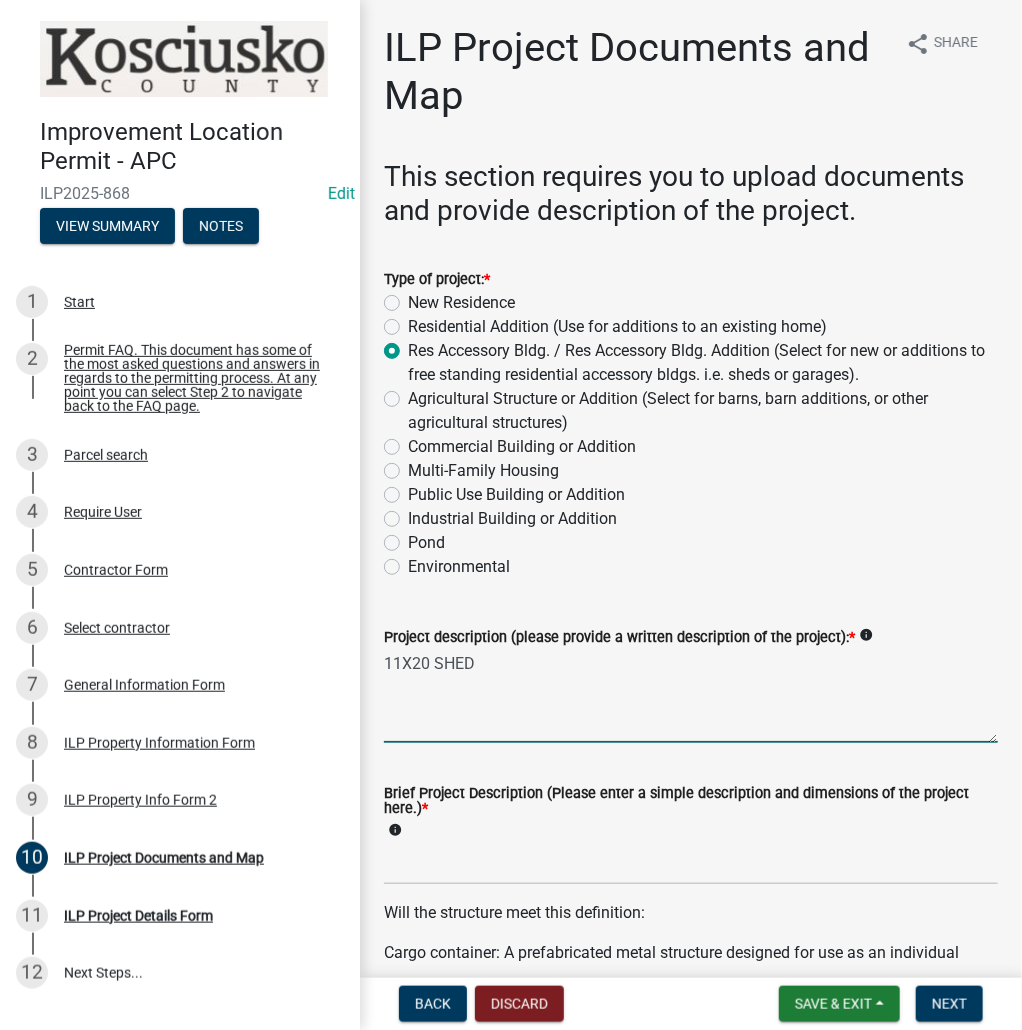 type on "11X20 SHED" 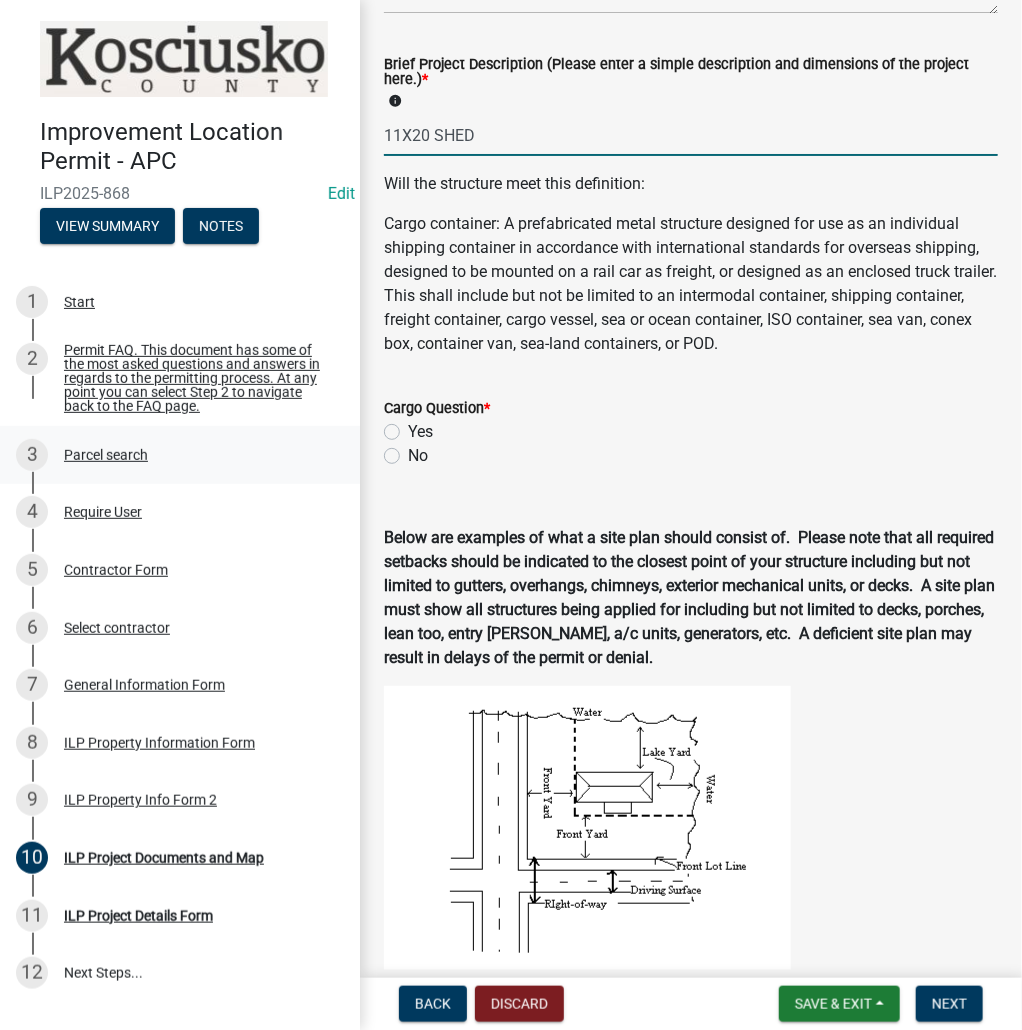 scroll, scrollTop: 800, scrollLeft: 0, axis: vertical 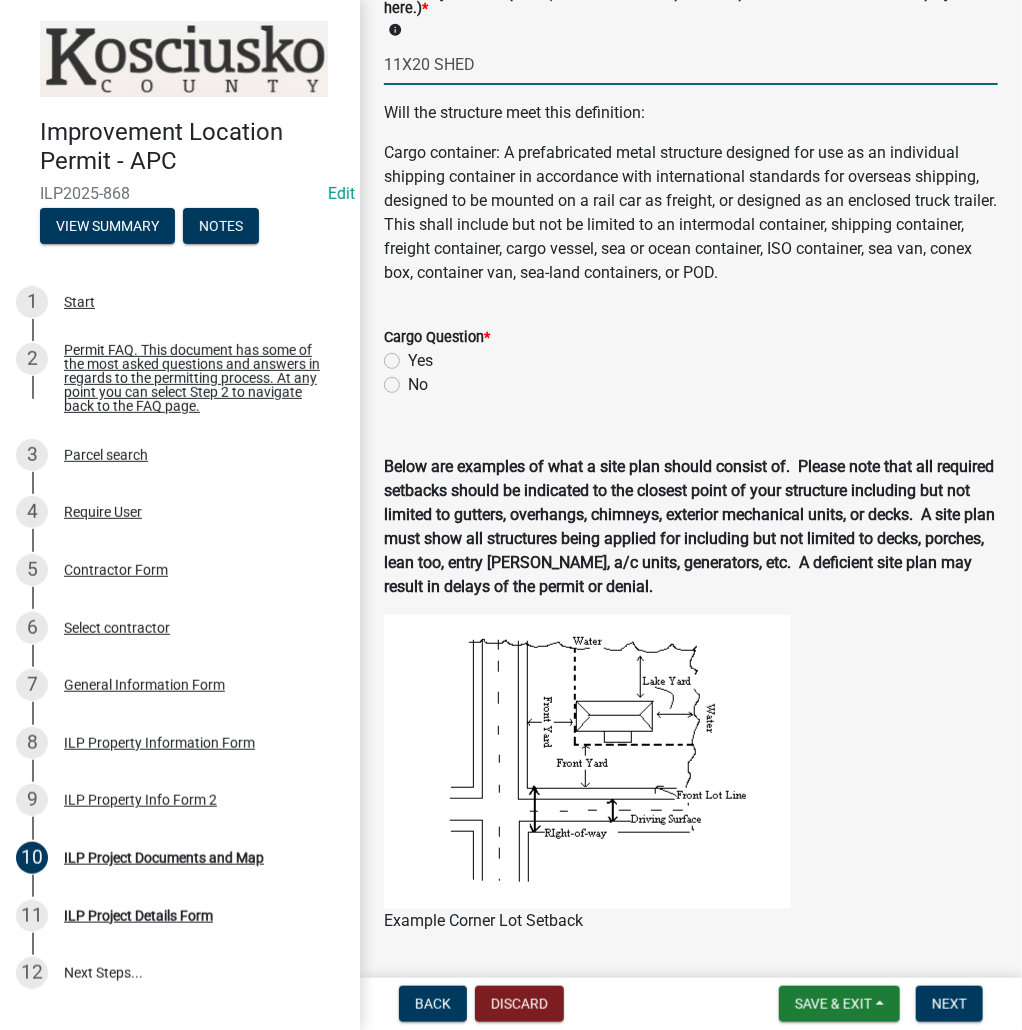 type on "11X20 SHED" 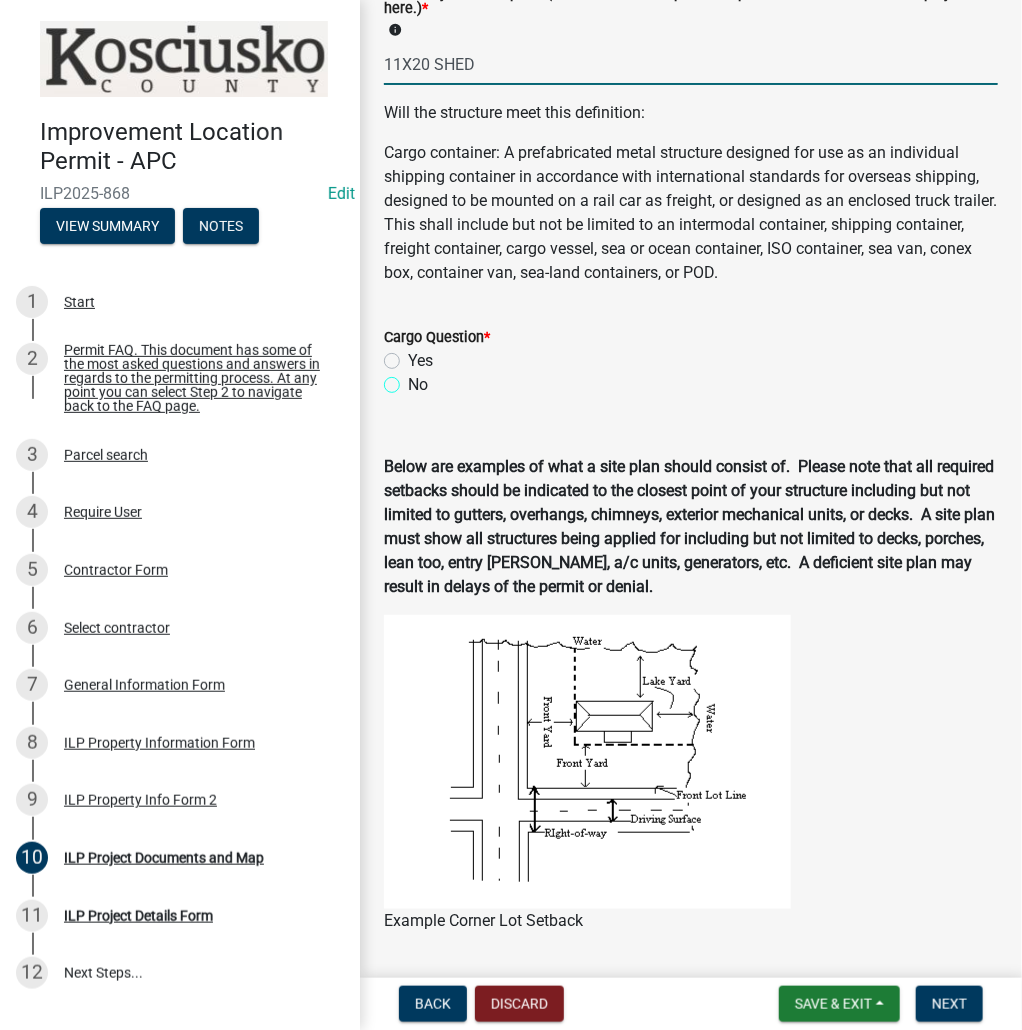 click on "No" at bounding box center [414, 379] 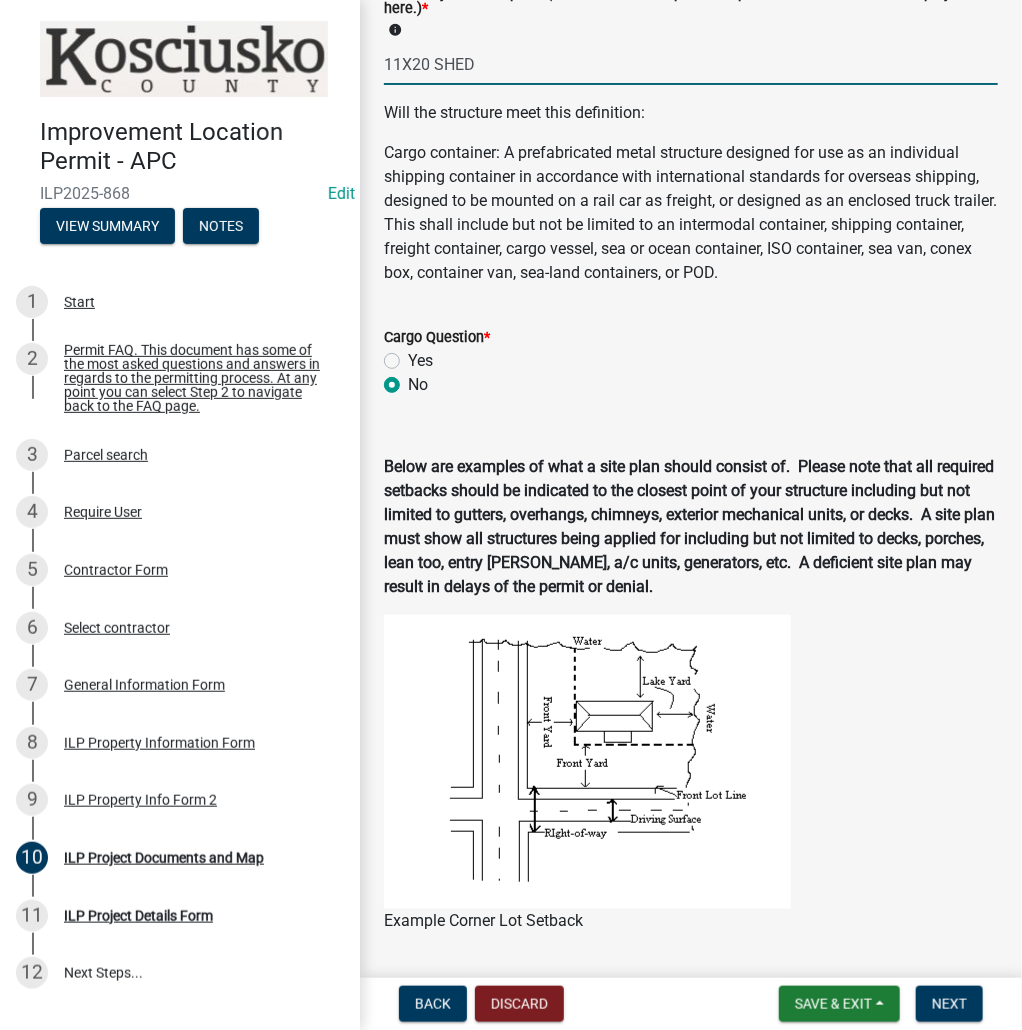 radio on "true" 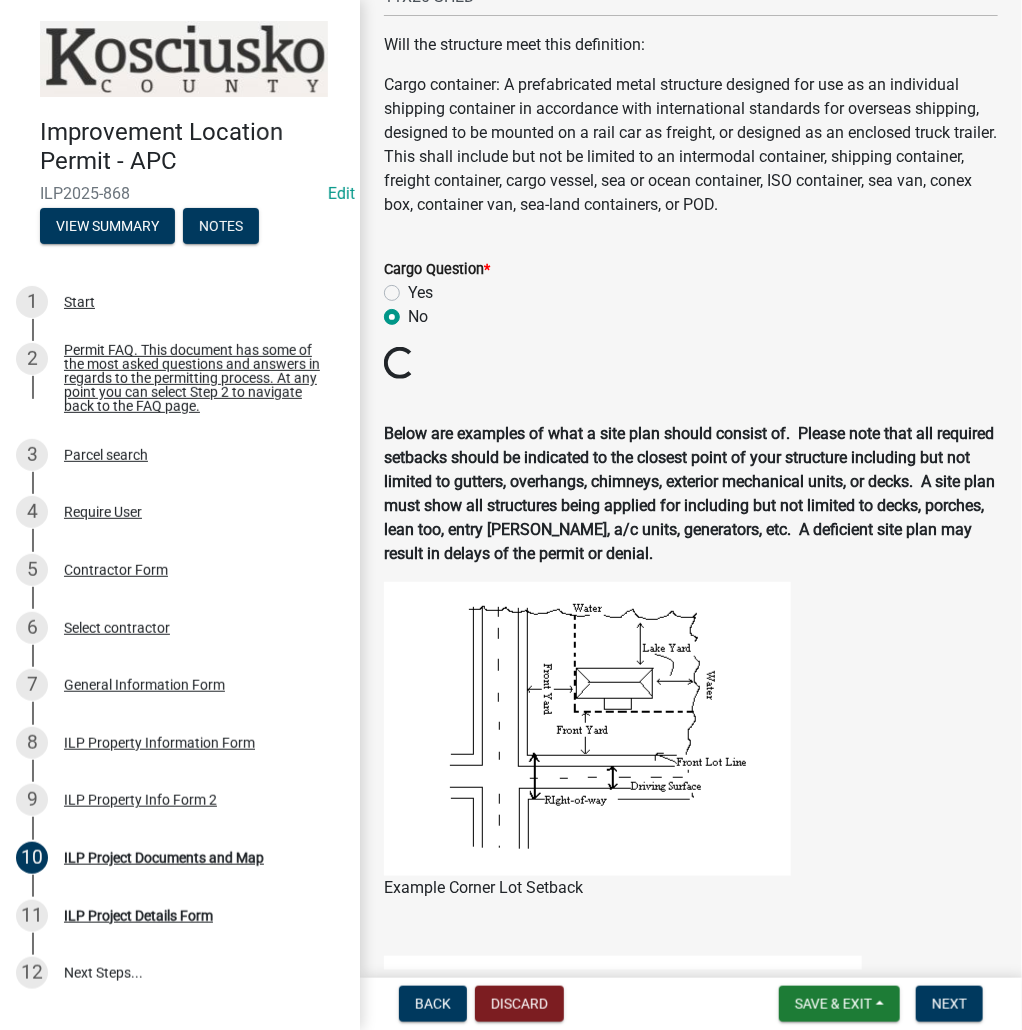 scroll, scrollTop: 1200, scrollLeft: 0, axis: vertical 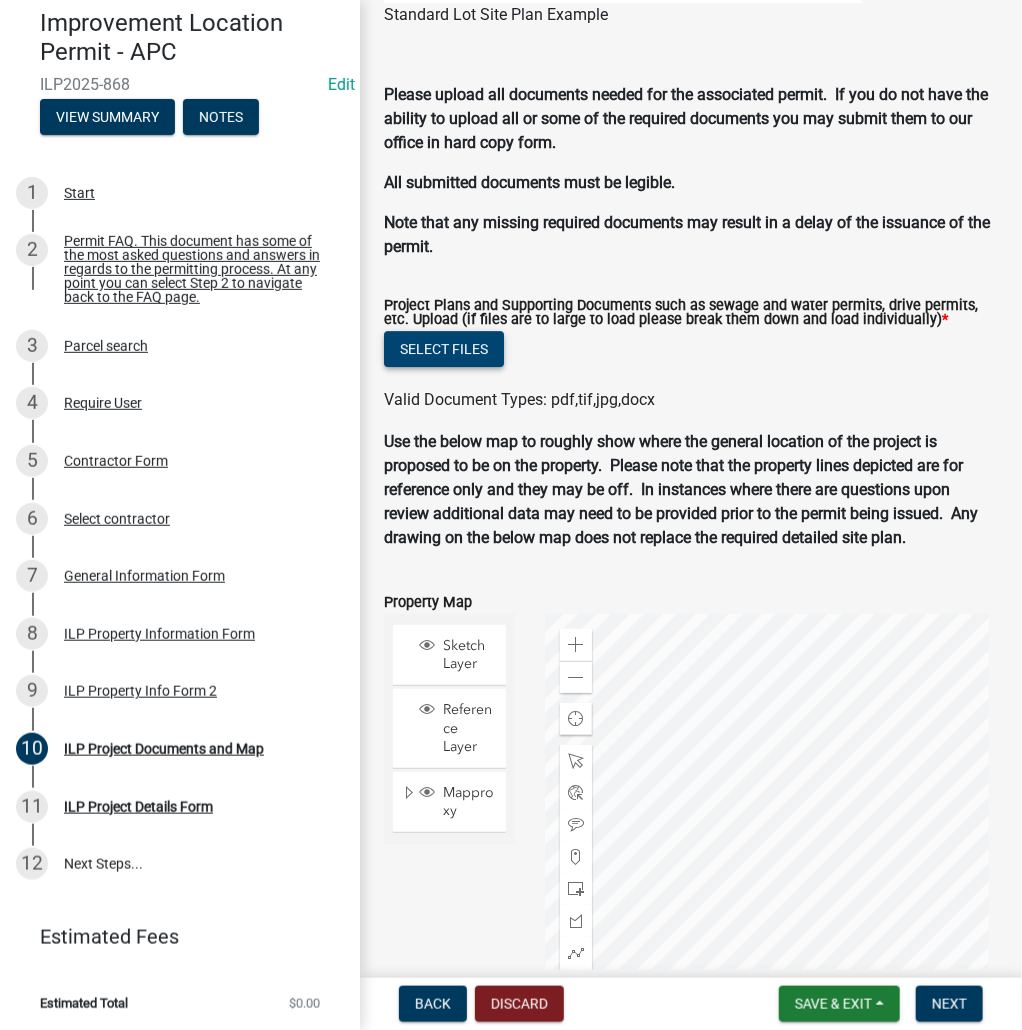 click on "Select files" 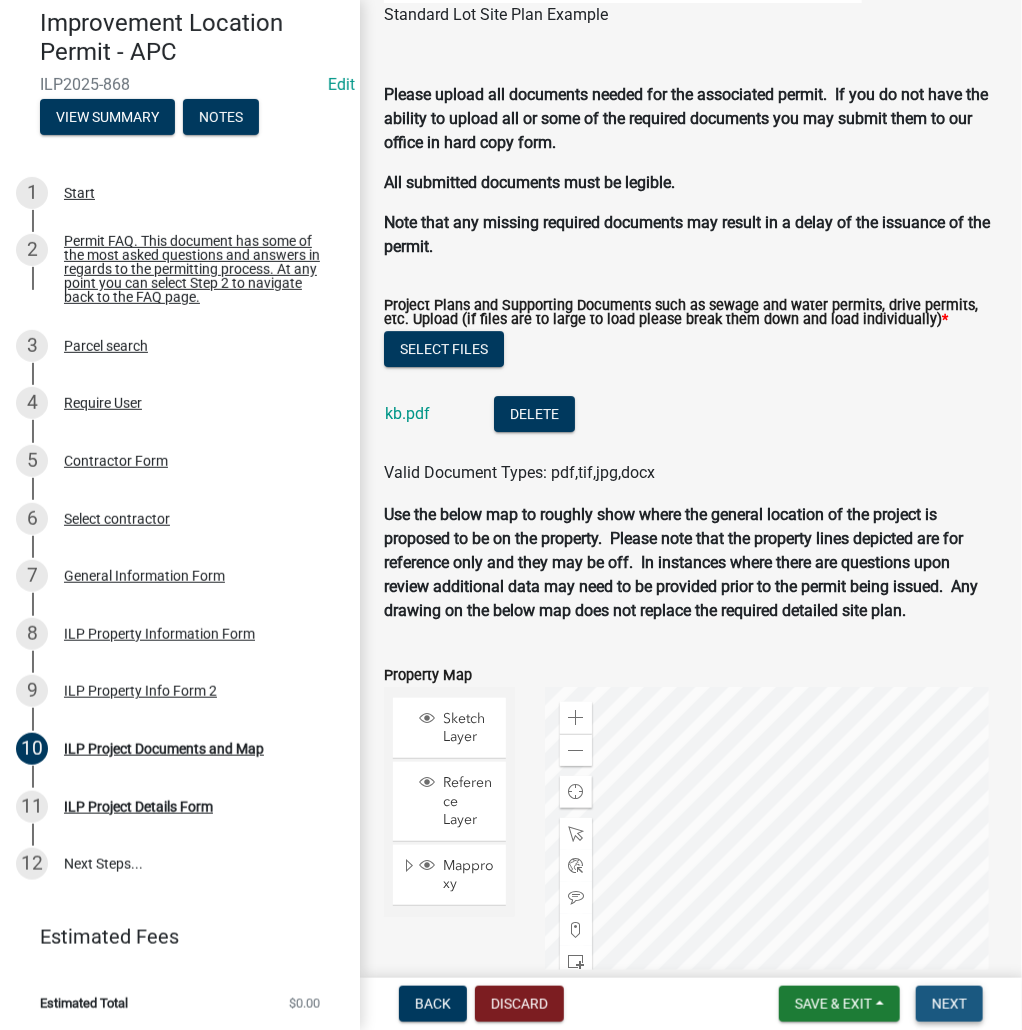 click on "Next" at bounding box center [949, 1004] 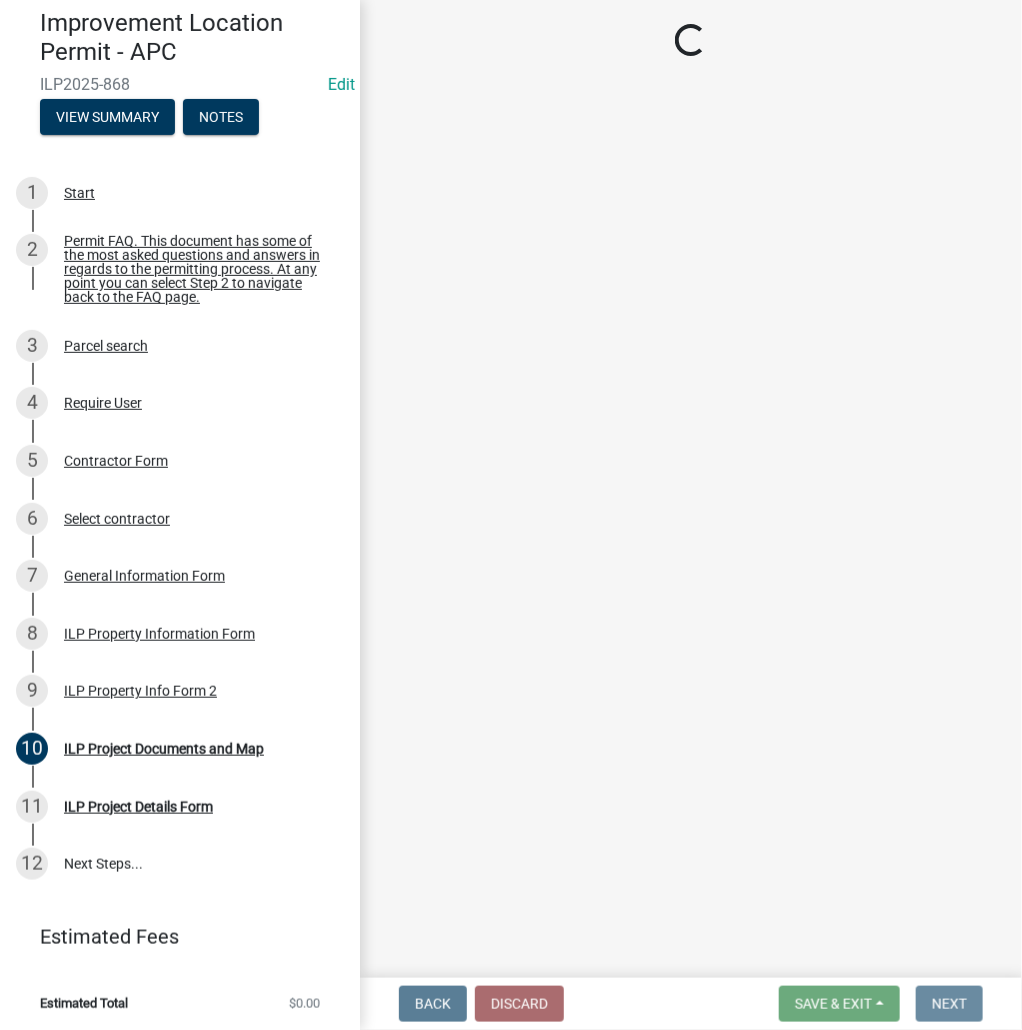 scroll, scrollTop: 0, scrollLeft: 0, axis: both 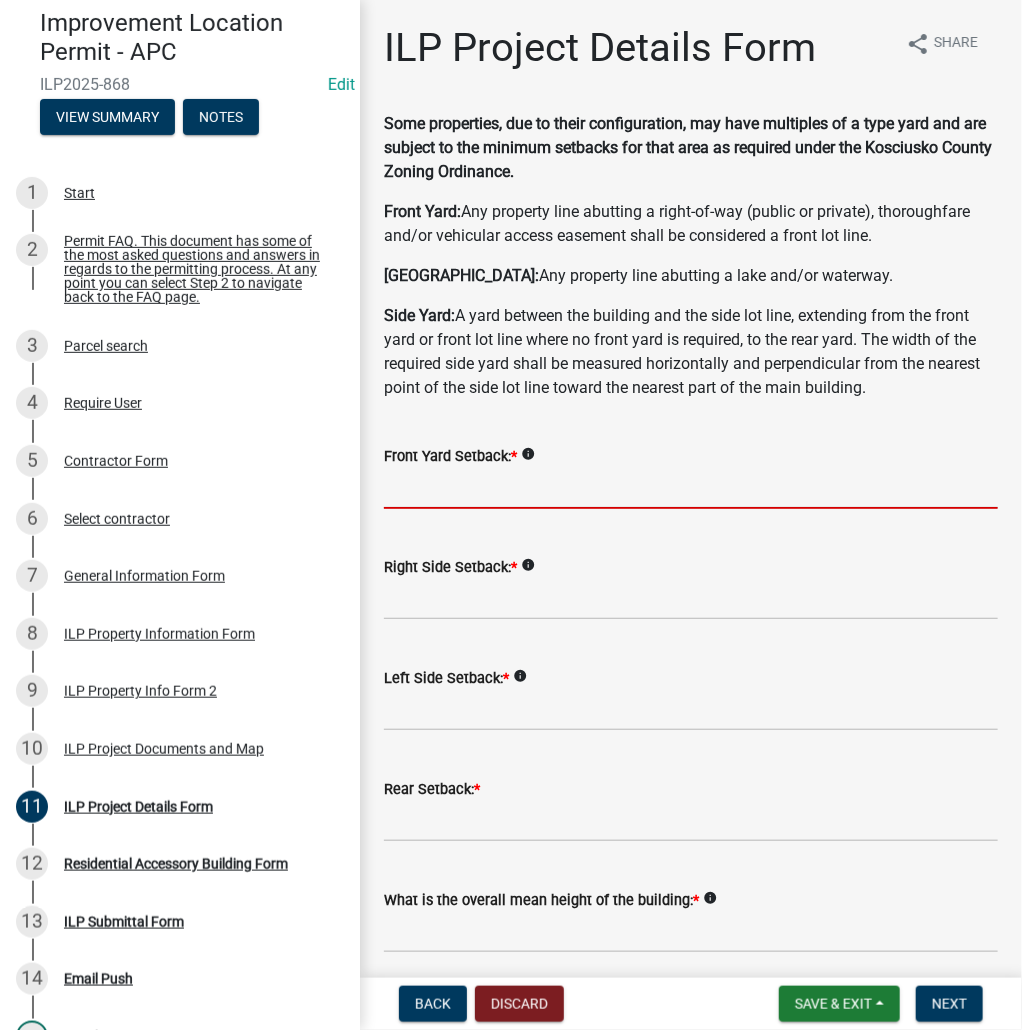 click 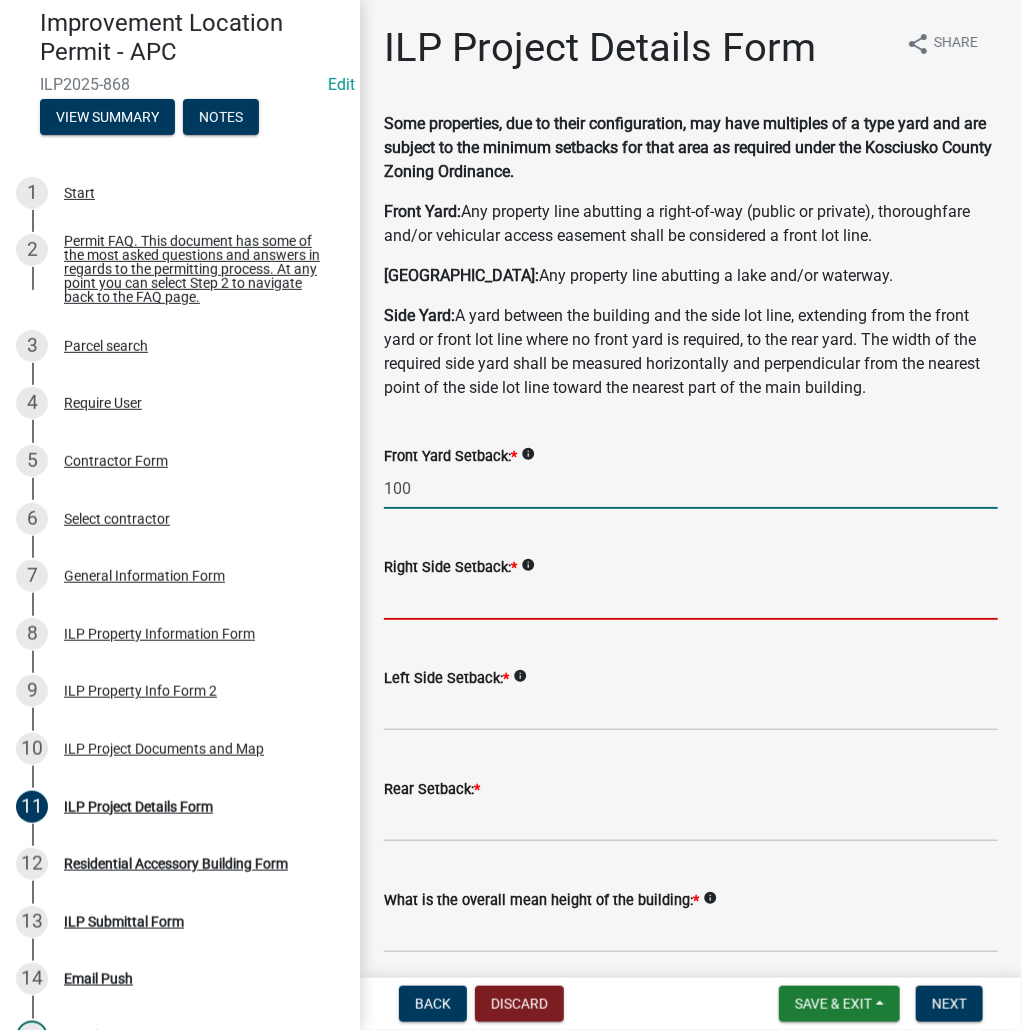 type on "100.0" 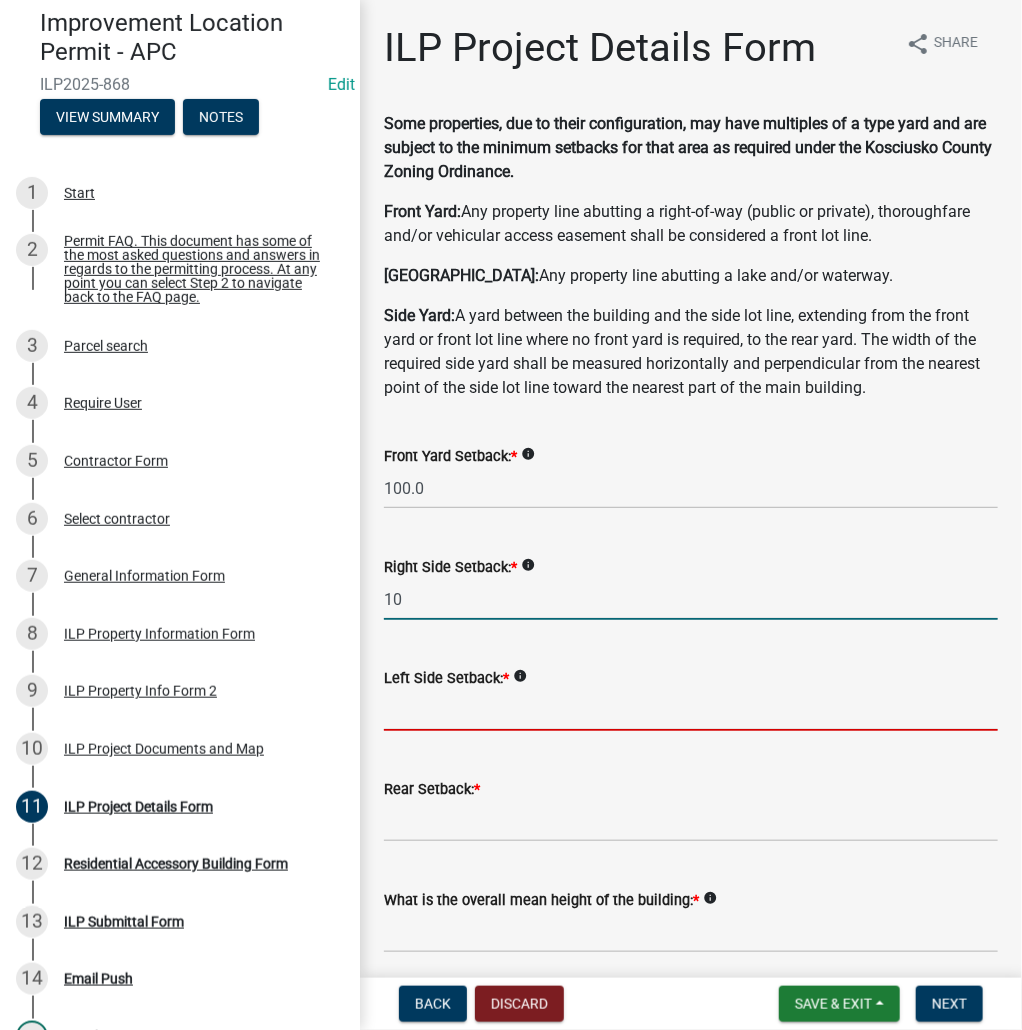 type on "10.0" 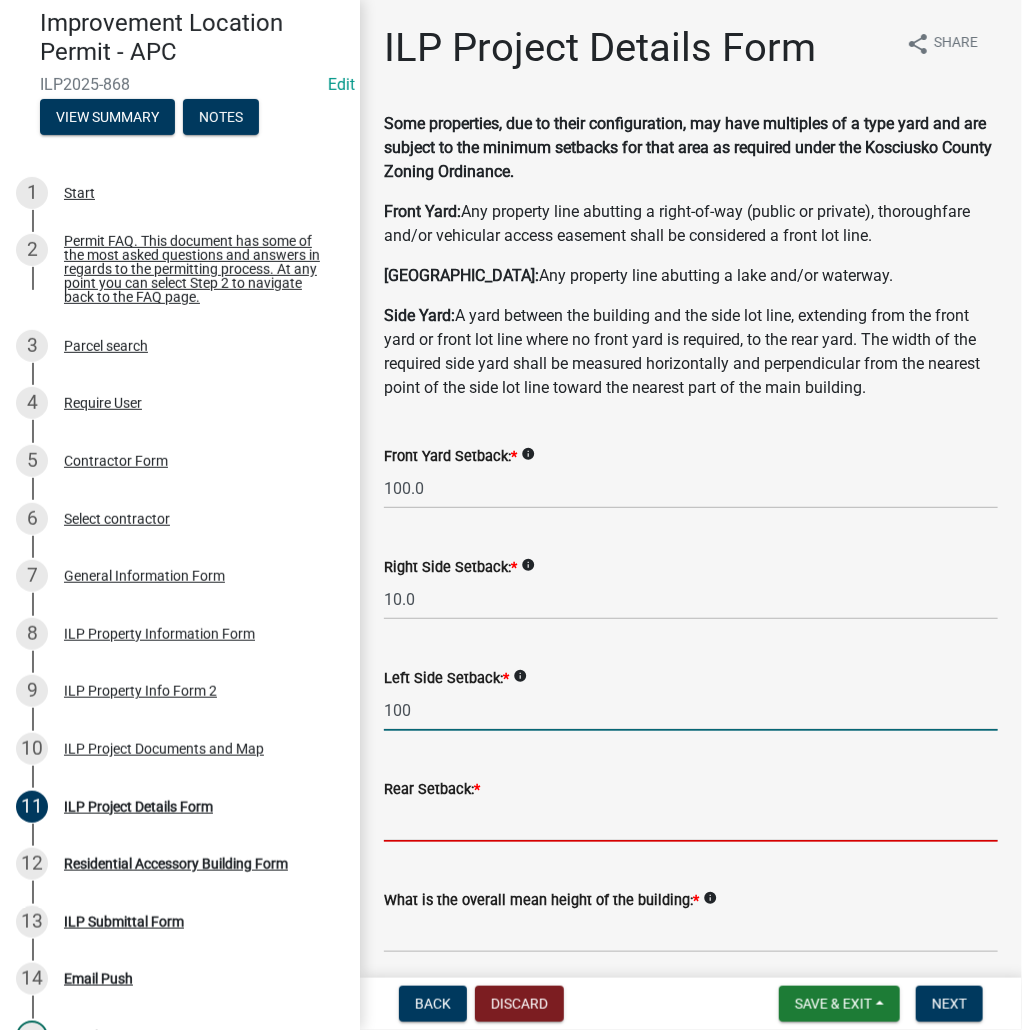 type on "100.0" 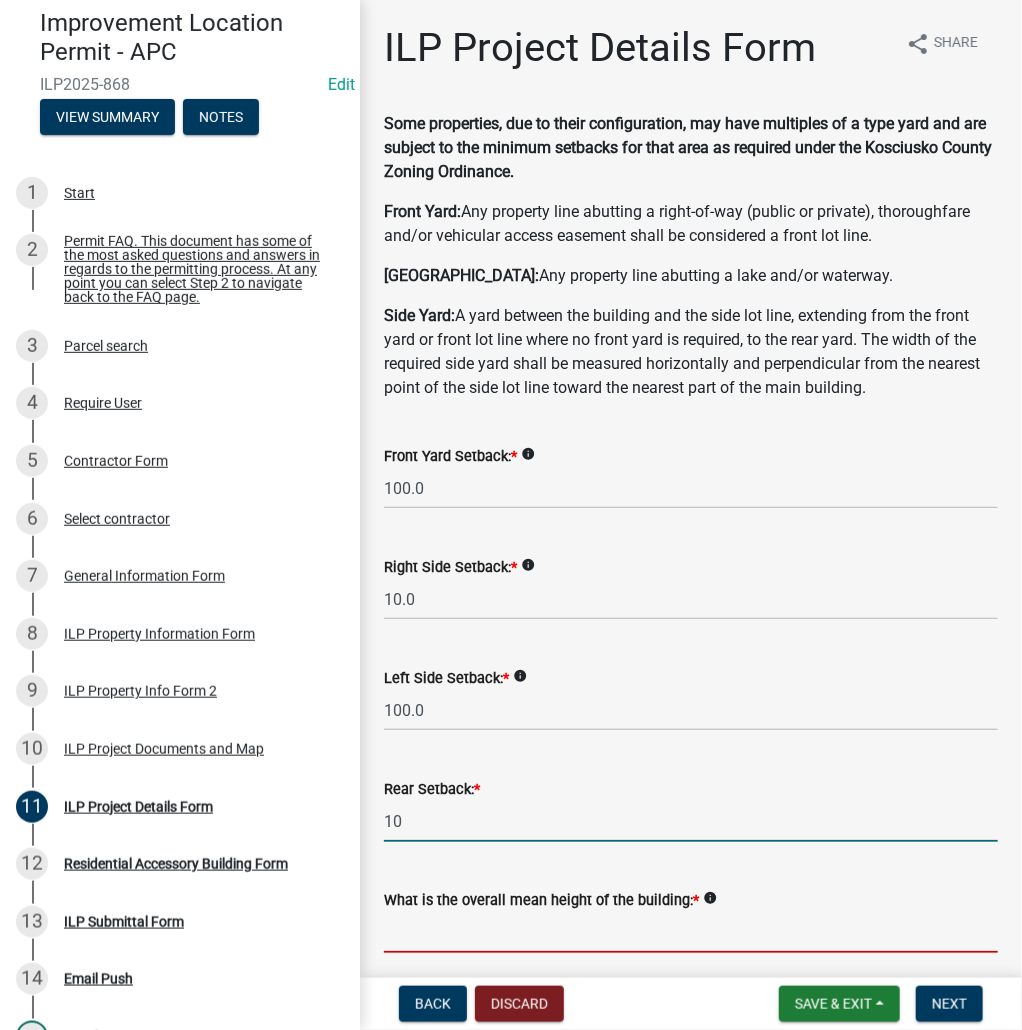 type on "10.0" 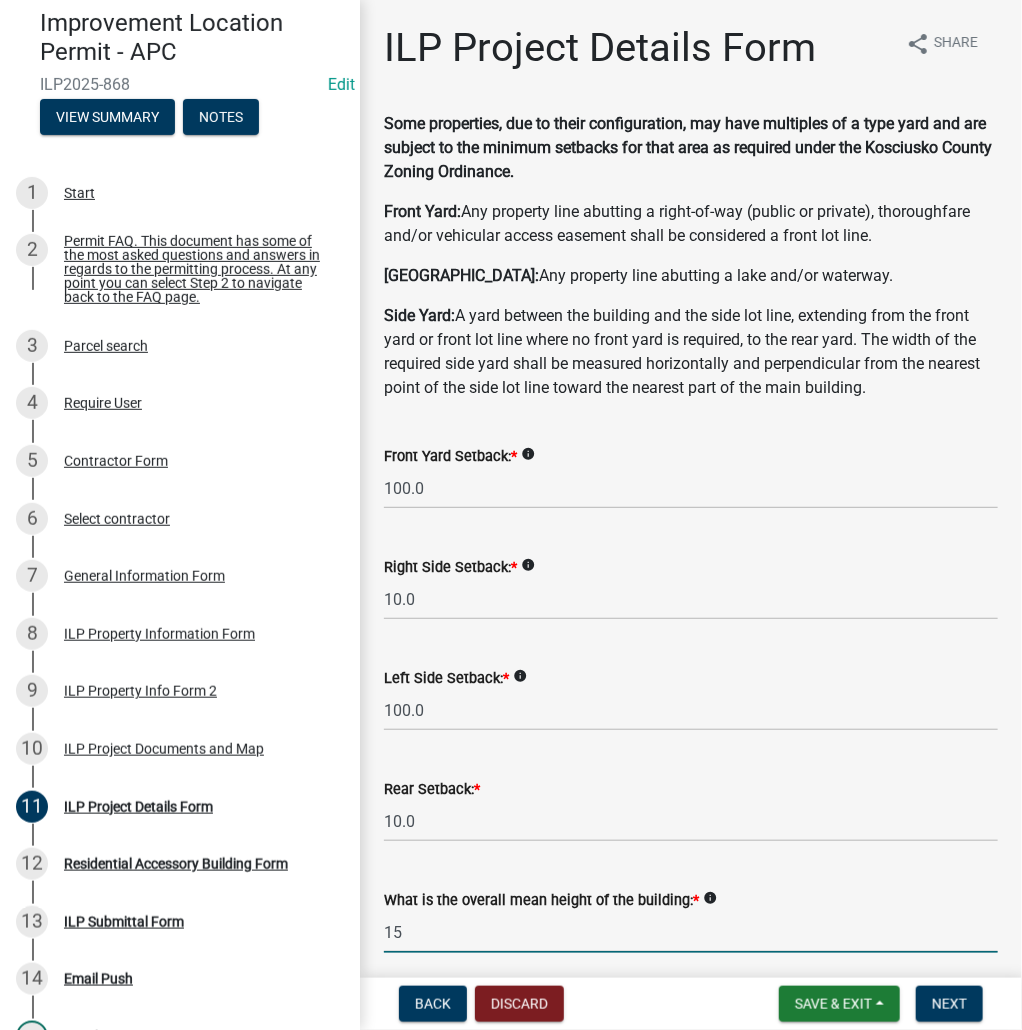 type on "15.0" 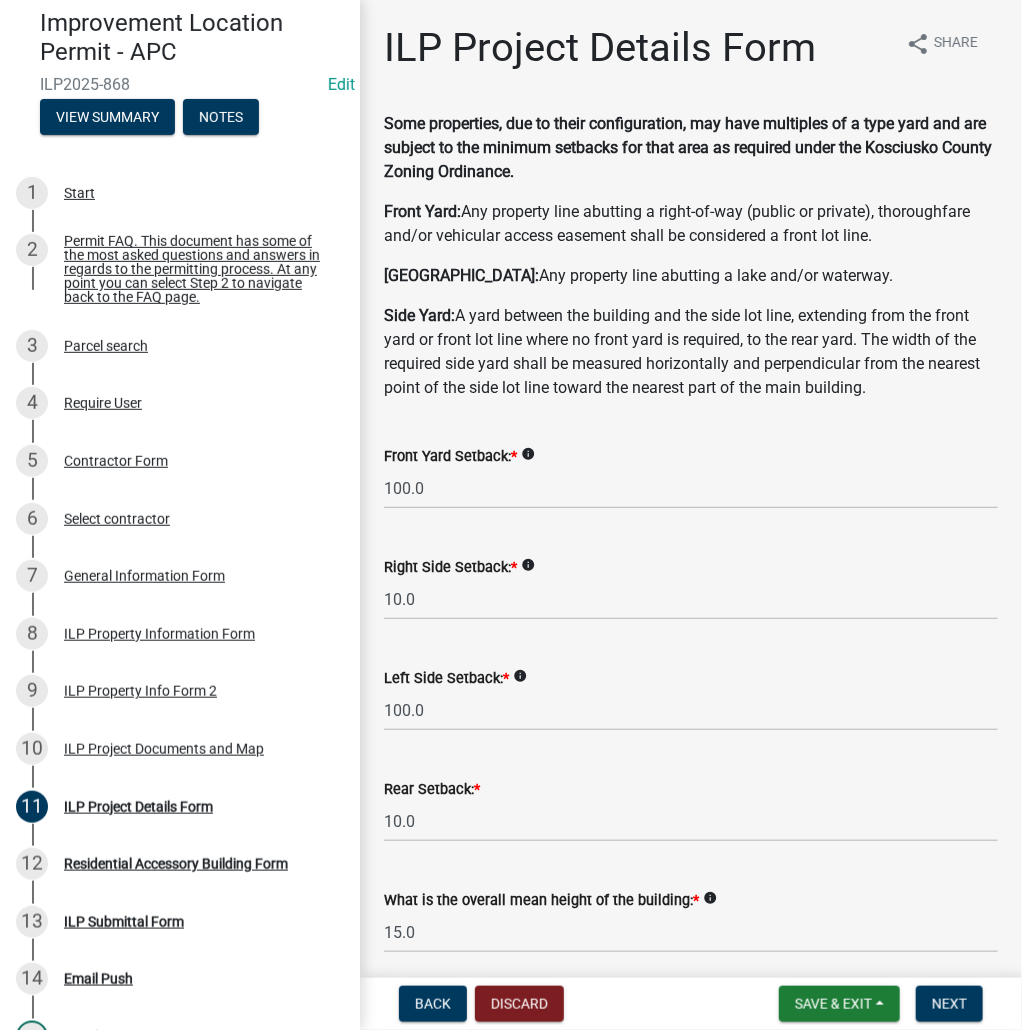 scroll, scrollTop: 558, scrollLeft: 0, axis: vertical 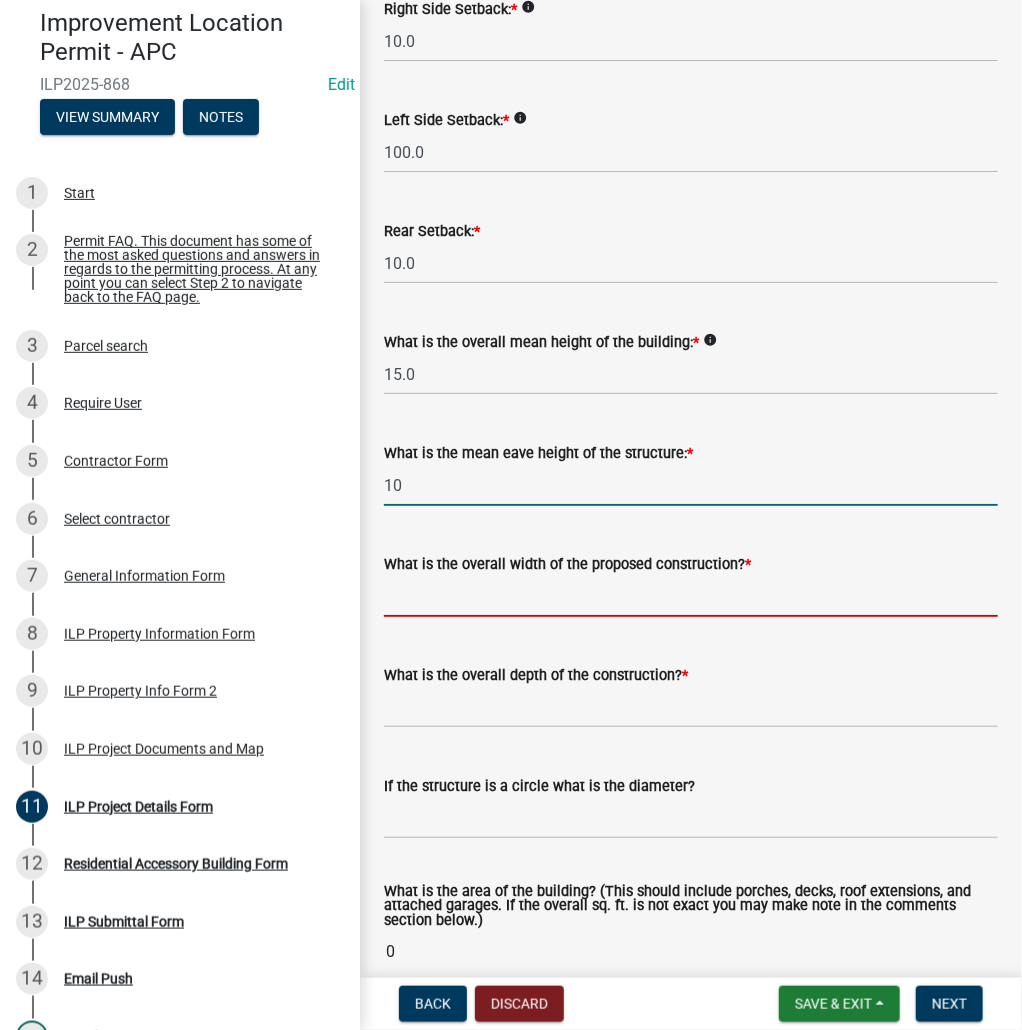 type on "10.0" 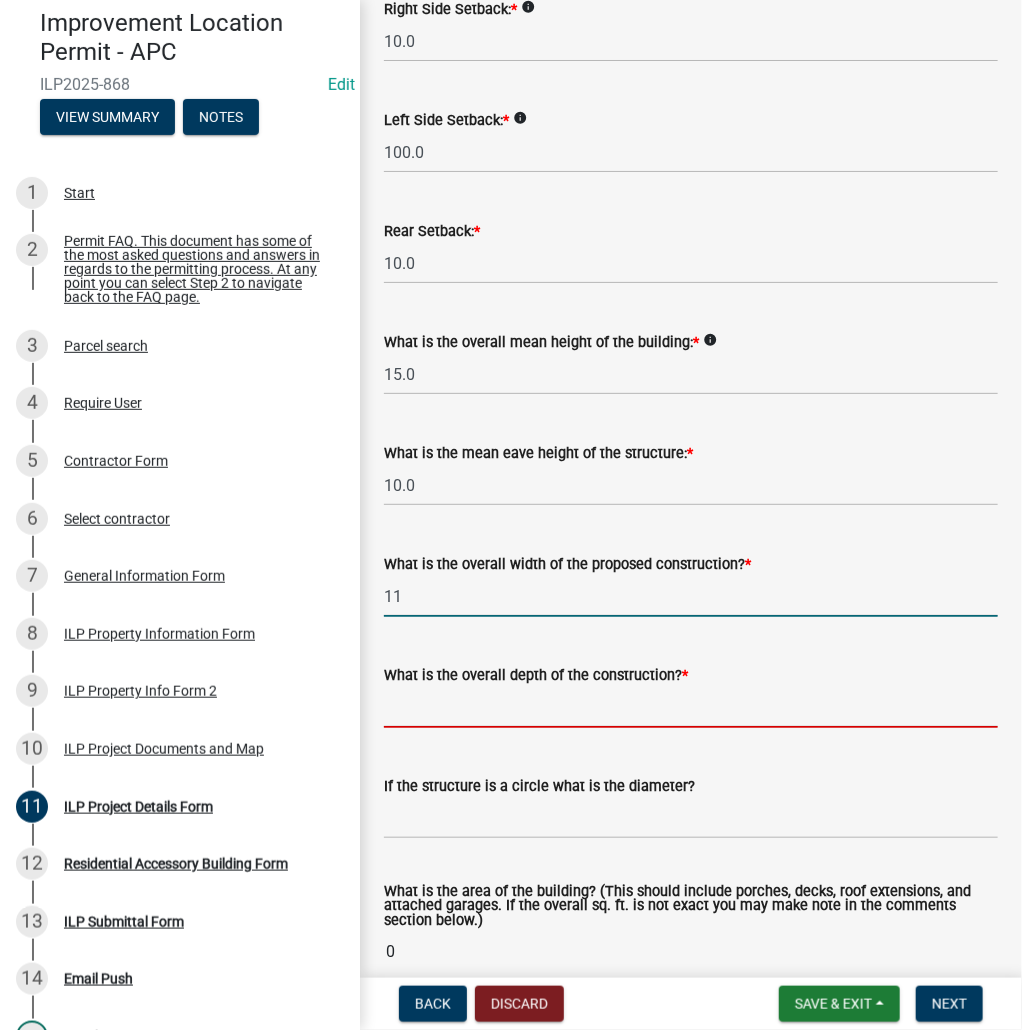 type on "11.00" 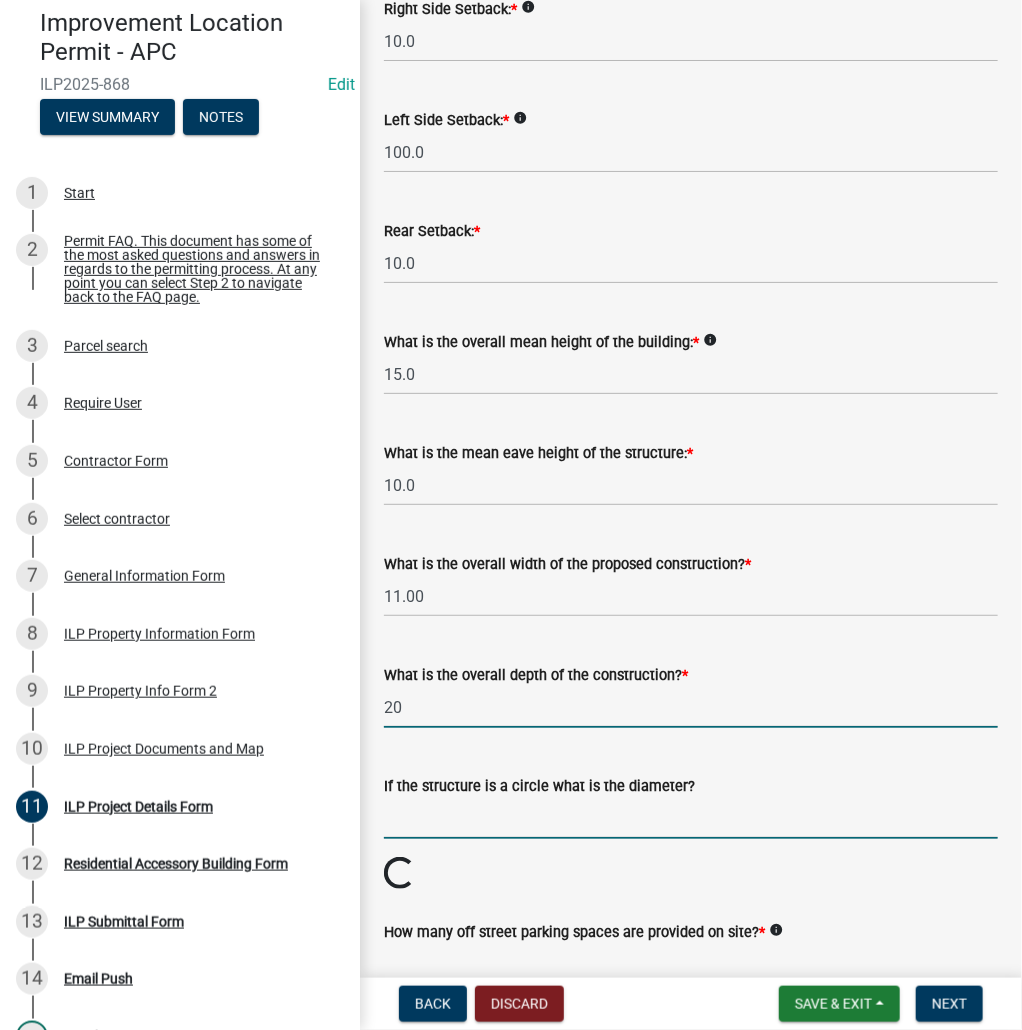 type on "20.00" 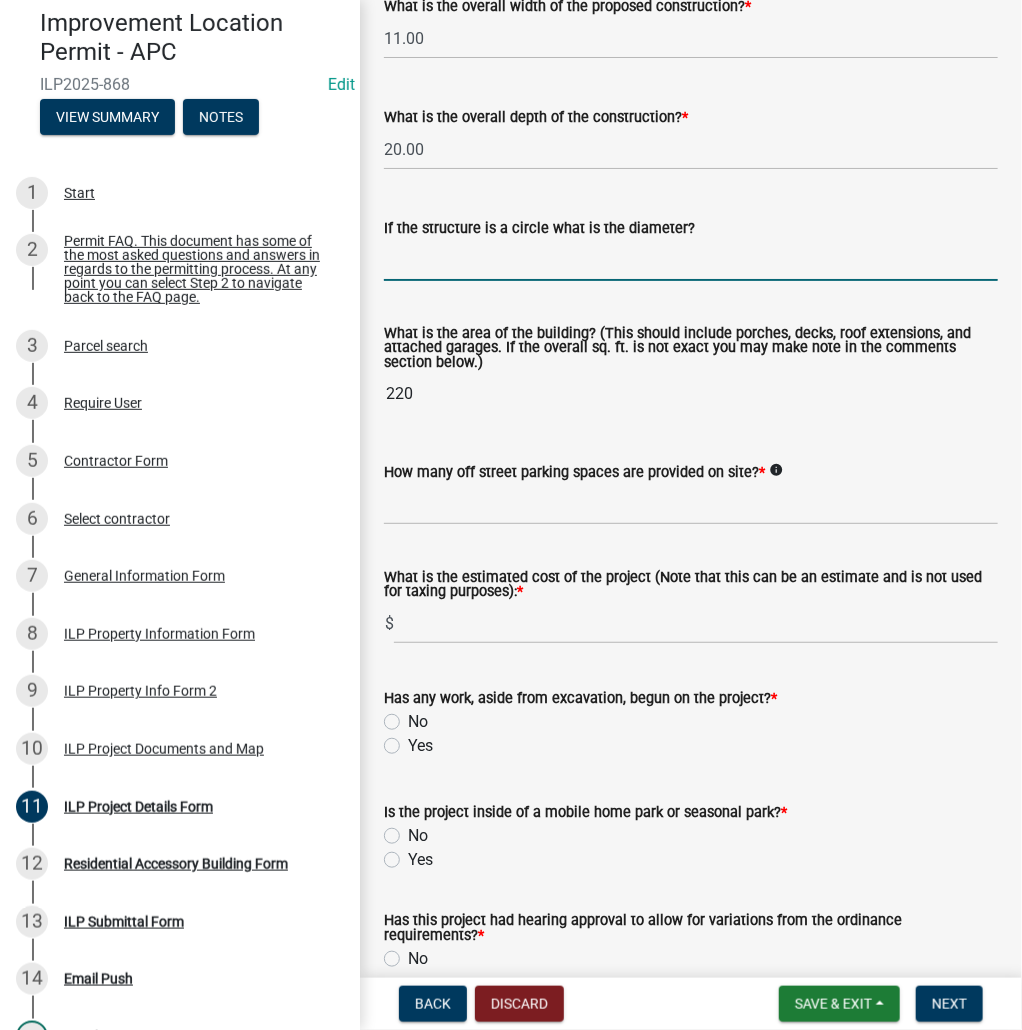 scroll, scrollTop: 1118, scrollLeft: 0, axis: vertical 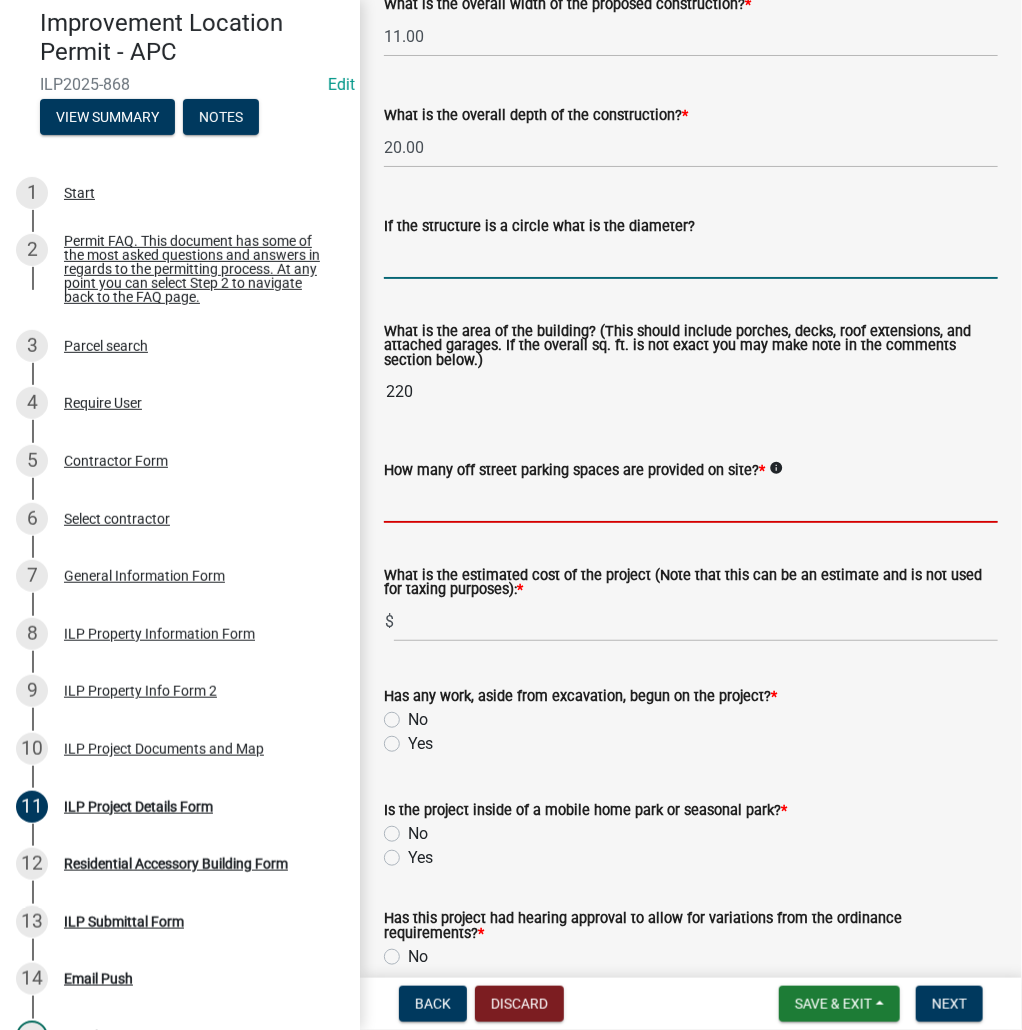 click 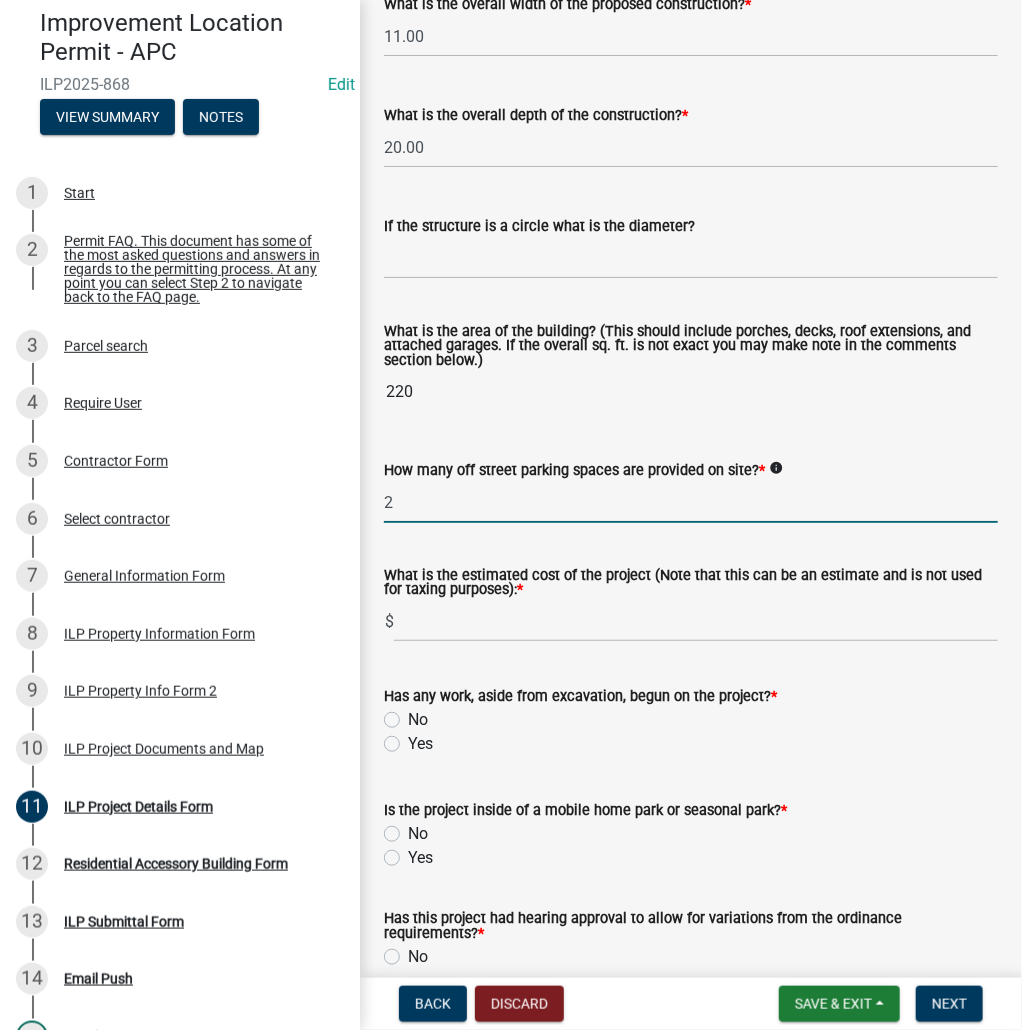 type on "2" 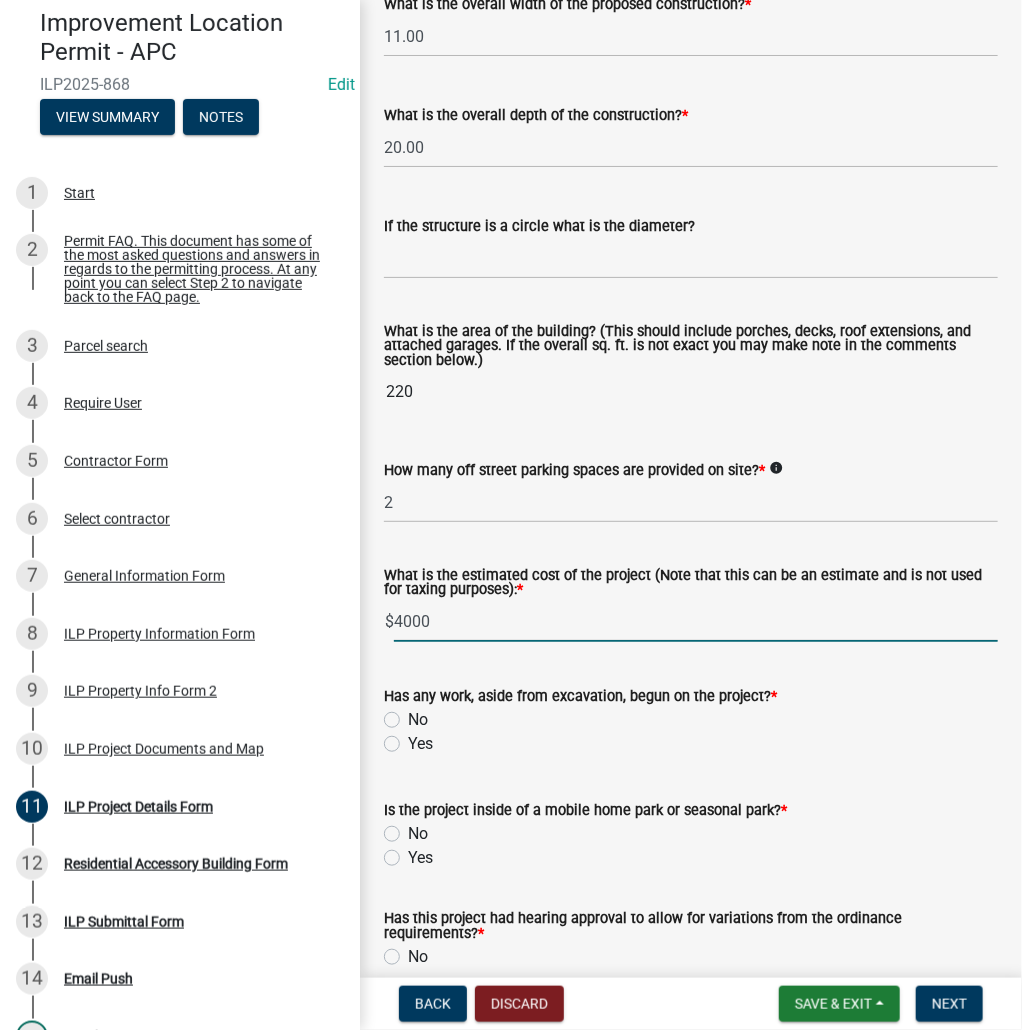 type on "4000" 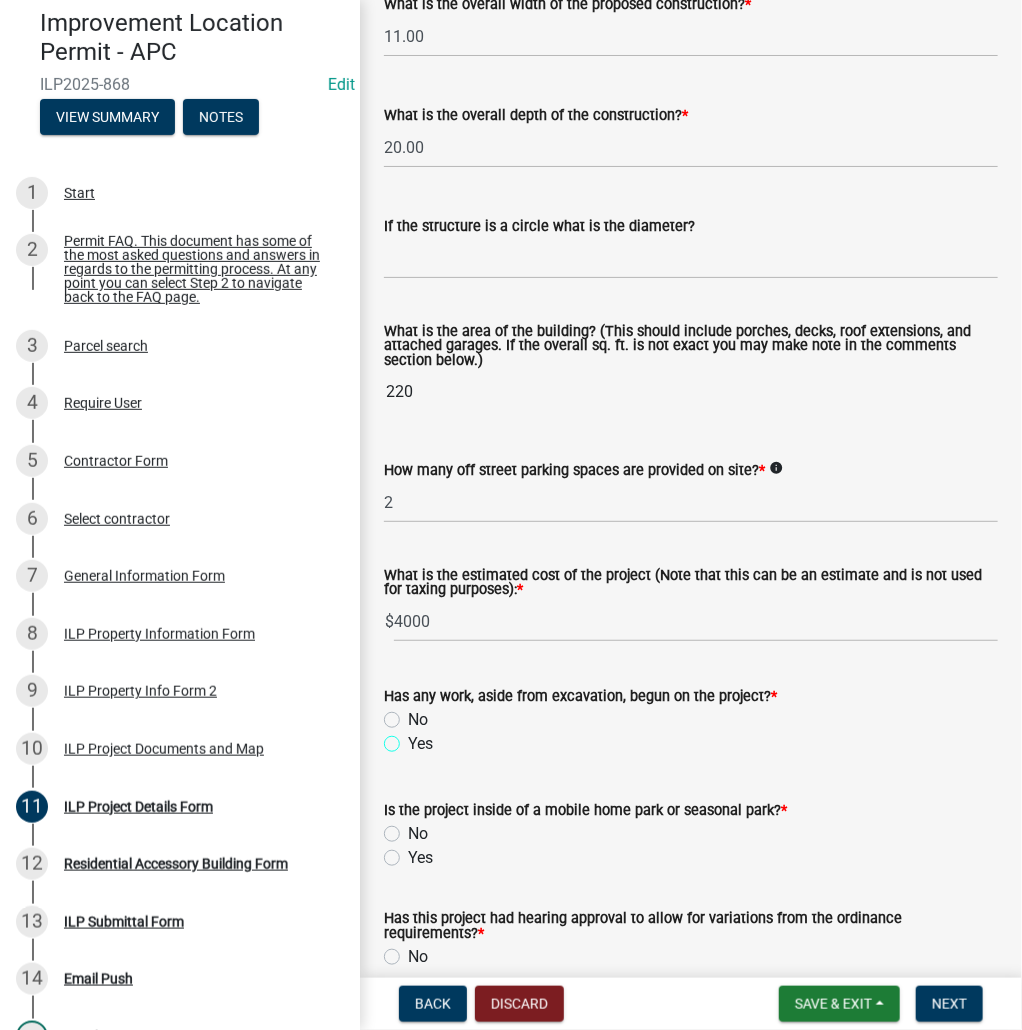 click on "Yes" at bounding box center [414, 738] 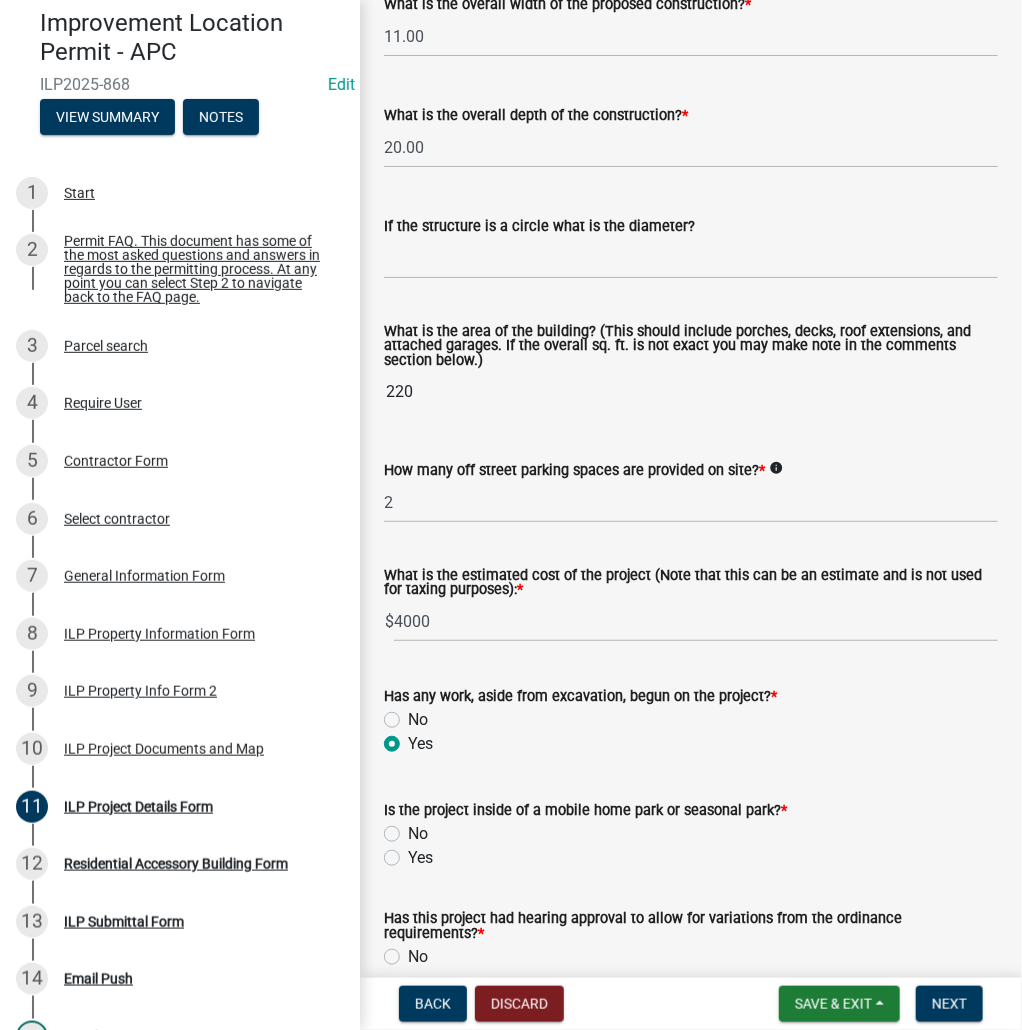 radio on "true" 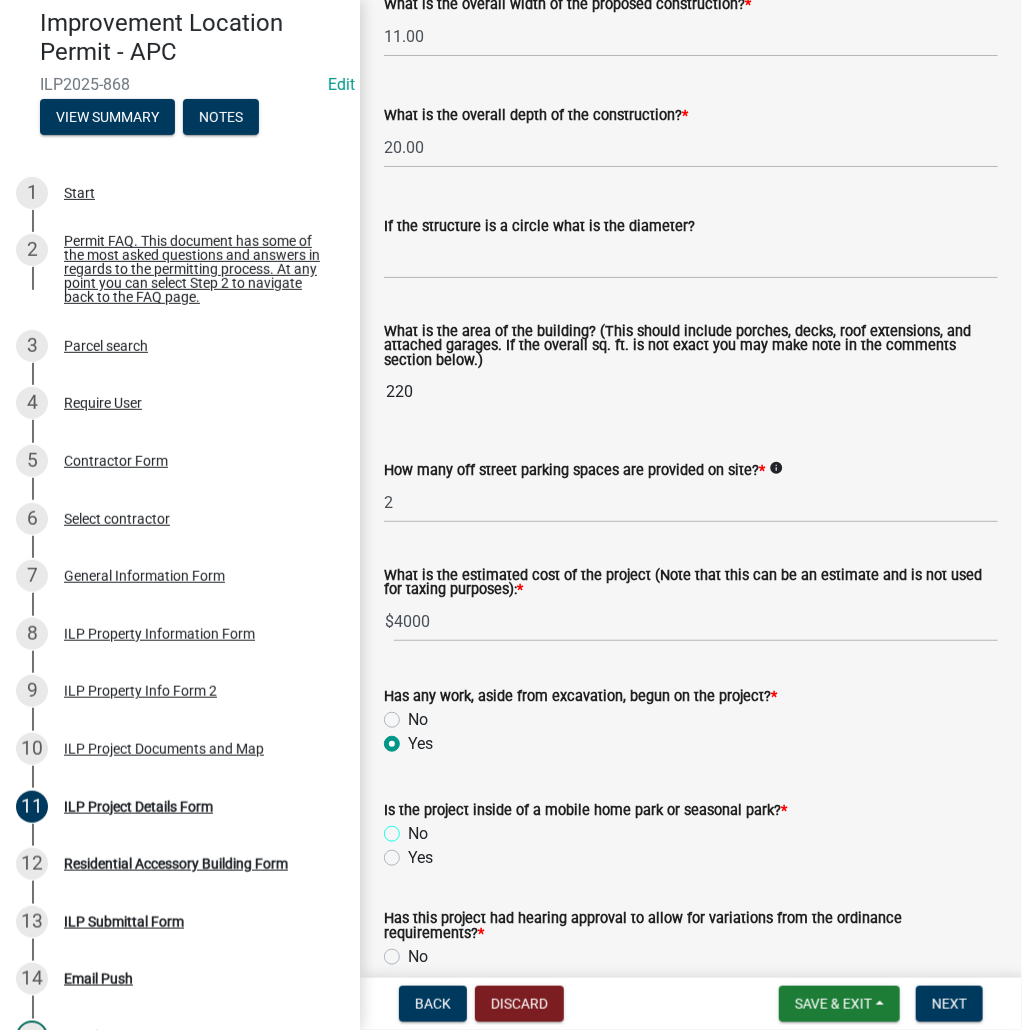 click on "No" at bounding box center (414, 828) 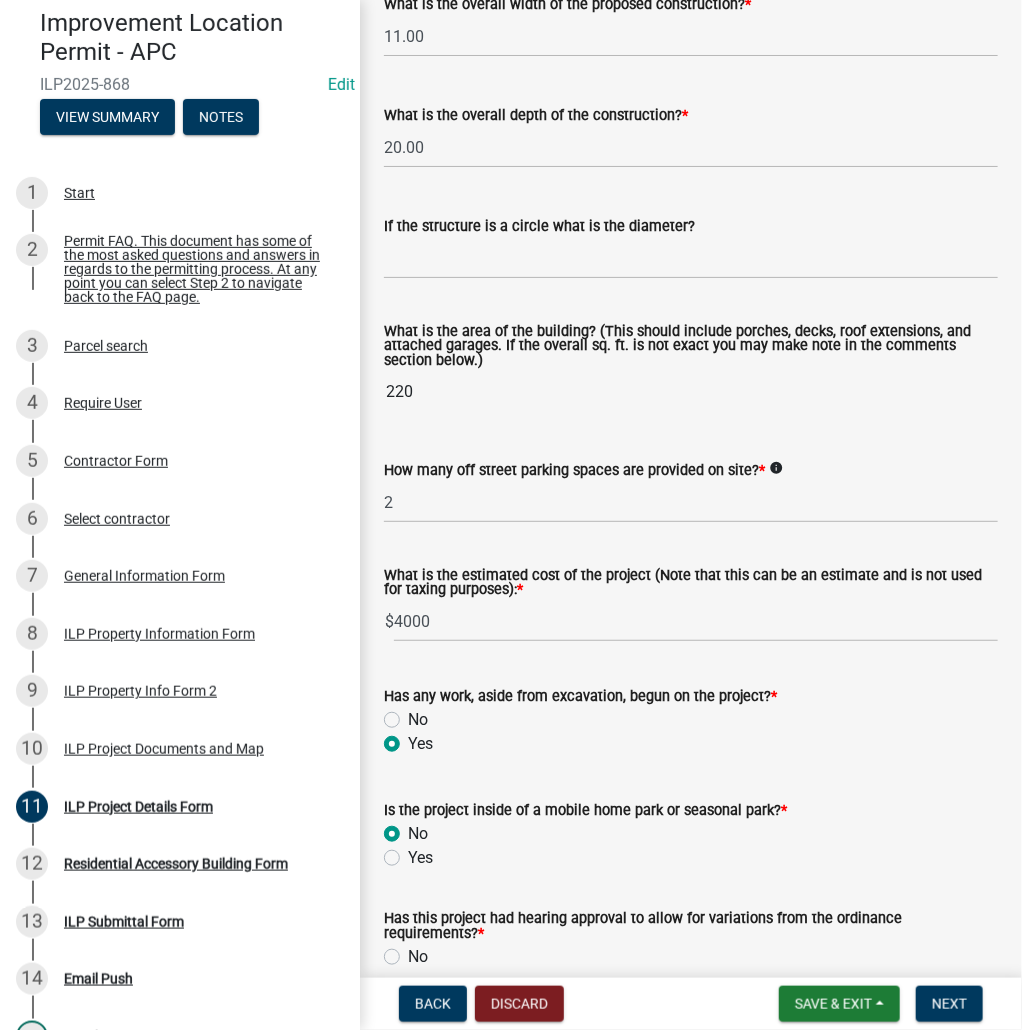 radio on "true" 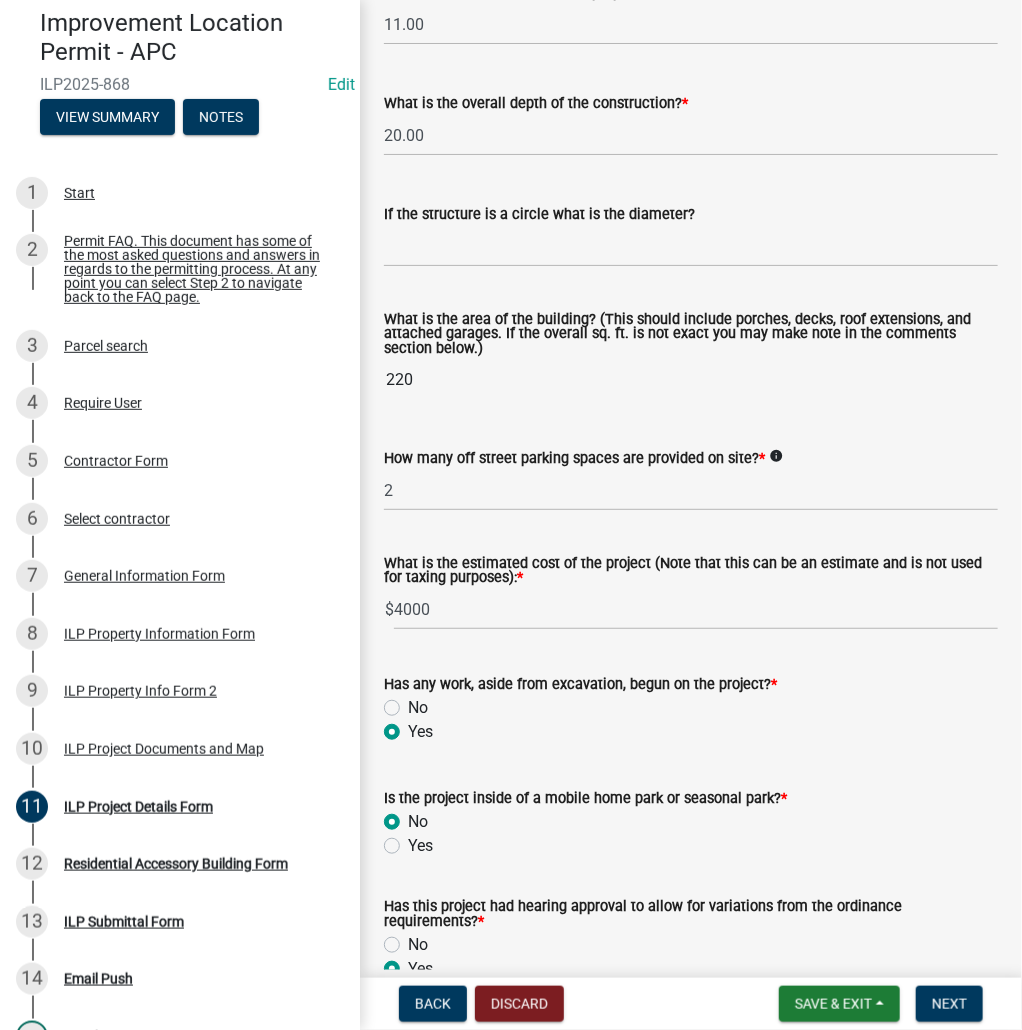 click on "No" at bounding box center (414, 939) 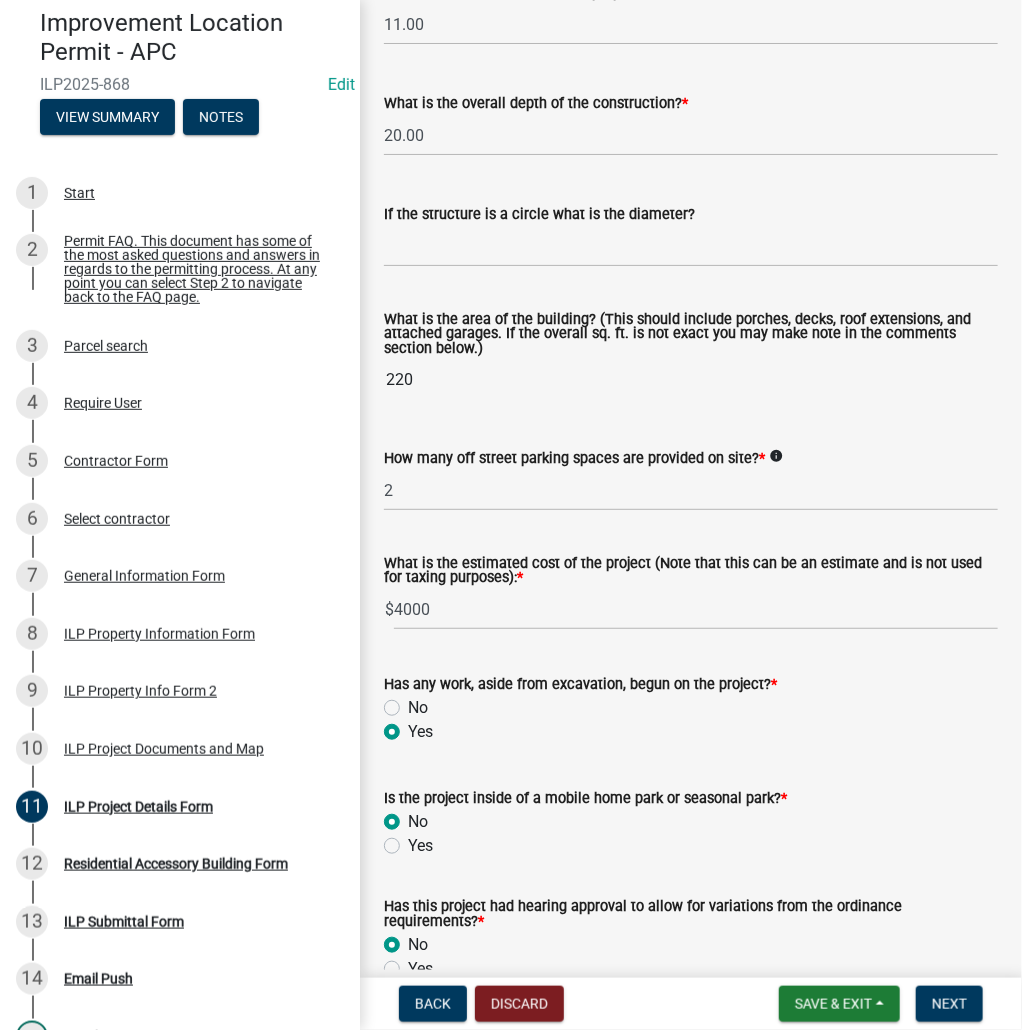 radio on "true" 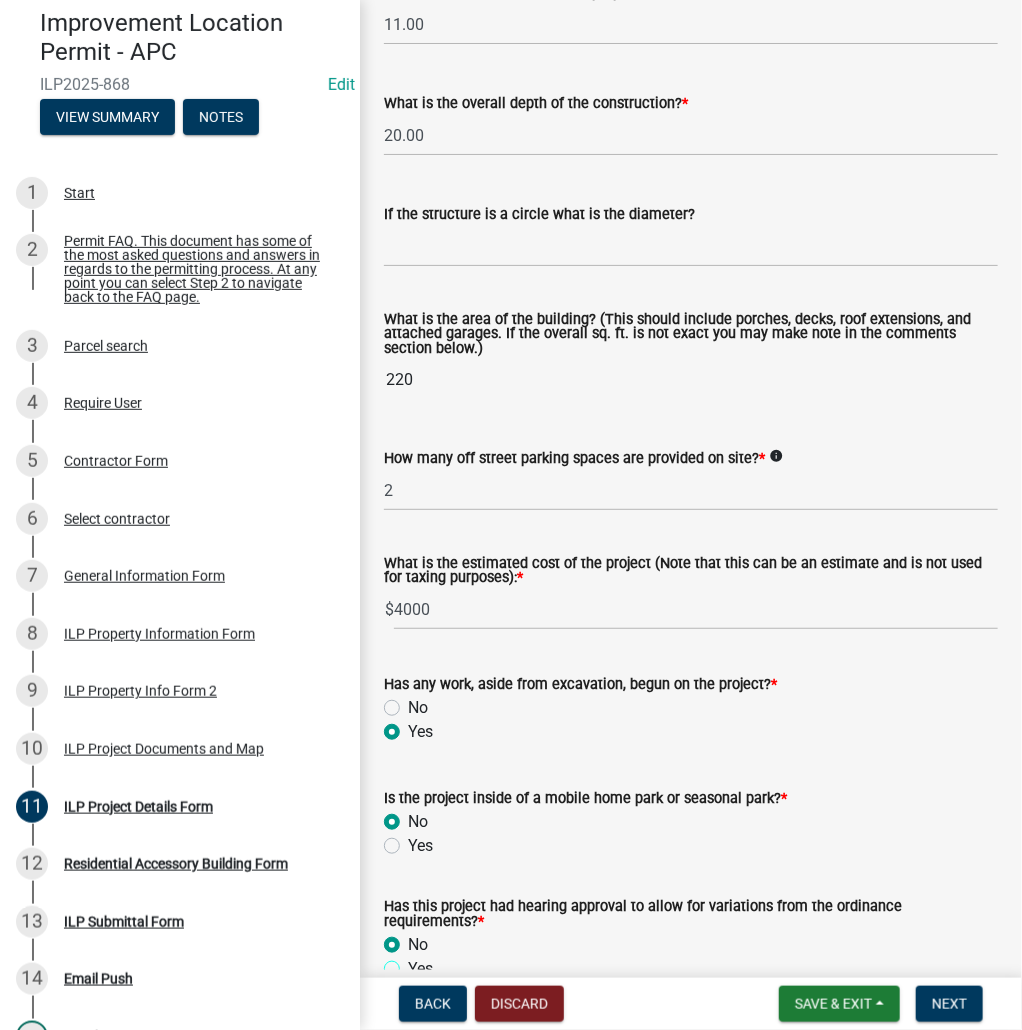 click on "Yes" at bounding box center (414, 963) 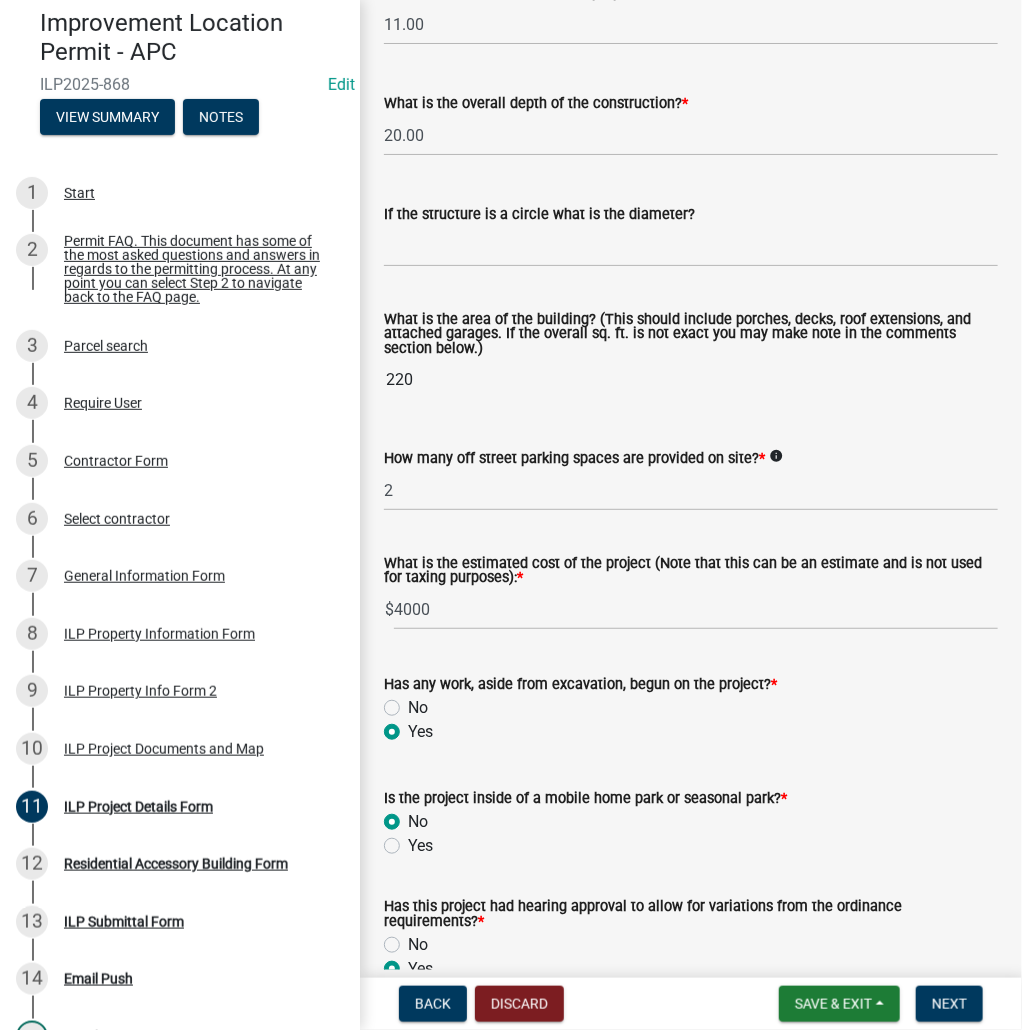 radio on "true" 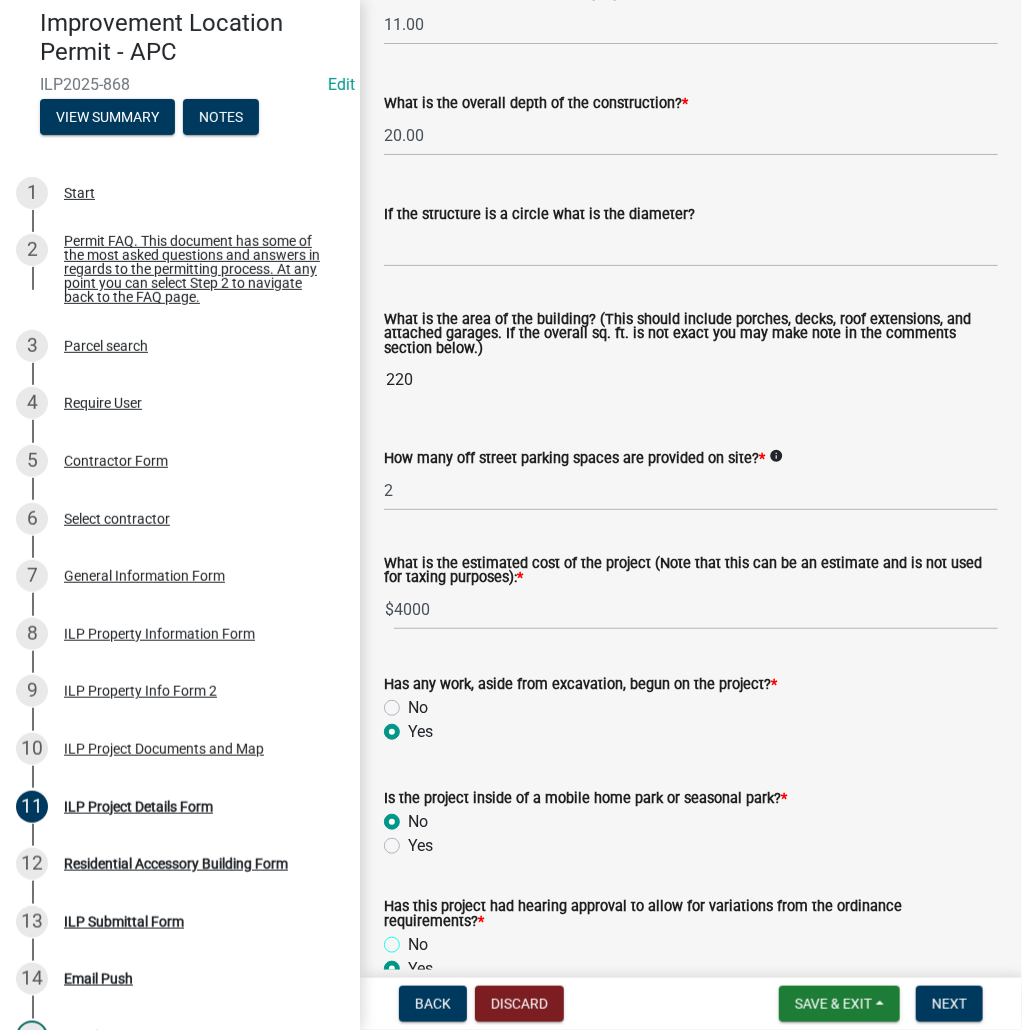 click on "No" at bounding box center [414, 939] 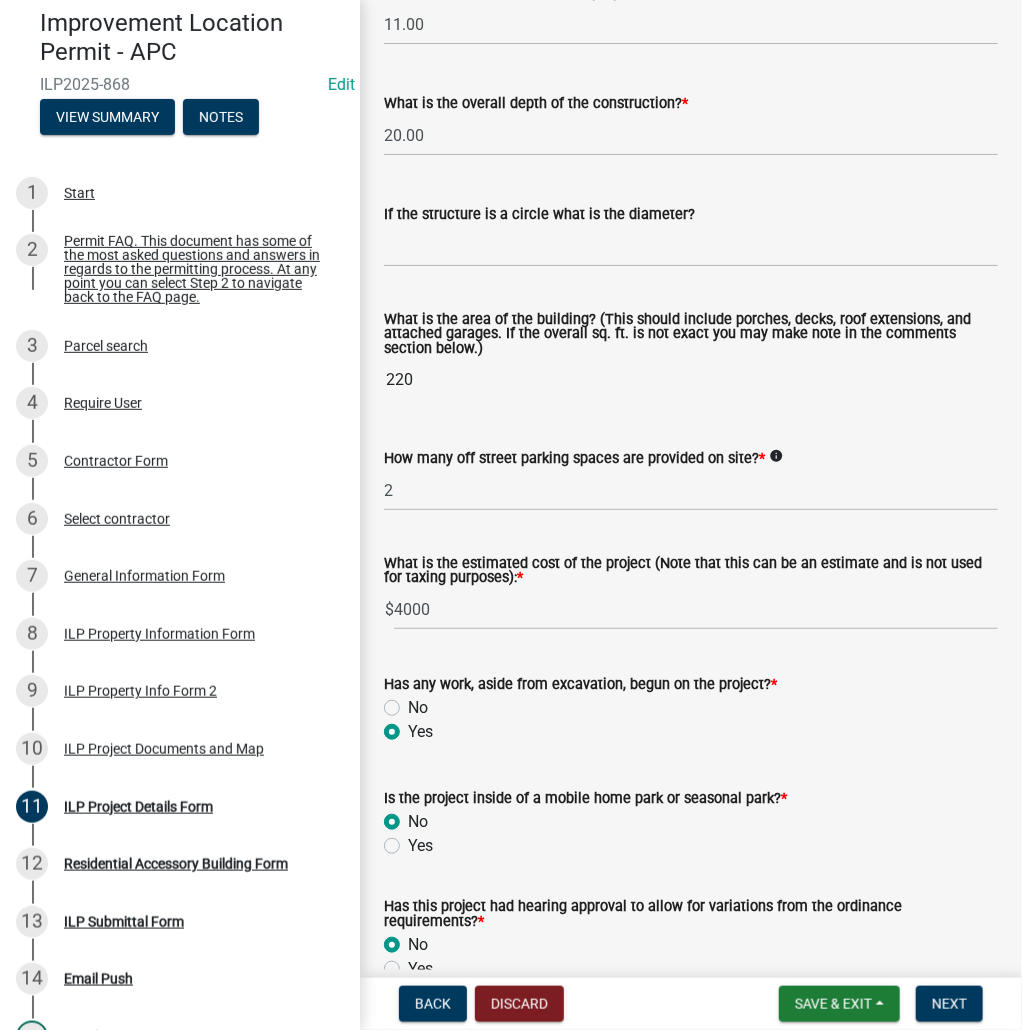 radio on "true" 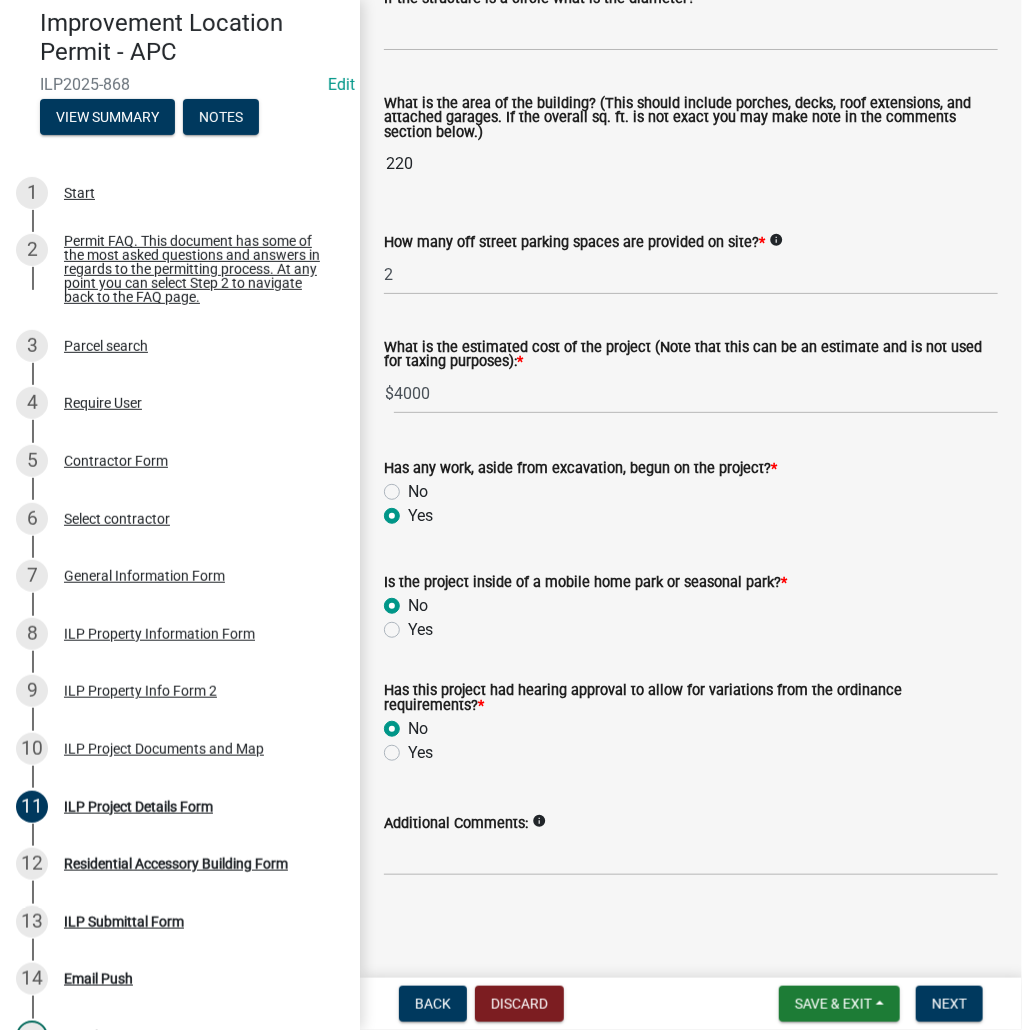 scroll, scrollTop: 1346, scrollLeft: 0, axis: vertical 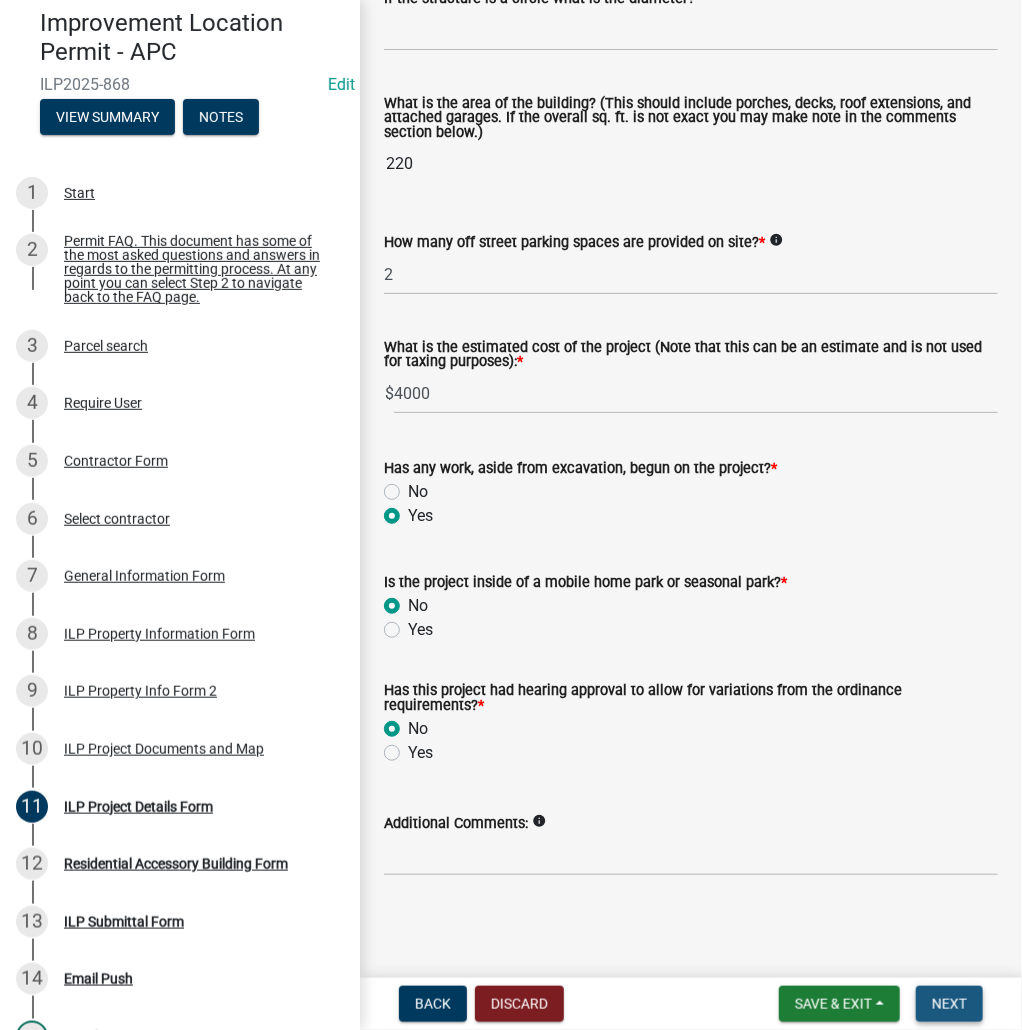 click on "Next" at bounding box center (949, 1004) 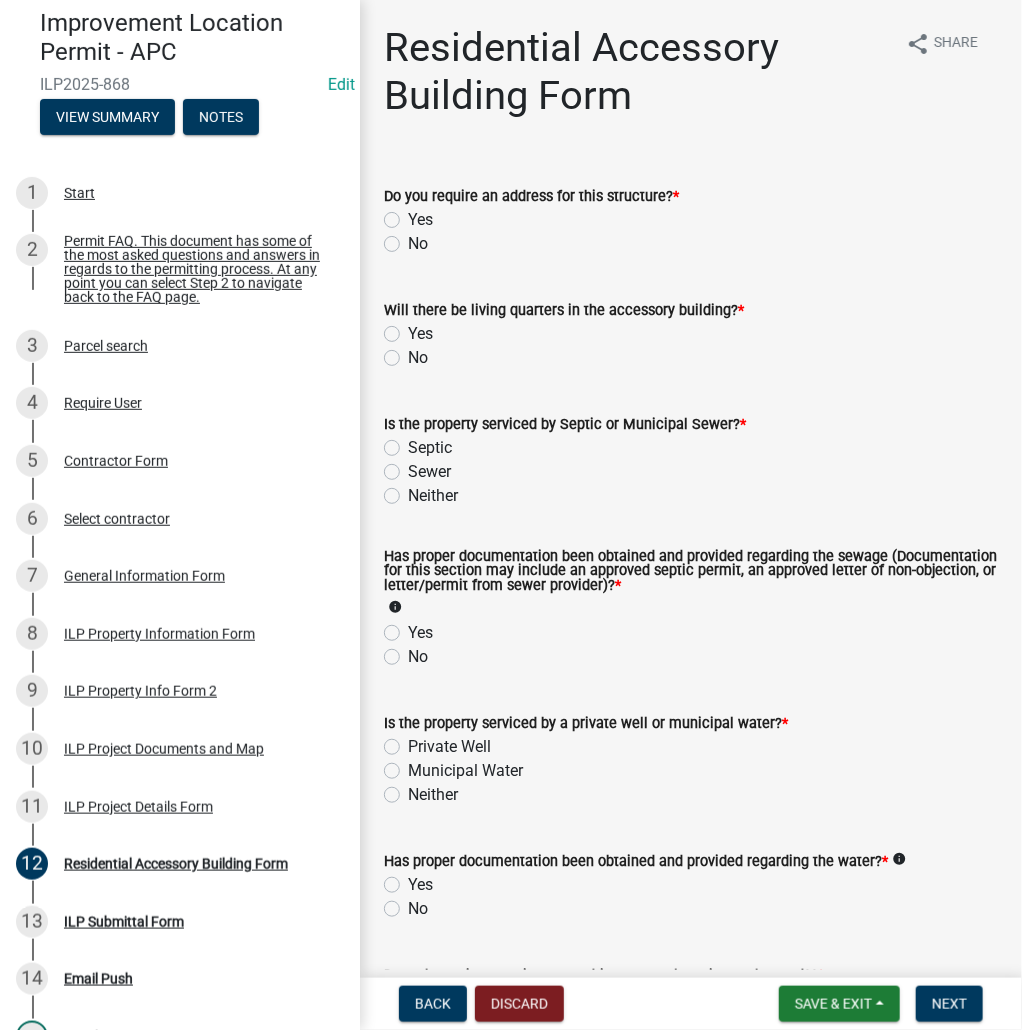 click on "No" 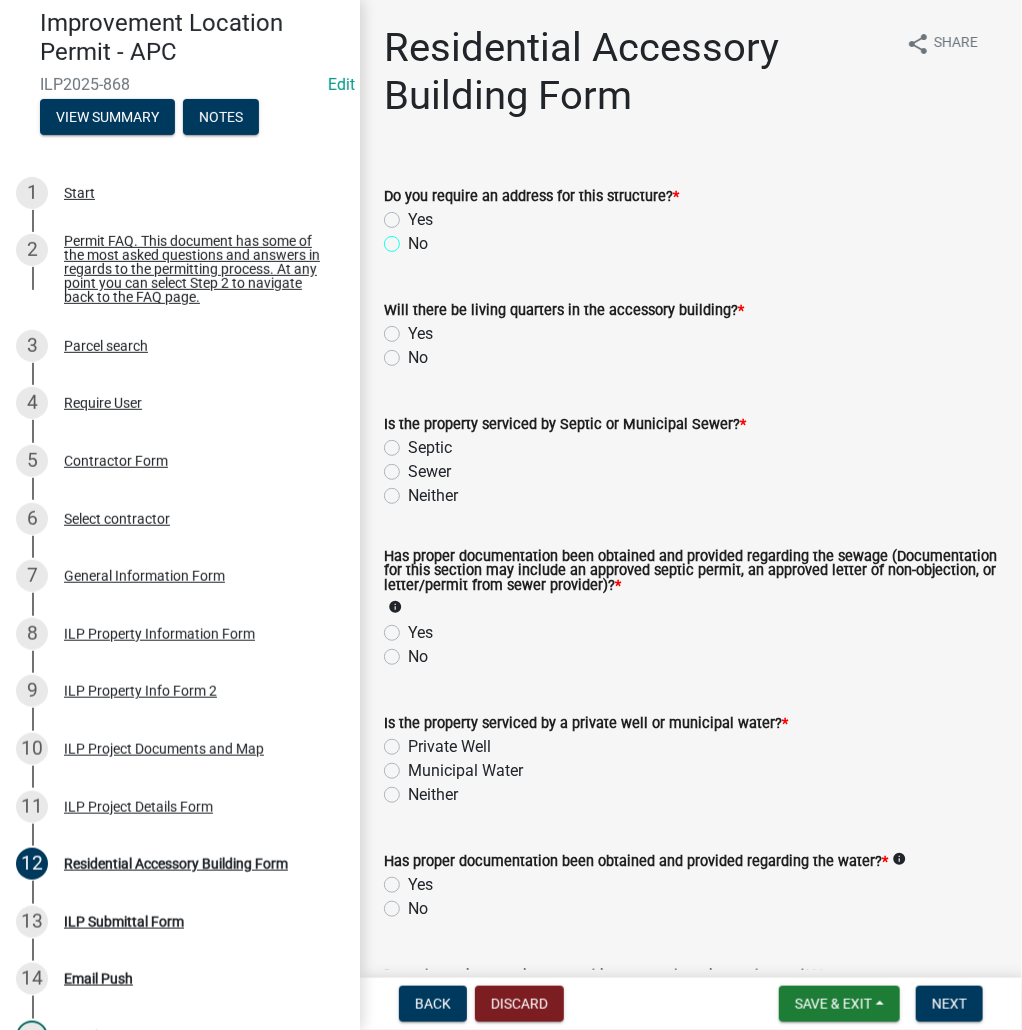 click on "No" at bounding box center (414, 238) 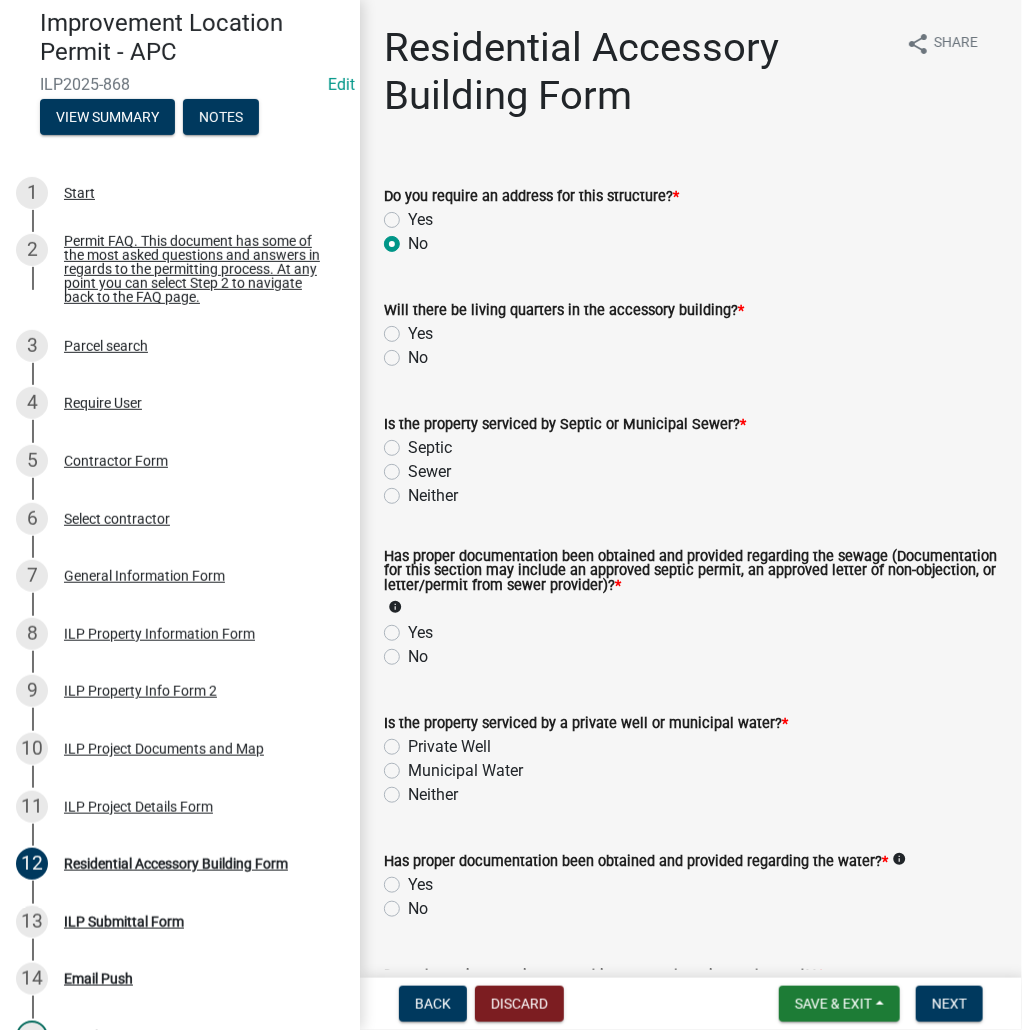 radio on "true" 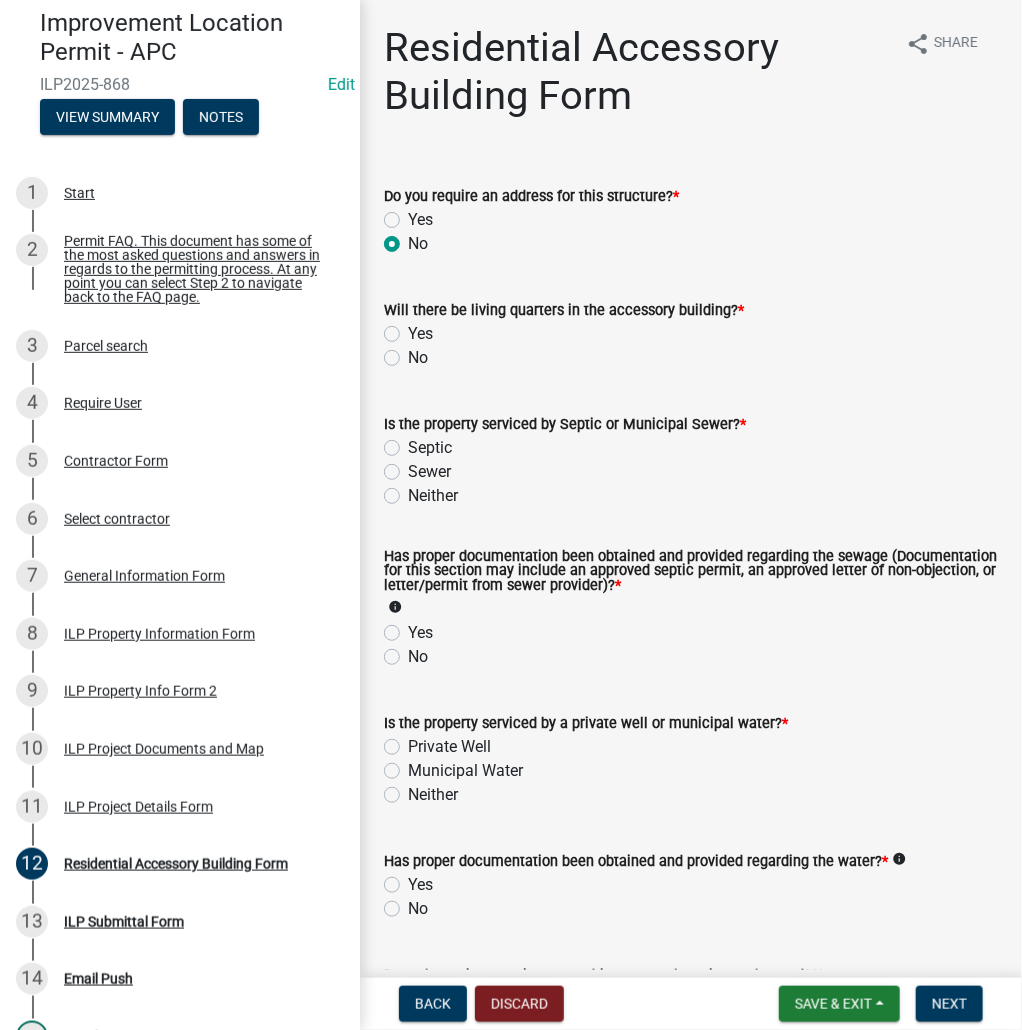 click on "No" 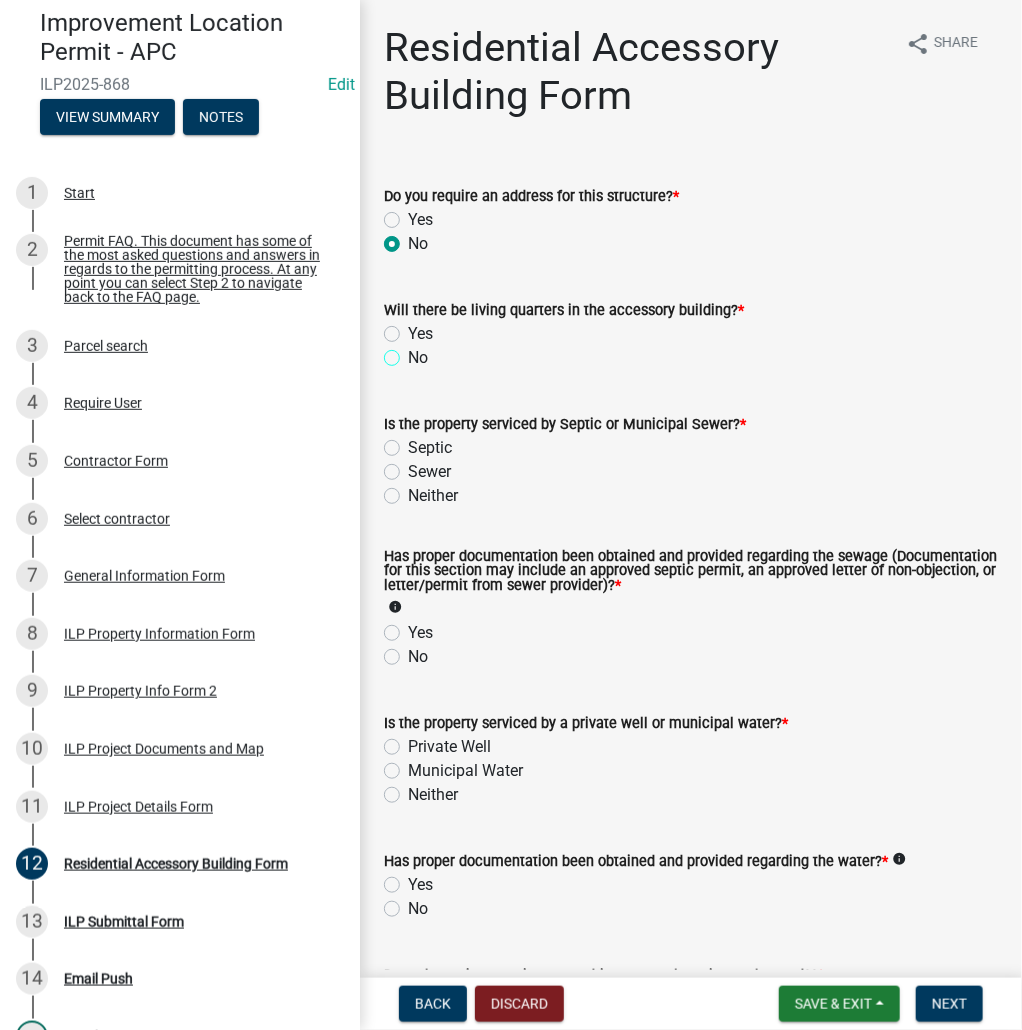 click on "No" at bounding box center (414, 352) 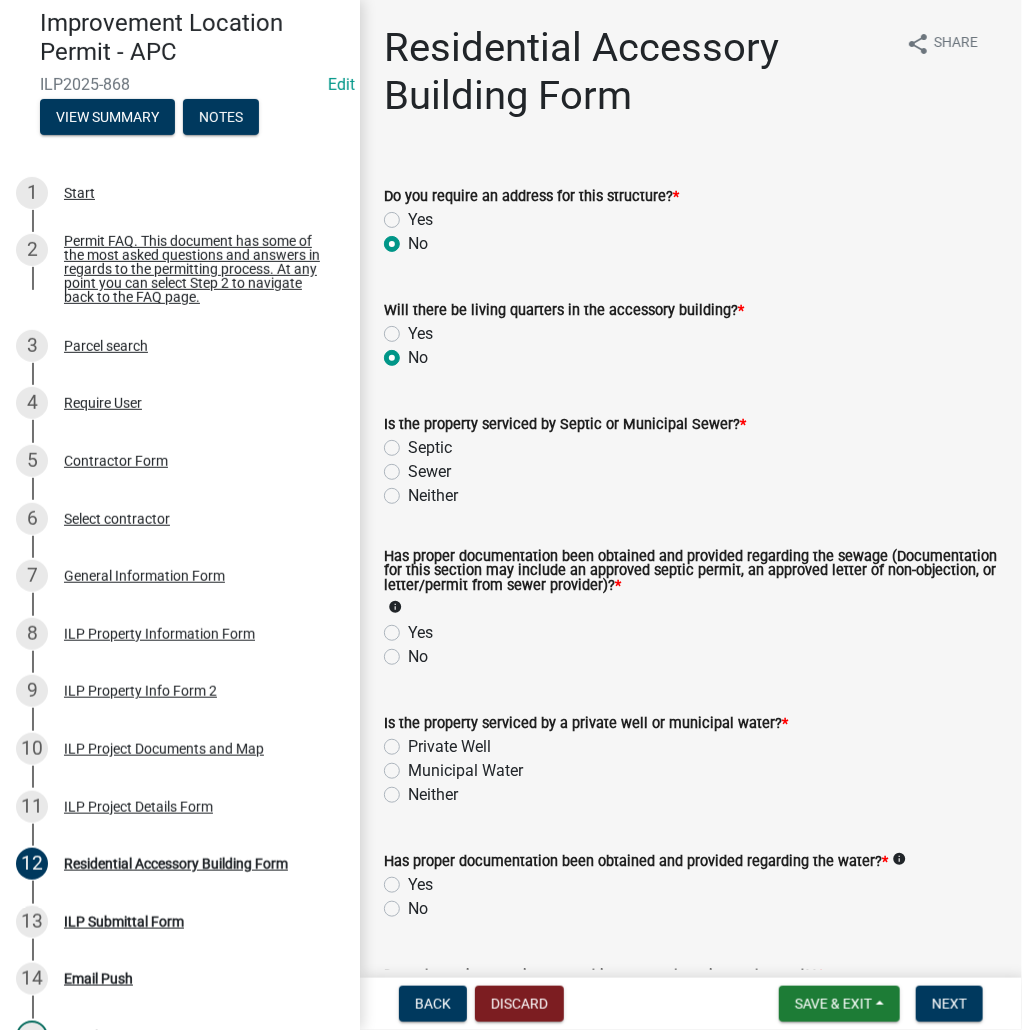 radio on "true" 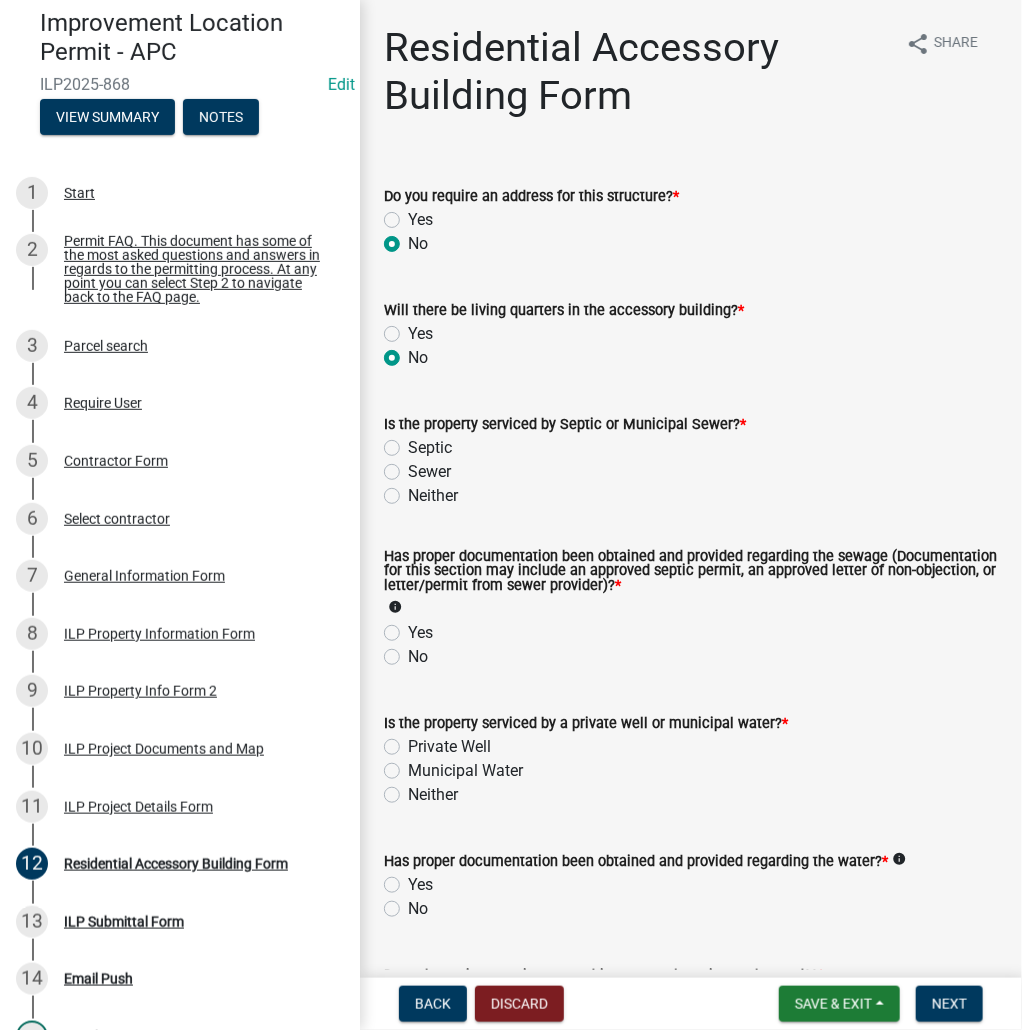click on "Septic" 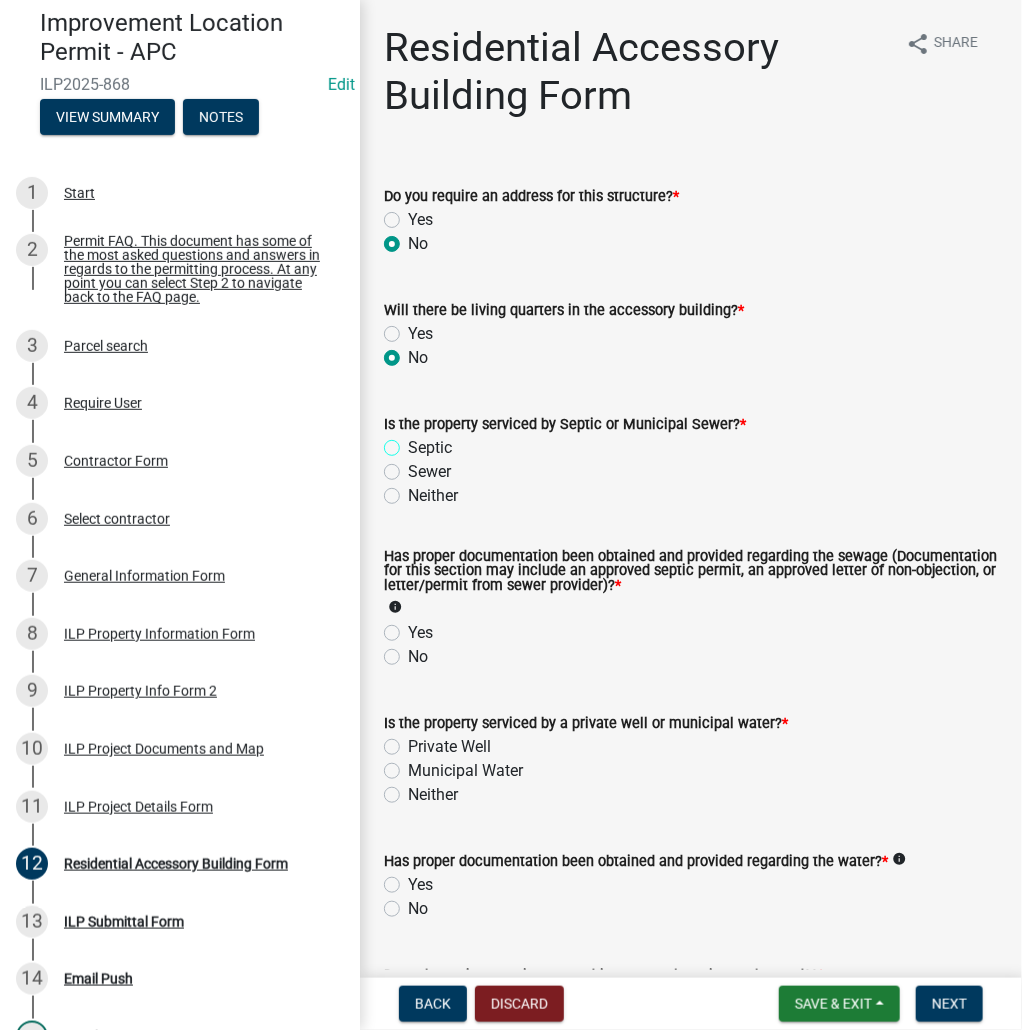 click on "Septic" at bounding box center (414, 442) 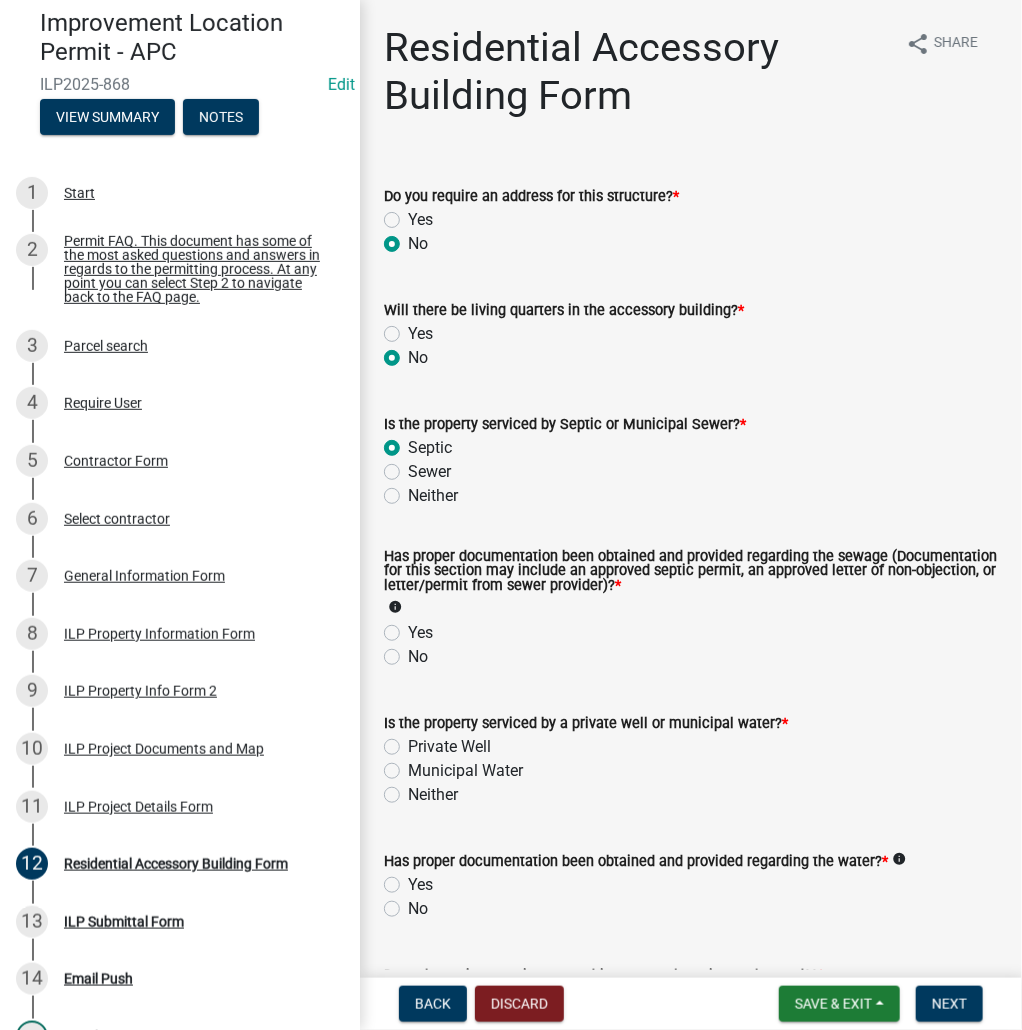 radio on "true" 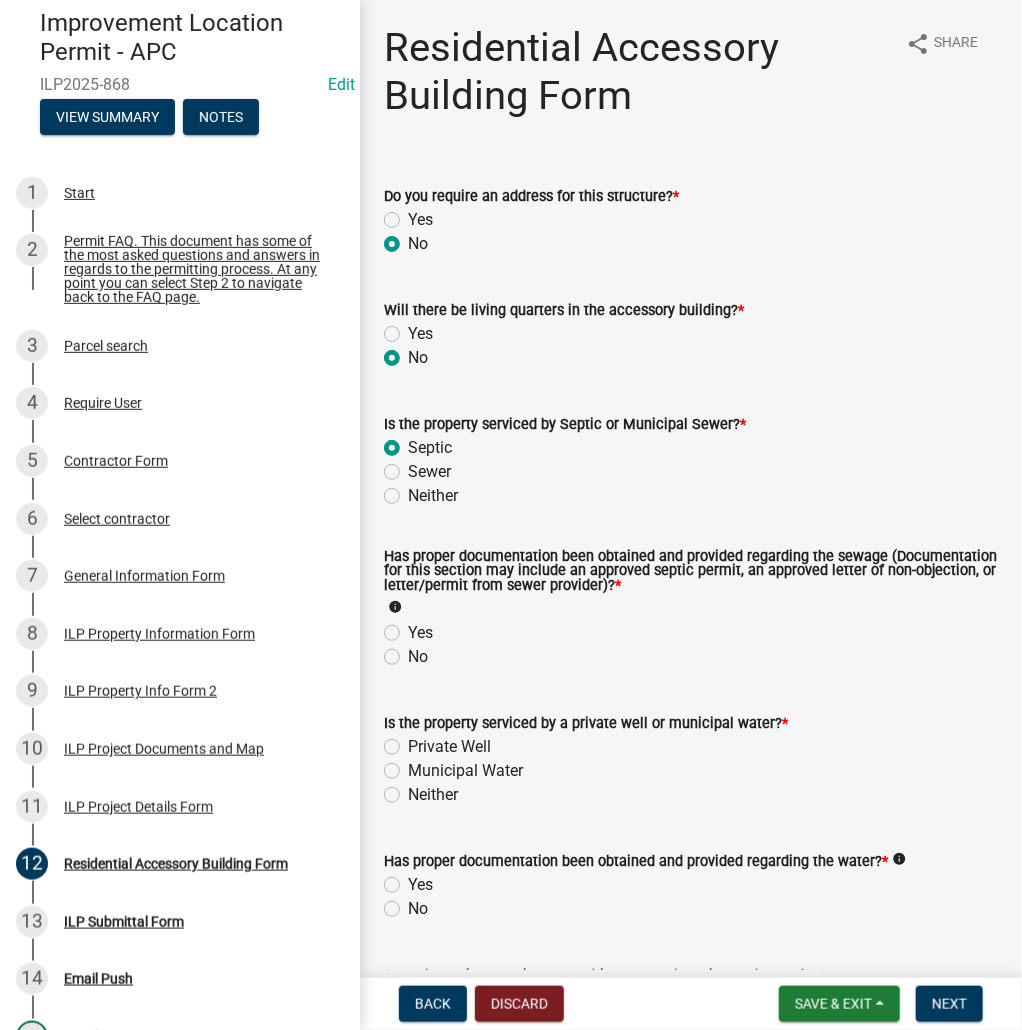 click on "Yes" 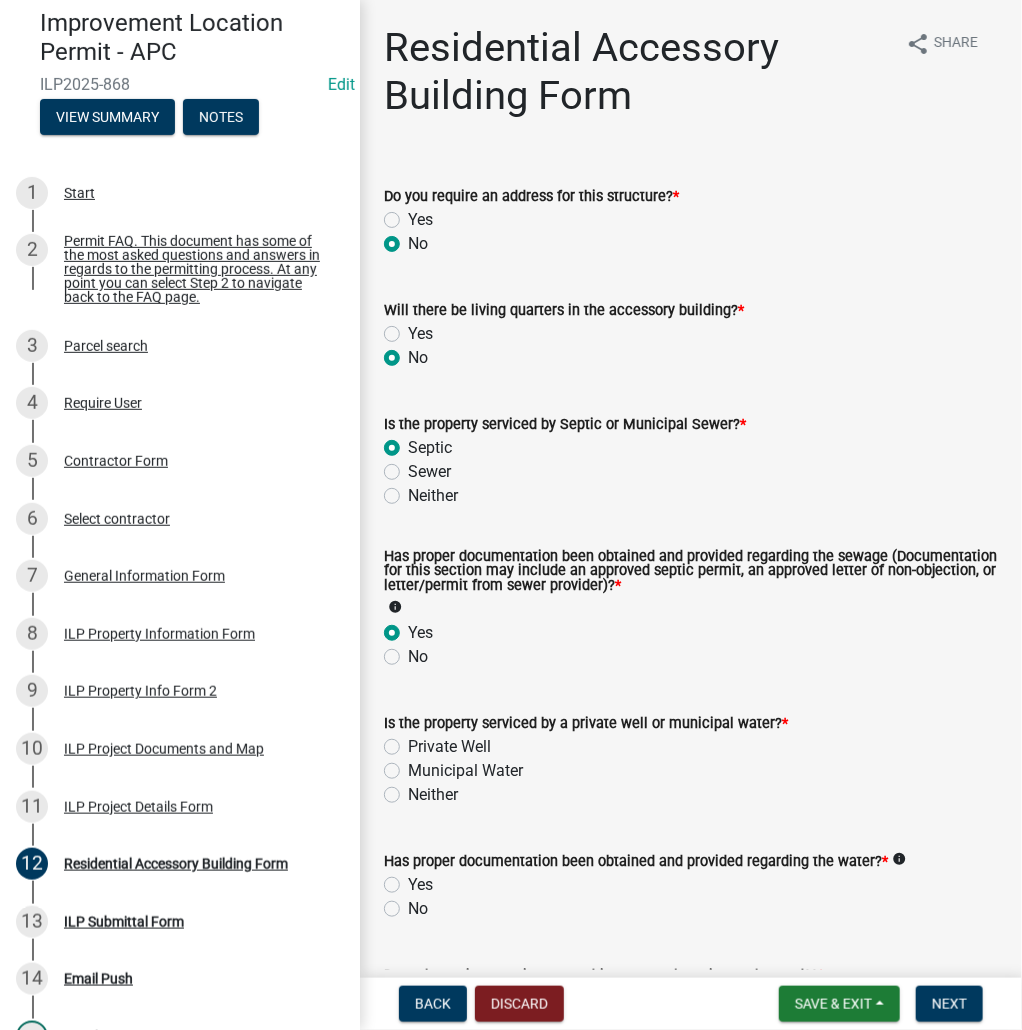 radio on "true" 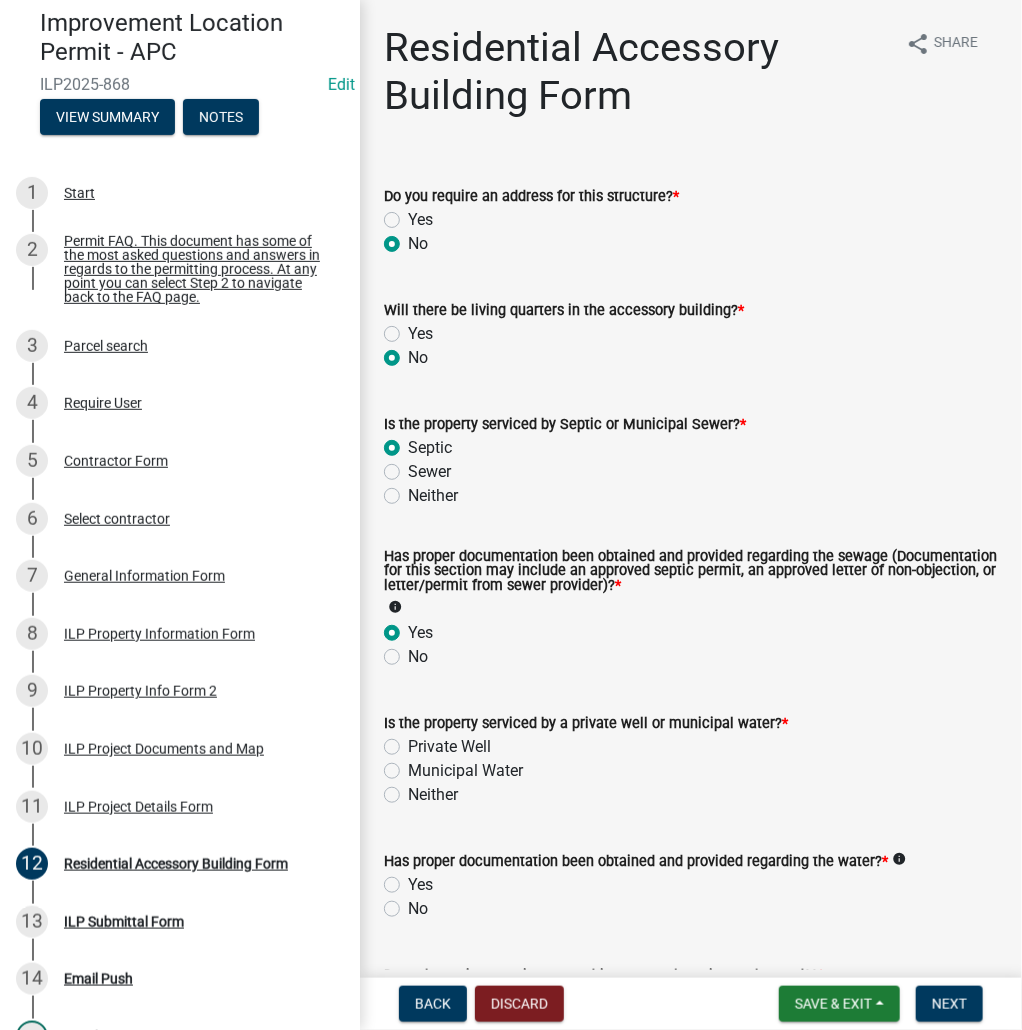click on "Private Well" 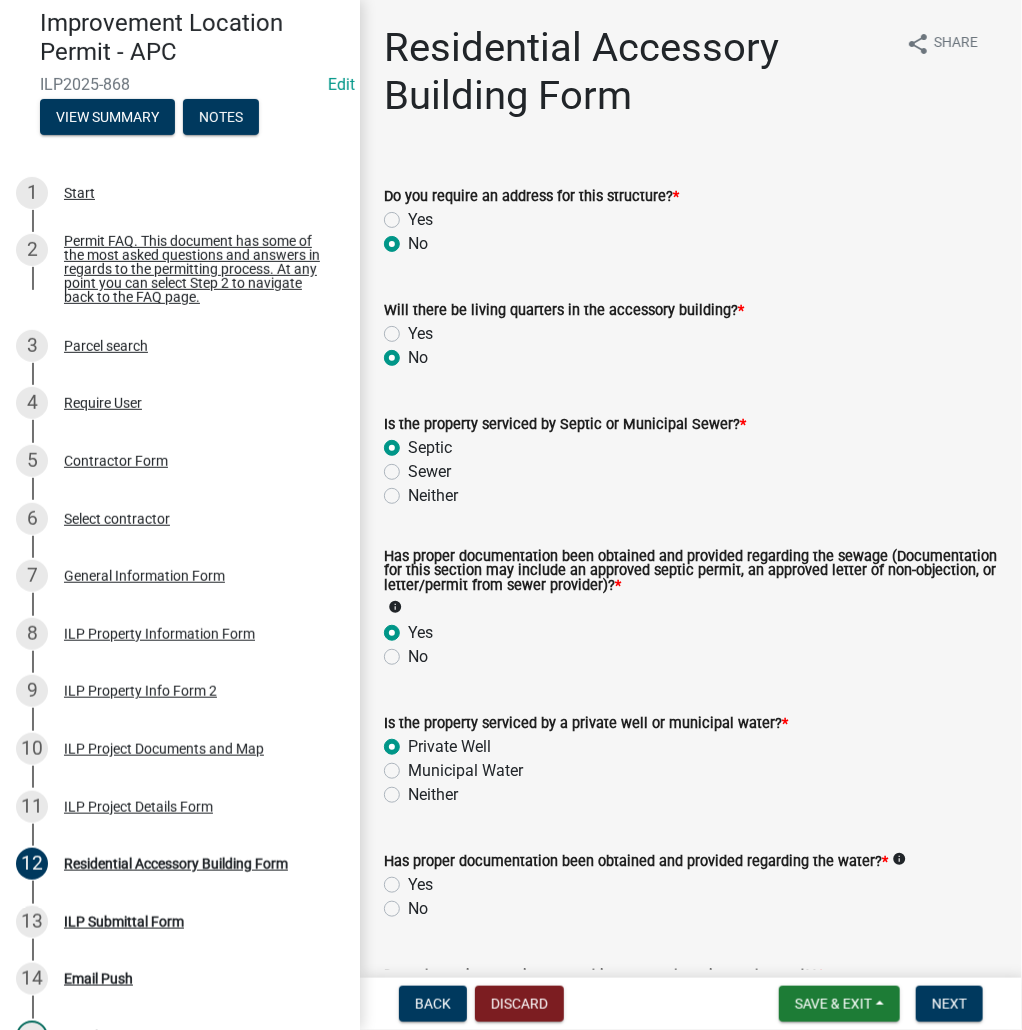 radio on "true" 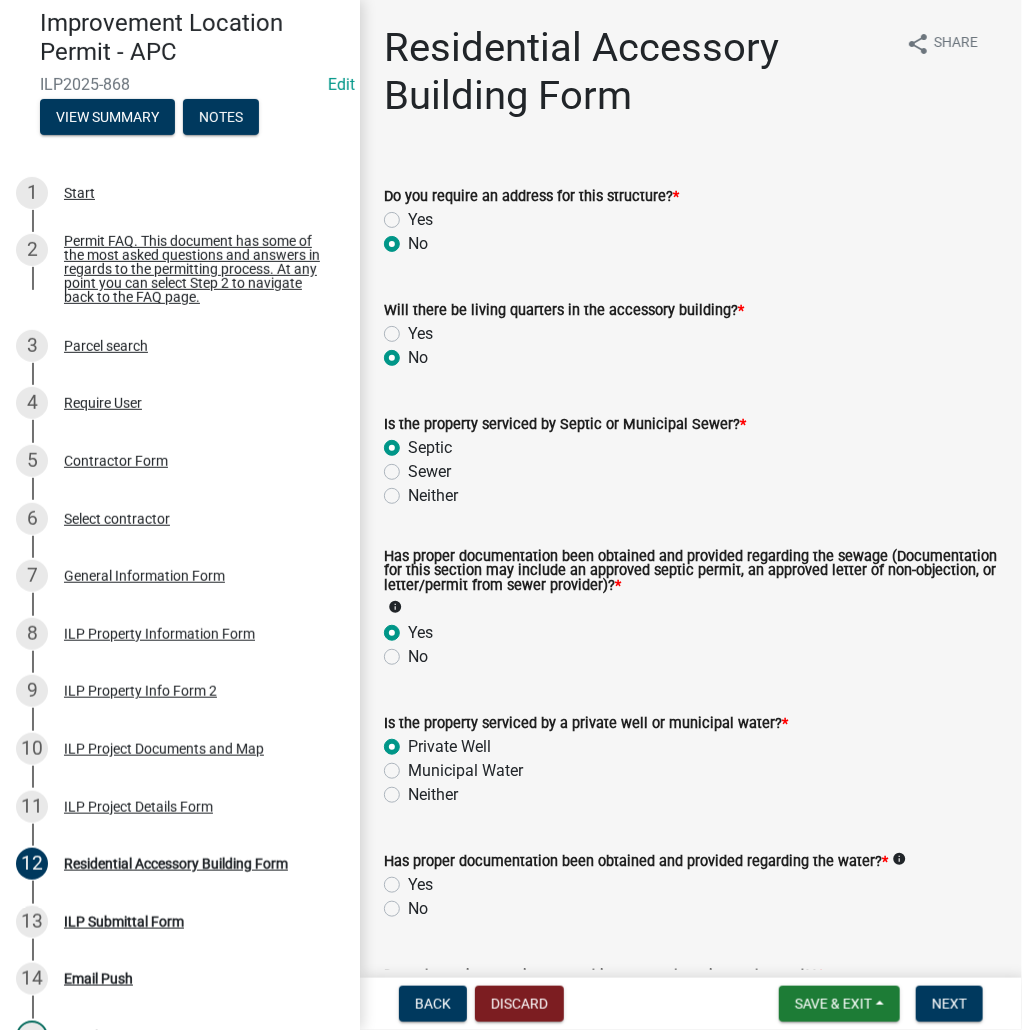 click on "Yes" 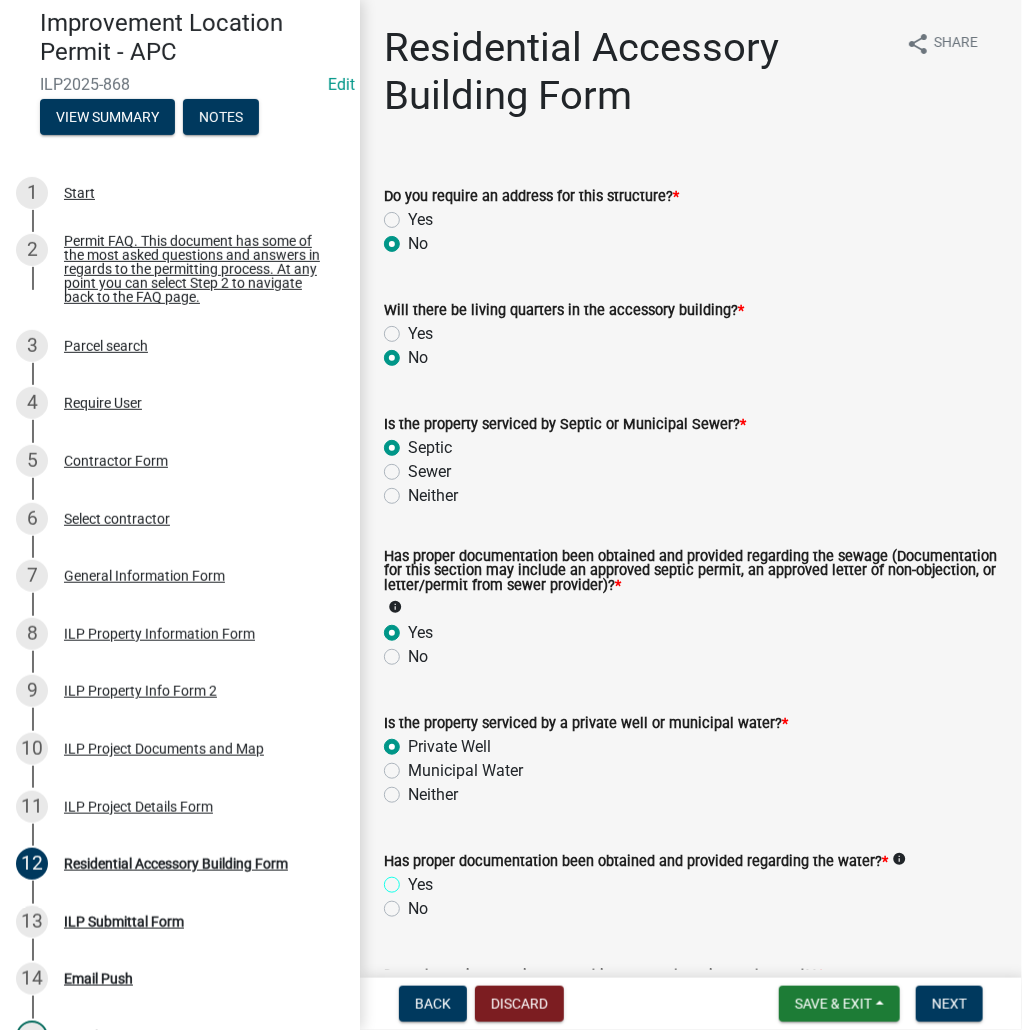 click on "Yes" at bounding box center (414, 879) 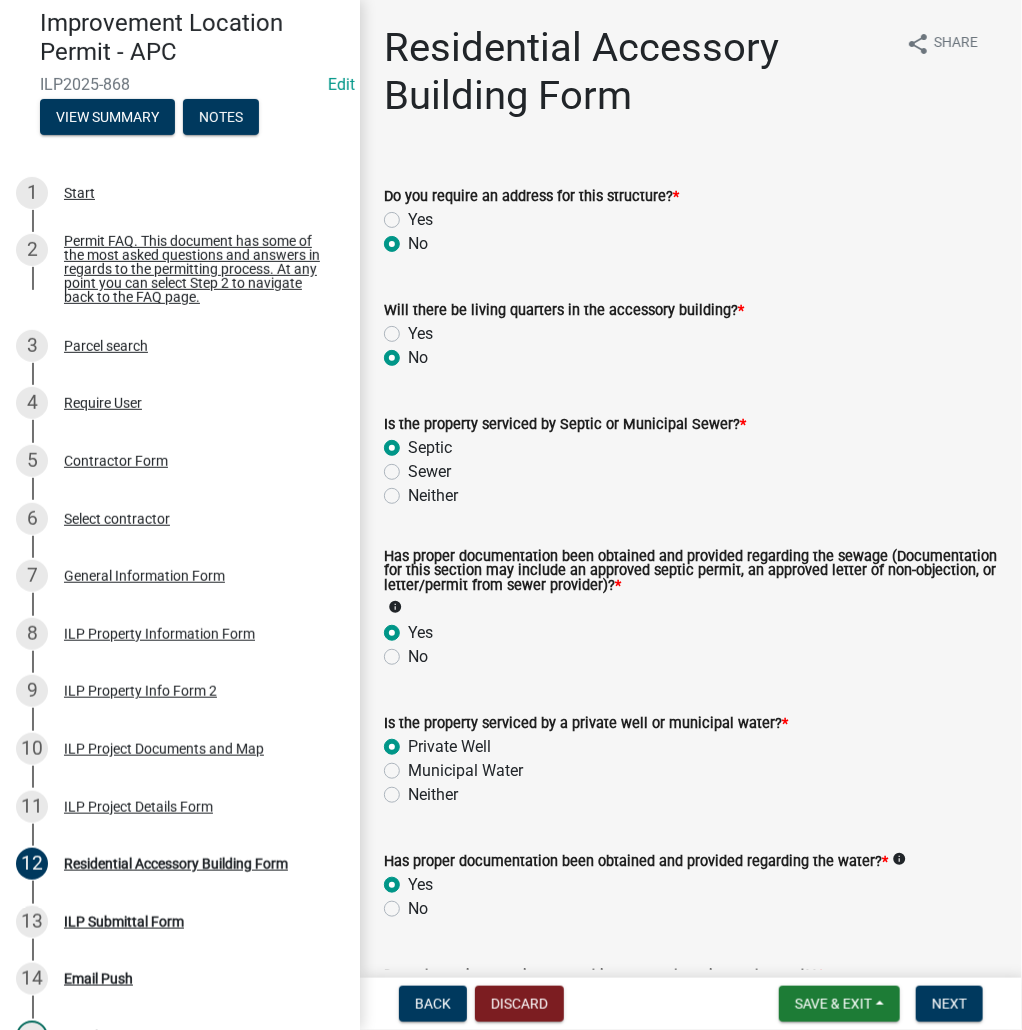 radio on "true" 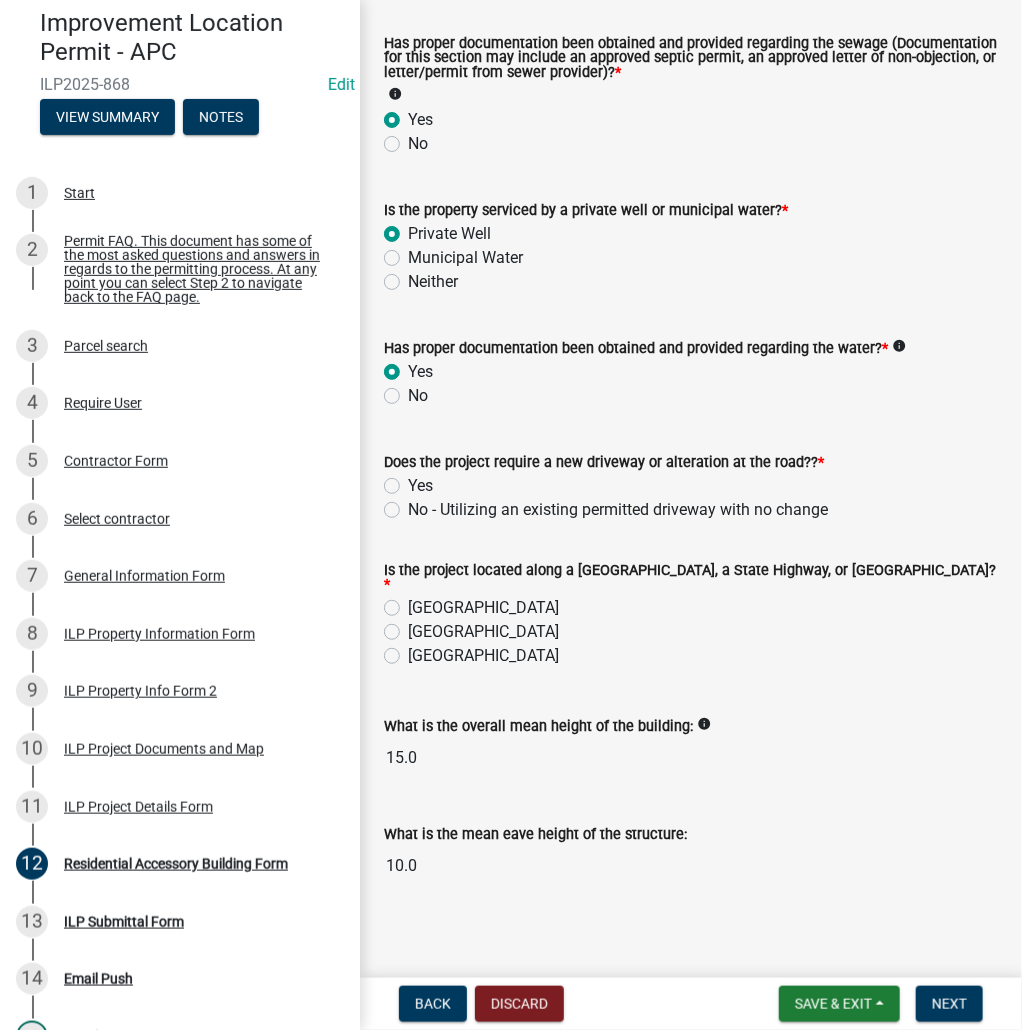 scroll, scrollTop: 514, scrollLeft: 0, axis: vertical 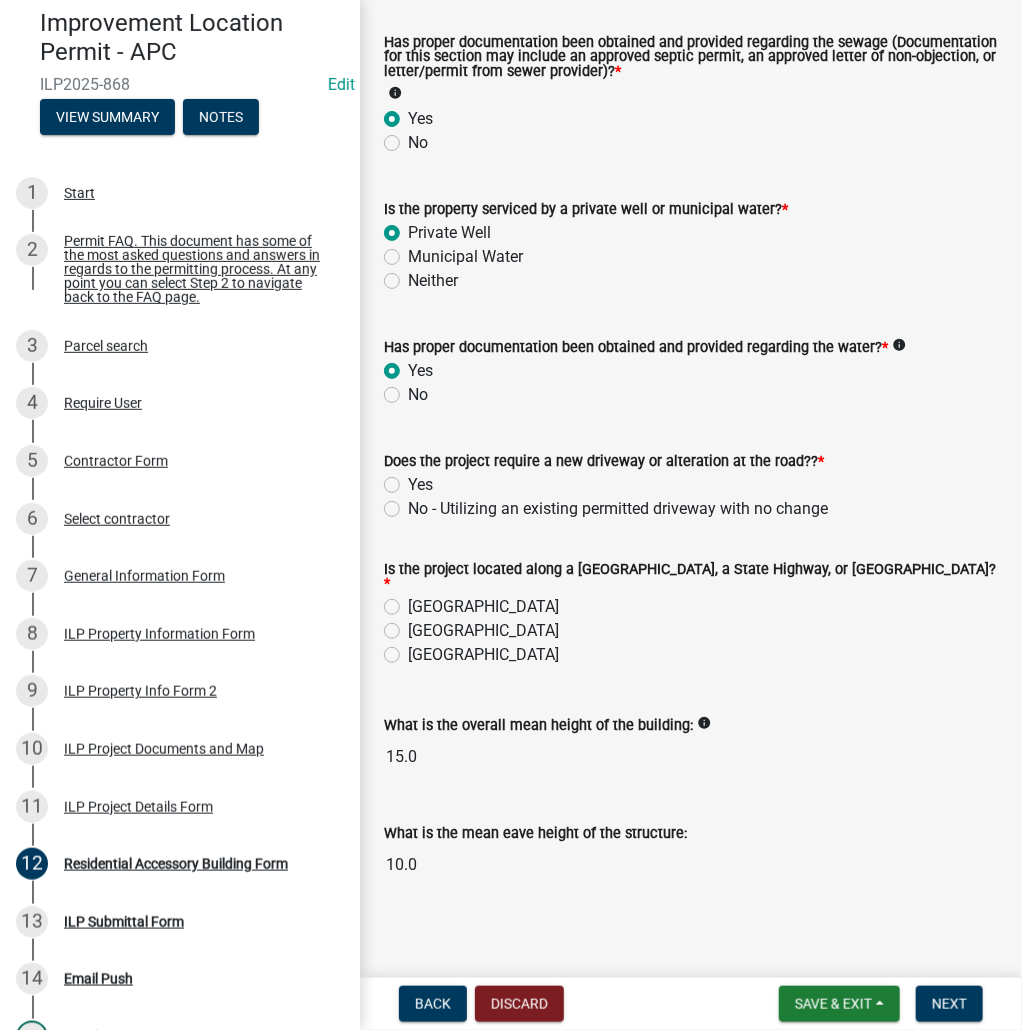 click on "No - Utilizing an existing permitted driveway with no change" 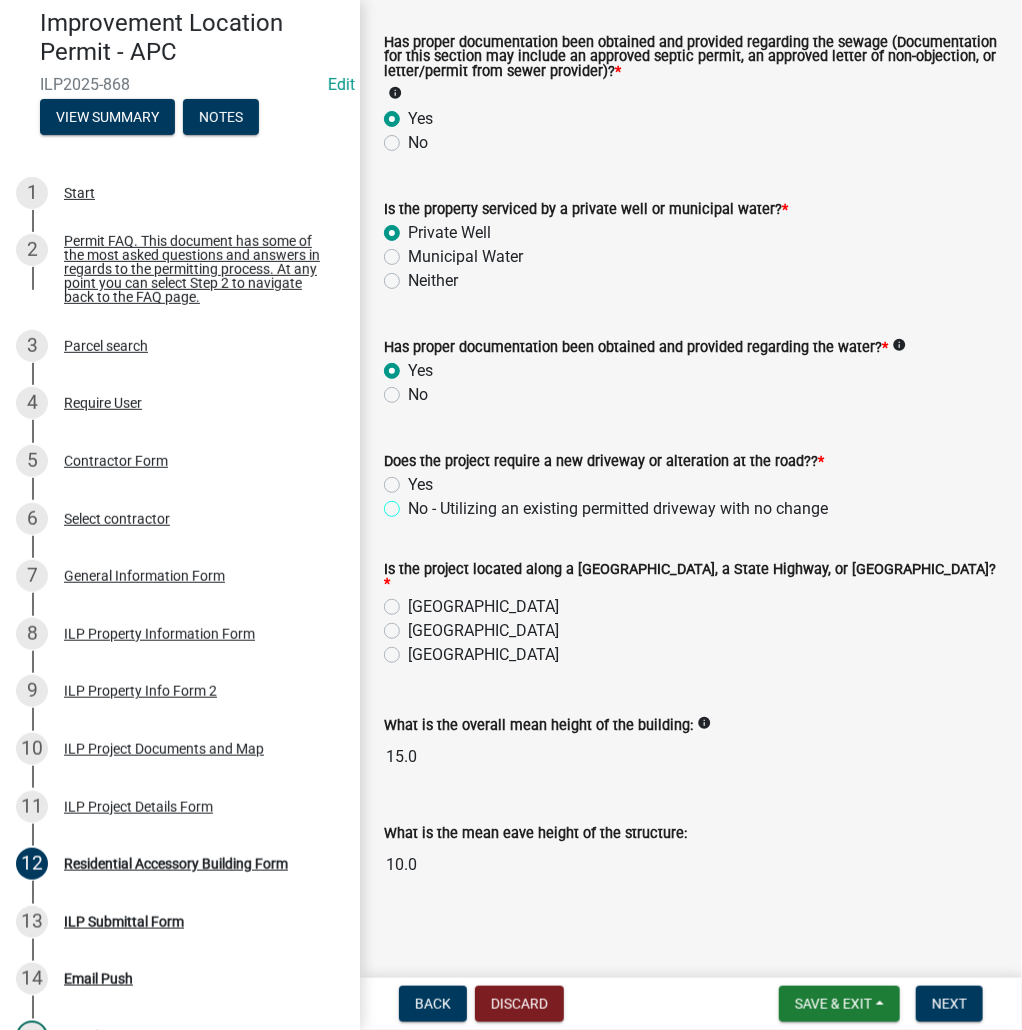 click on "No - Utilizing an existing permitted driveway with no change" at bounding box center [414, 503] 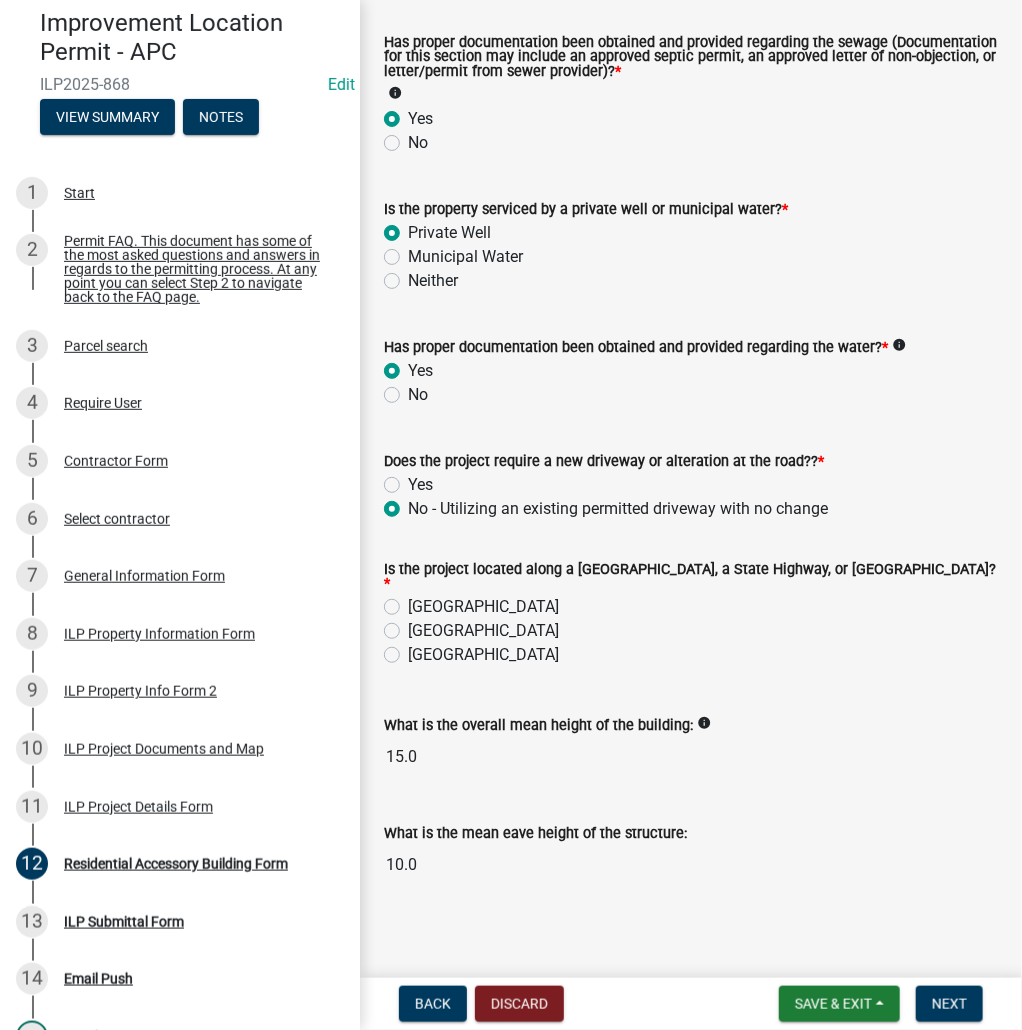 radio on "true" 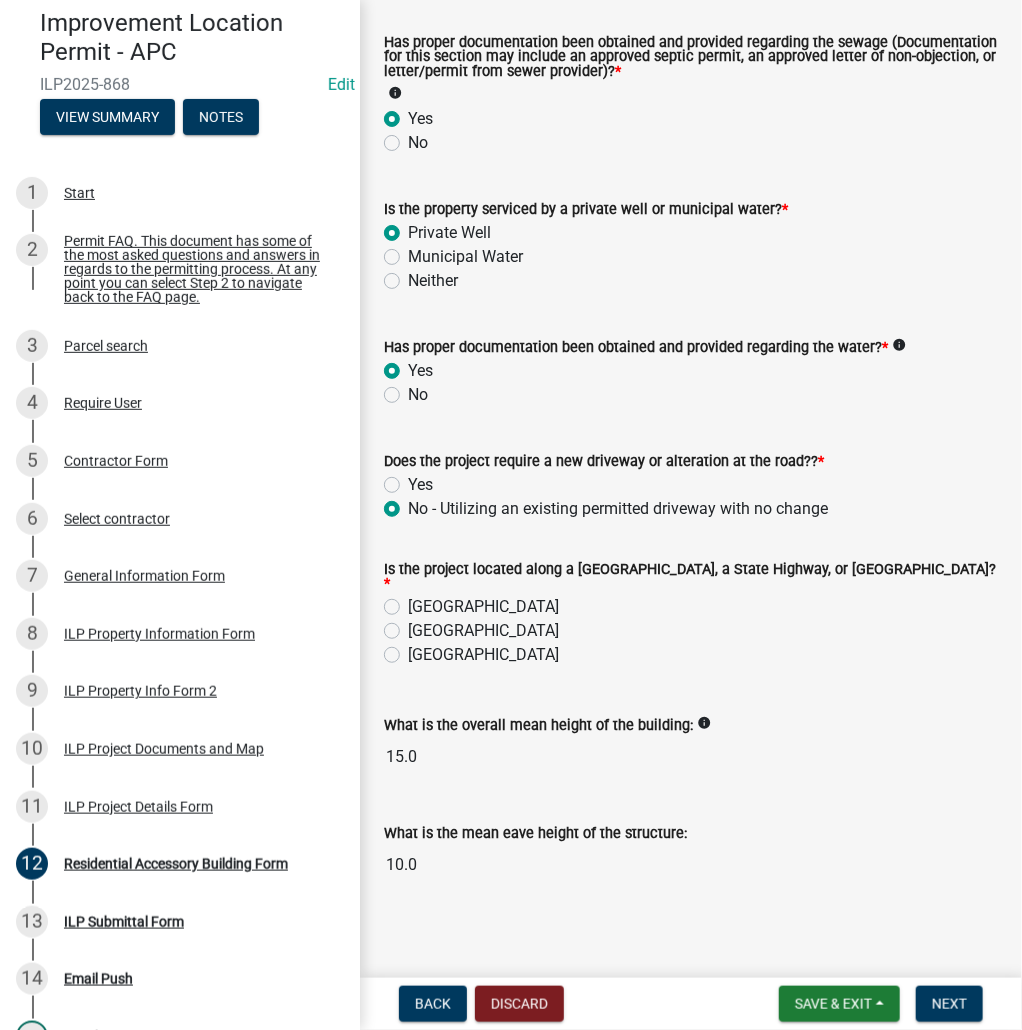 click on "County Road" 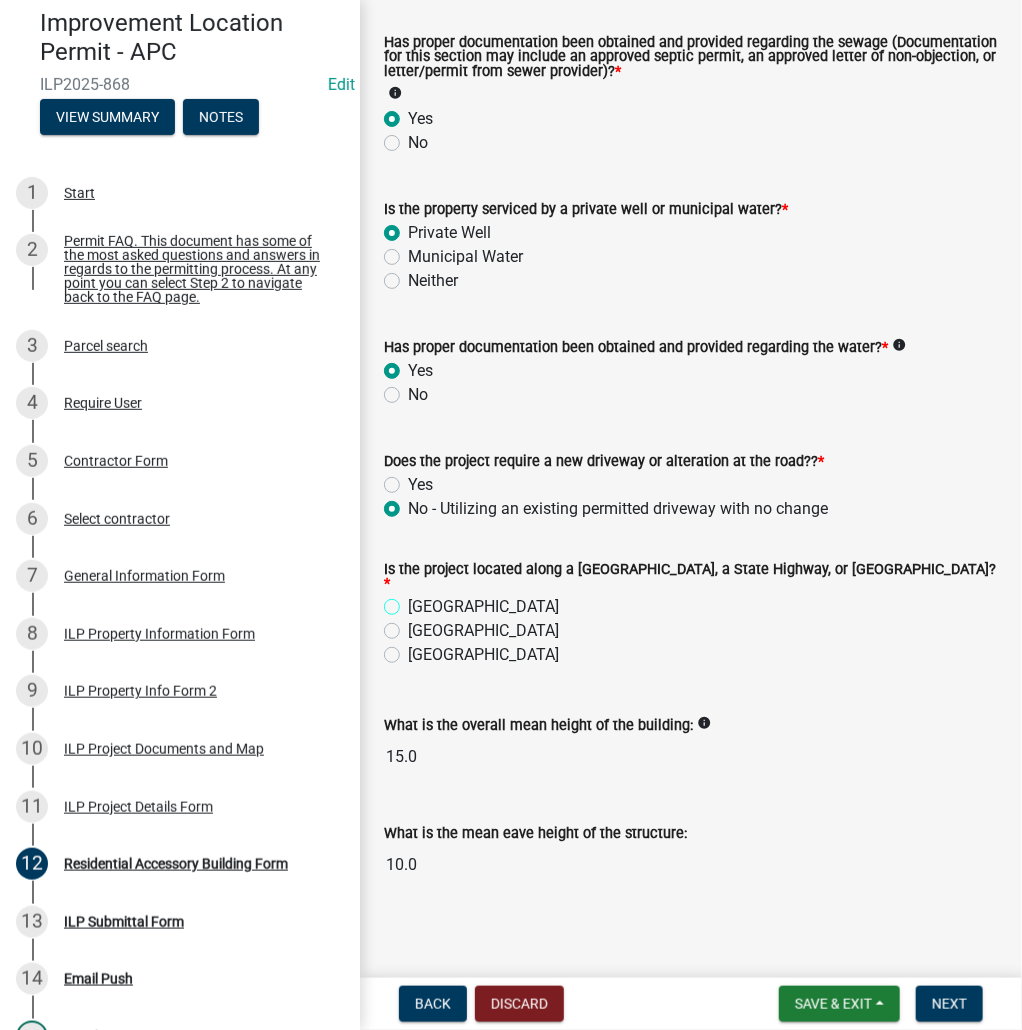 click on "County Road" at bounding box center [414, 601] 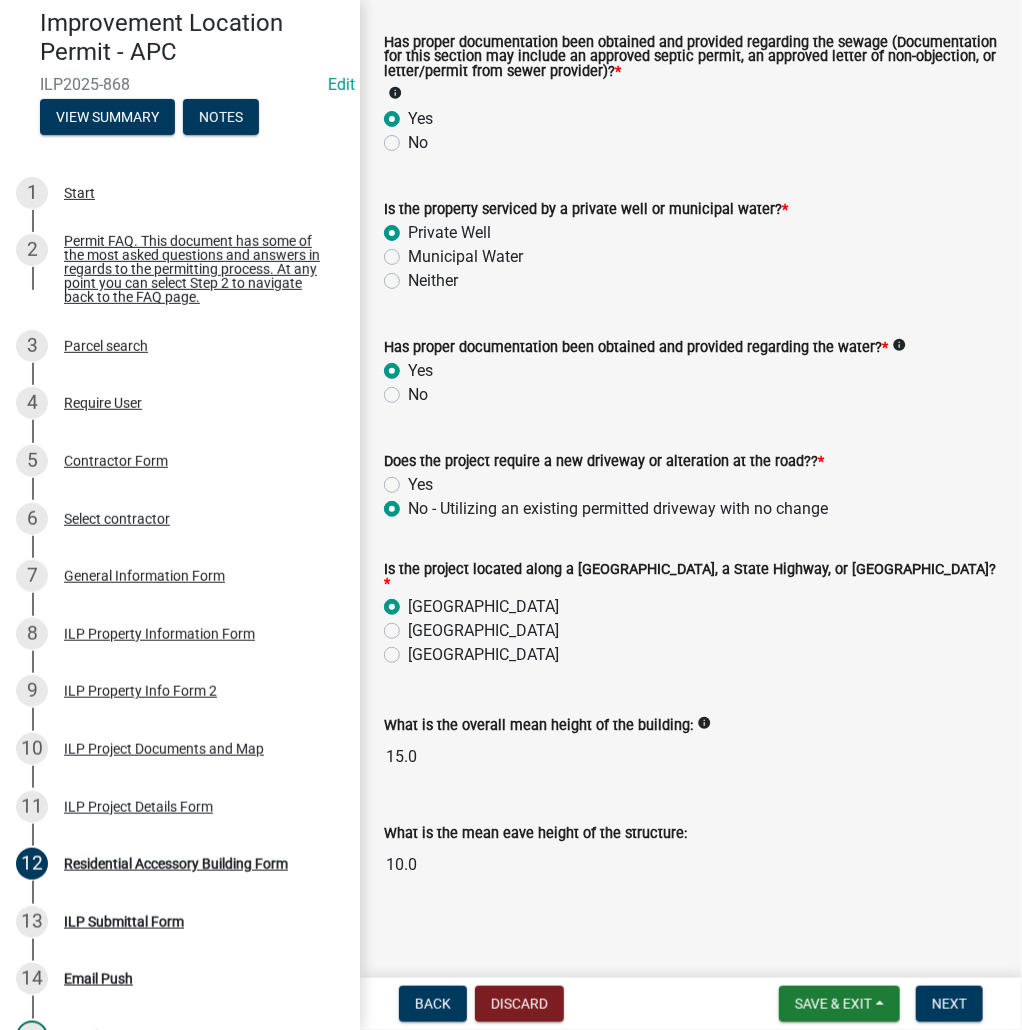 radio on "true" 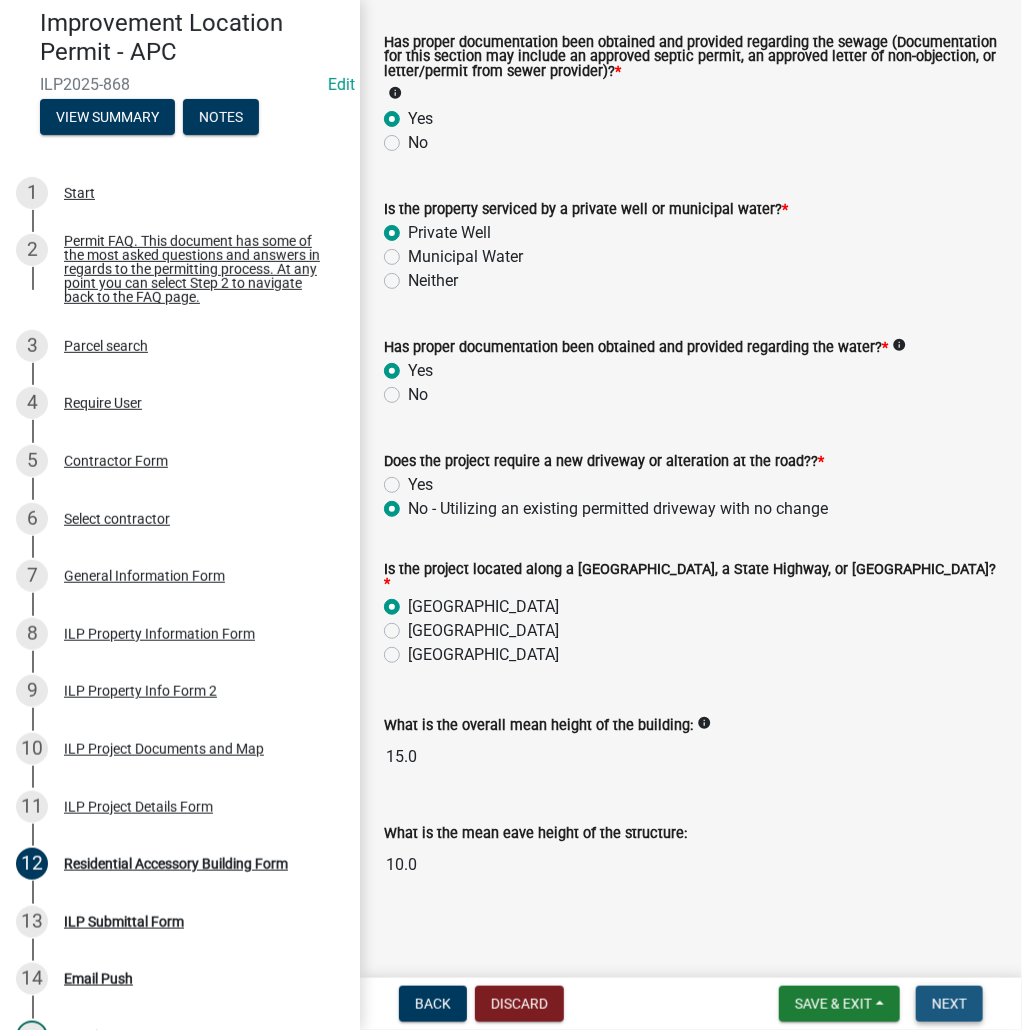 click on "Next" at bounding box center (949, 1004) 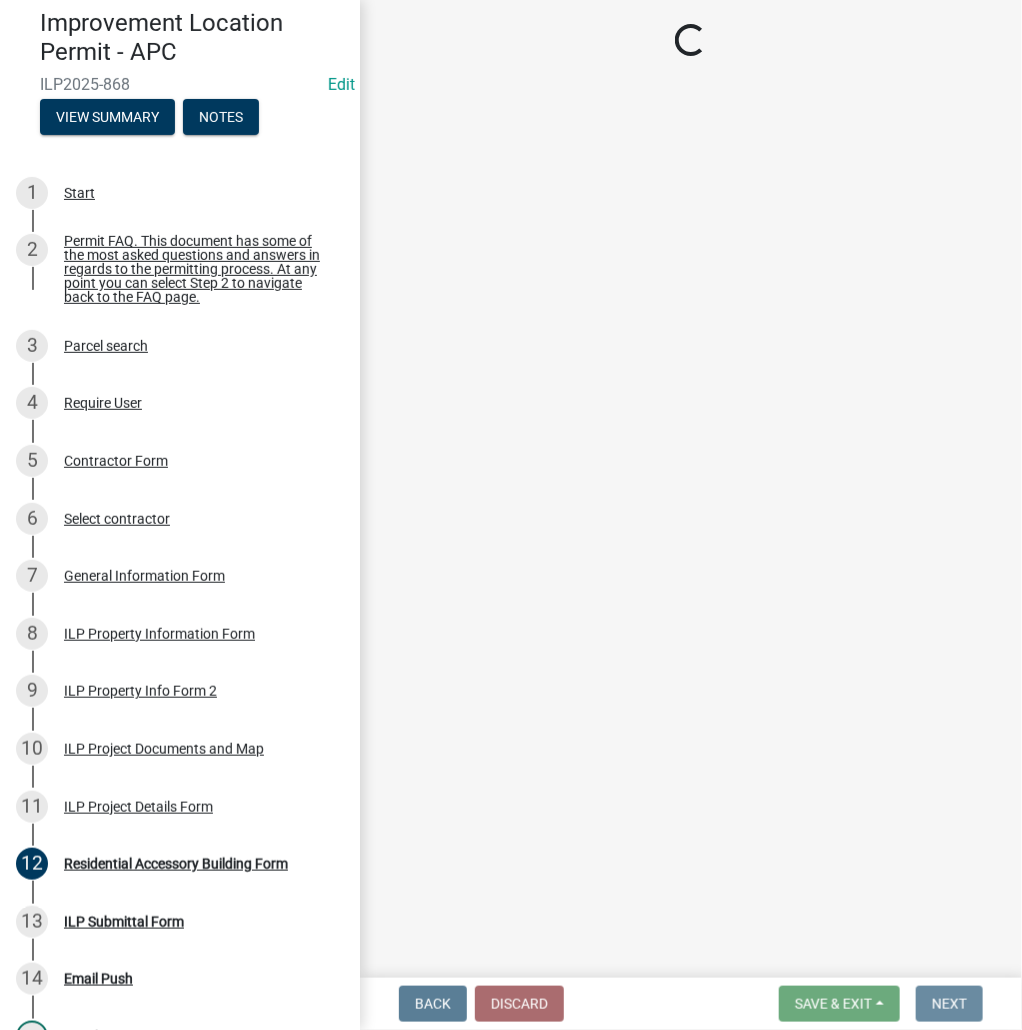 scroll, scrollTop: 0, scrollLeft: 0, axis: both 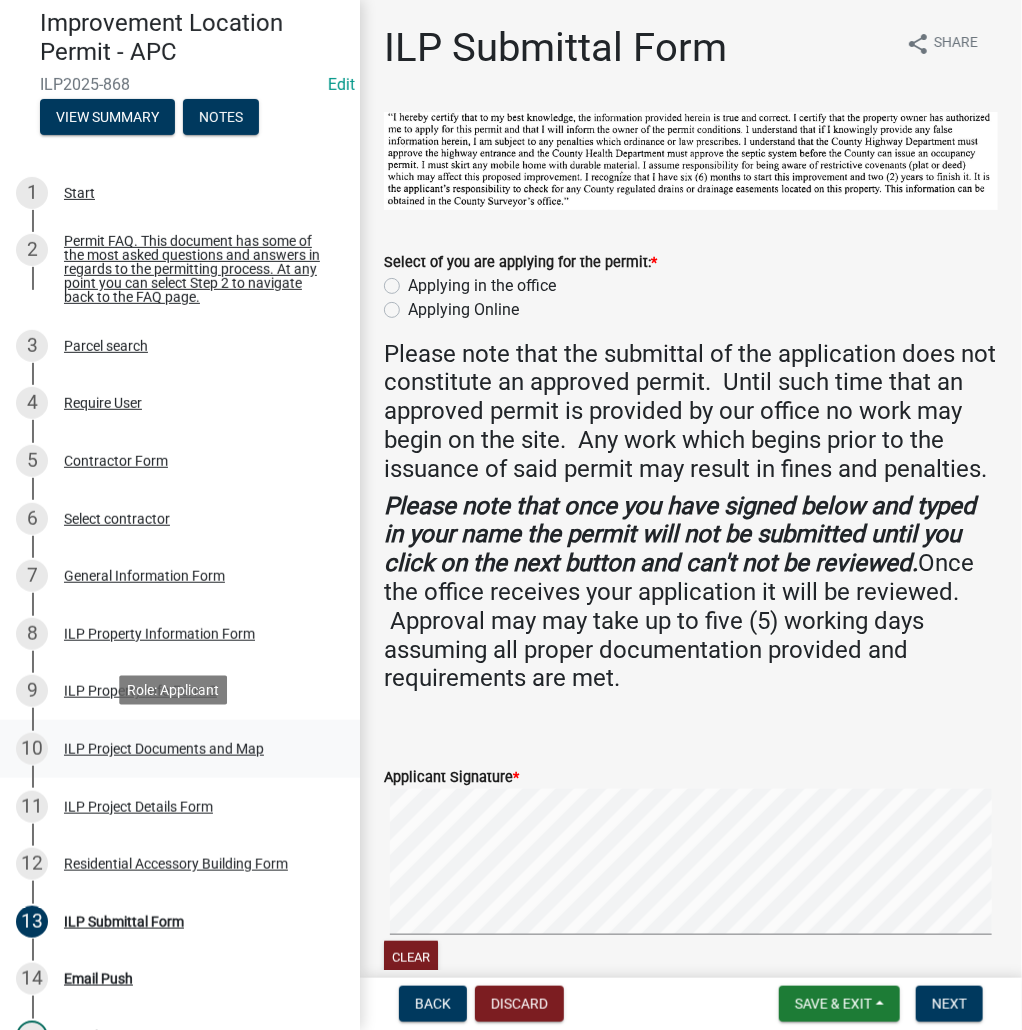 click on "ILP Project Documents and Map" at bounding box center (164, 749) 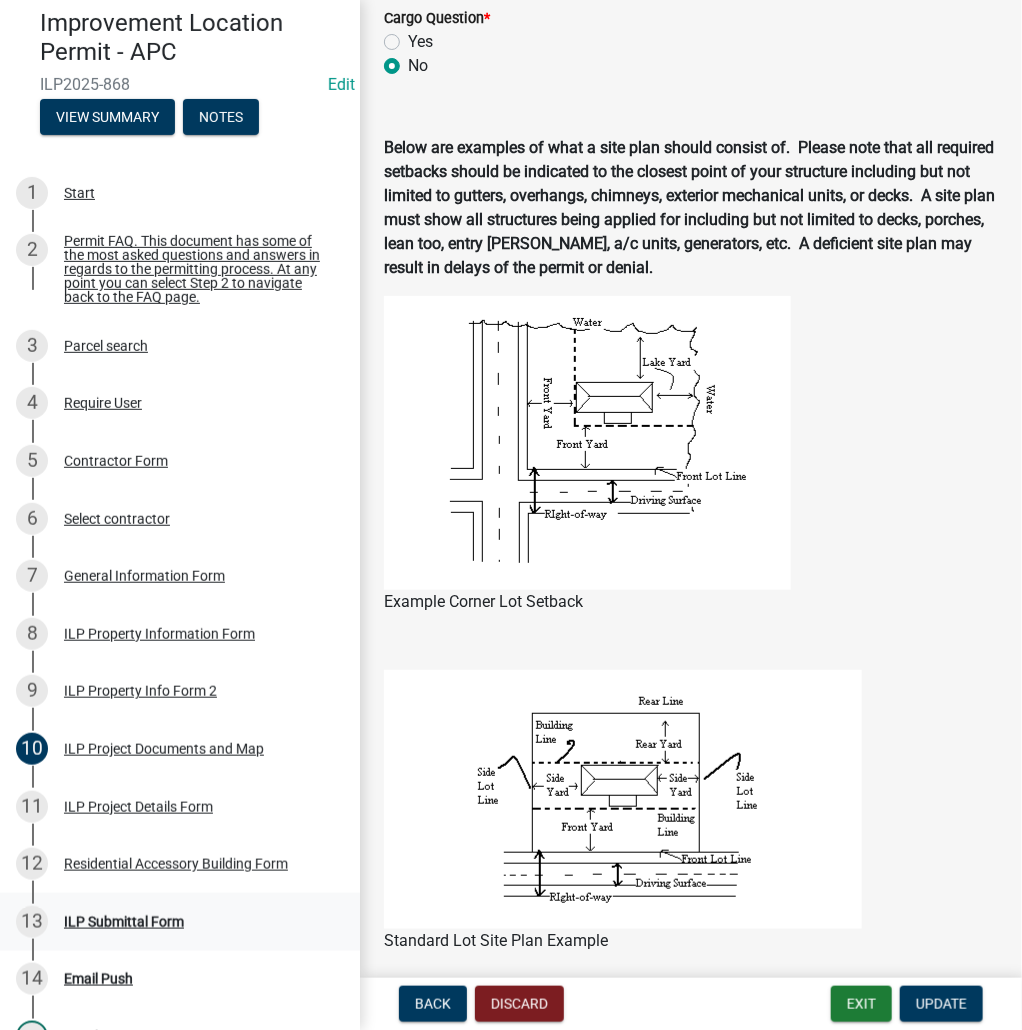 scroll, scrollTop: 1120, scrollLeft: 0, axis: vertical 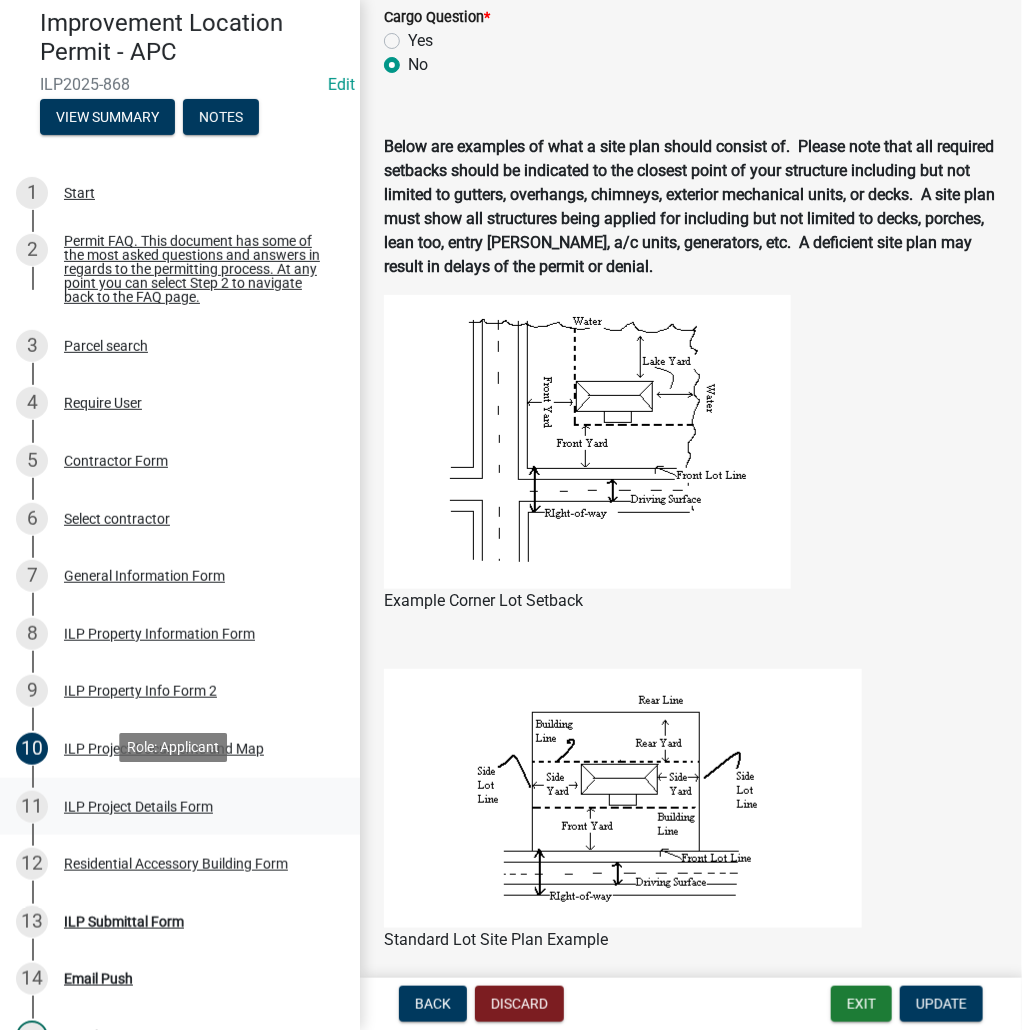 click on "ILP Project Details Form" at bounding box center (138, 807) 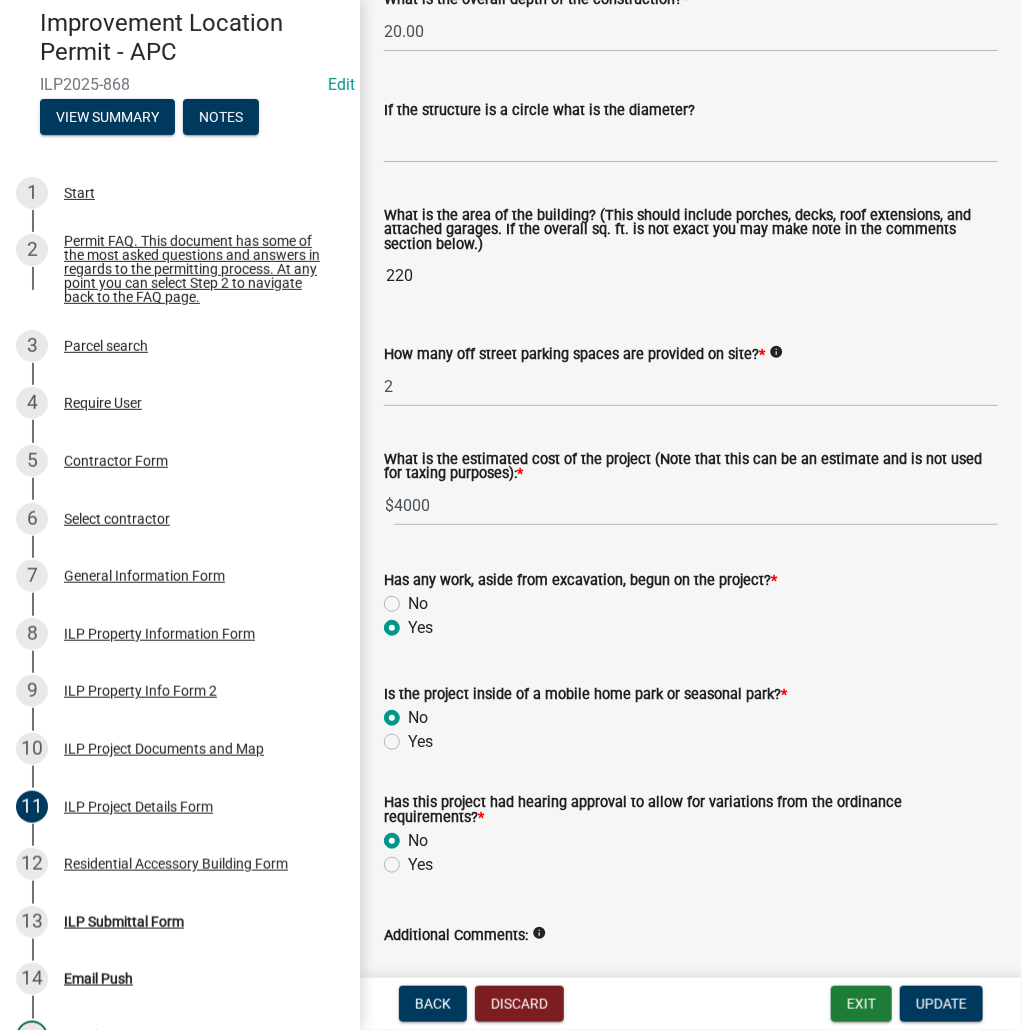 scroll, scrollTop: 1346, scrollLeft: 0, axis: vertical 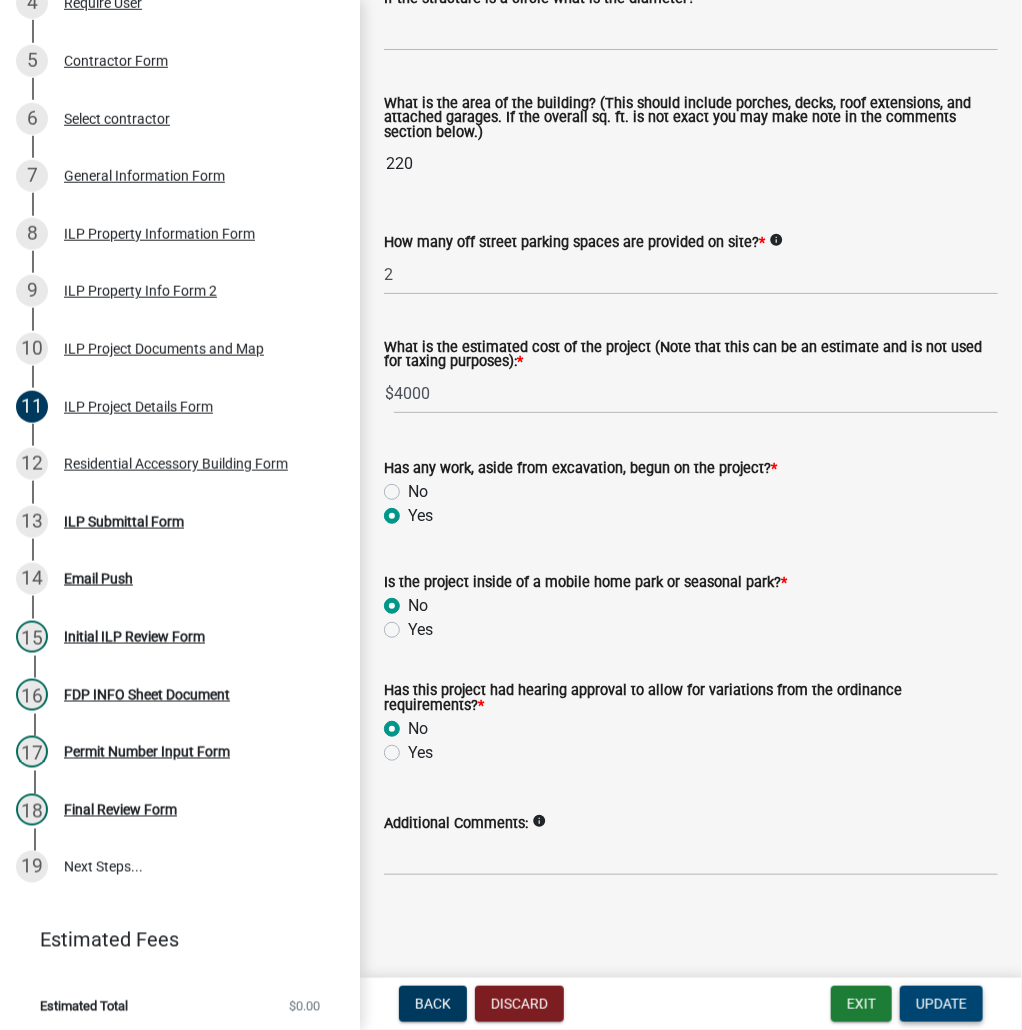 click on "Update" at bounding box center [941, 1004] 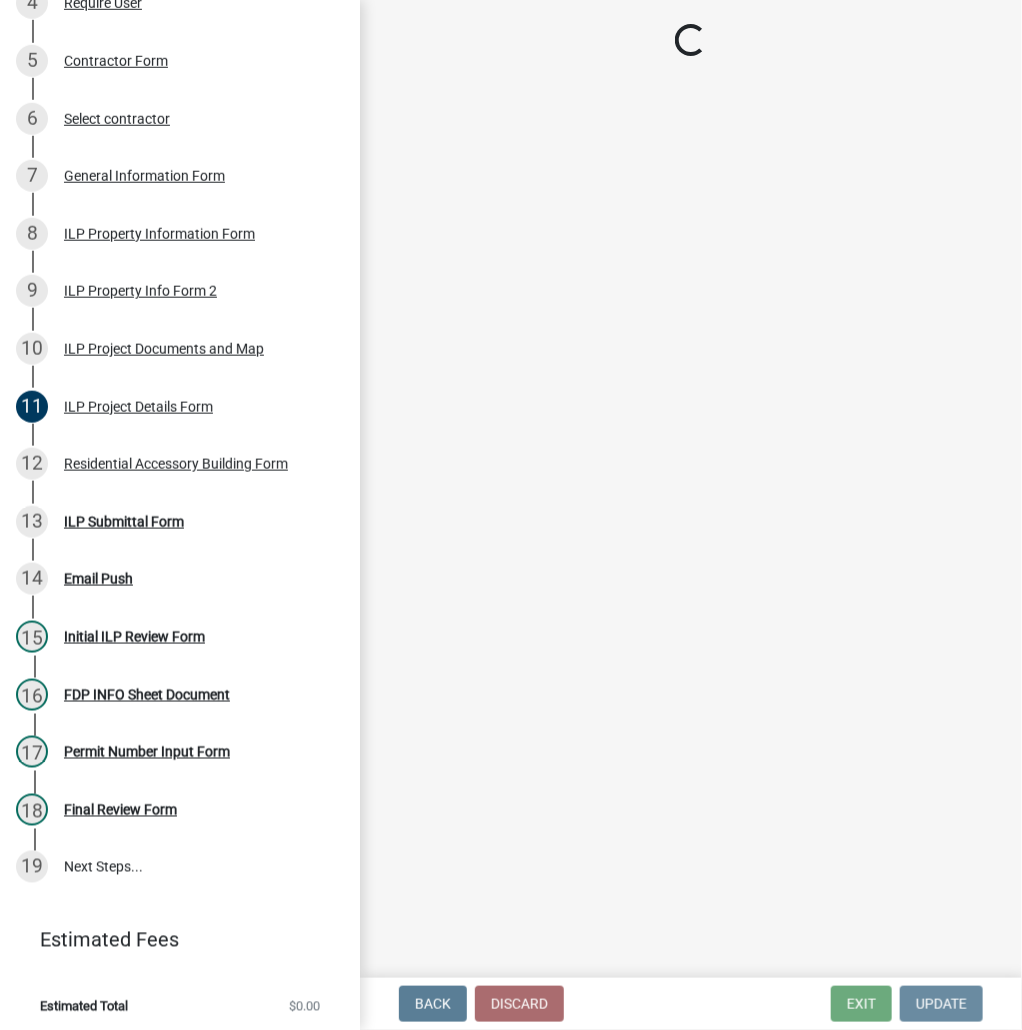 scroll, scrollTop: 0, scrollLeft: 0, axis: both 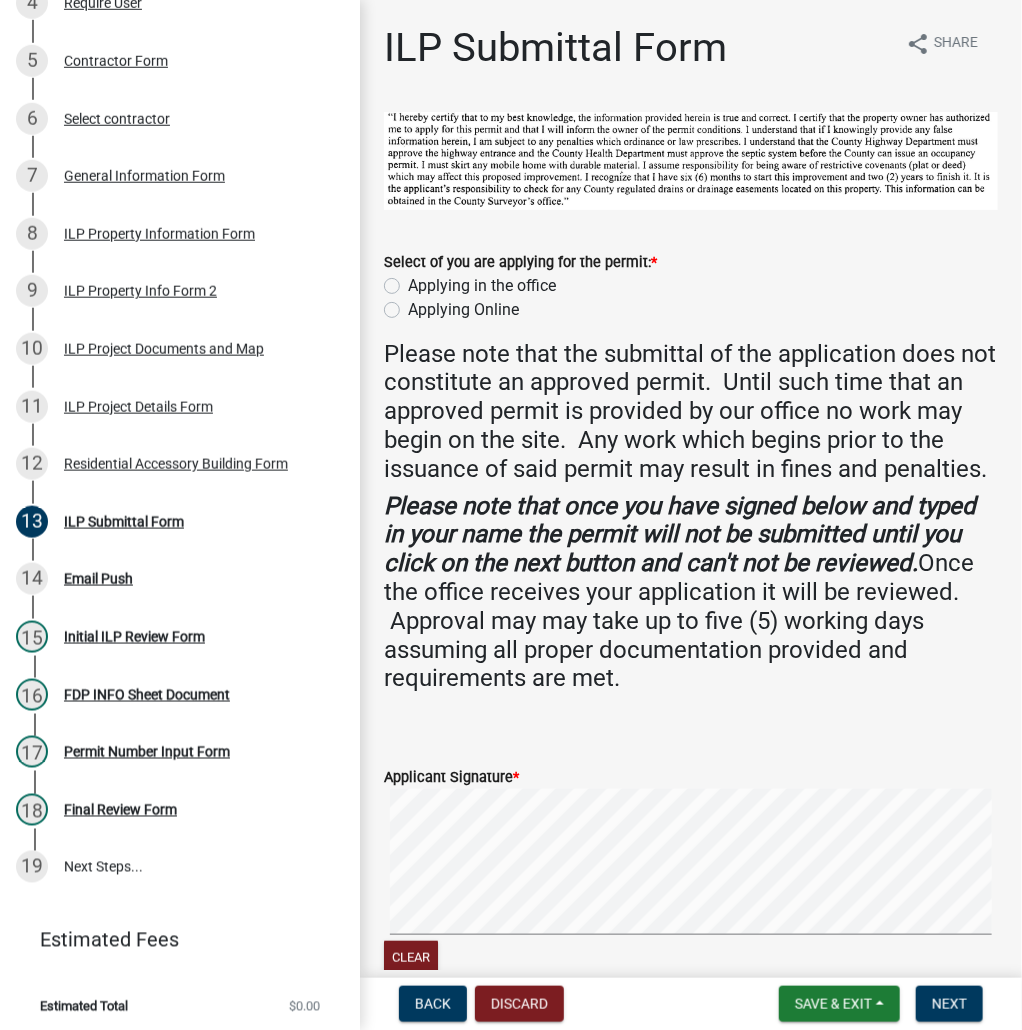 click on "Applying in the office" 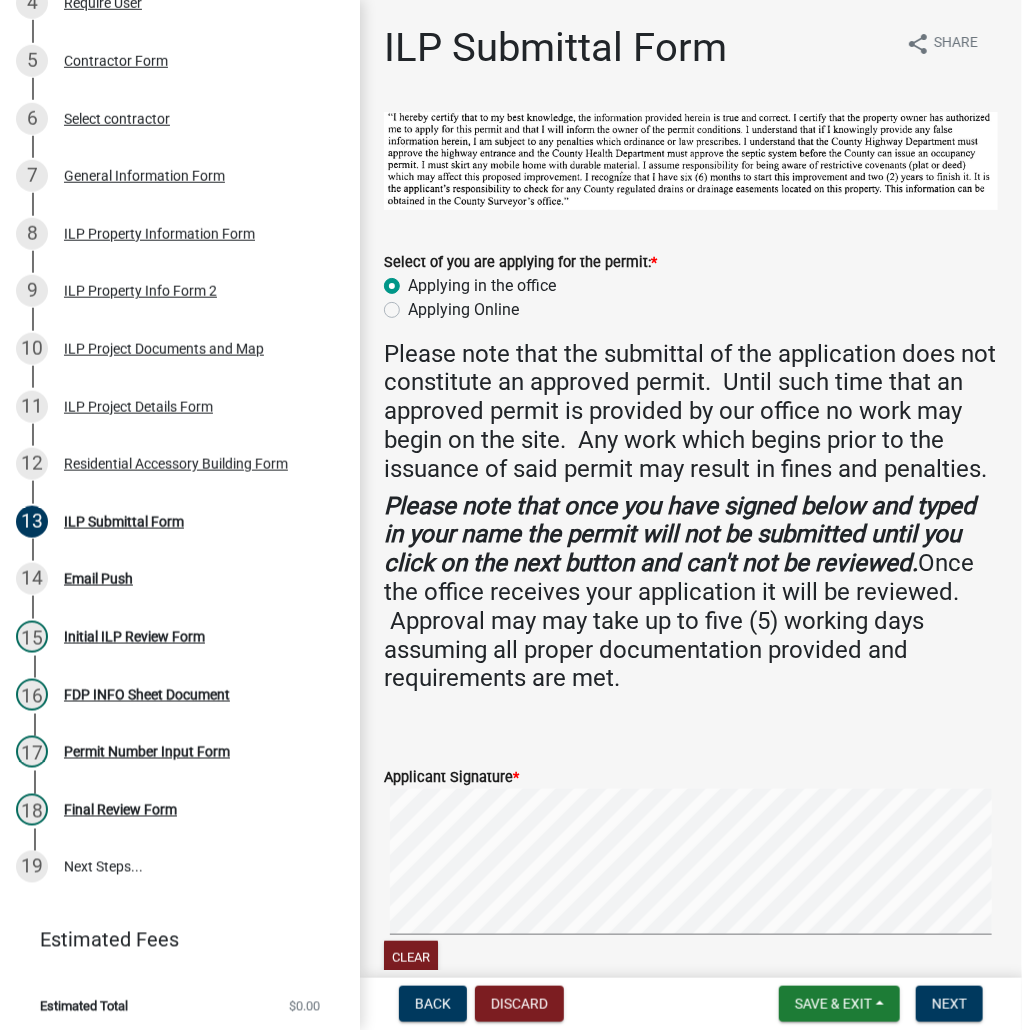 radio on "true" 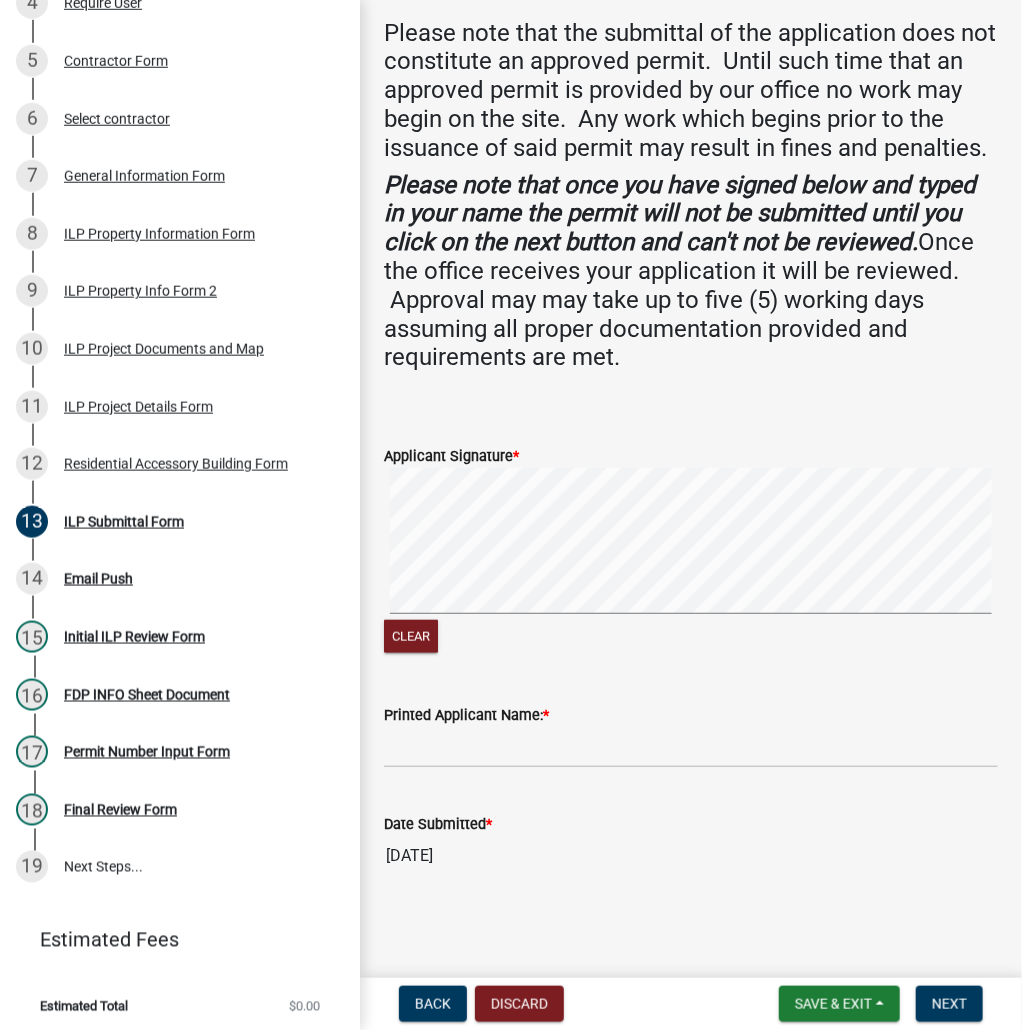 scroll, scrollTop: 348, scrollLeft: 0, axis: vertical 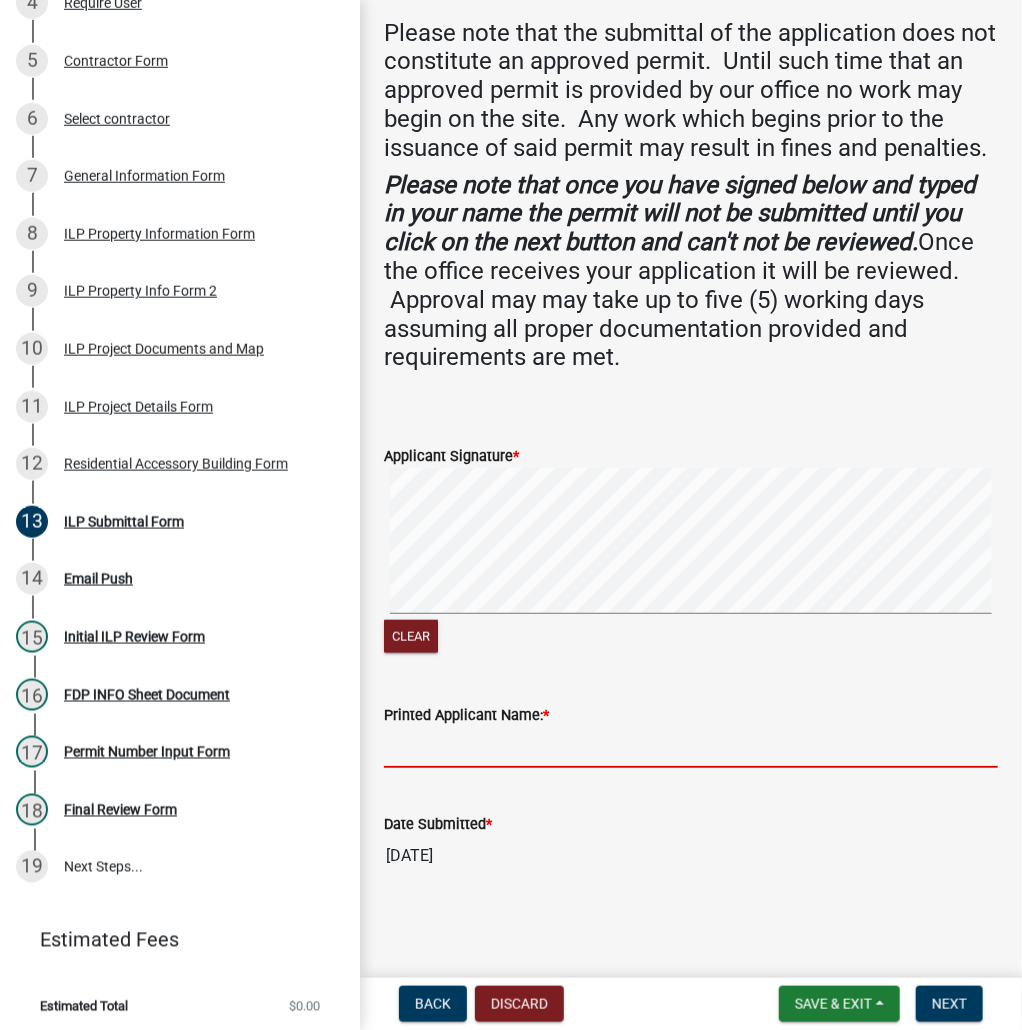 paste on "KATHLEENLBAKER" 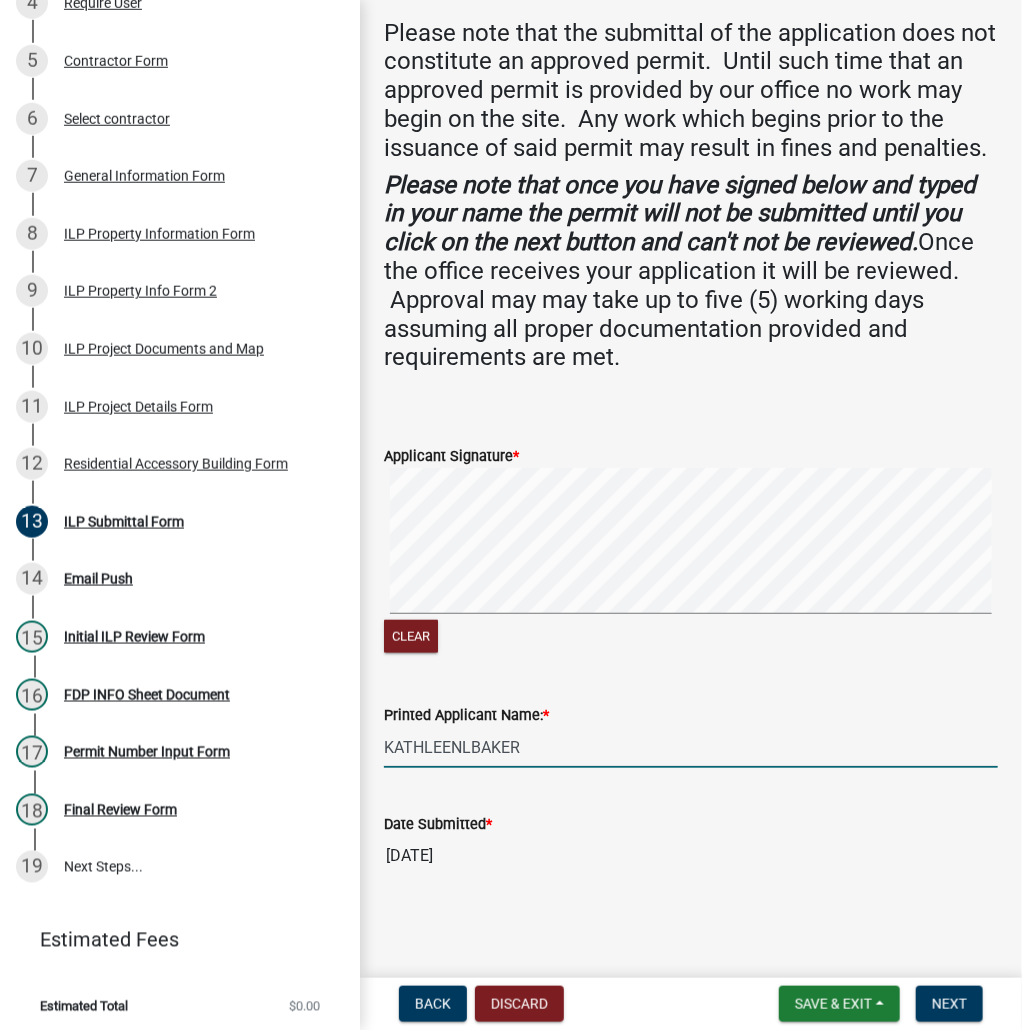 click on "KATHLEENLBAKER" at bounding box center [691, 747] 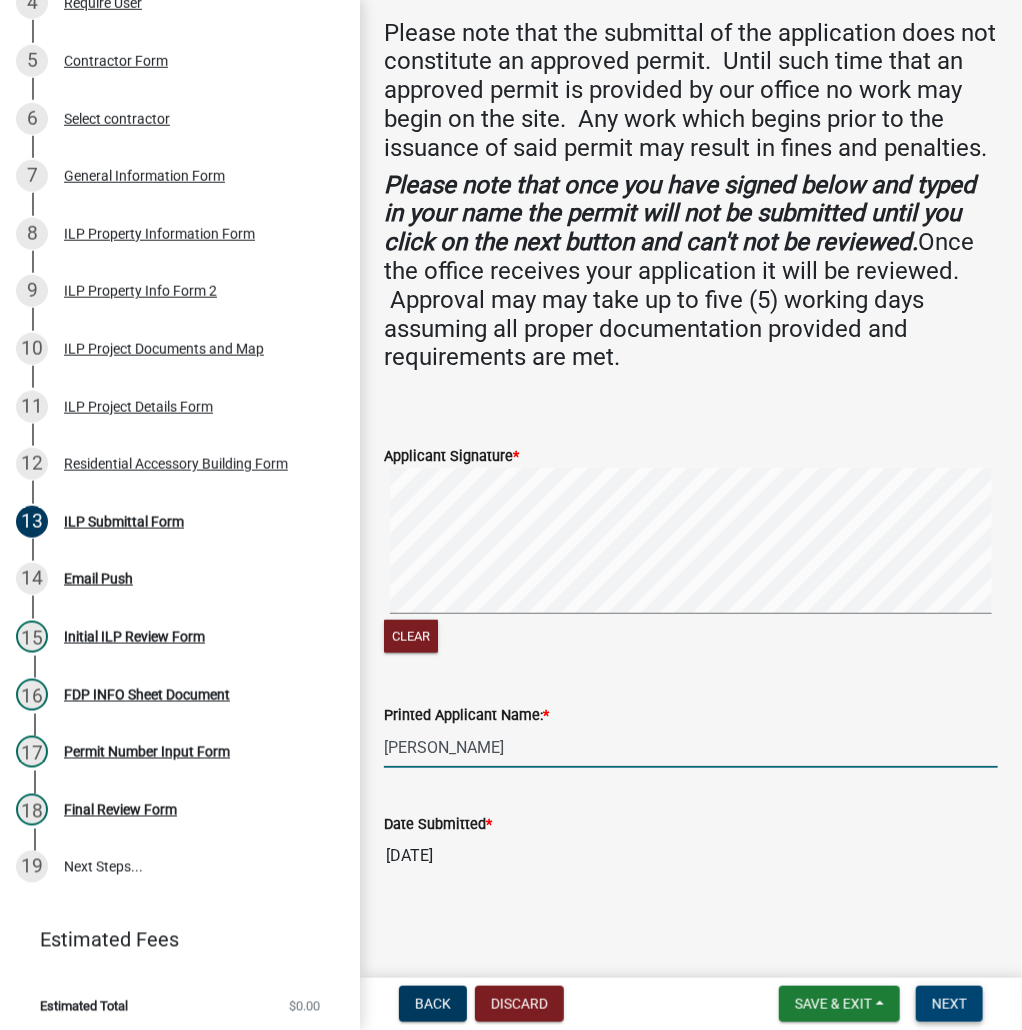 type on "[PERSON_NAME]" 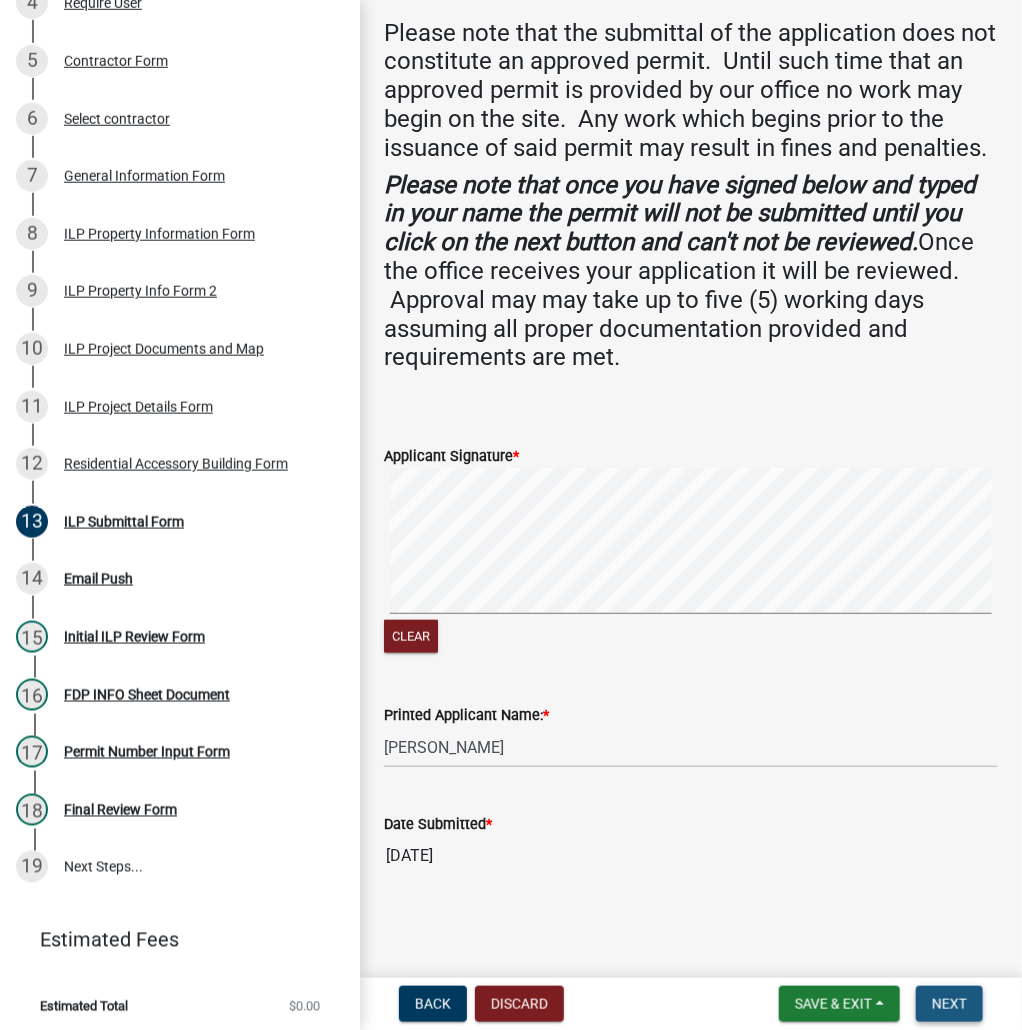 click on "Next" at bounding box center [949, 1004] 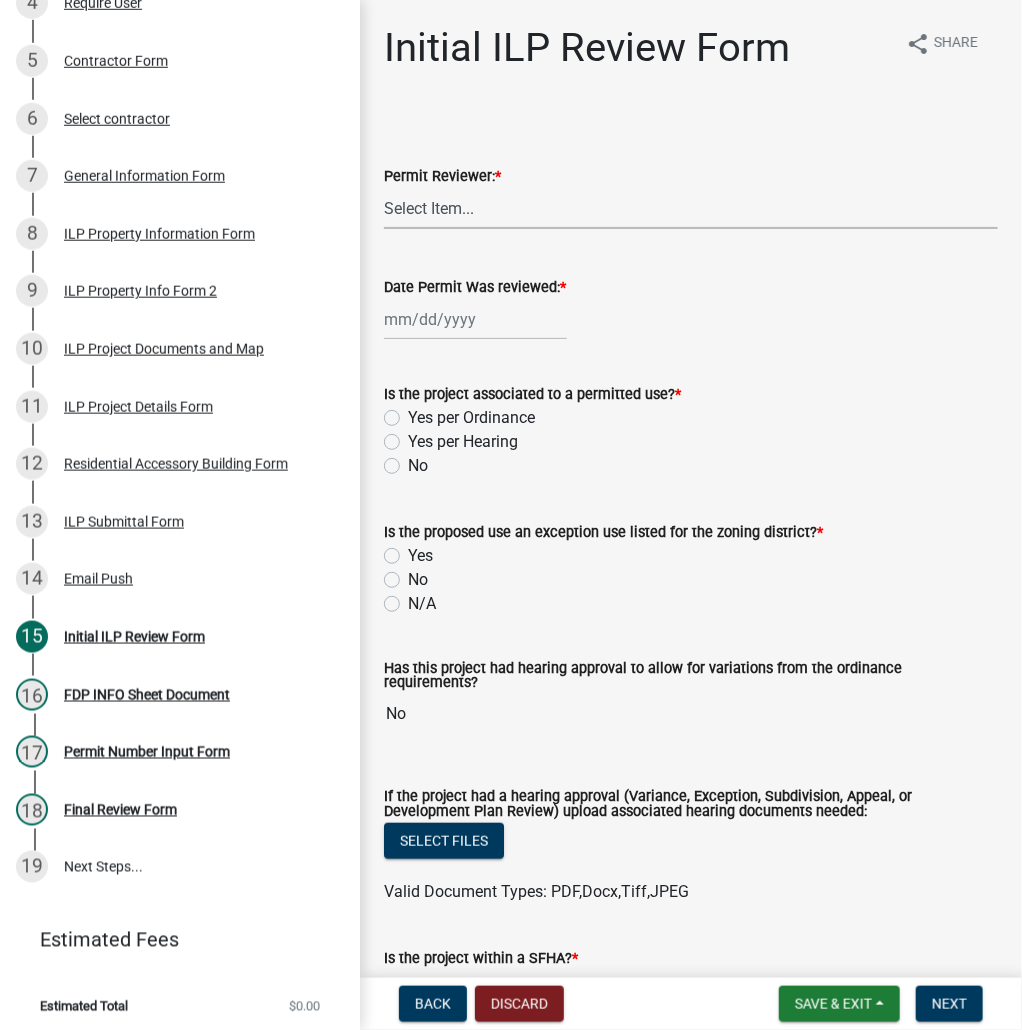 click on "Select Item...   MMS   LT   AT   CS   AH   Vacant" at bounding box center [691, 208] 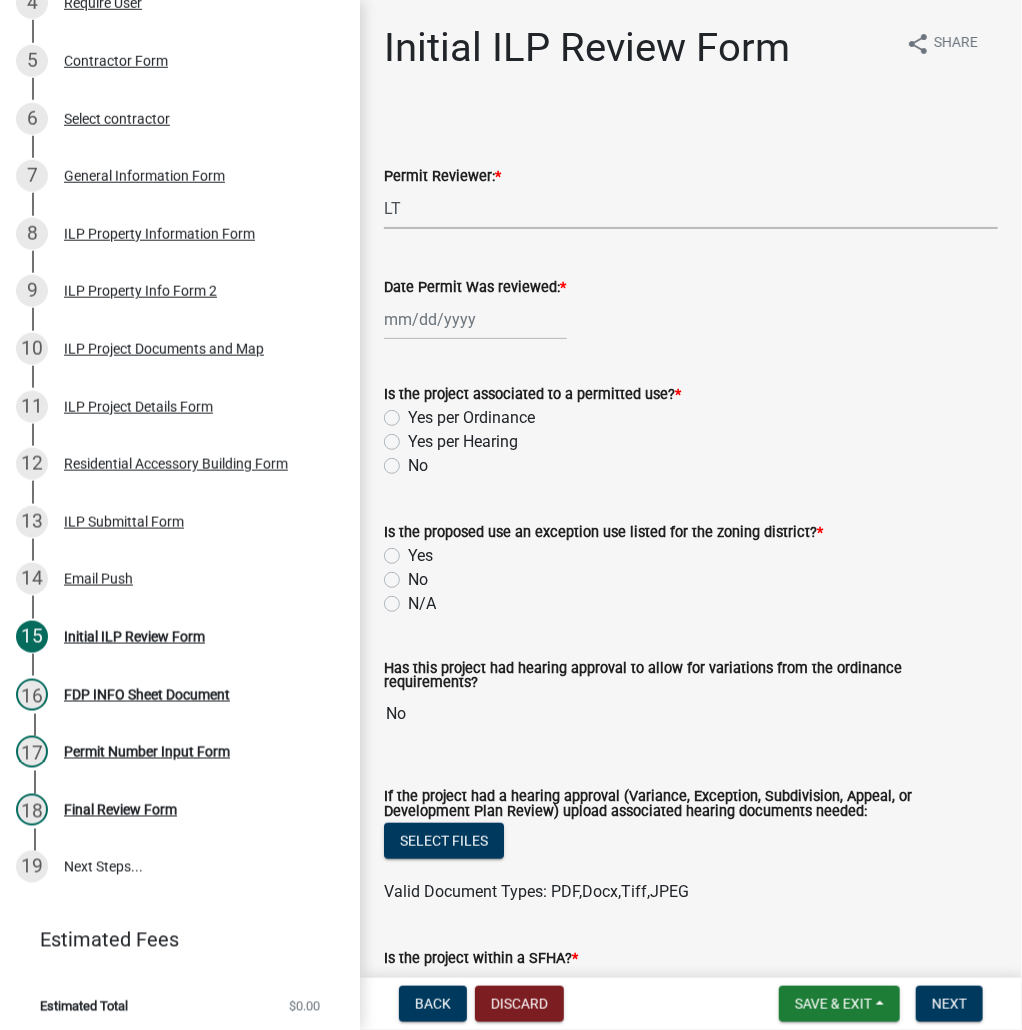 click on "Select Item...   MMS   LT   AT   CS   AH   Vacant" at bounding box center [691, 208] 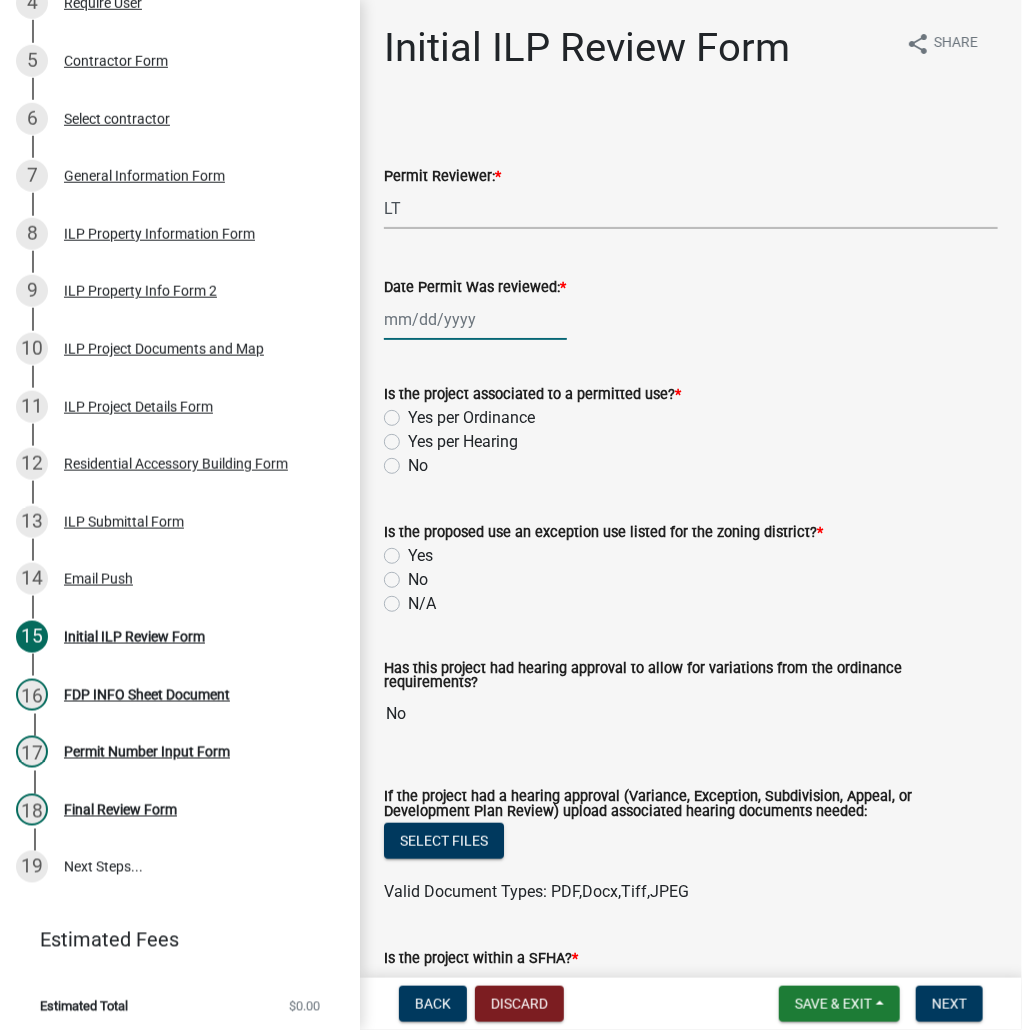 click 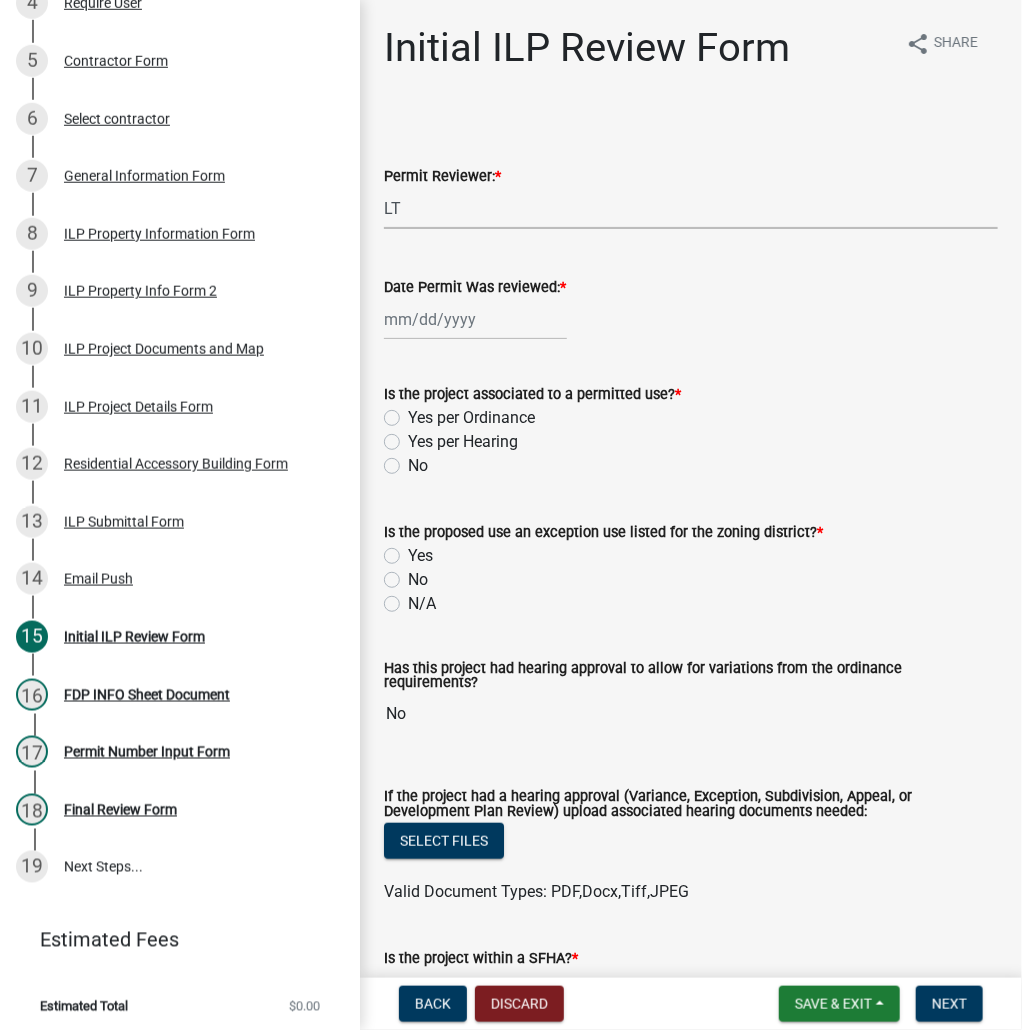 select on "7" 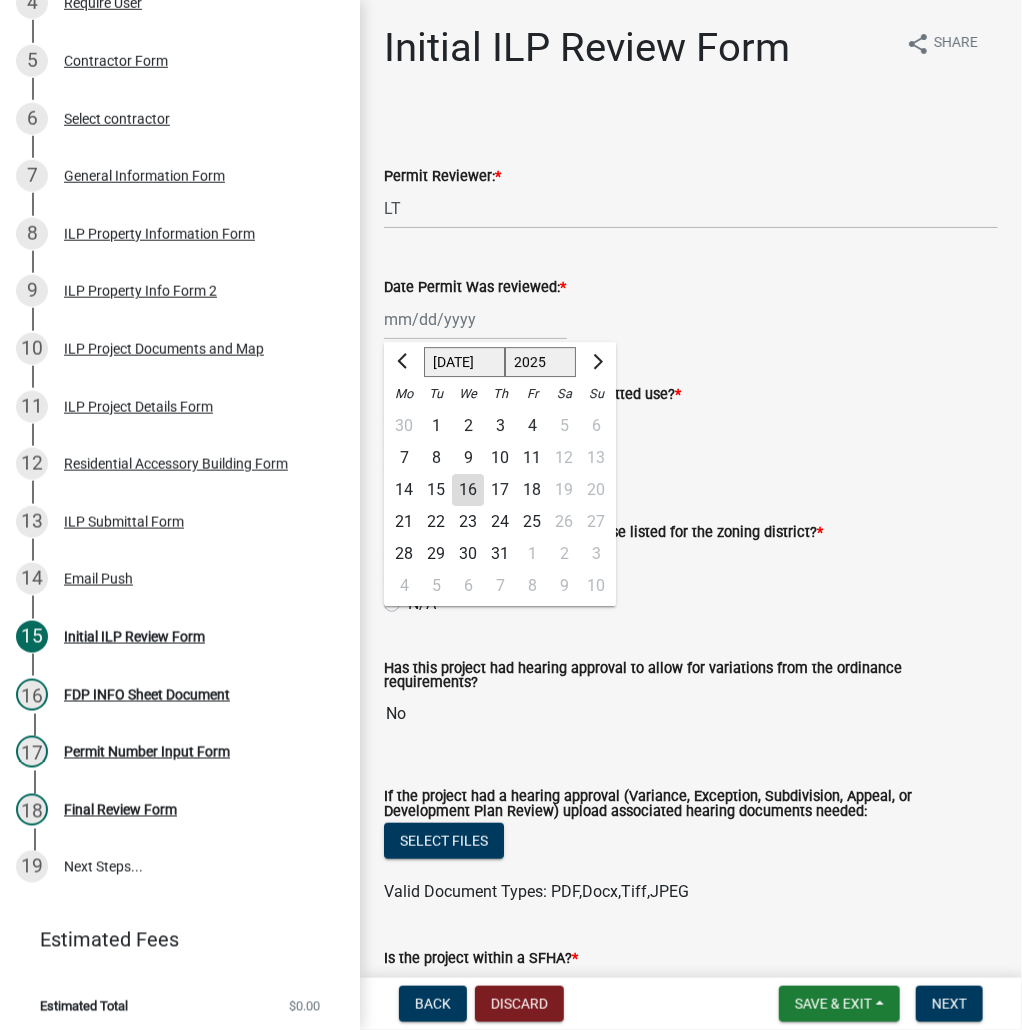click on "16" 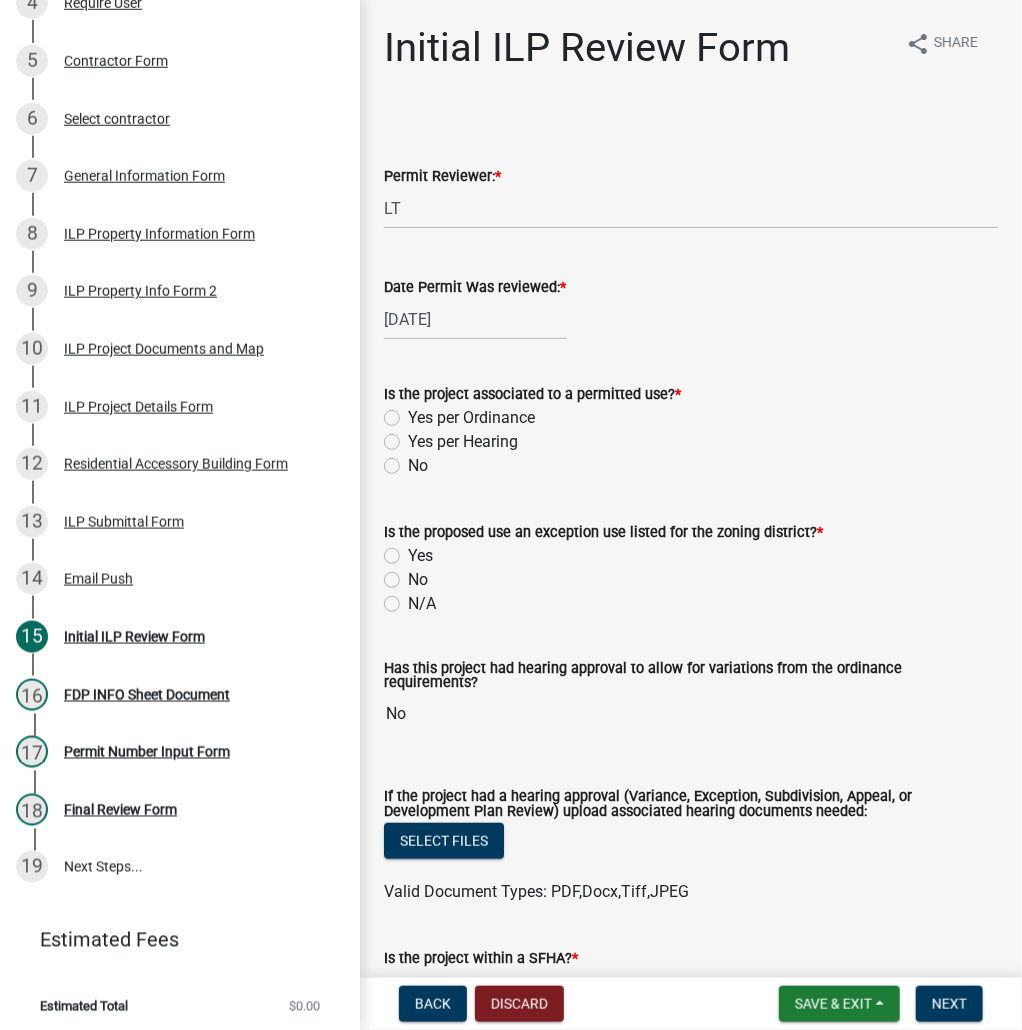 click on "Yes per Ordinance" 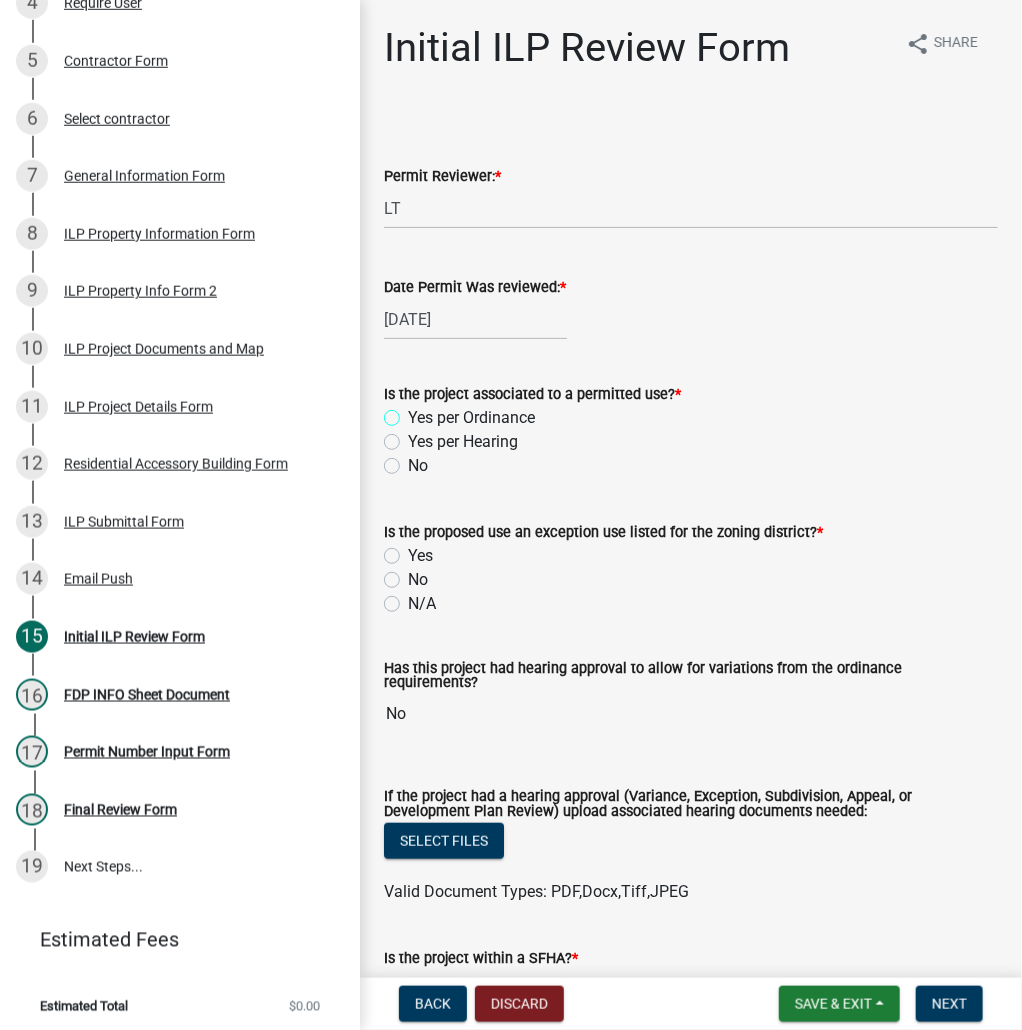 click on "Yes per Ordinance" at bounding box center [414, 412] 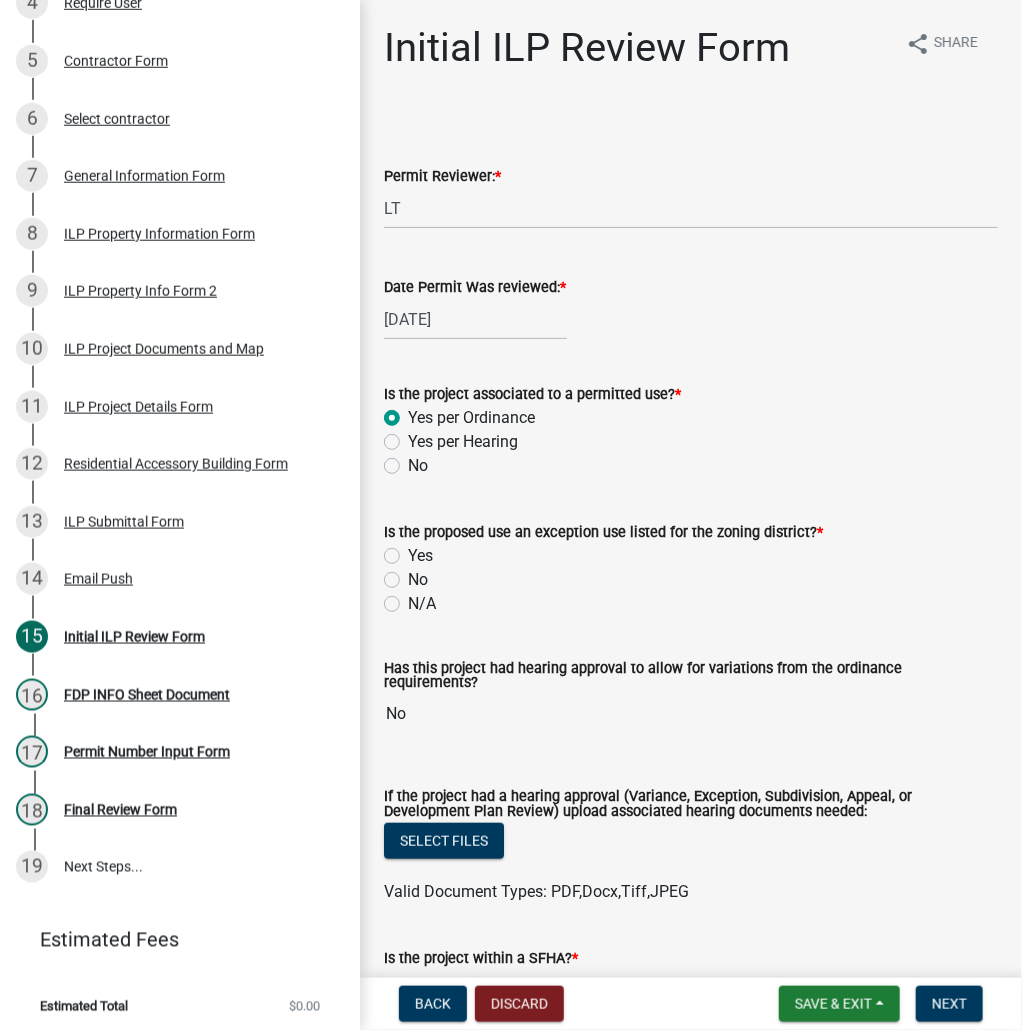 radio on "true" 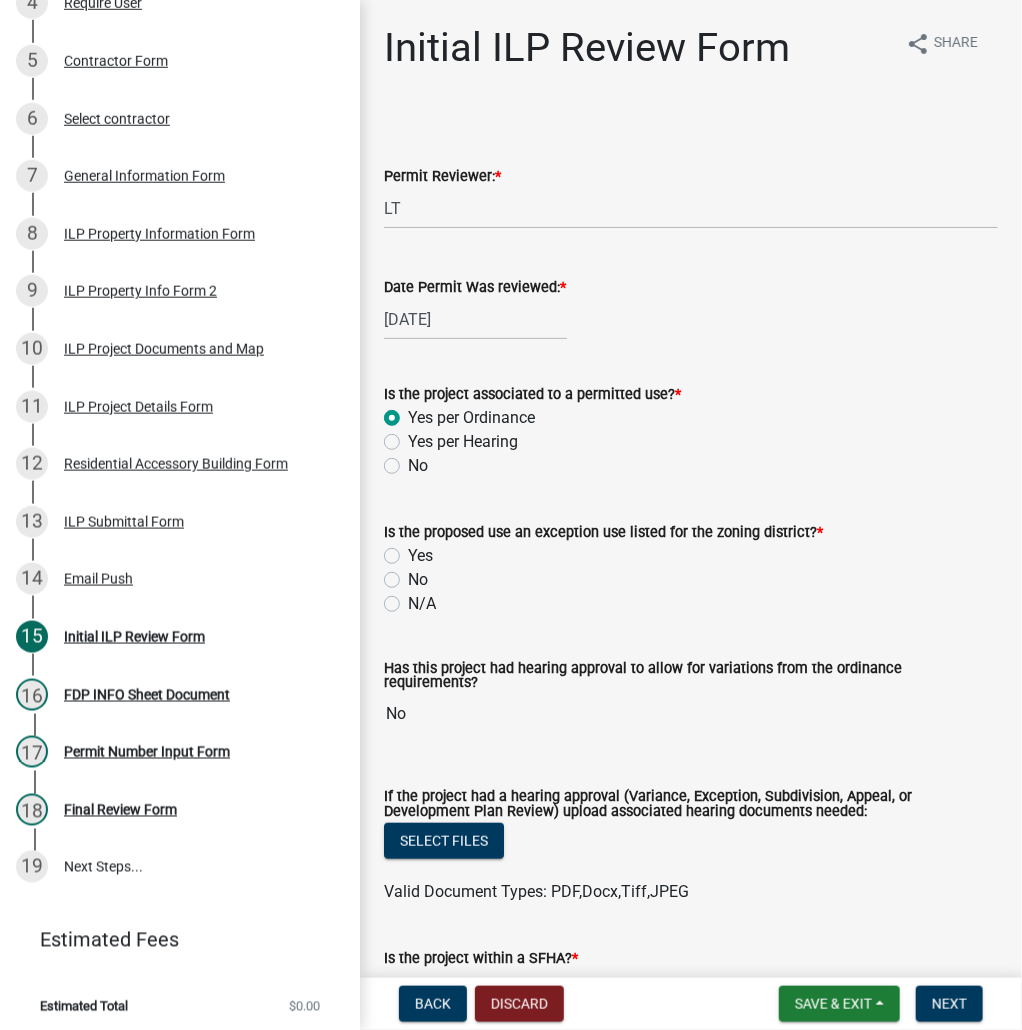 click on "No" 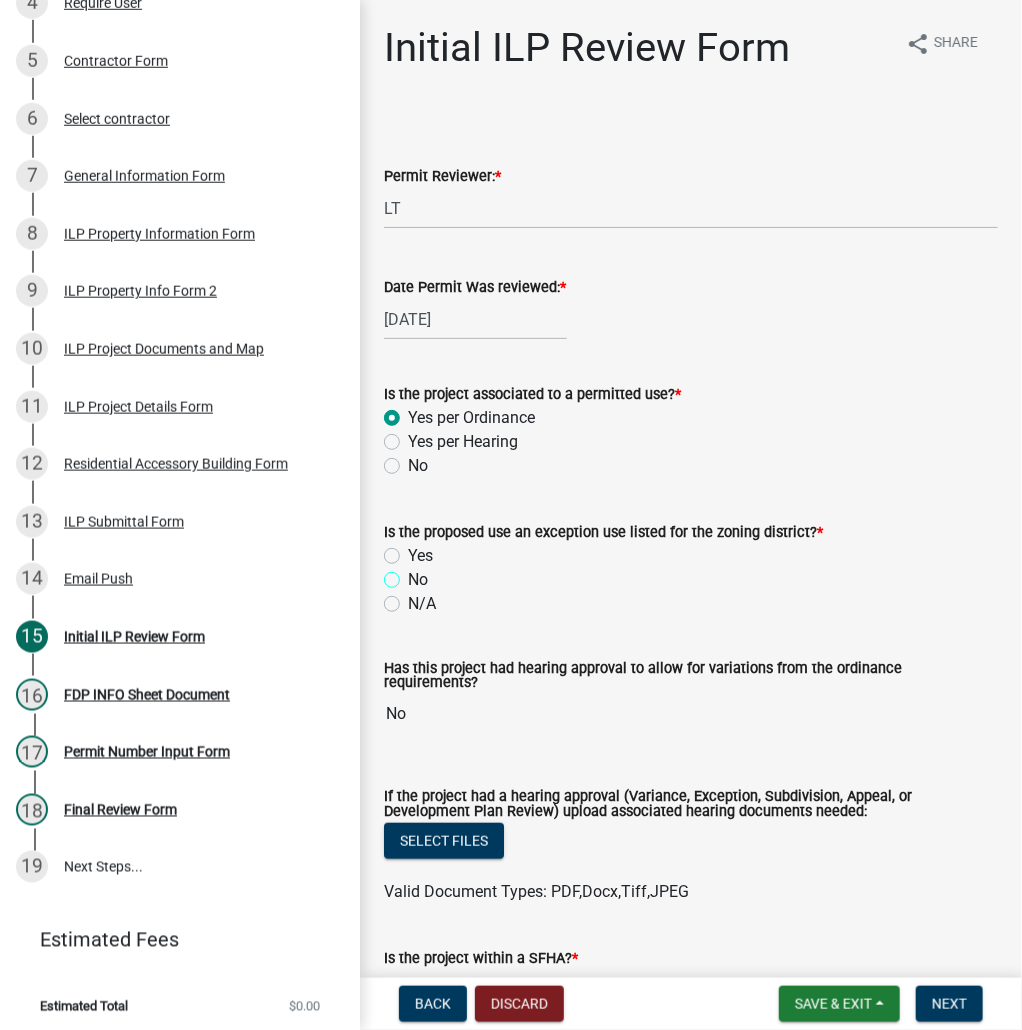 click on "No" at bounding box center [414, 574] 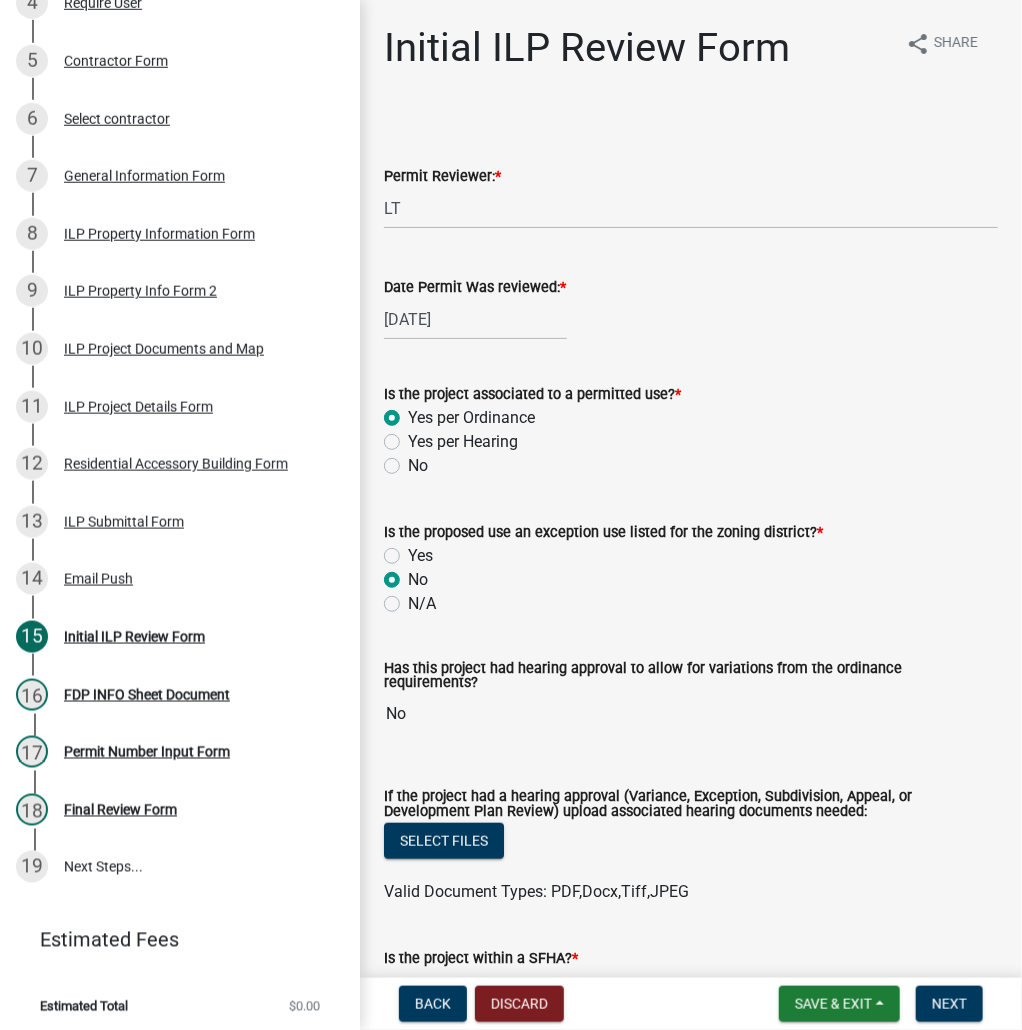 radio on "true" 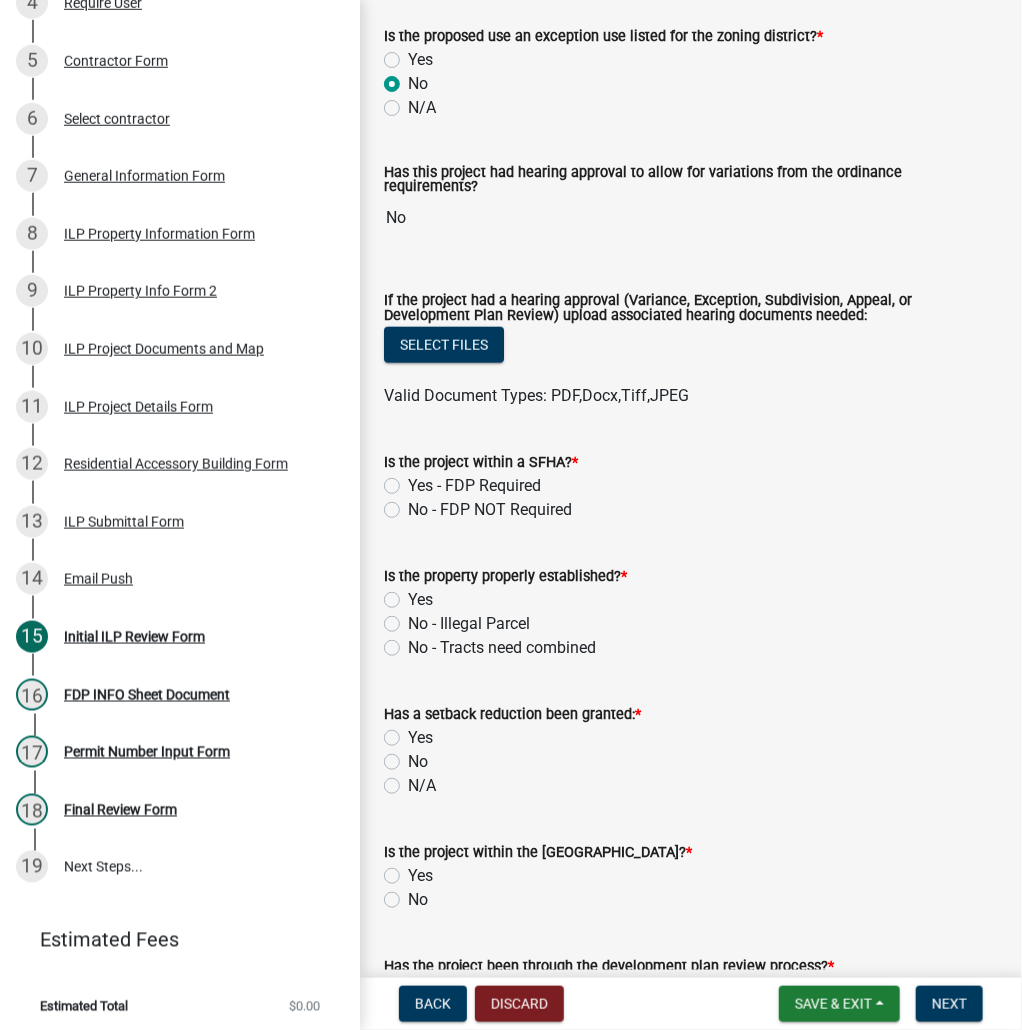 scroll, scrollTop: 560, scrollLeft: 0, axis: vertical 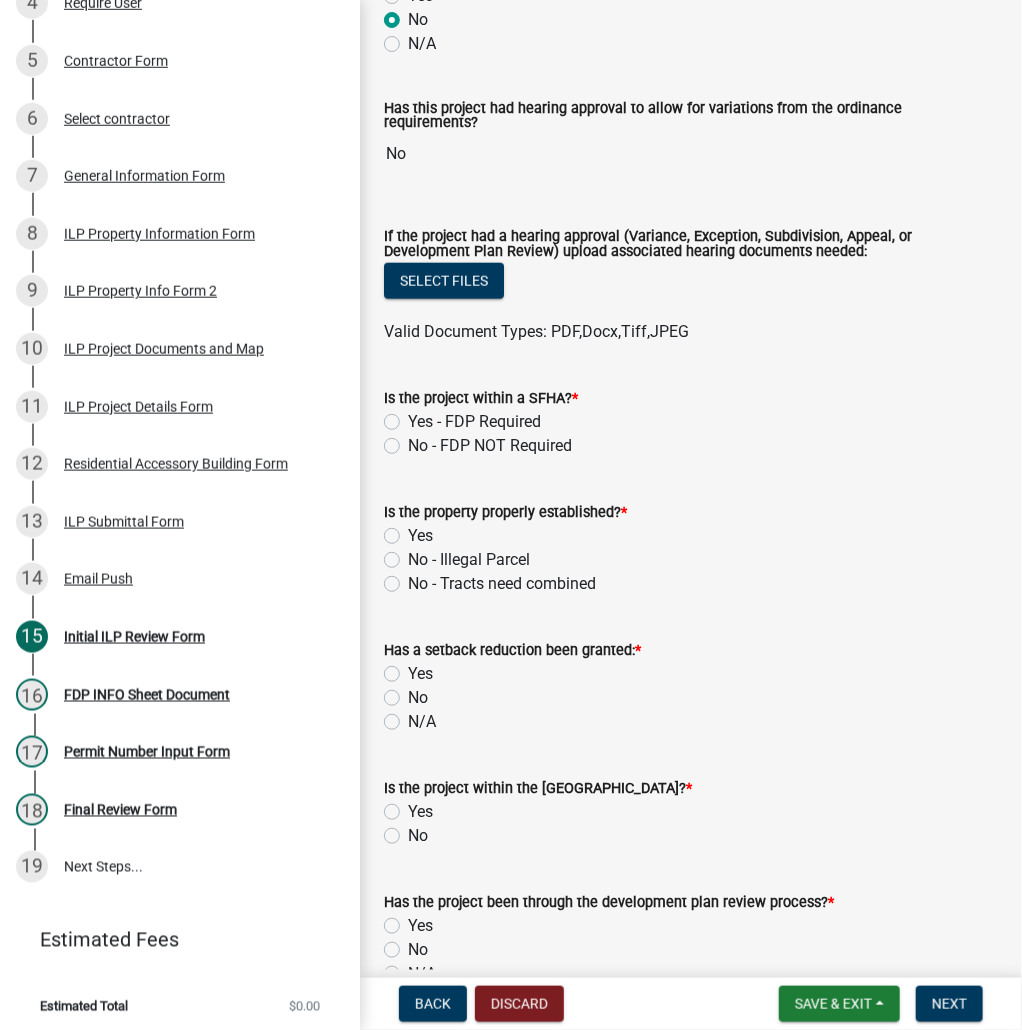 click on "No - FDP NOT Required" 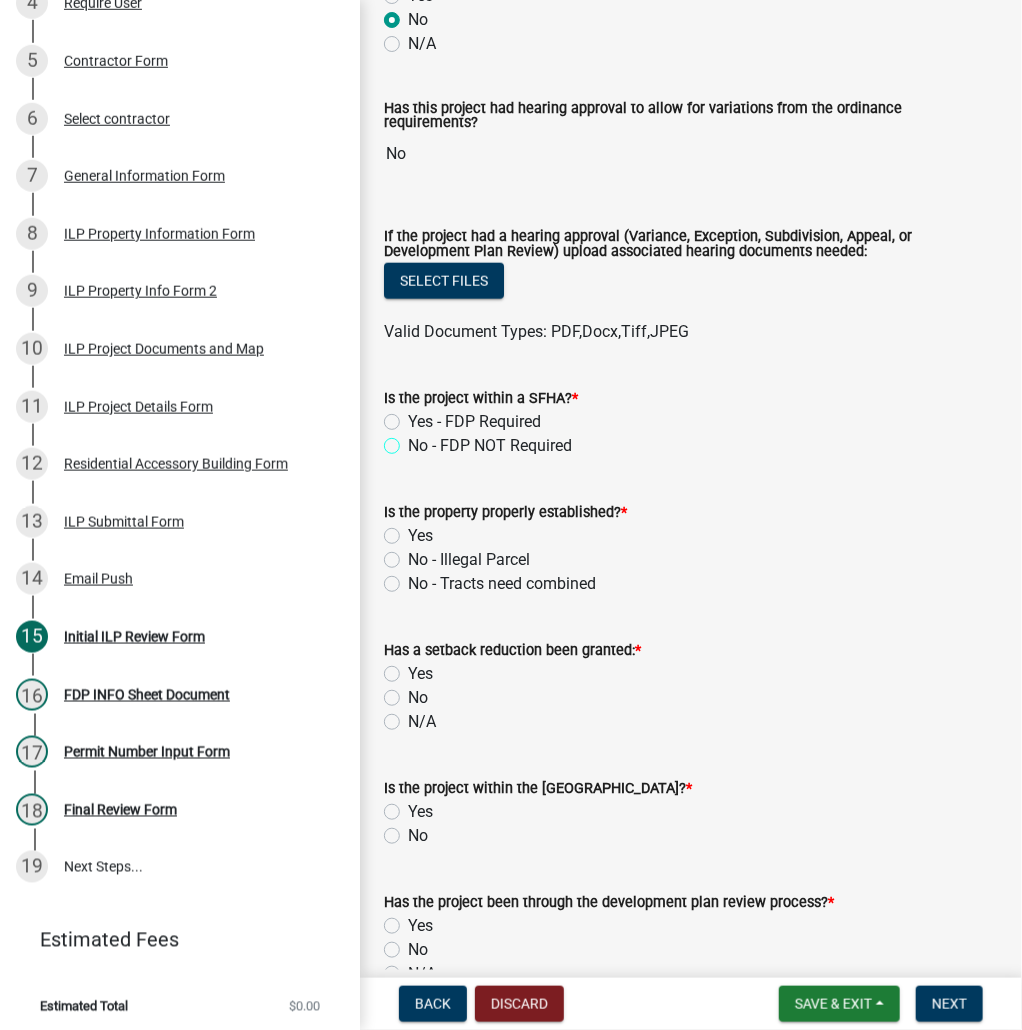 click on "No - FDP NOT Required" at bounding box center (414, 440) 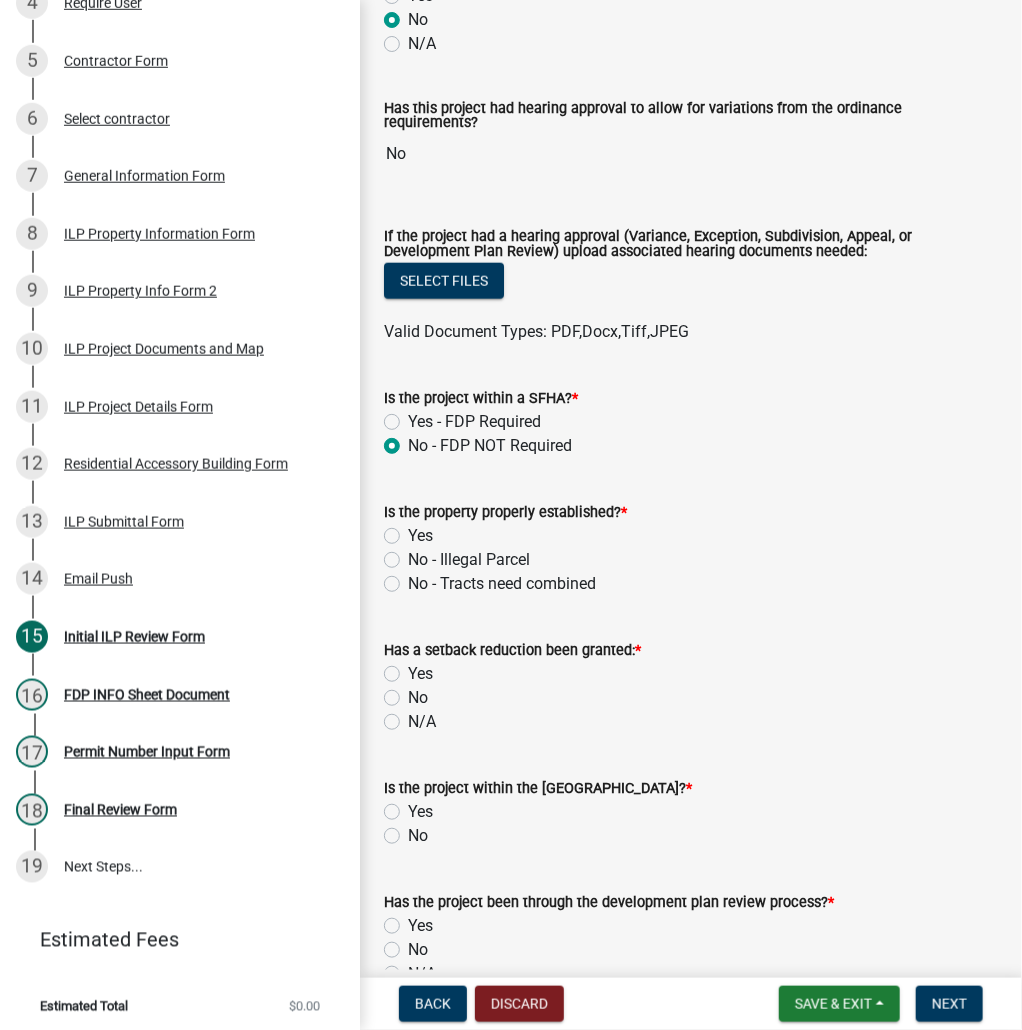 radio on "true" 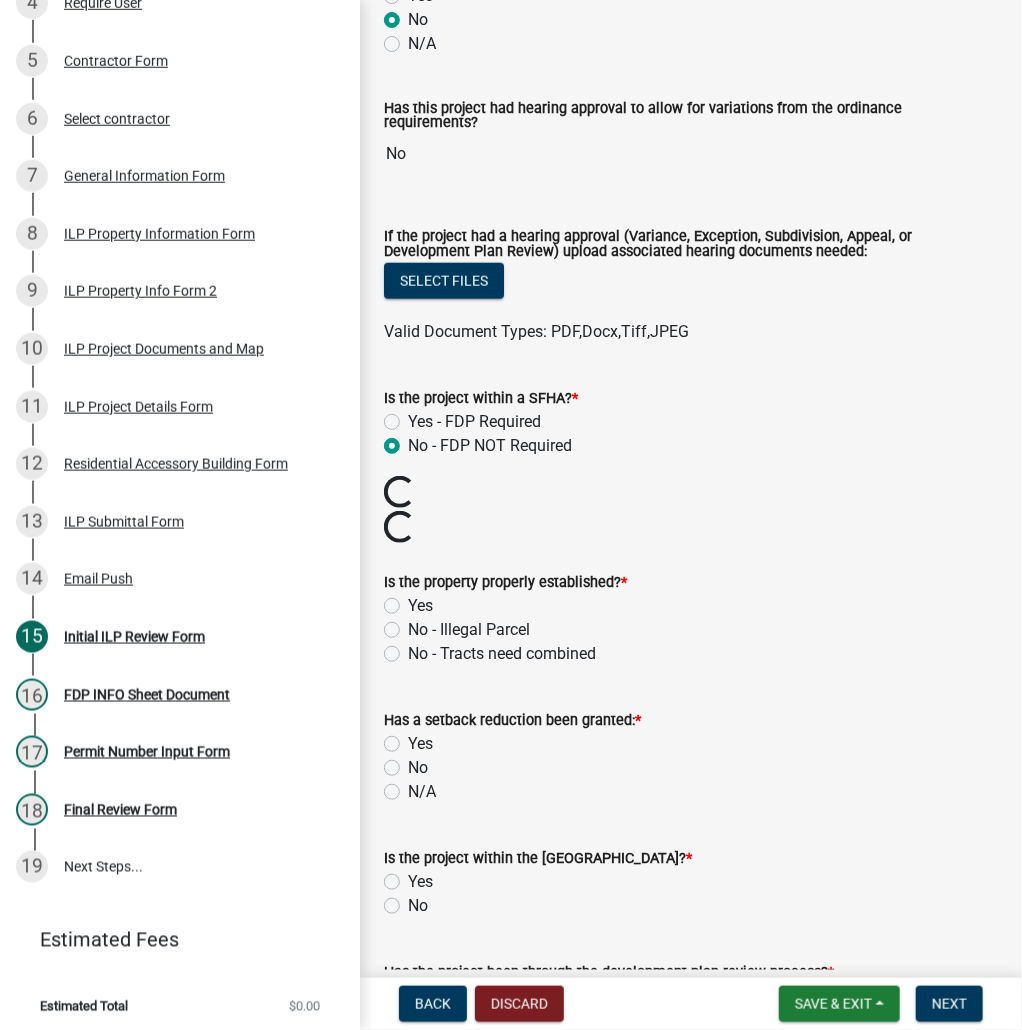 click on "Yes" 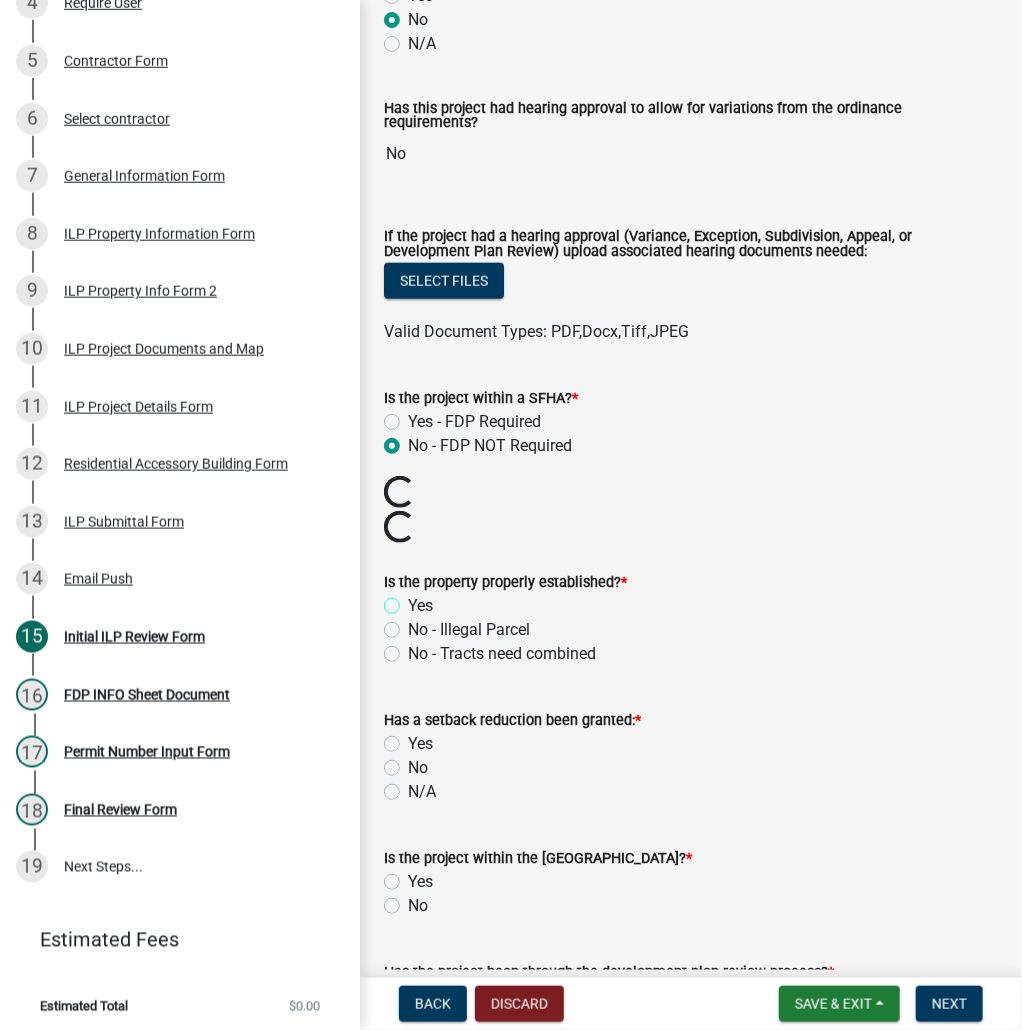 click on "Yes" at bounding box center [414, 600] 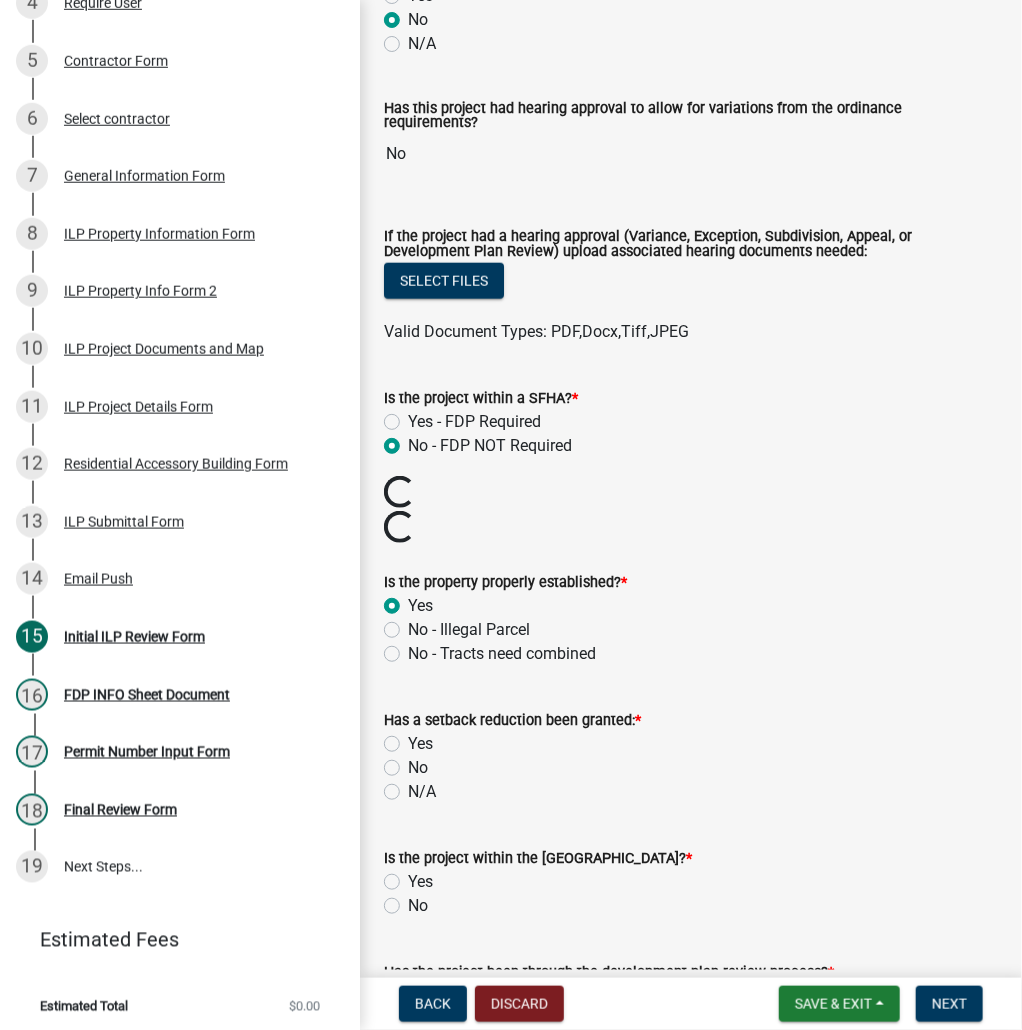 radio on "true" 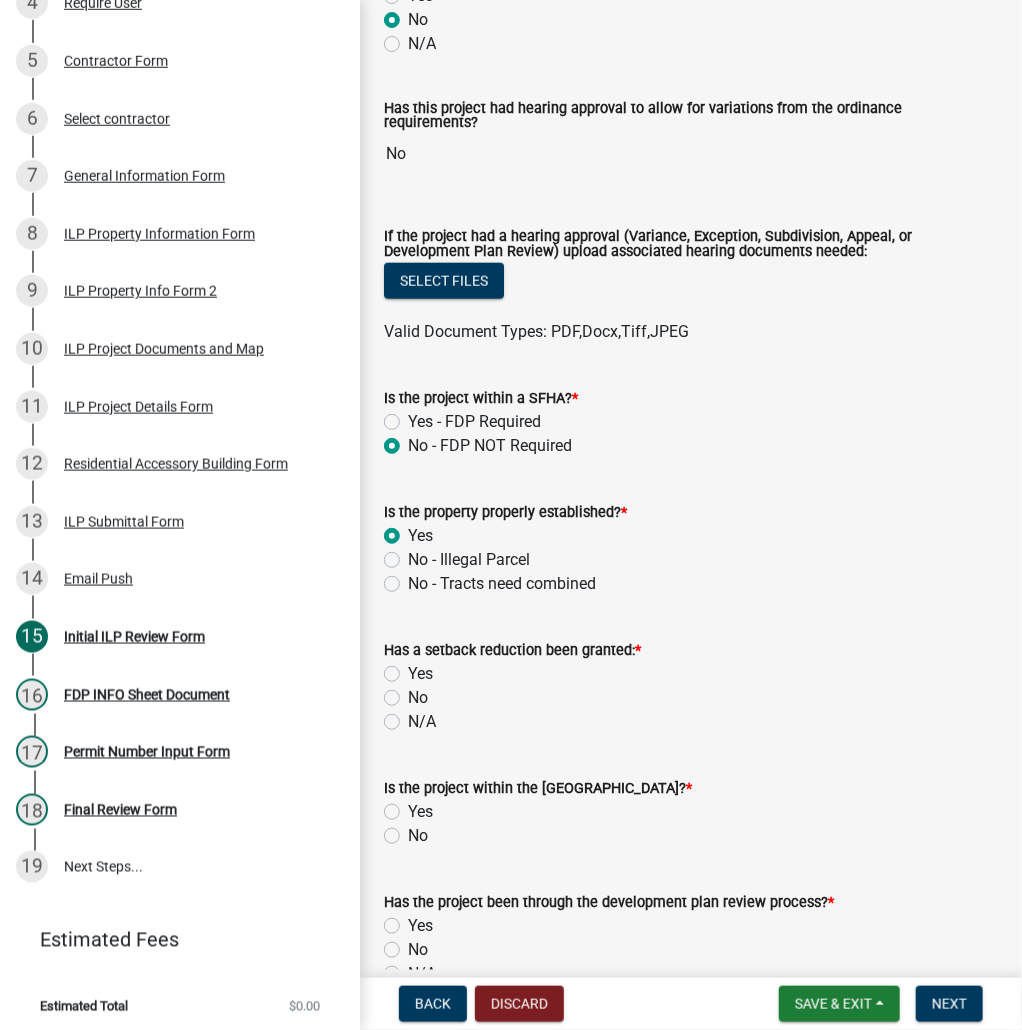 click on "N/A" 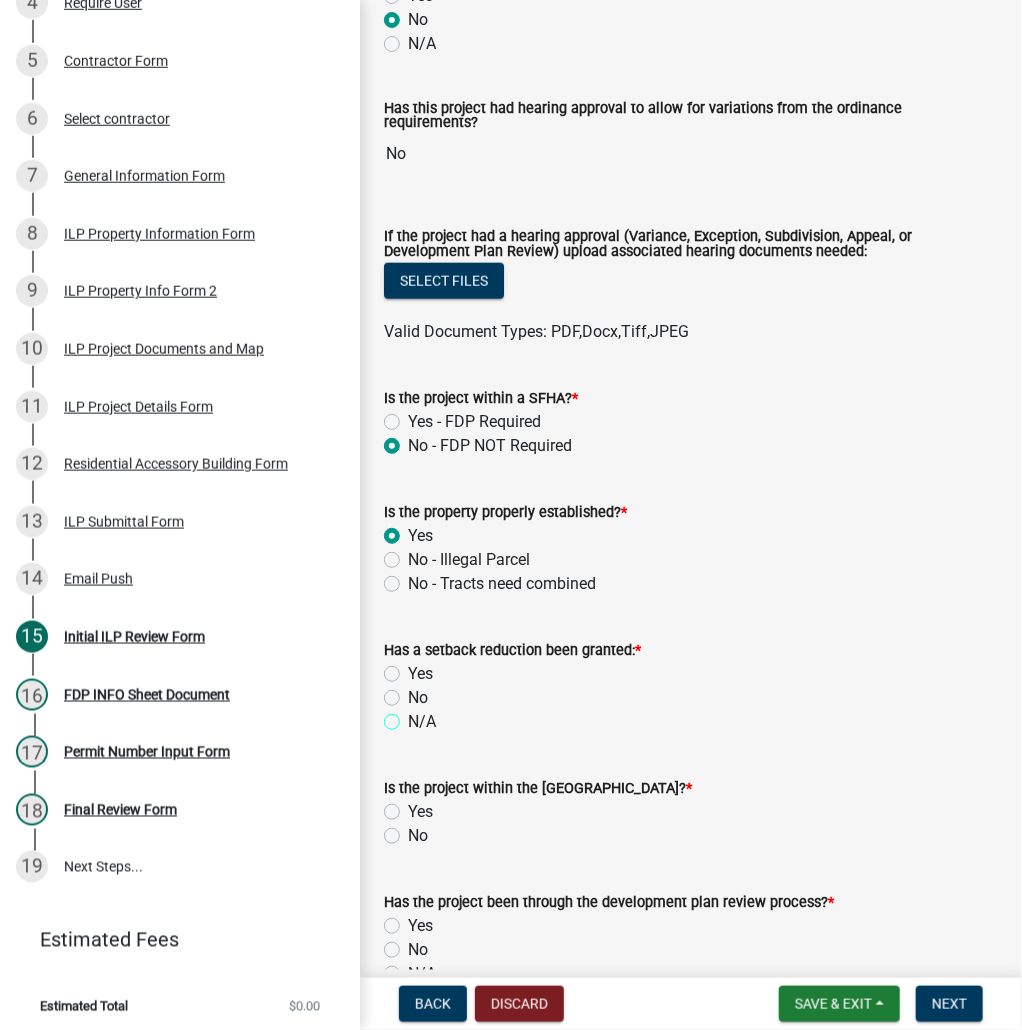 click on "N/A" at bounding box center (414, 716) 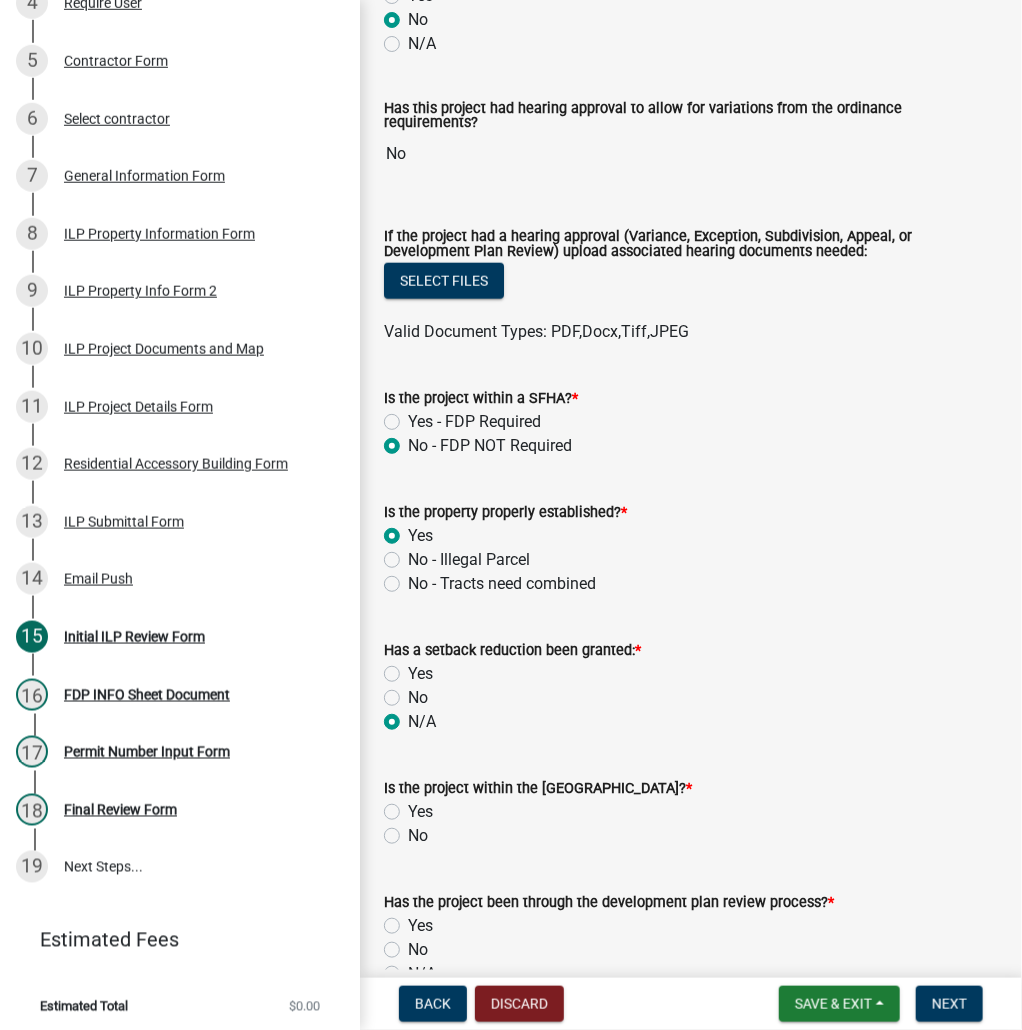 radio on "true" 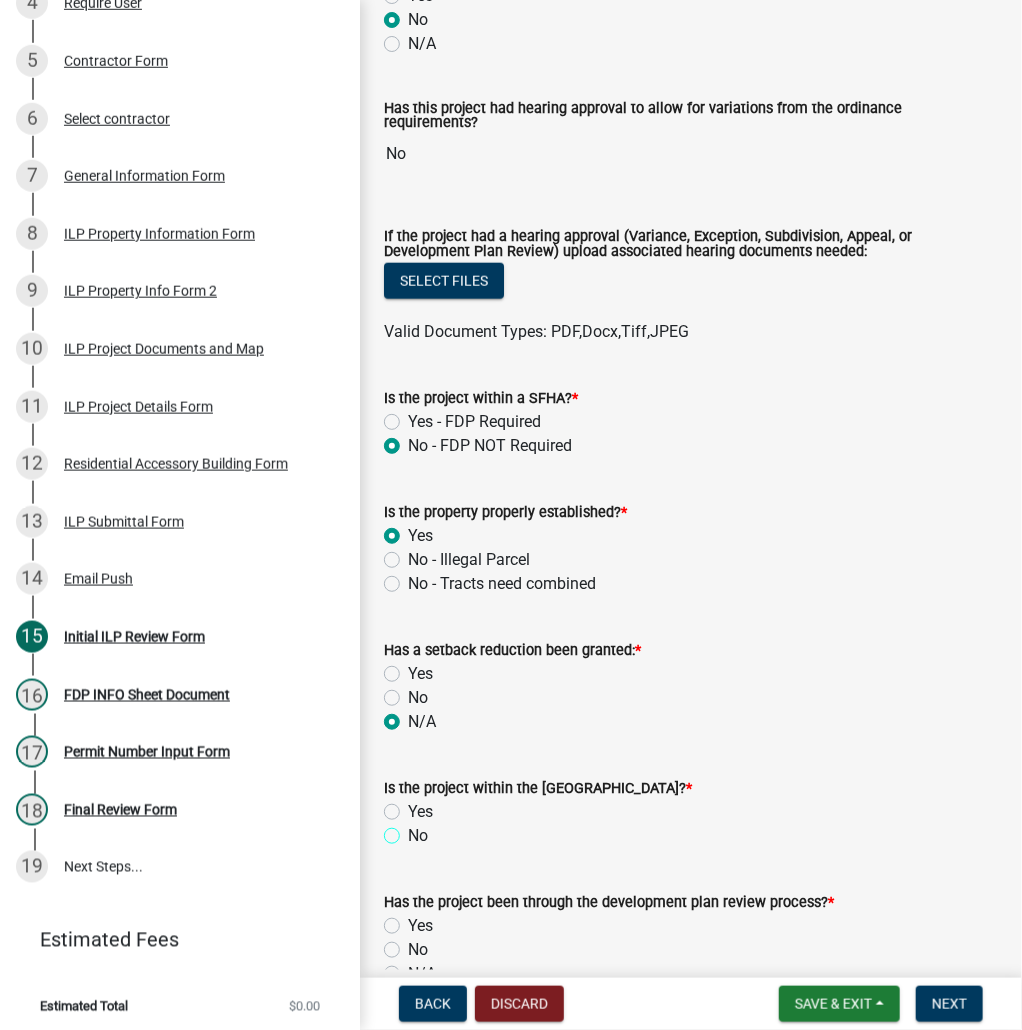 click on "No" at bounding box center (414, 830) 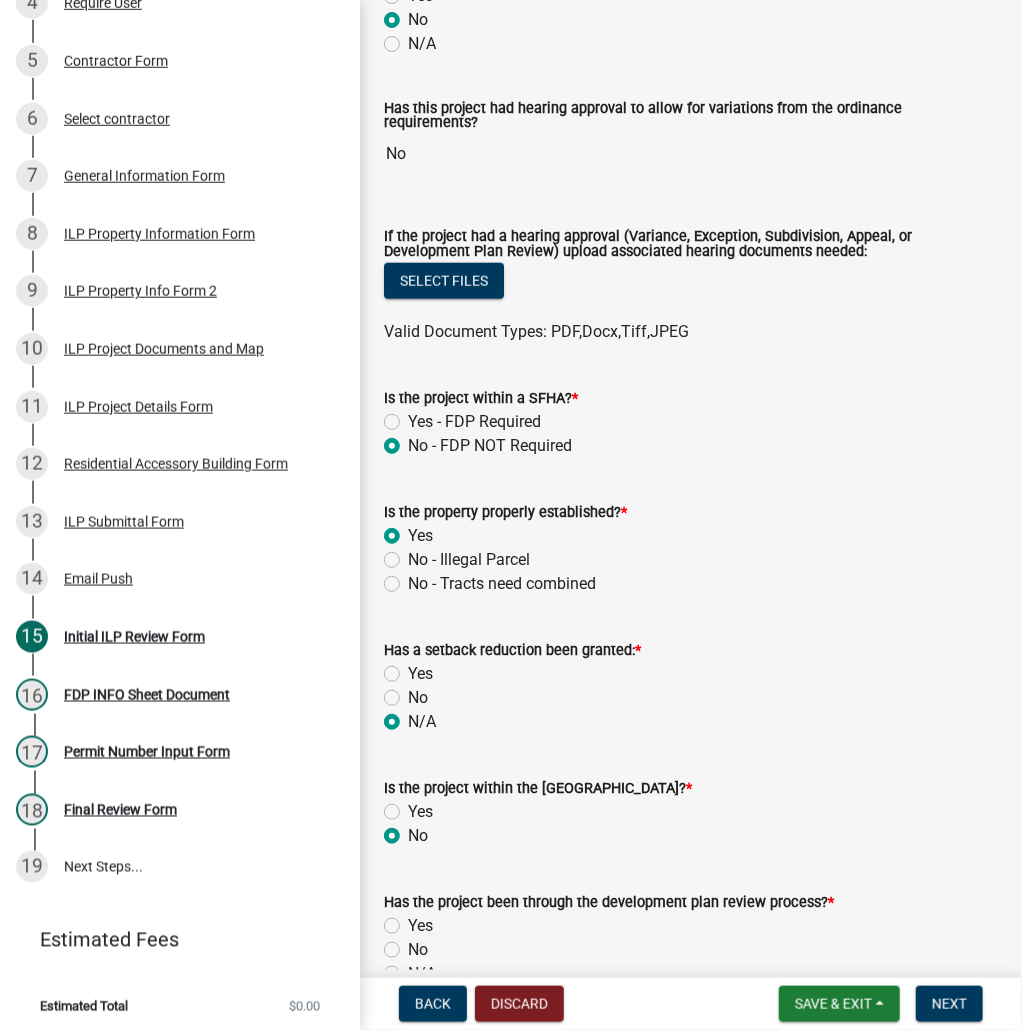 radio on "true" 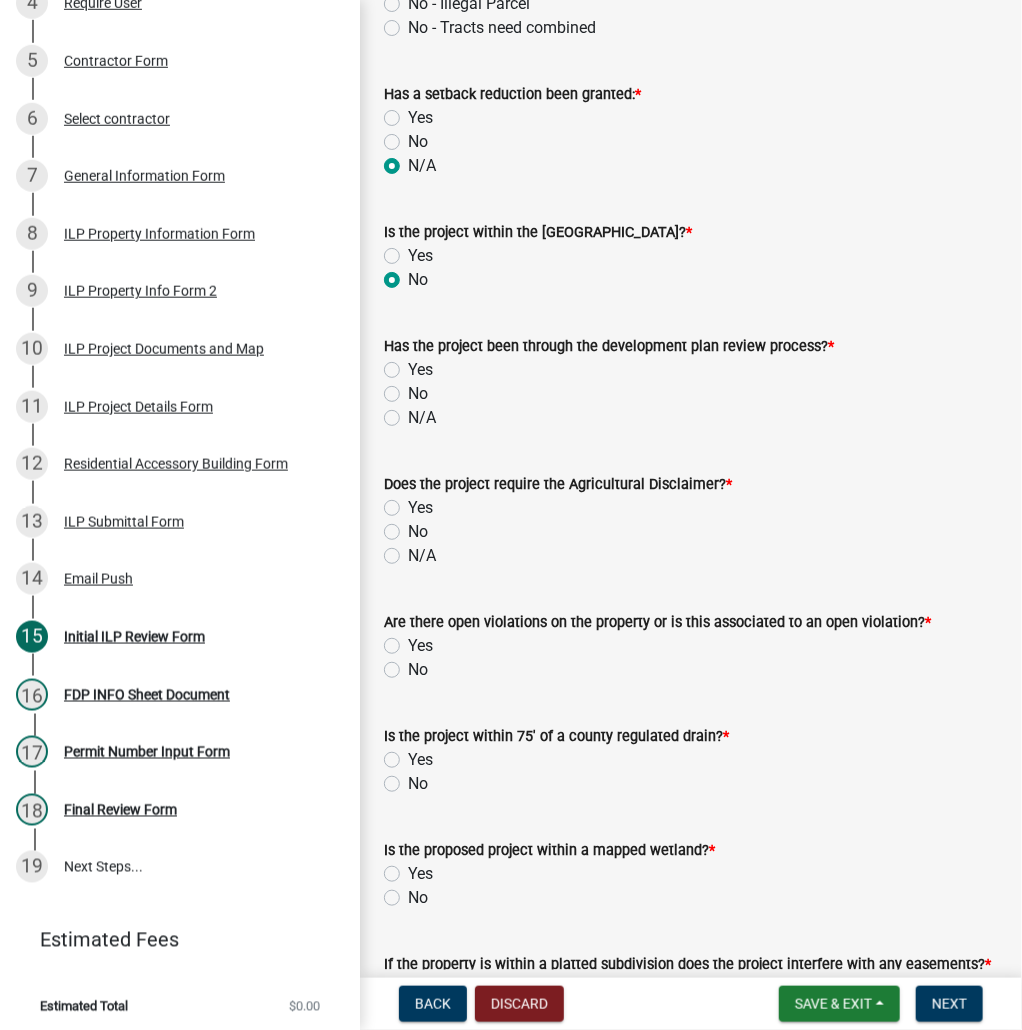 scroll, scrollTop: 1120, scrollLeft: 0, axis: vertical 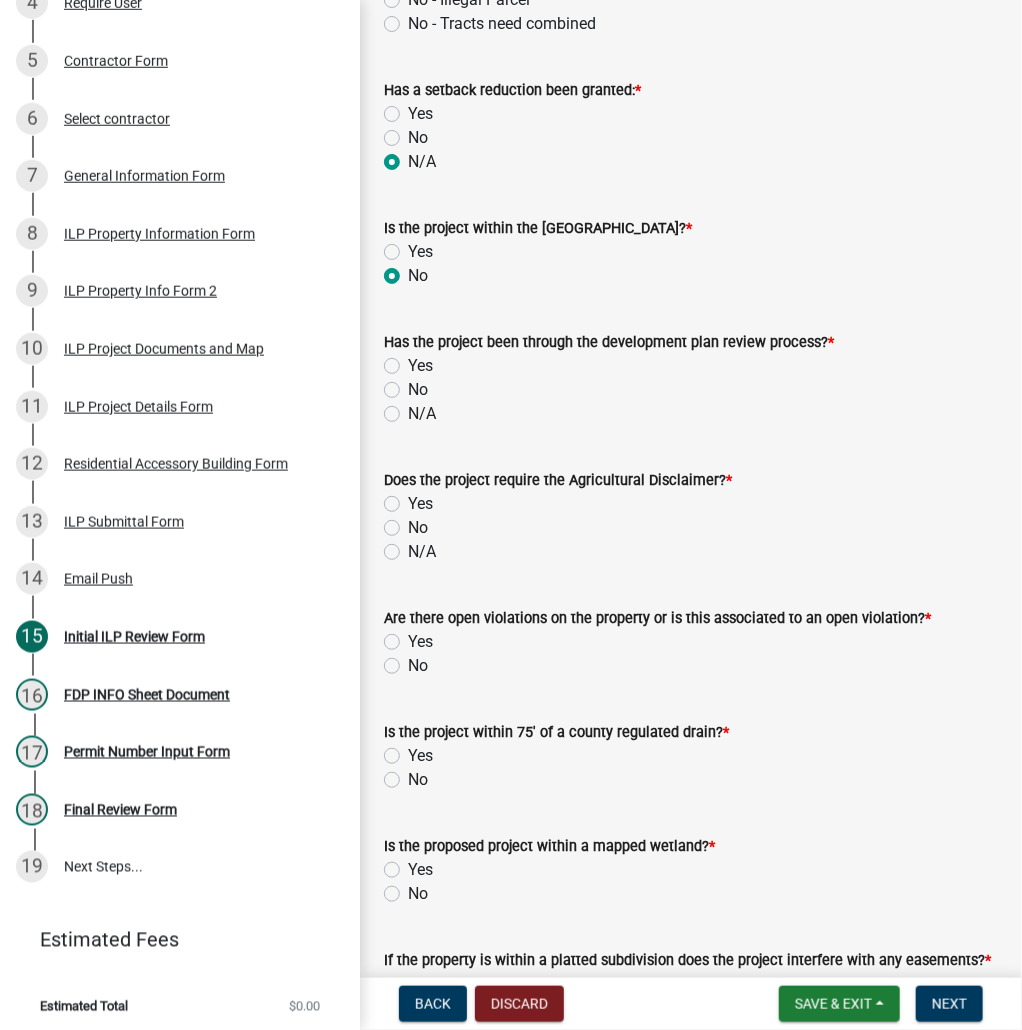 click on "N/A" 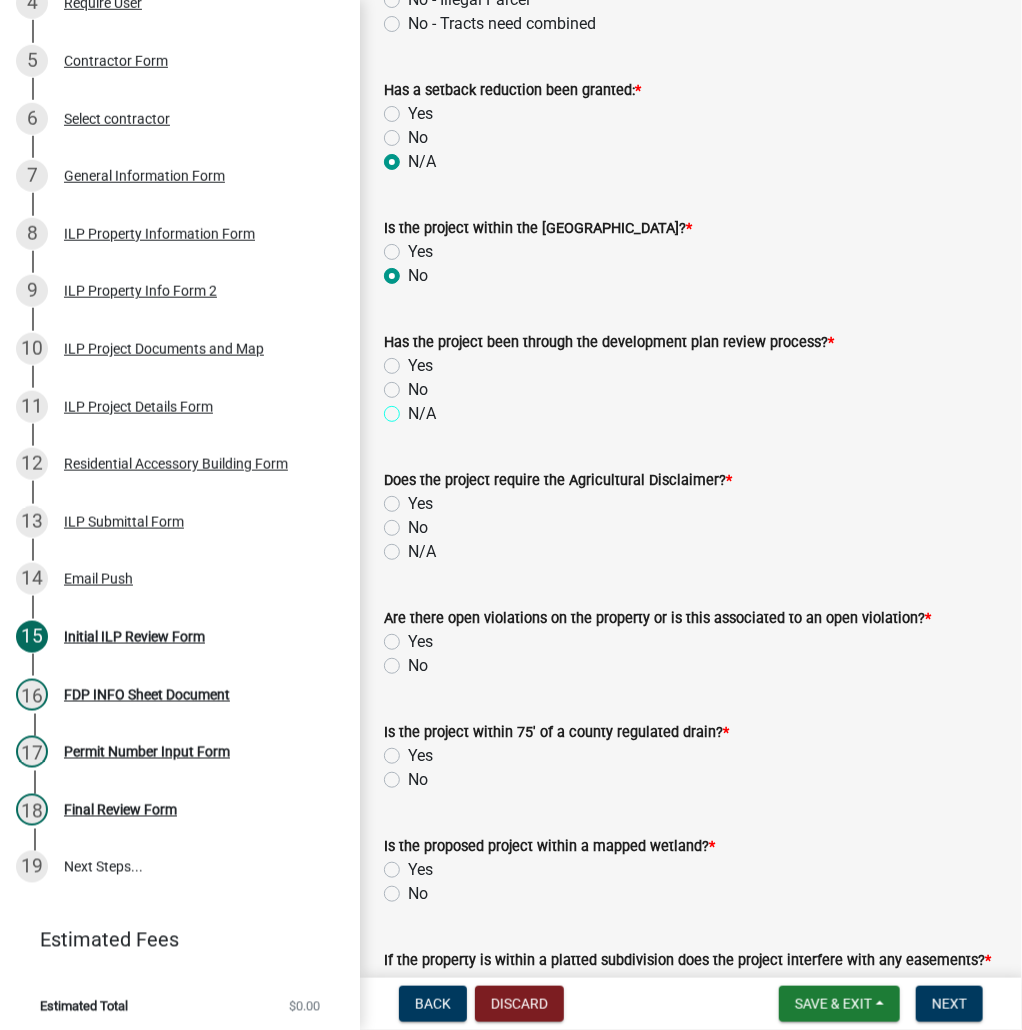 click on "N/A" at bounding box center (414, 408) 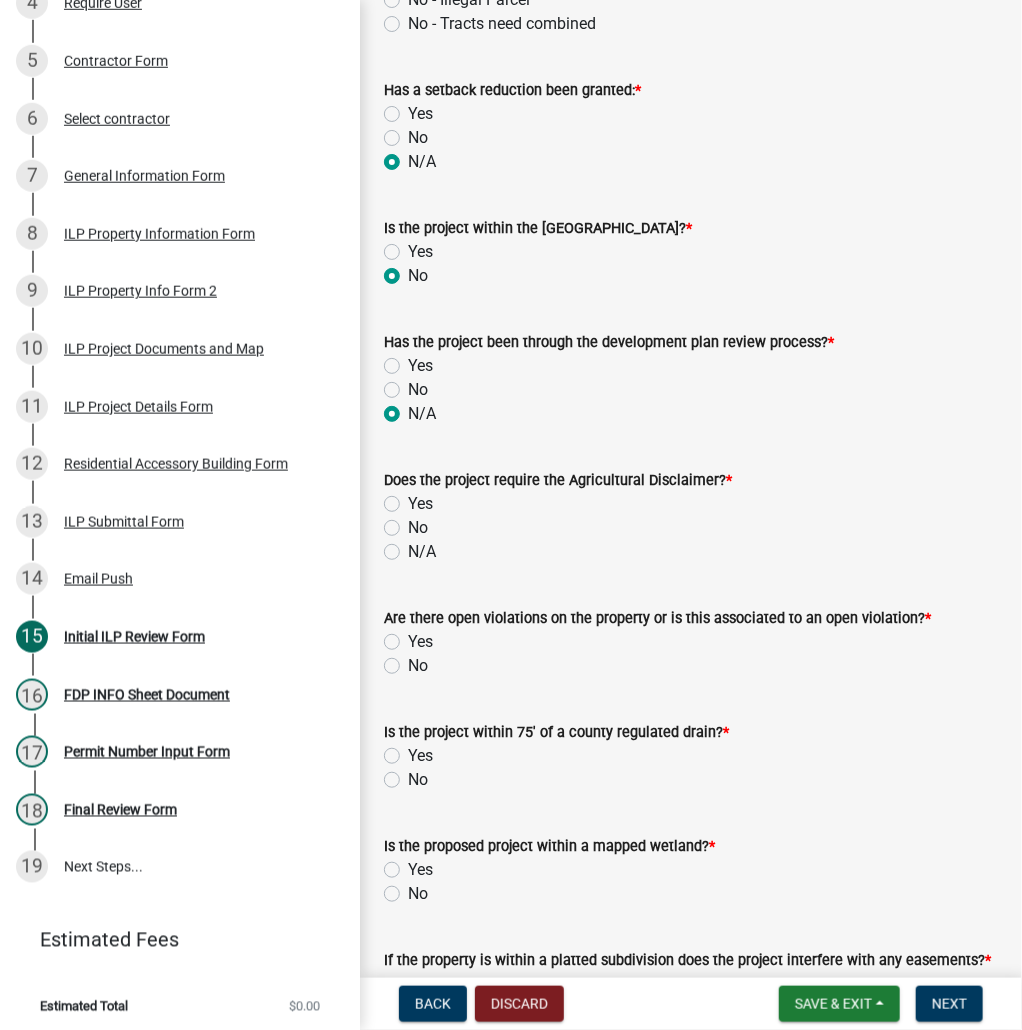 radio on "true" 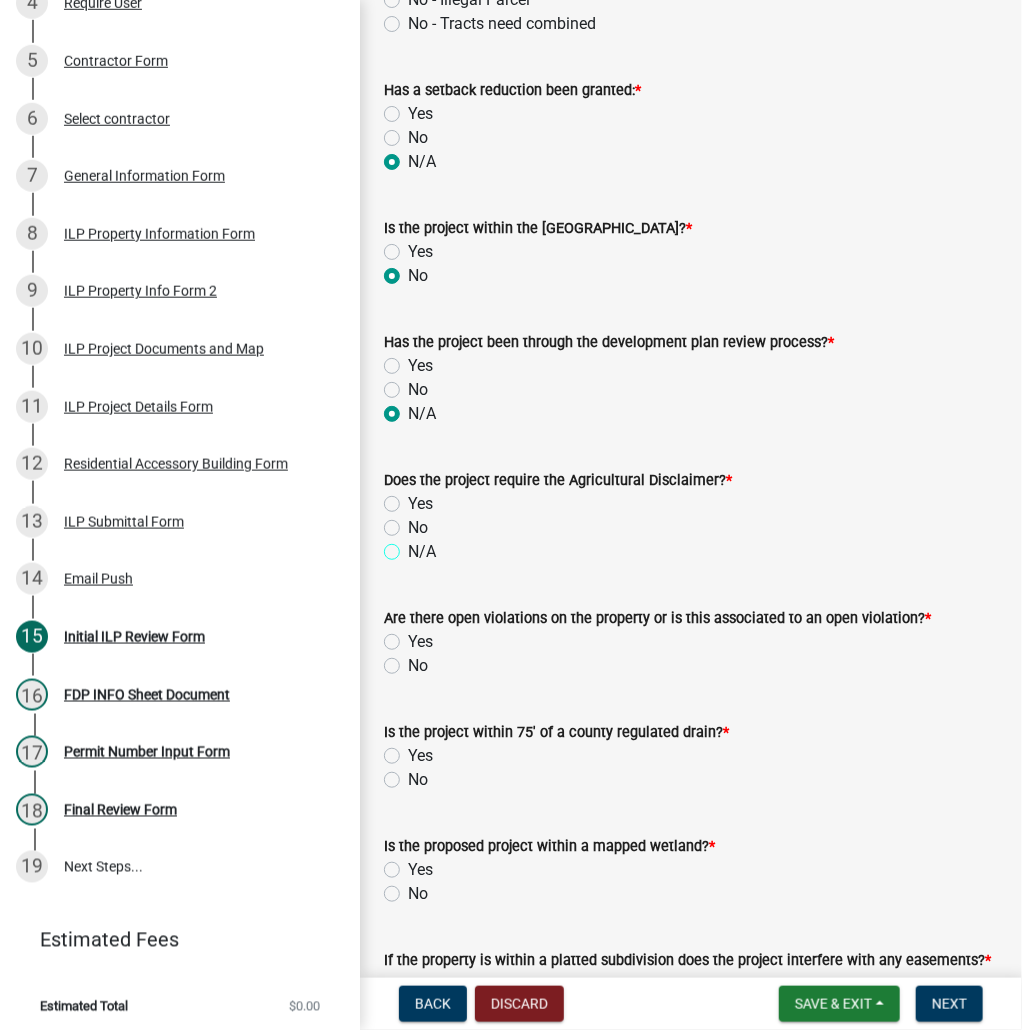 click on "N/A" at bounding box center [414, 546] 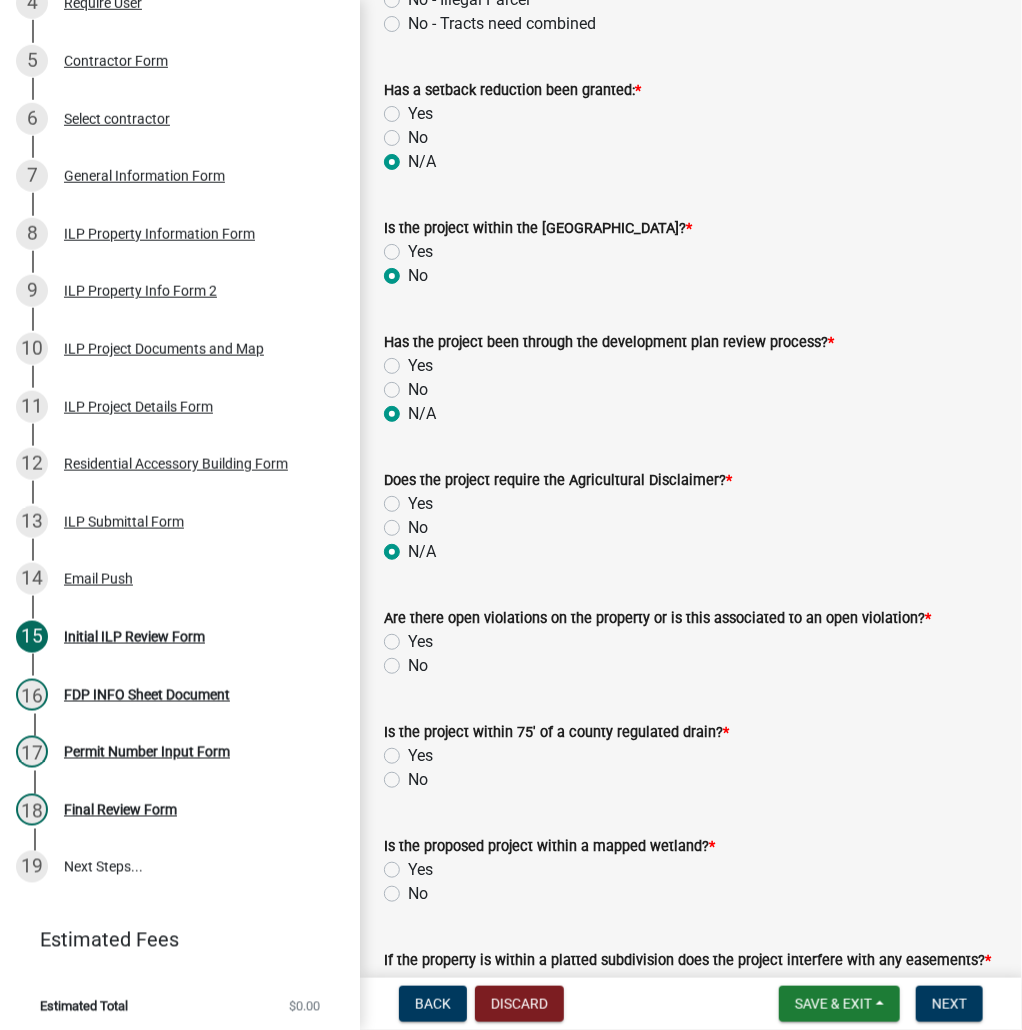 radio on "true" 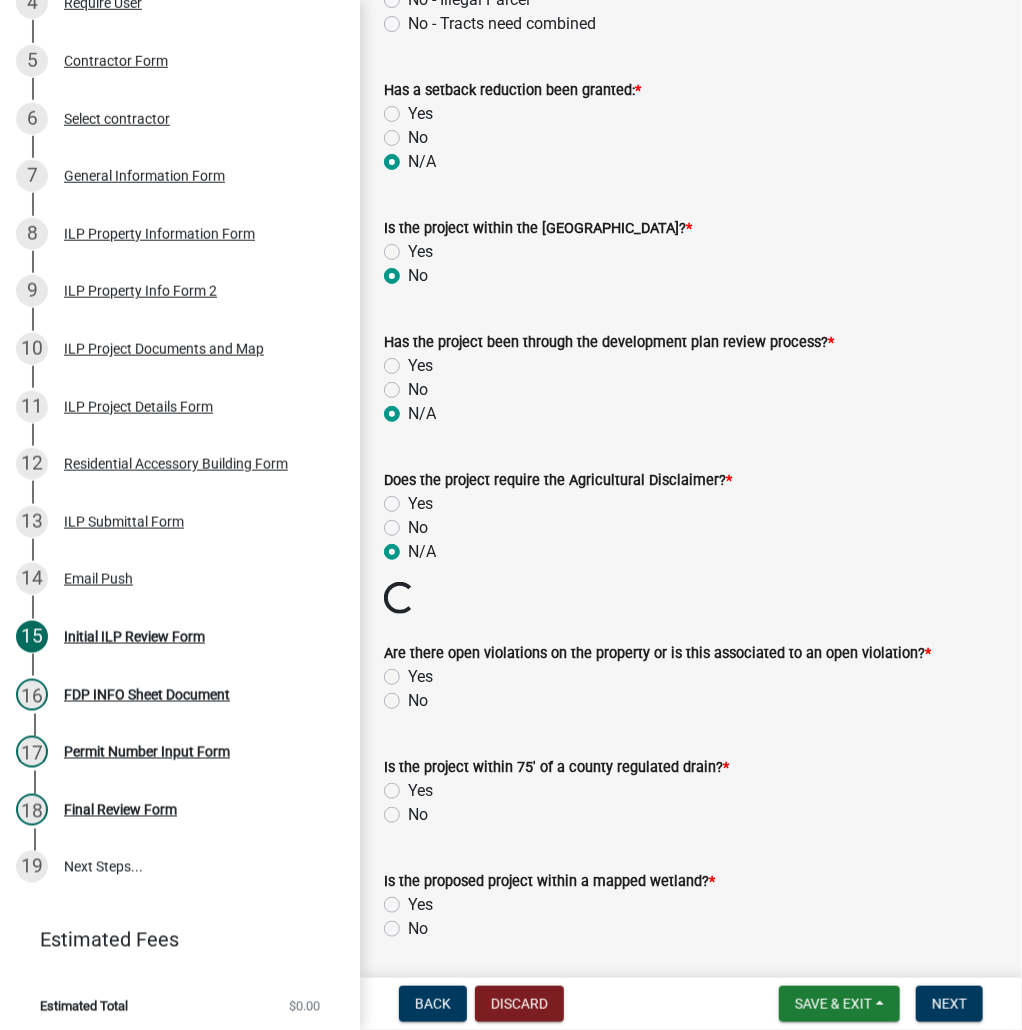 click on "Yes" 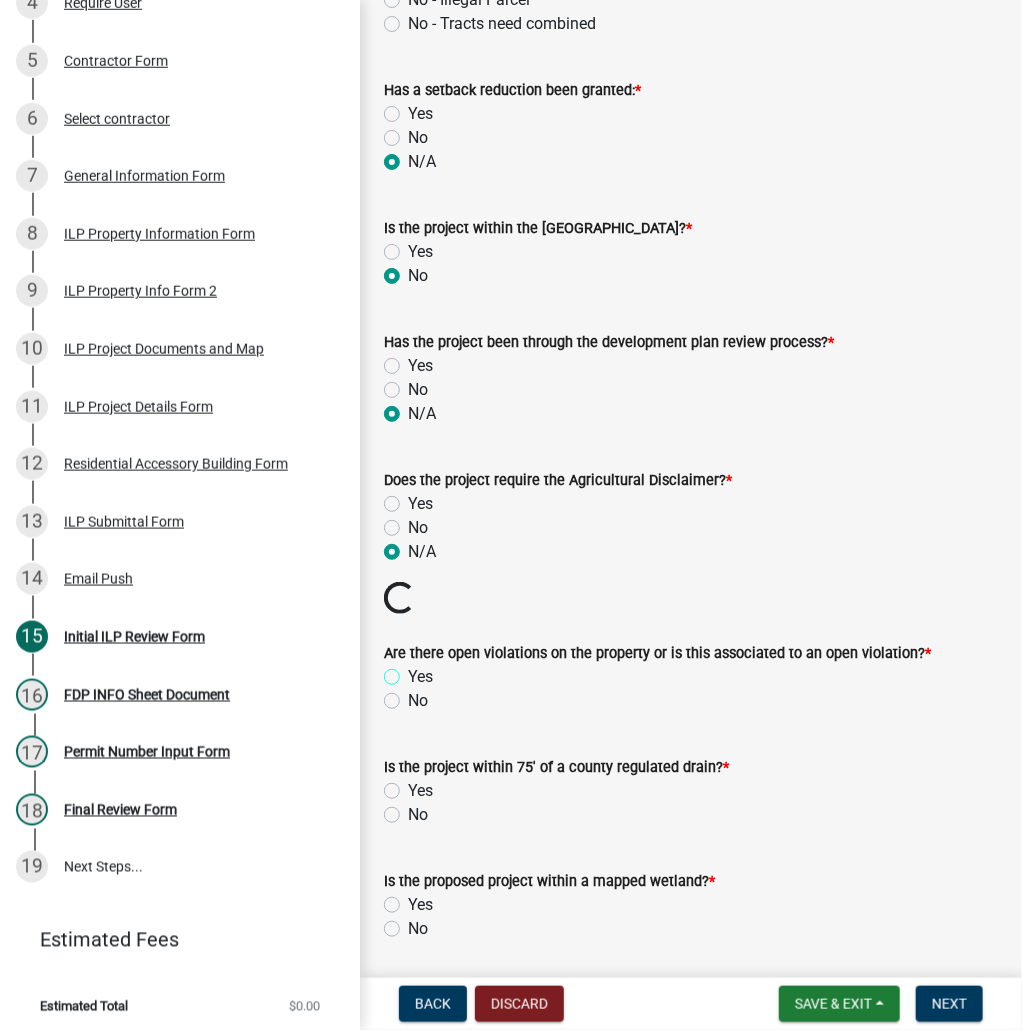 click on "Yes" at bounding box center [414, 671] 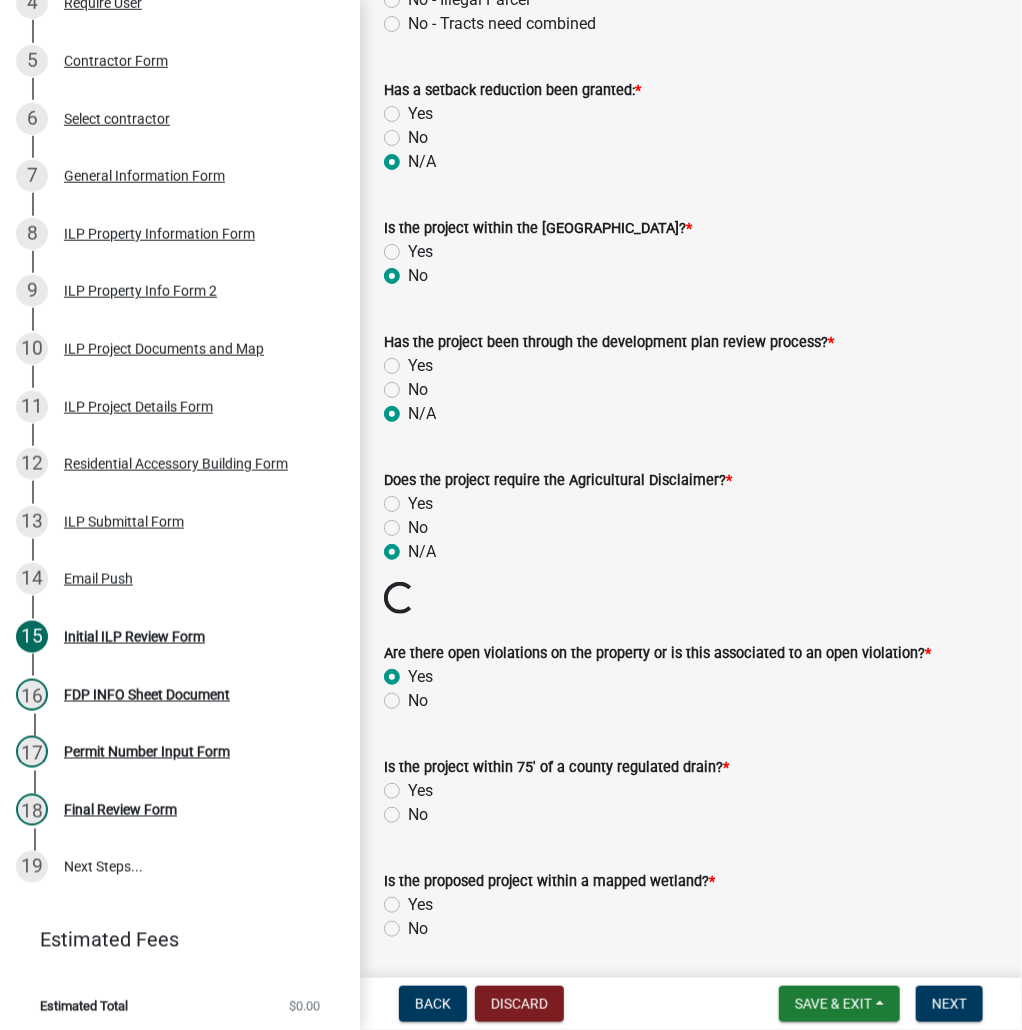 radio on "true" 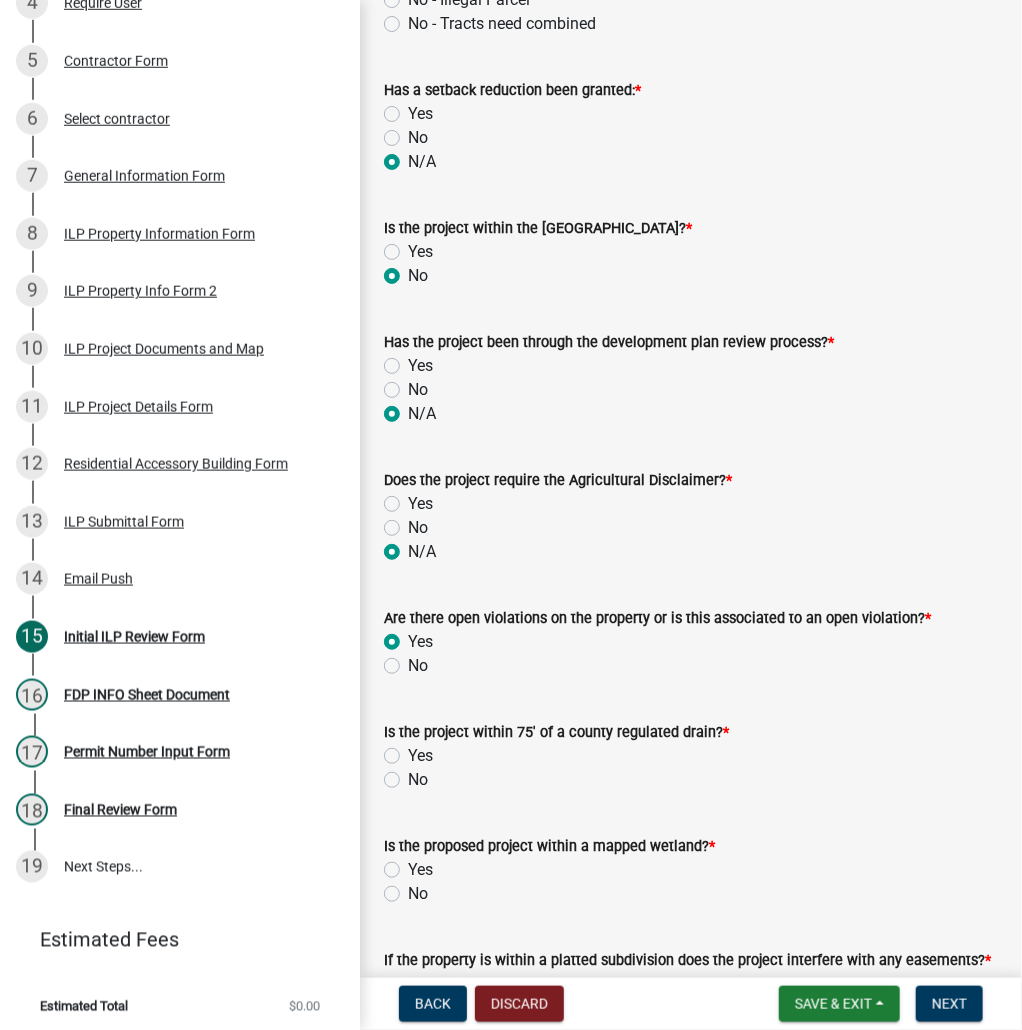 click on "No" 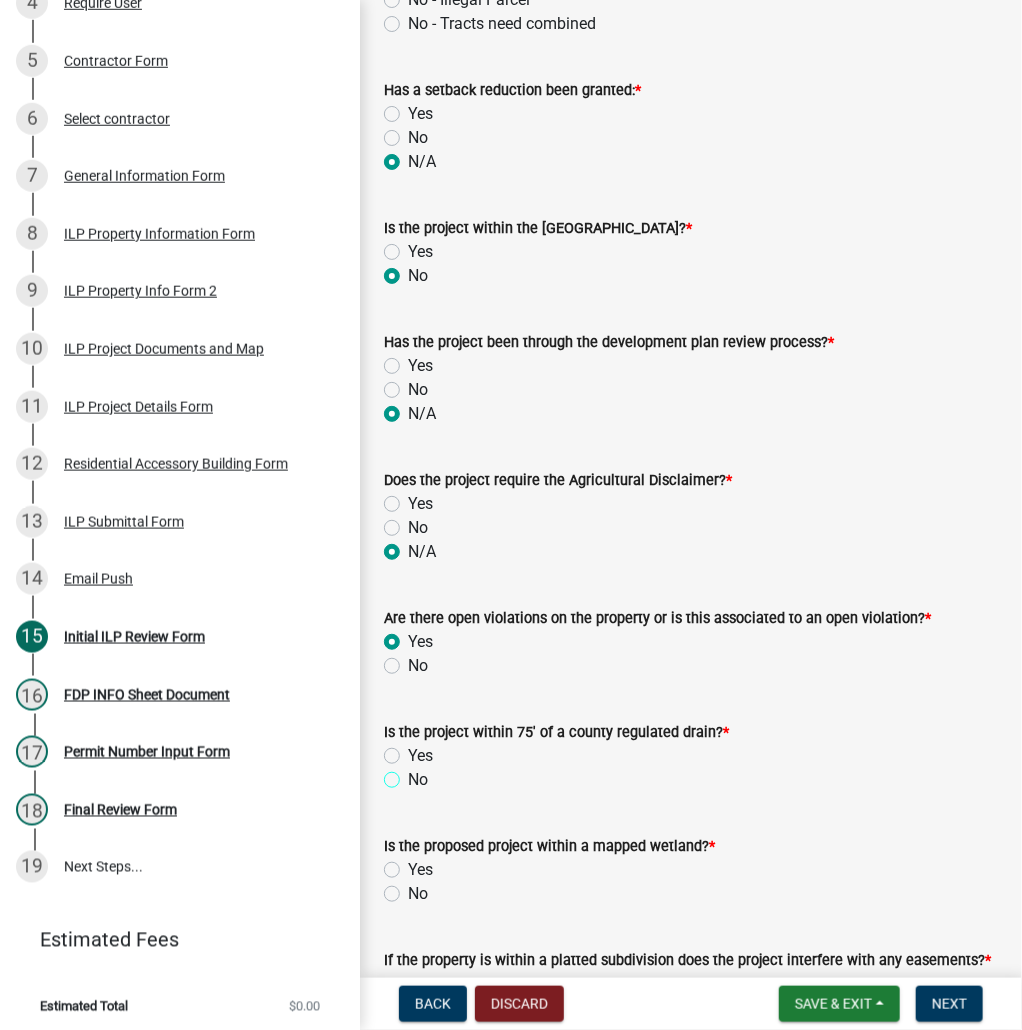 click on "No" at bounding box center [414, 774] 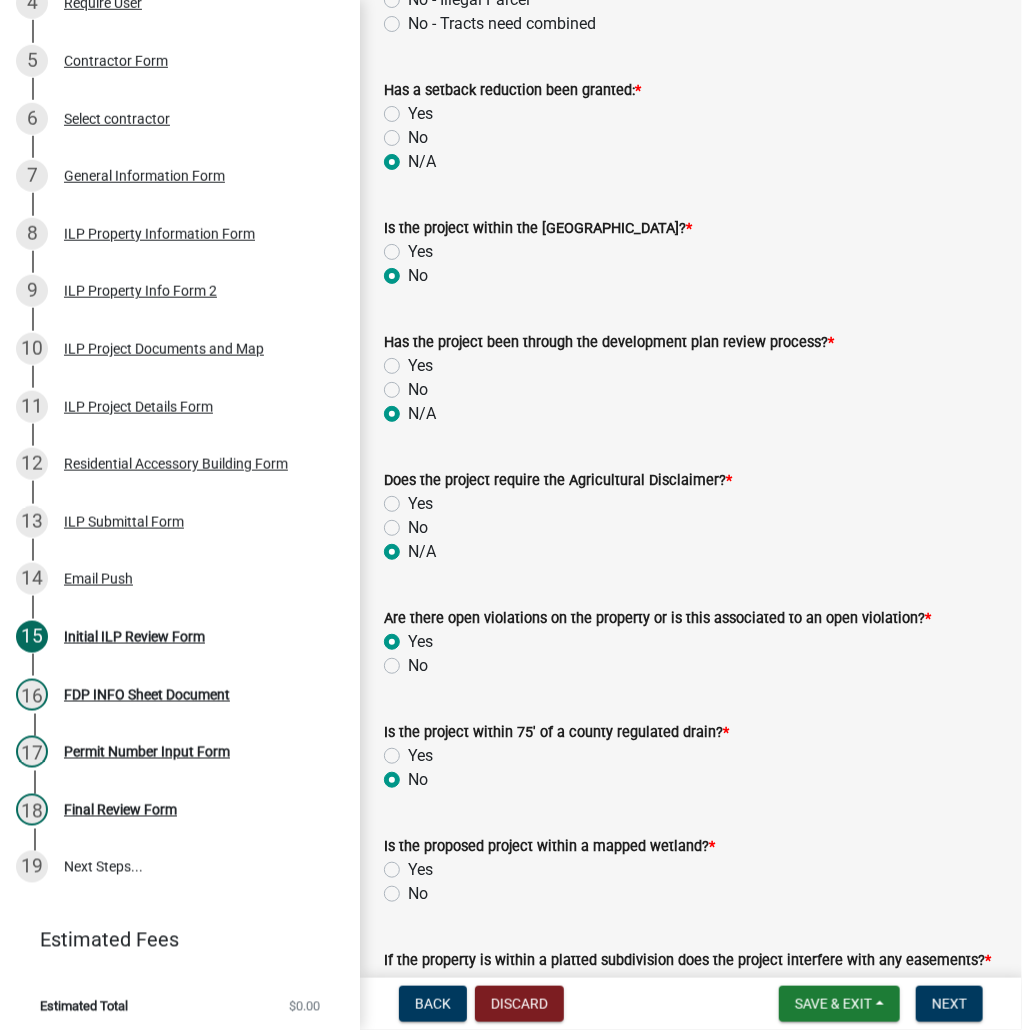 radio on "true" 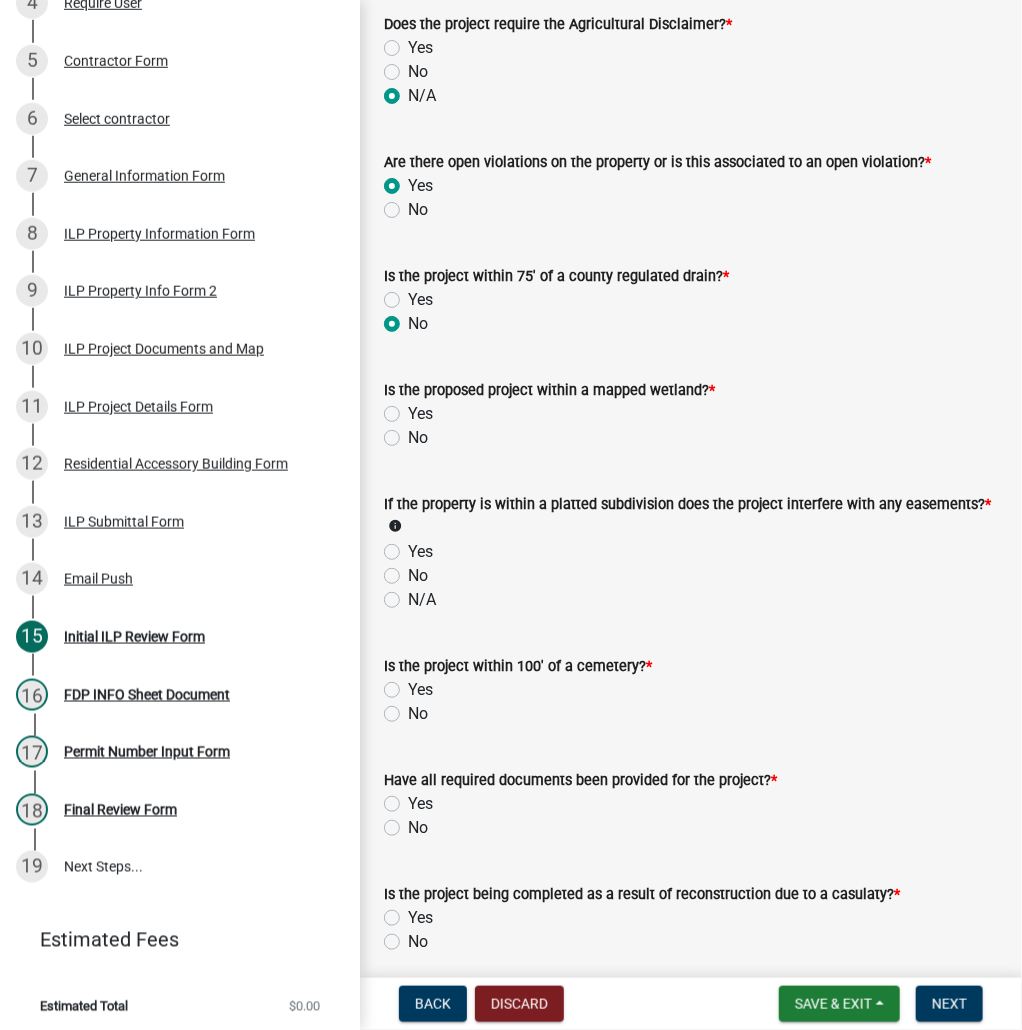 scroll, scrollTop: 1600, scrollLeft: 0, axis: vertical 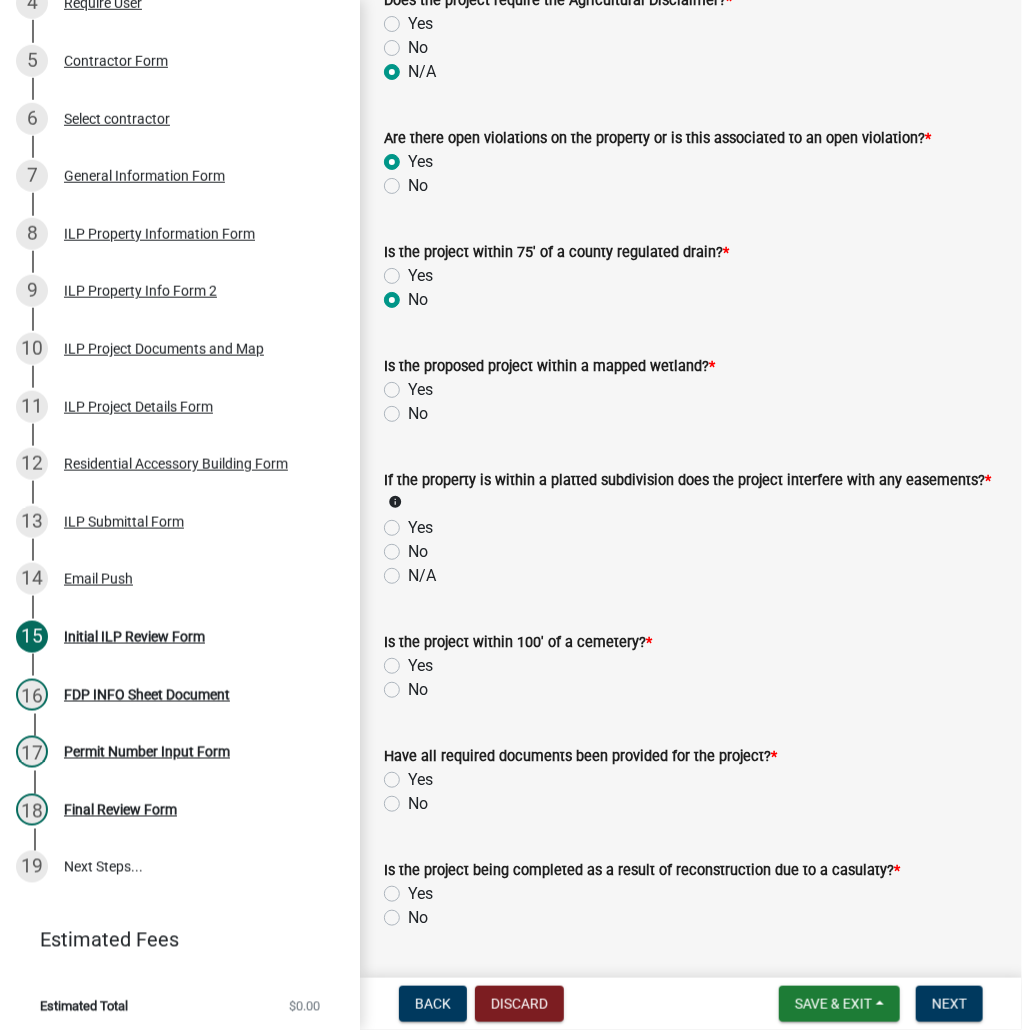 click on "No" 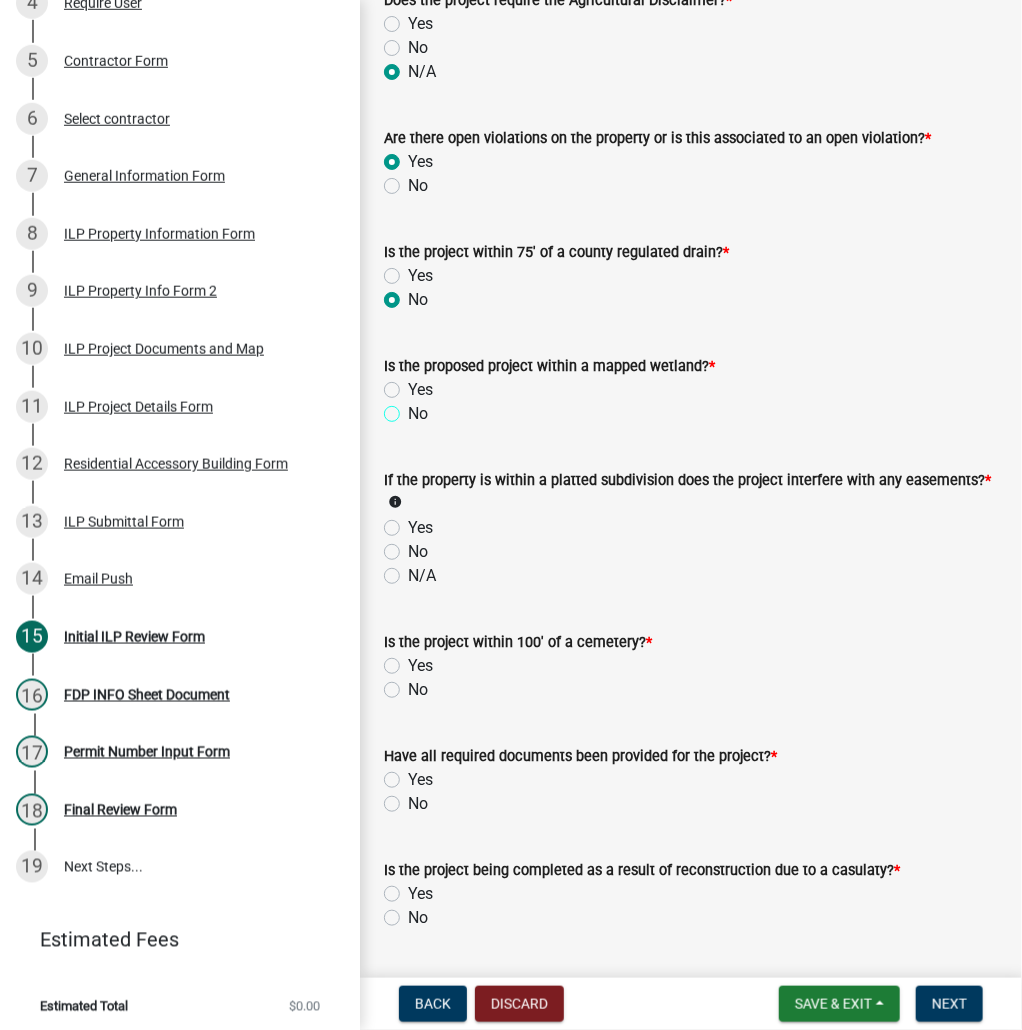 click on "No" at bounding box center [414, 408] 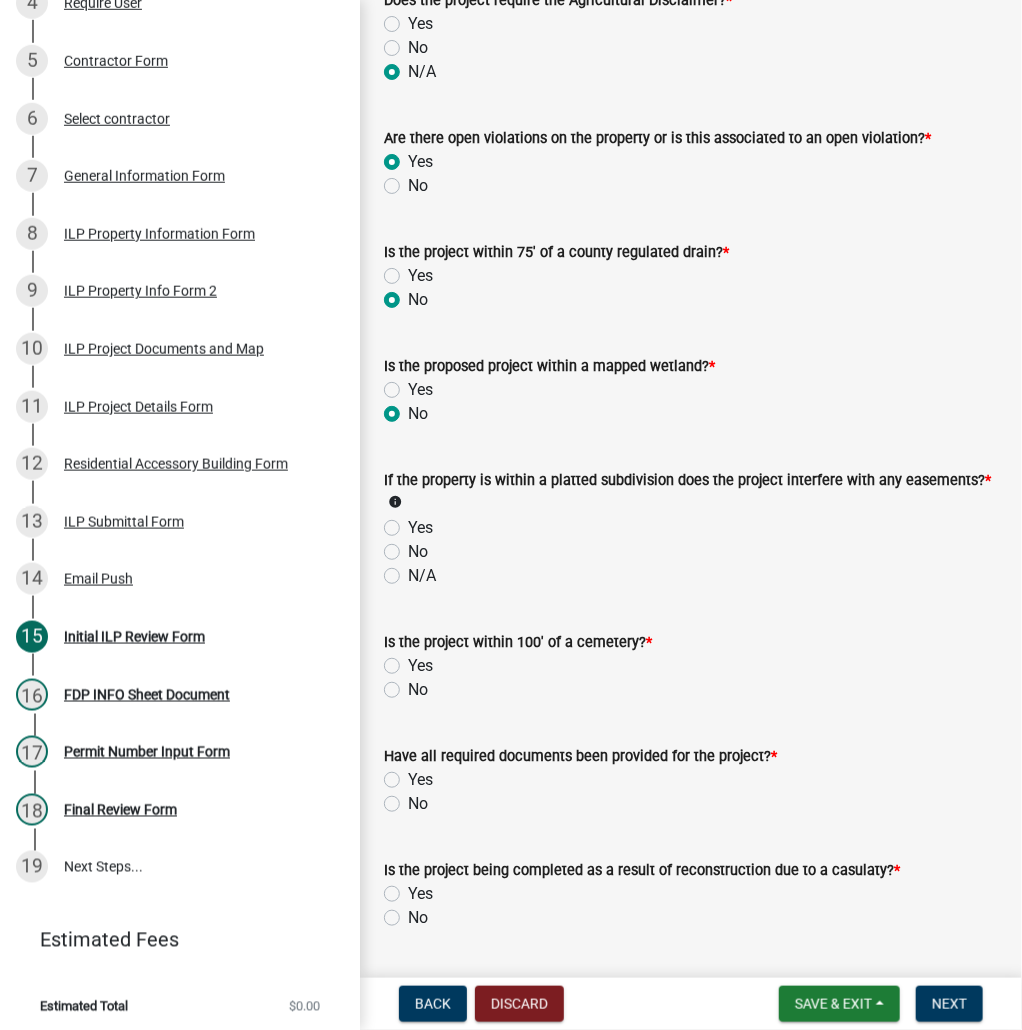 radio on "true" 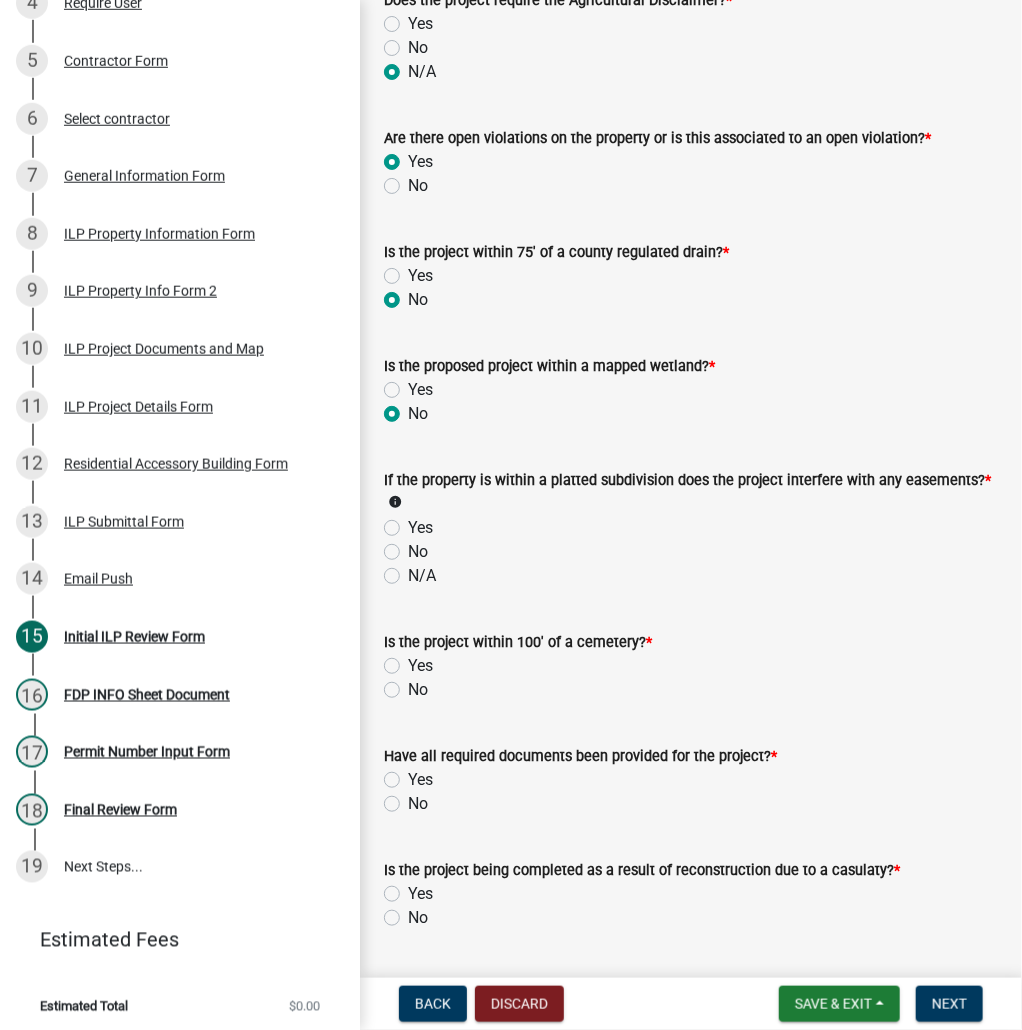 click on "No" 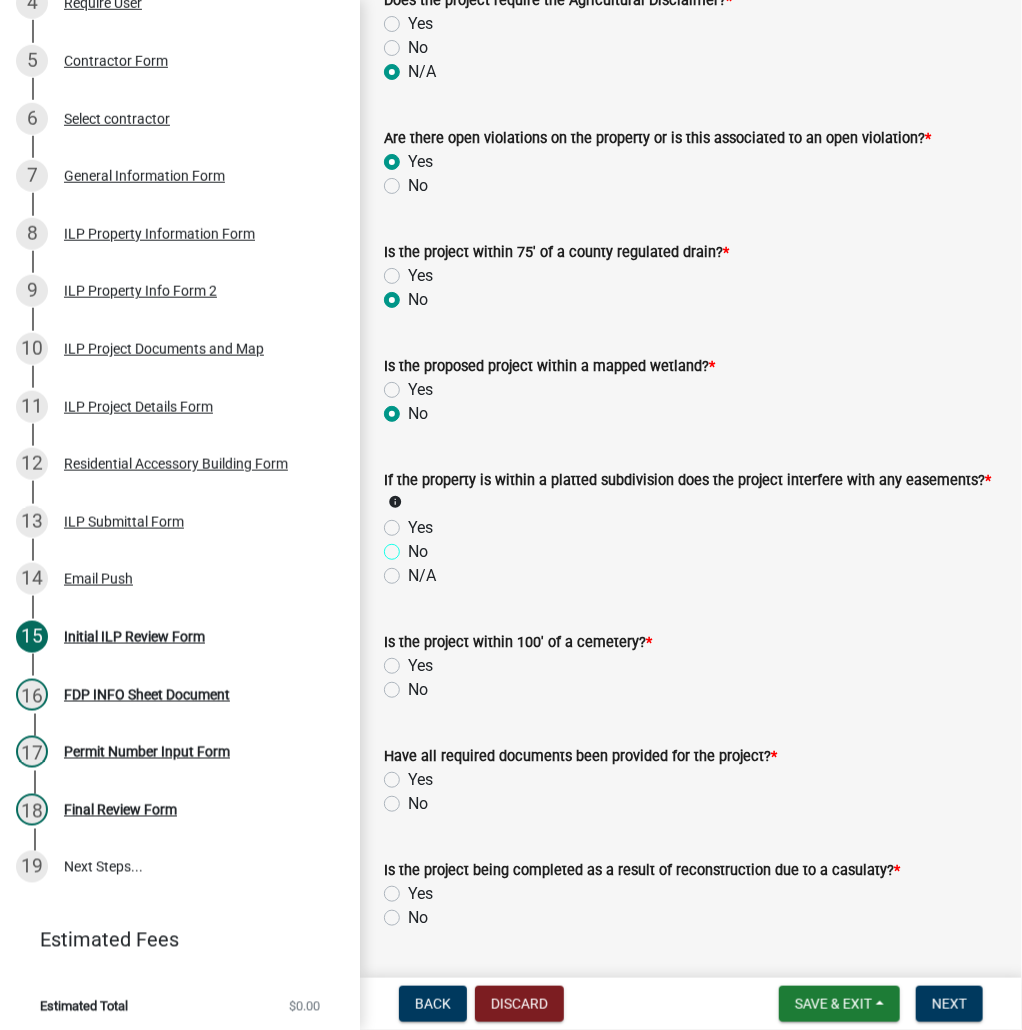 click on "No" at bounding box center [414, 546] 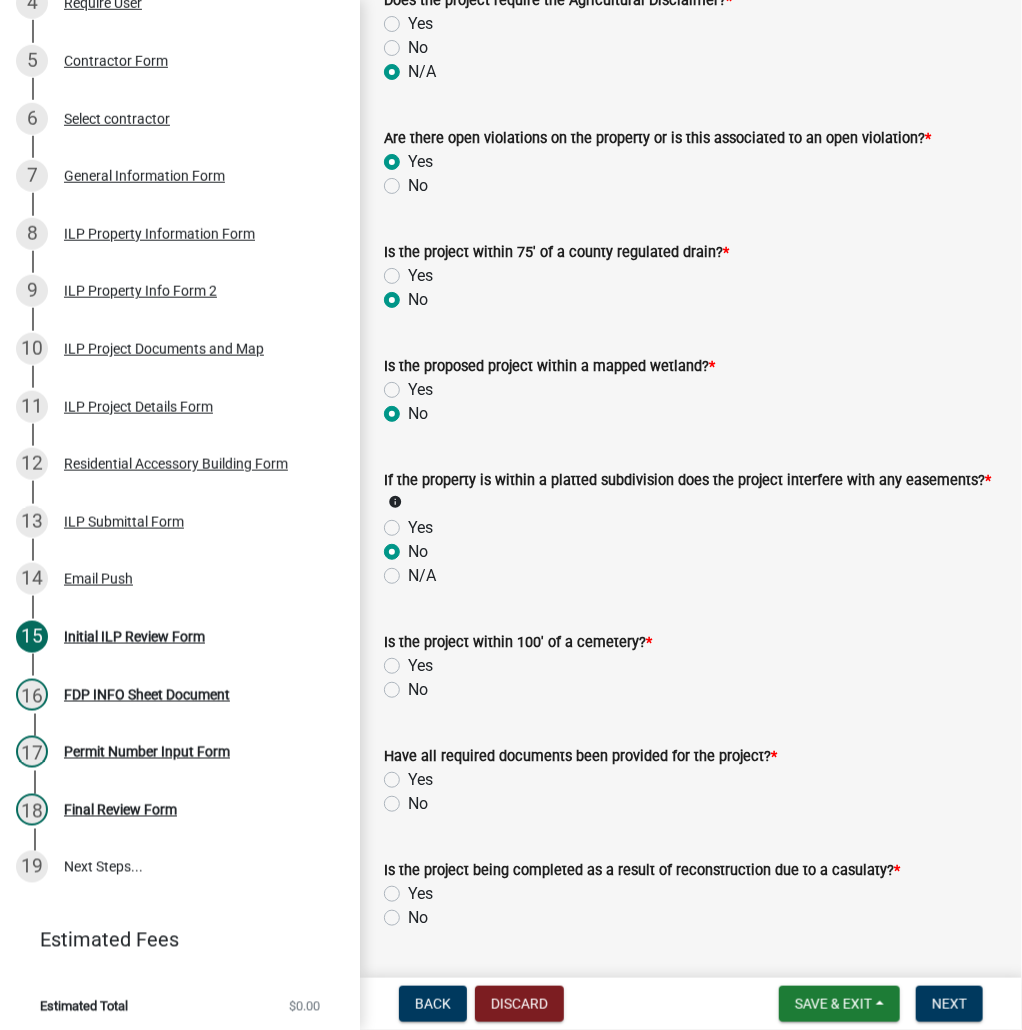 radio on "true" 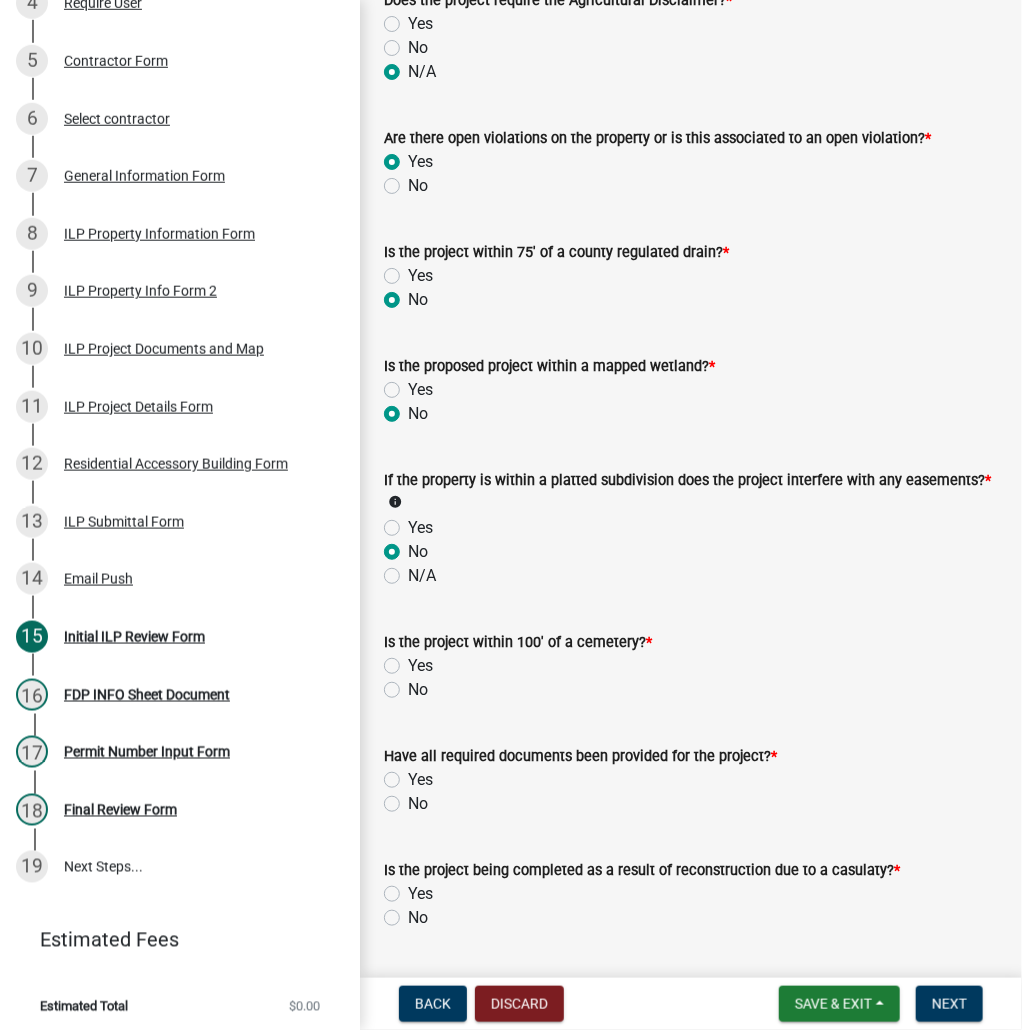 click on "No" 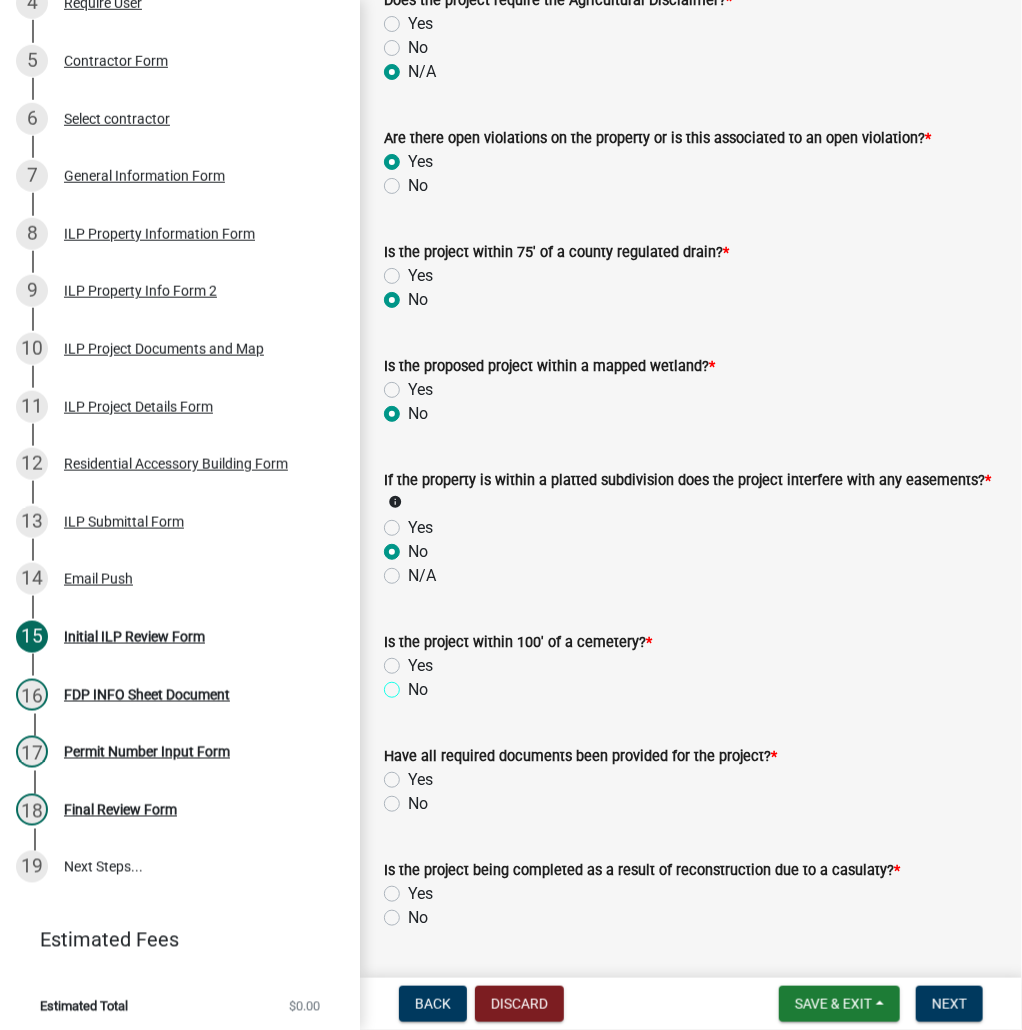 click on "No" at bounding box center [414, 684] 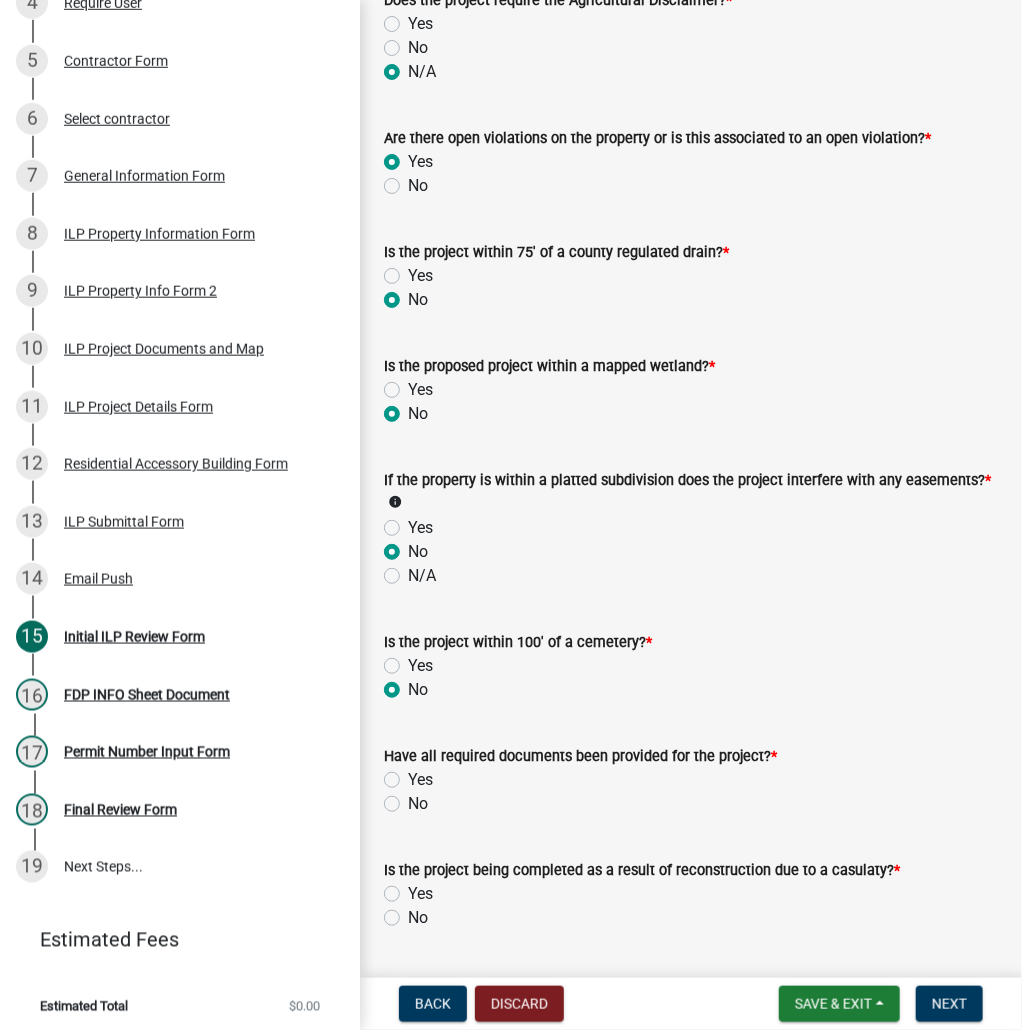 radio on "true" 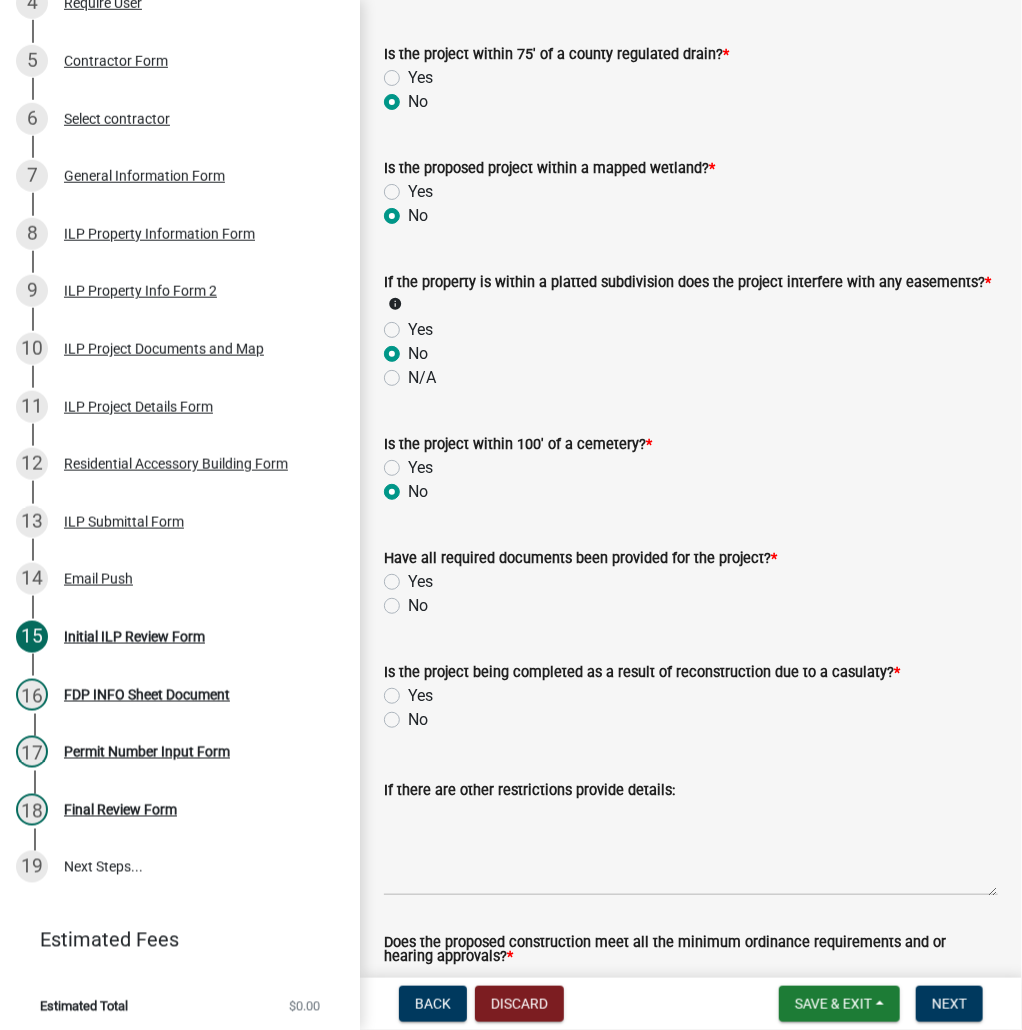 scroll, scrollTop: 1840, scrollLeft: 0, axis: vertical 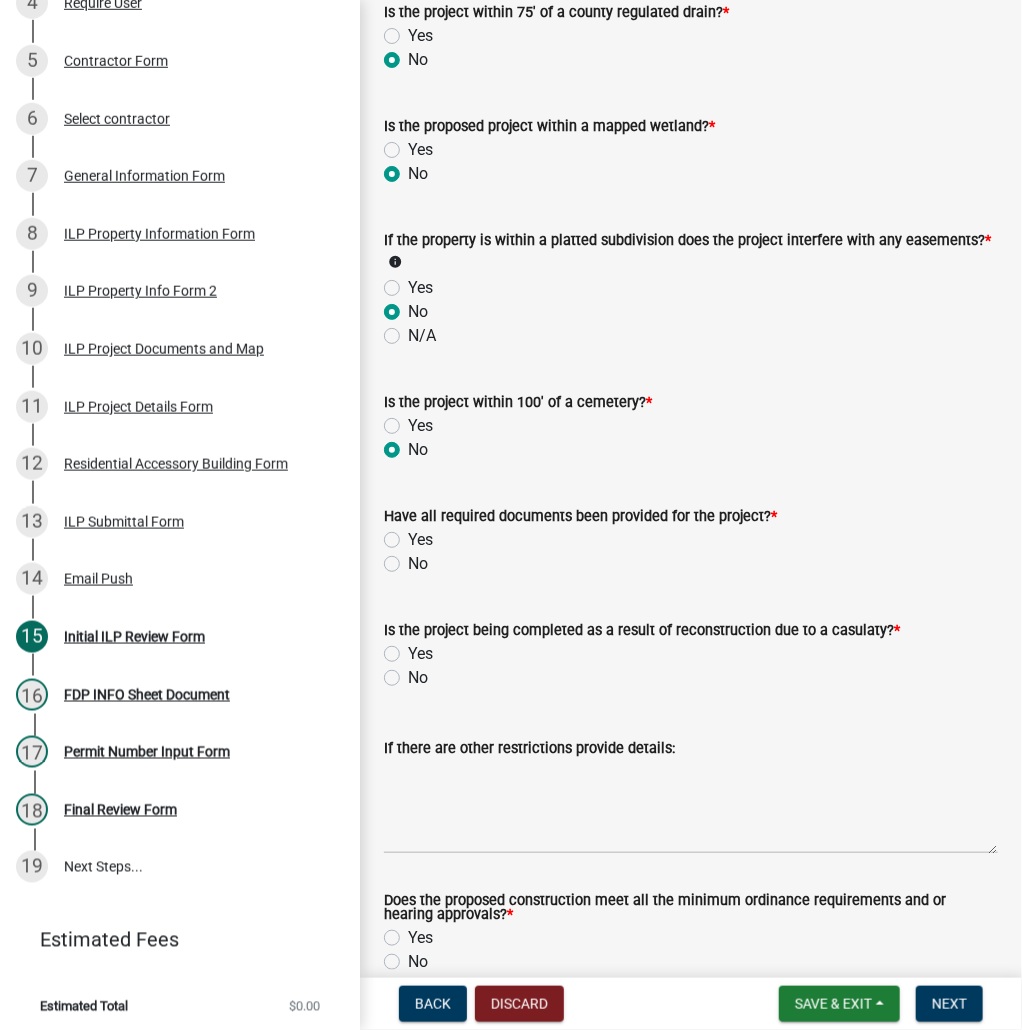 click on "Yes" 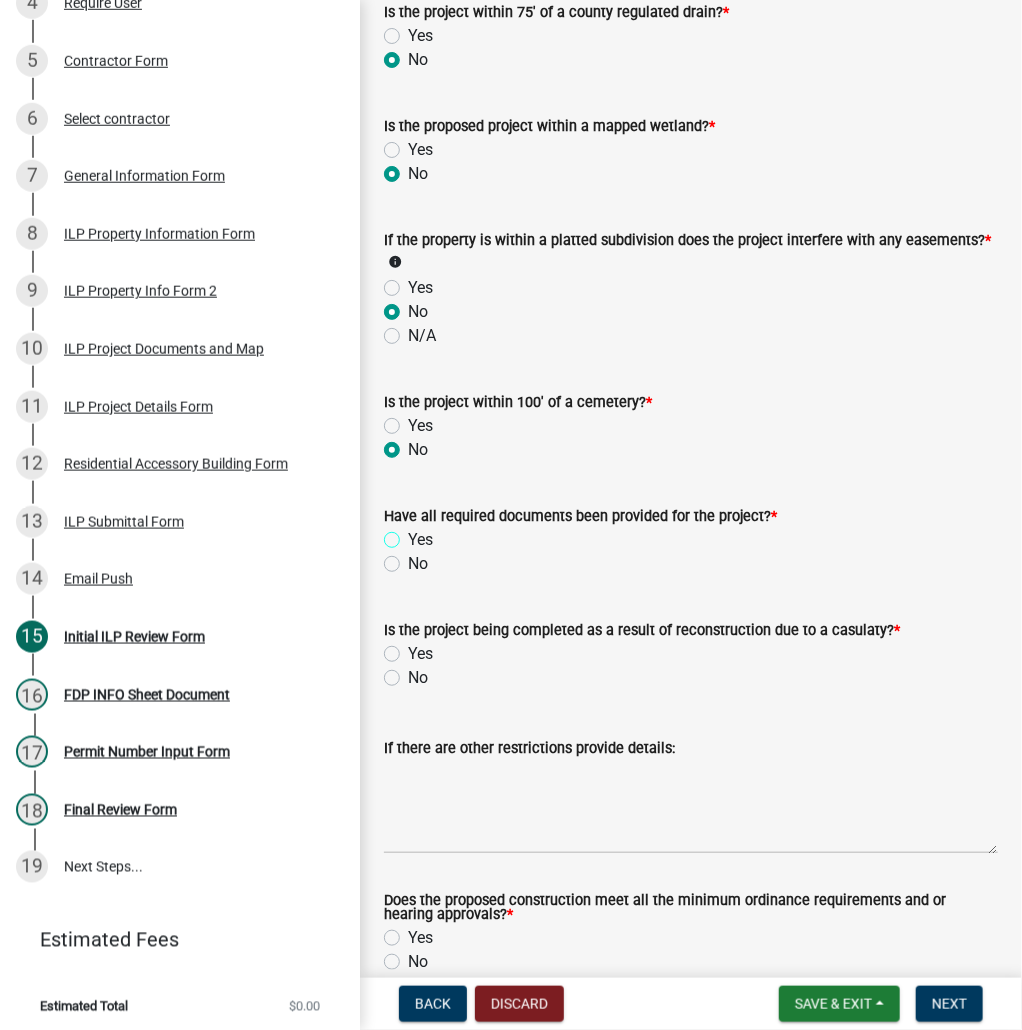 click on "Yes" at bounding box center [414, 534] 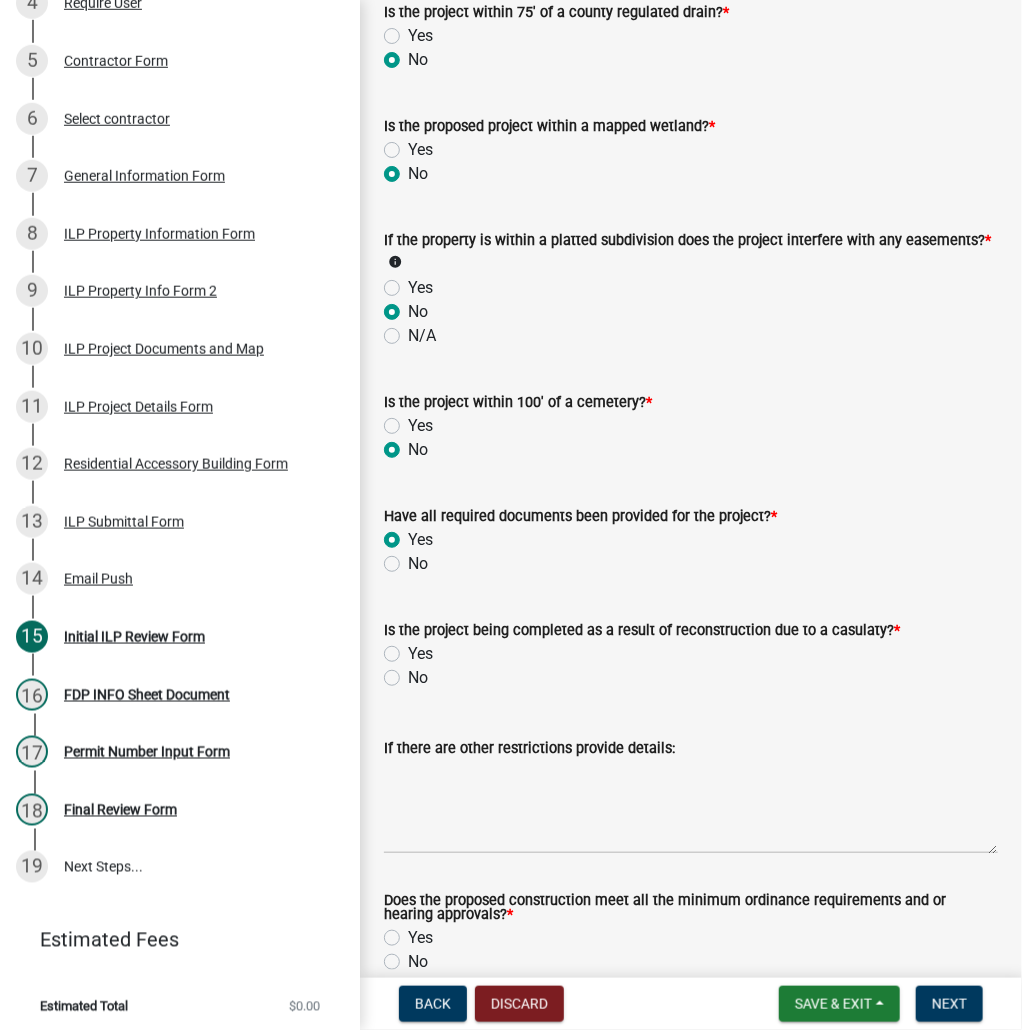 radio on "true" 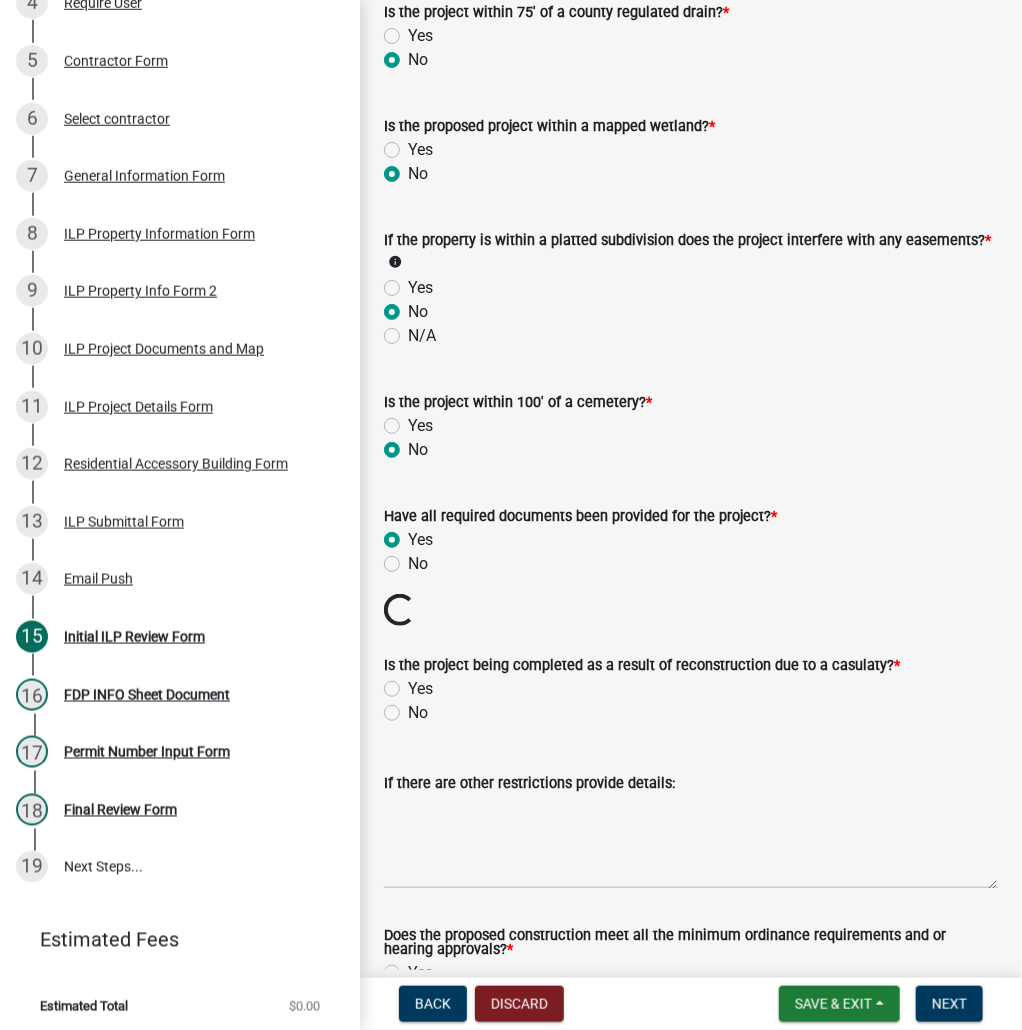 click on "No" 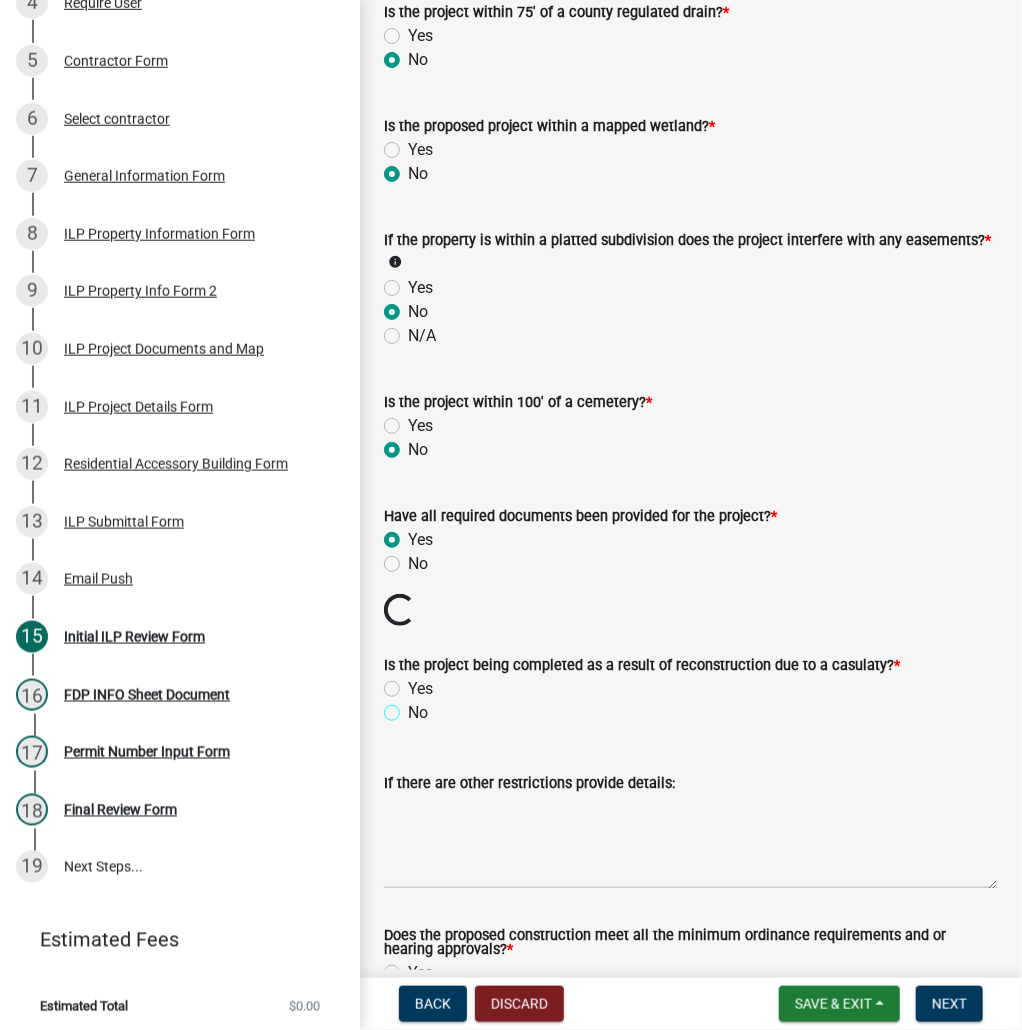 click on "No" at bounding box center (414, 707) 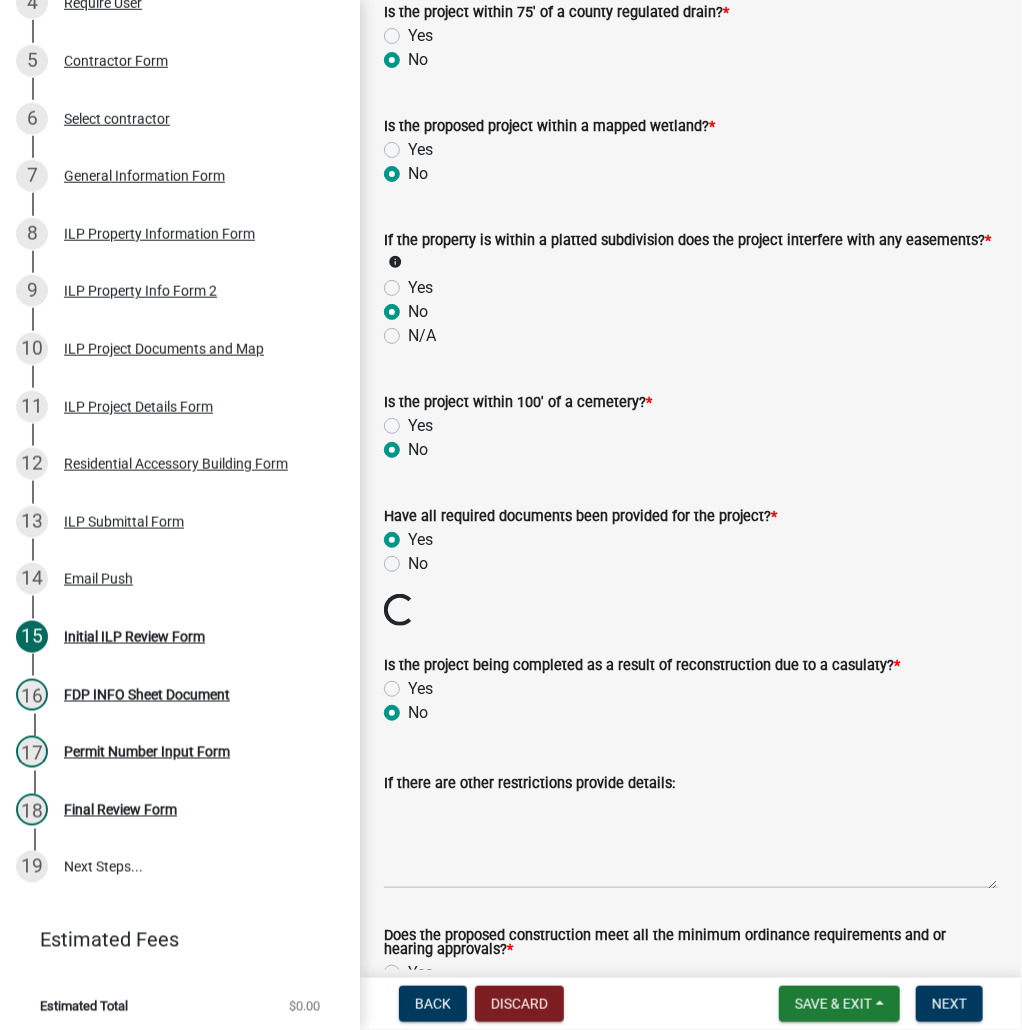 radio on "true" 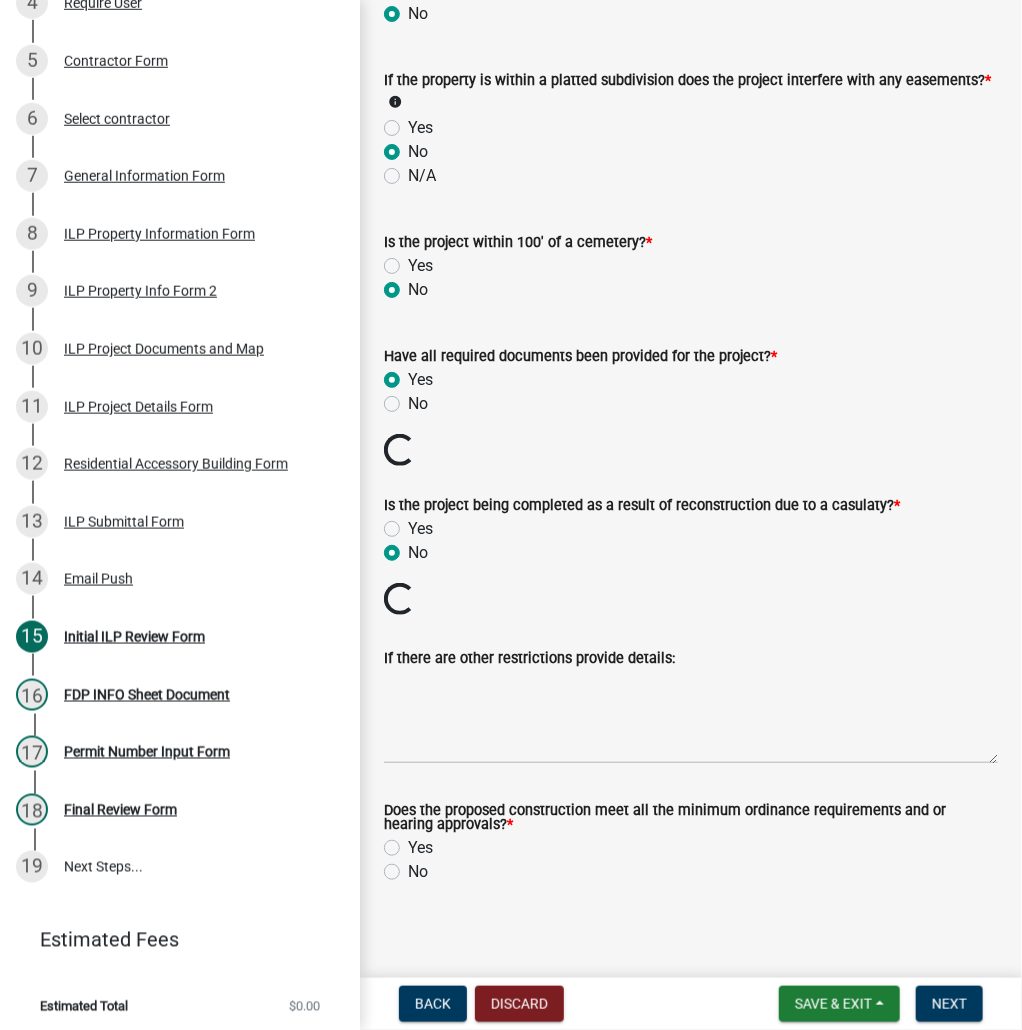 scroll, scrollTop: 2000, scrollLeft: 0, axis: vertical 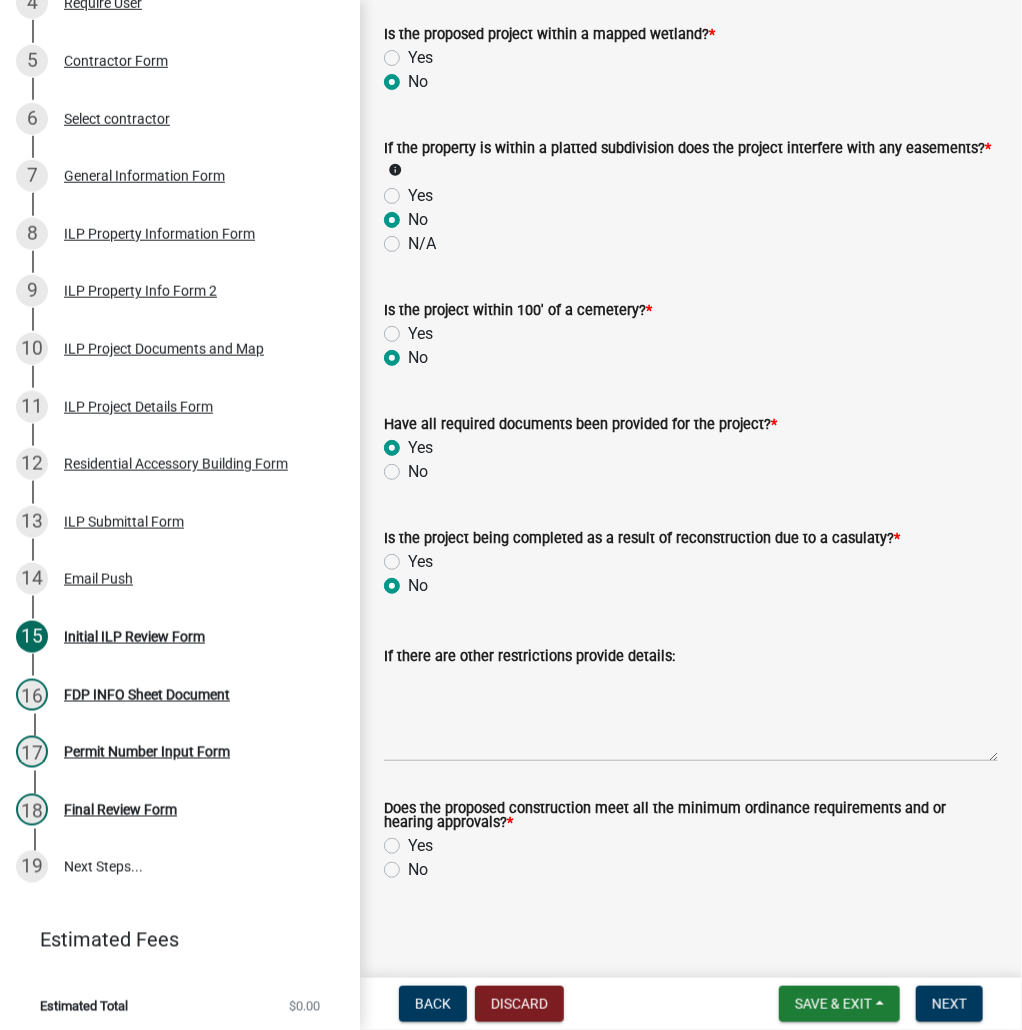 click on "Yes" 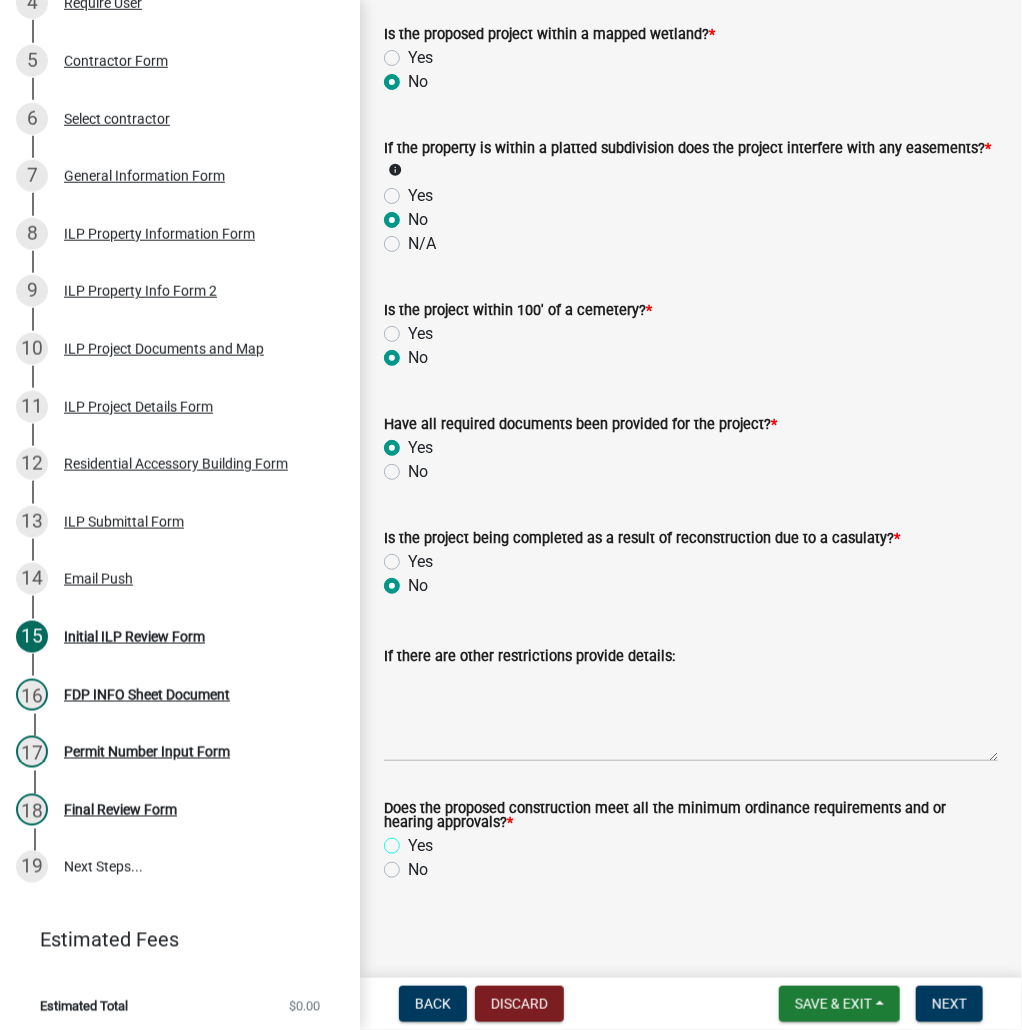 click on "Yes" at bounding box center [414, 840] 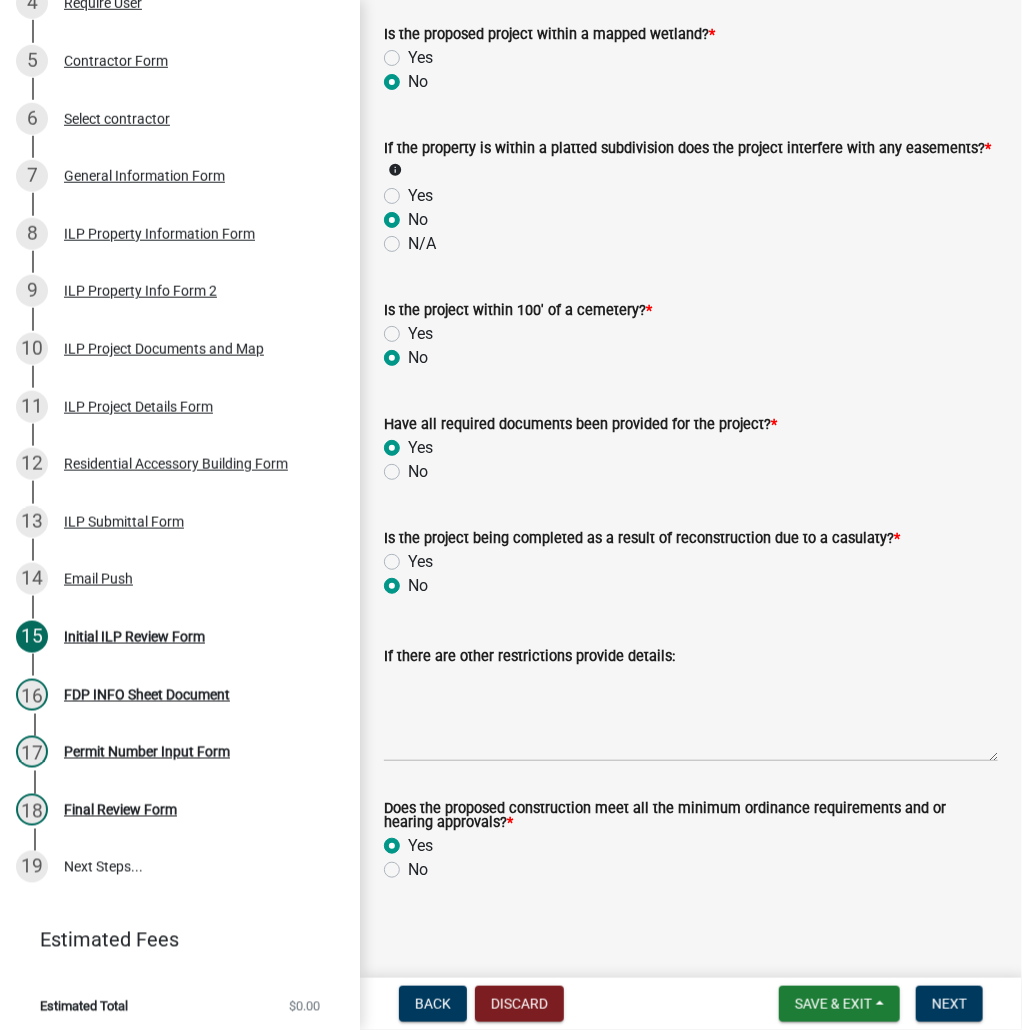 radio on "true" 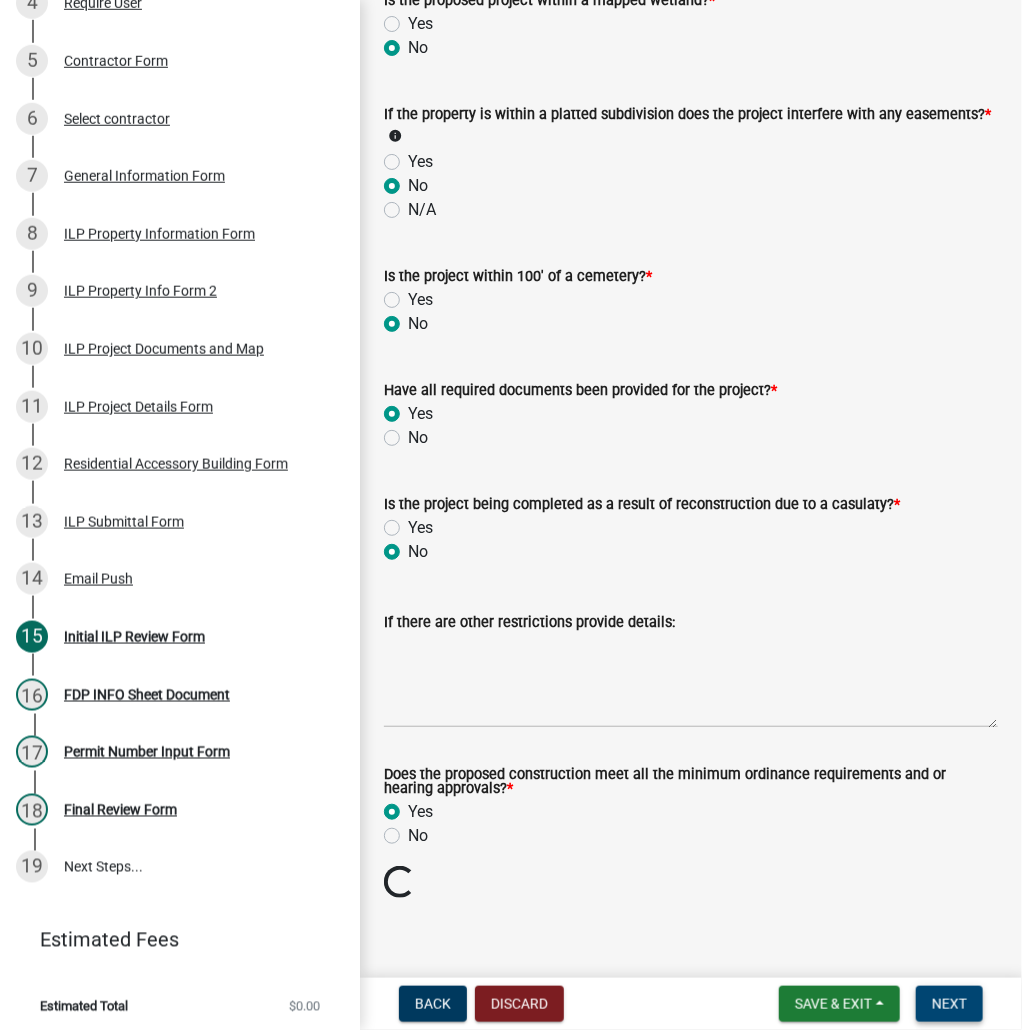 scroll, scrollTop: 1932, scrollLeft: 0, axis: vertical 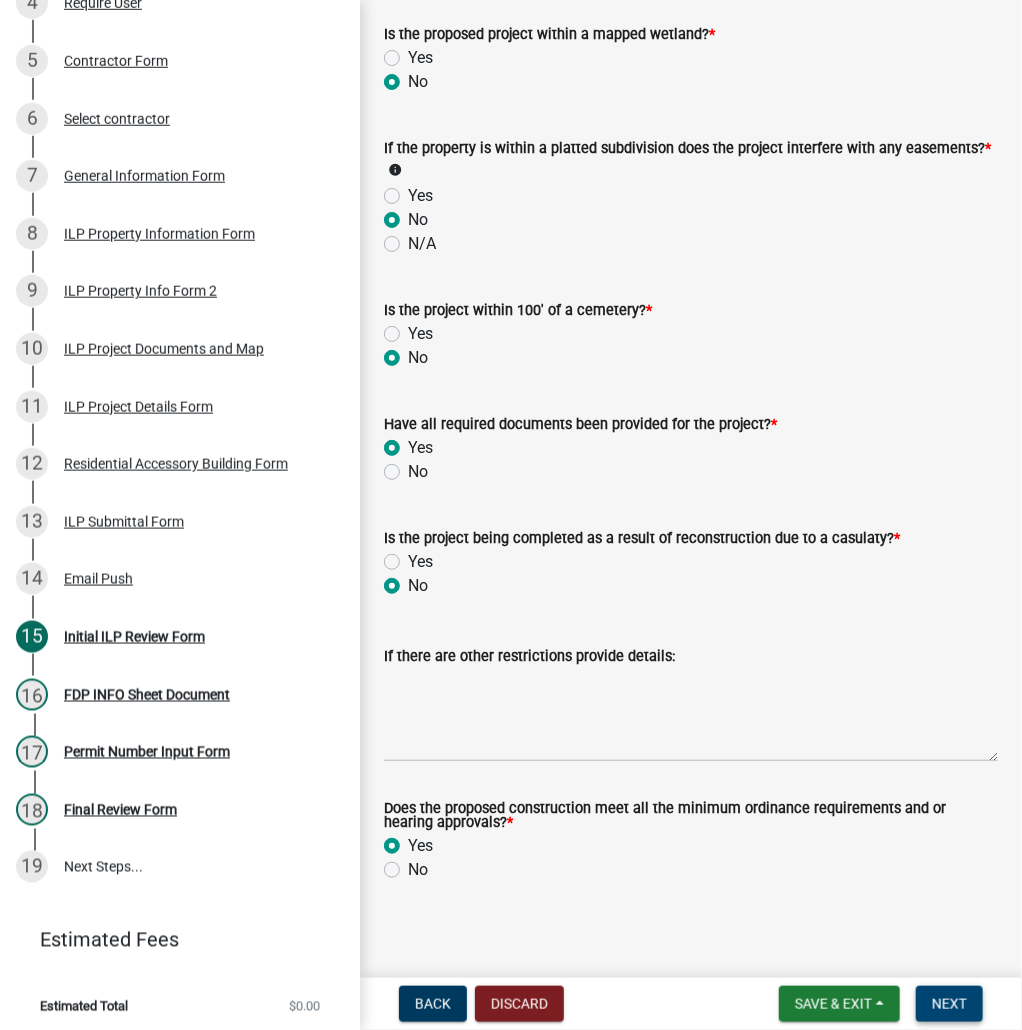 click on "Next" at bounding box center (949, 1004) 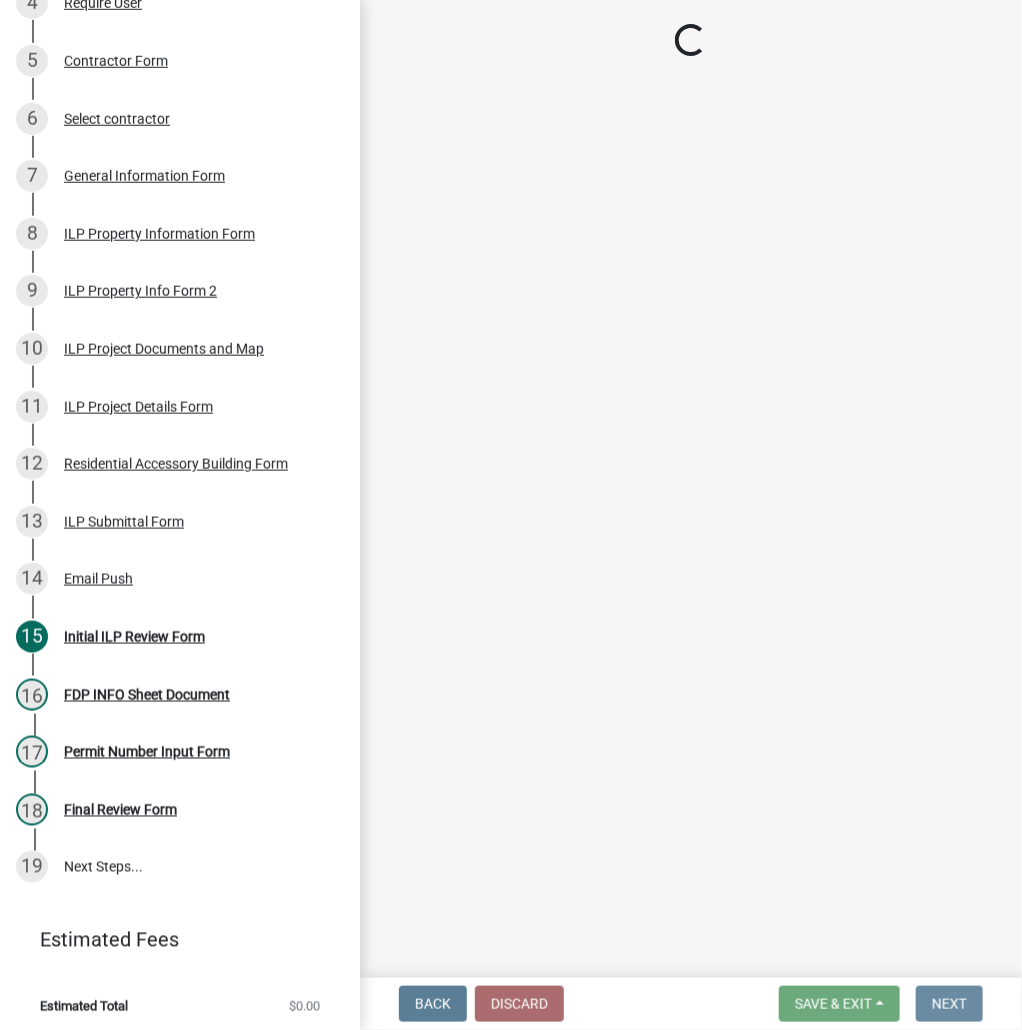scroll, scrollTop: 0, scrollLeft: 0, axis: both 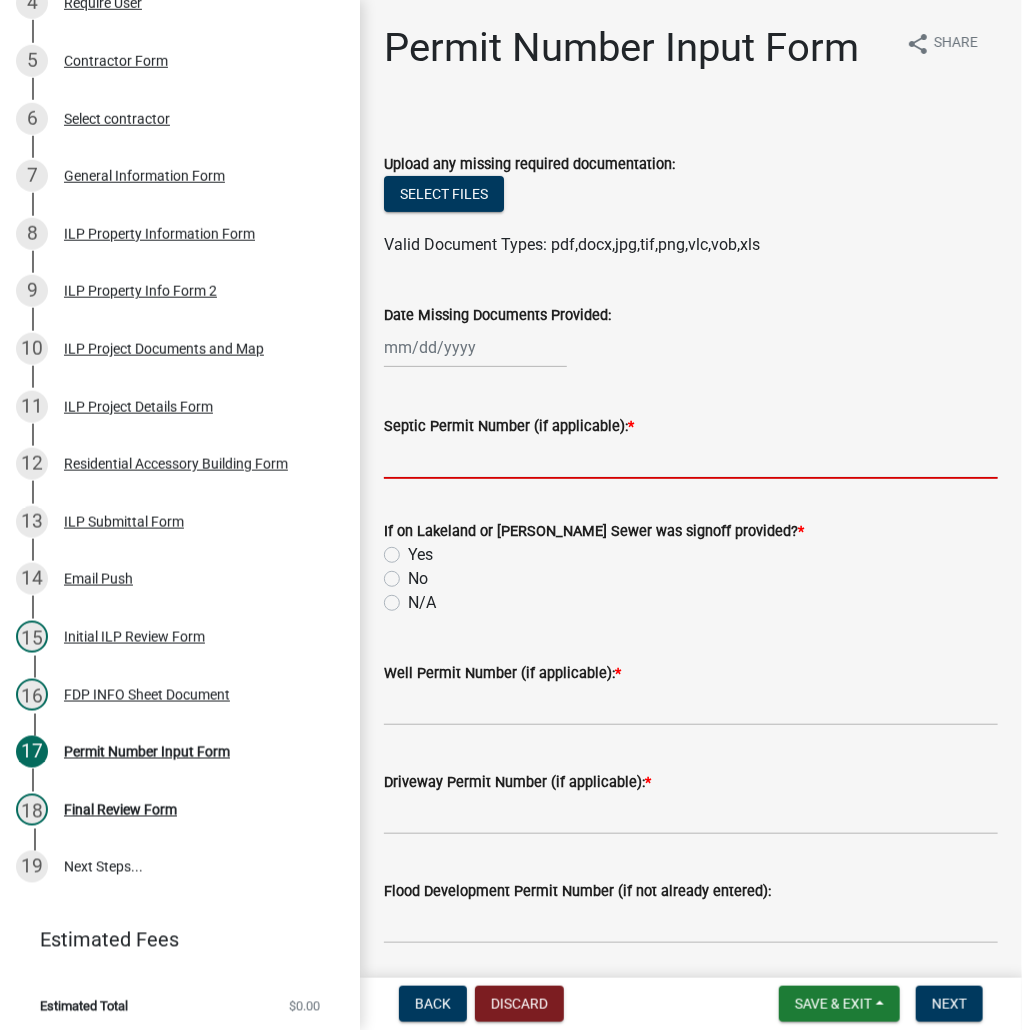 drag, startPoint x: 412, startPoint y: 453, endPoint x: 400, endPoint y: 464, distance: 16.27882 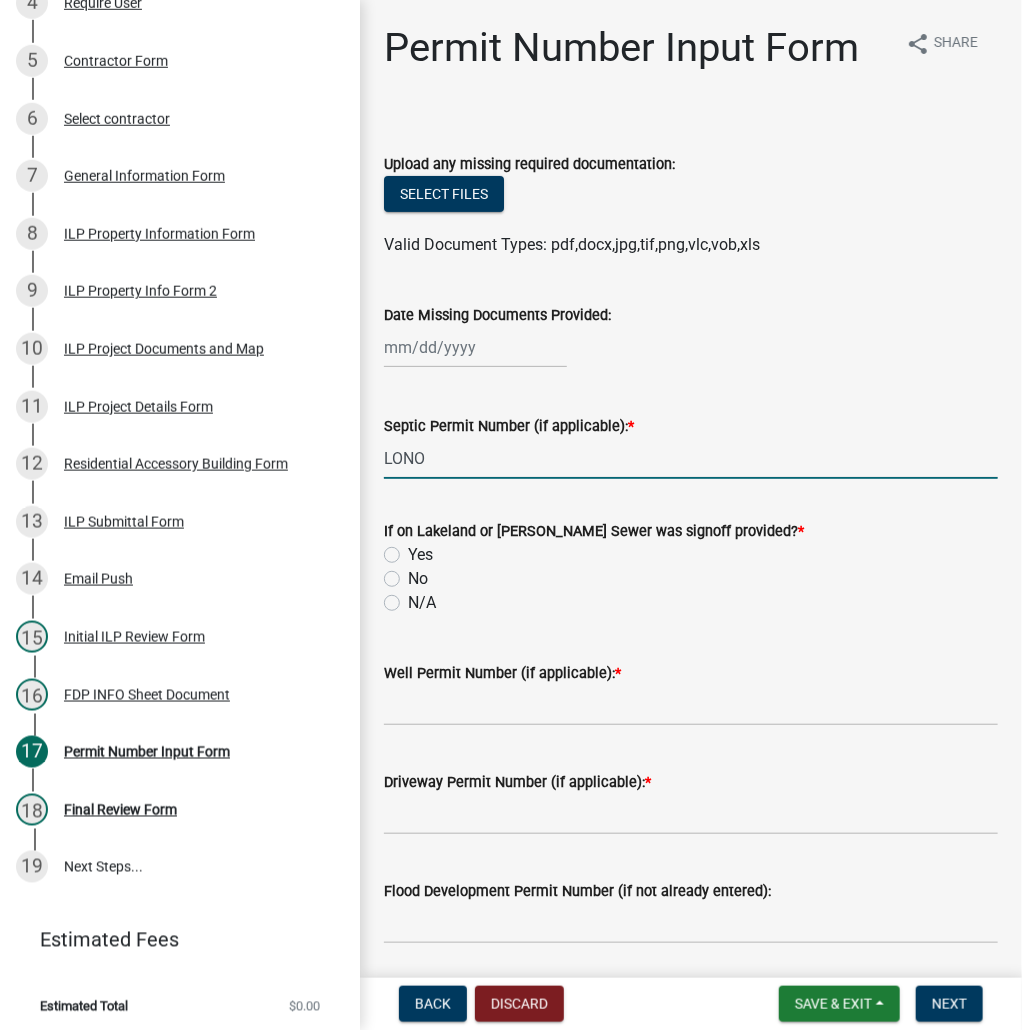 type on "LONO" 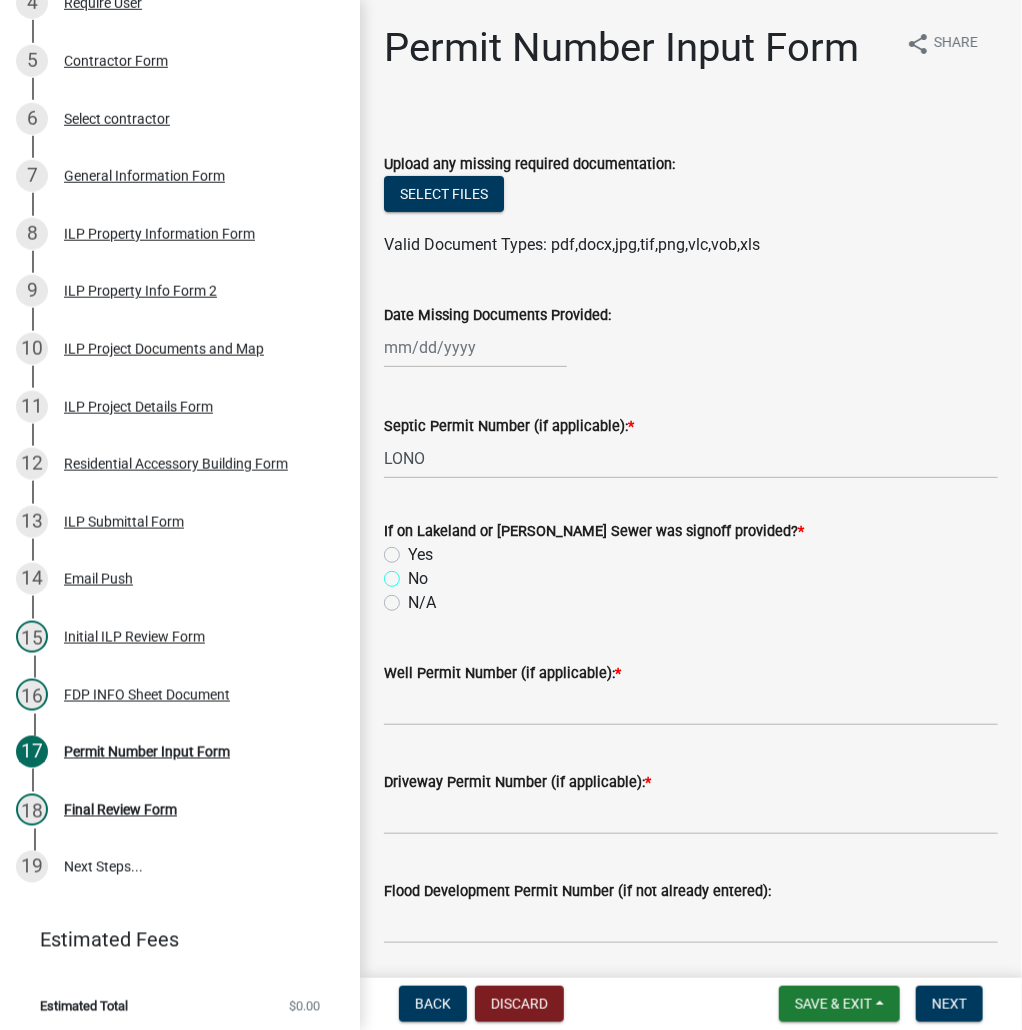 click on "No" at bounding box center (414, 573) 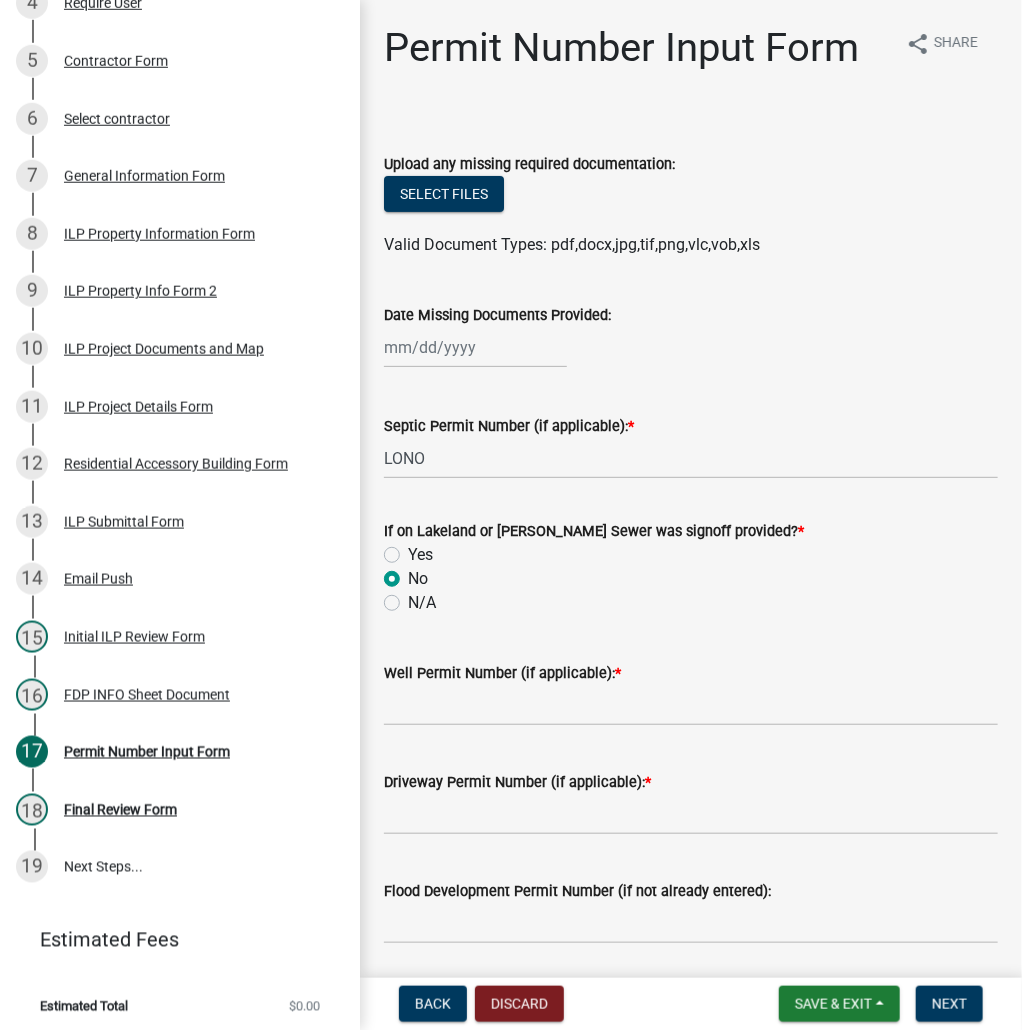 radio on "true" 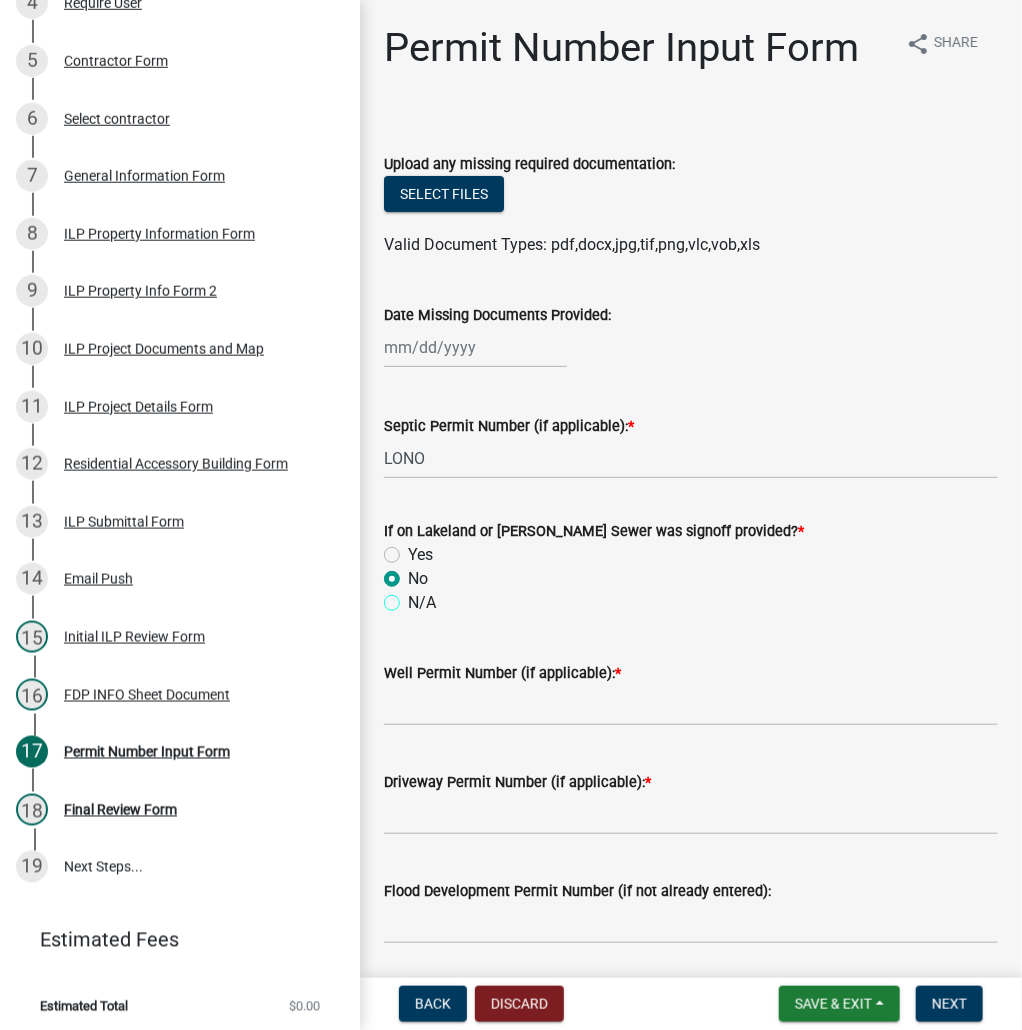 click on "N/A" at bounding box center (414, 597) 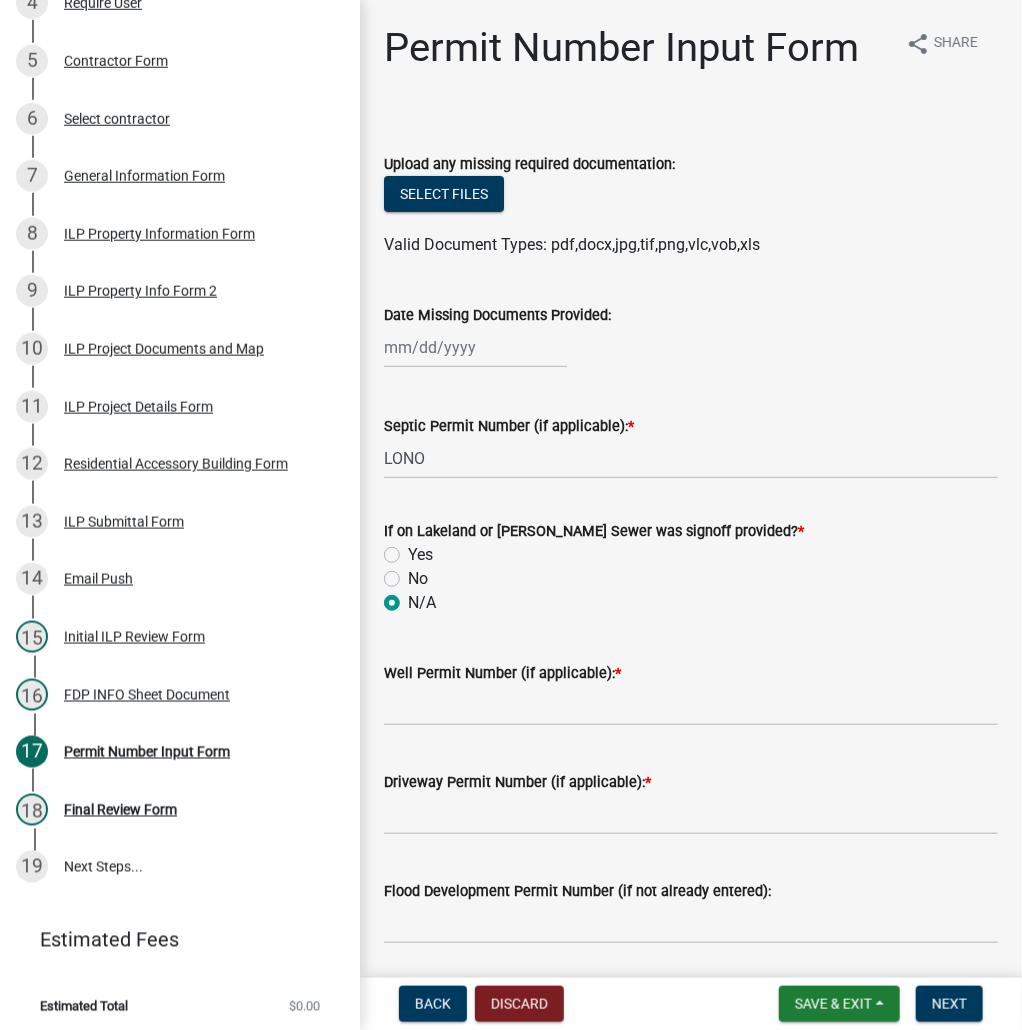 radio on "true" 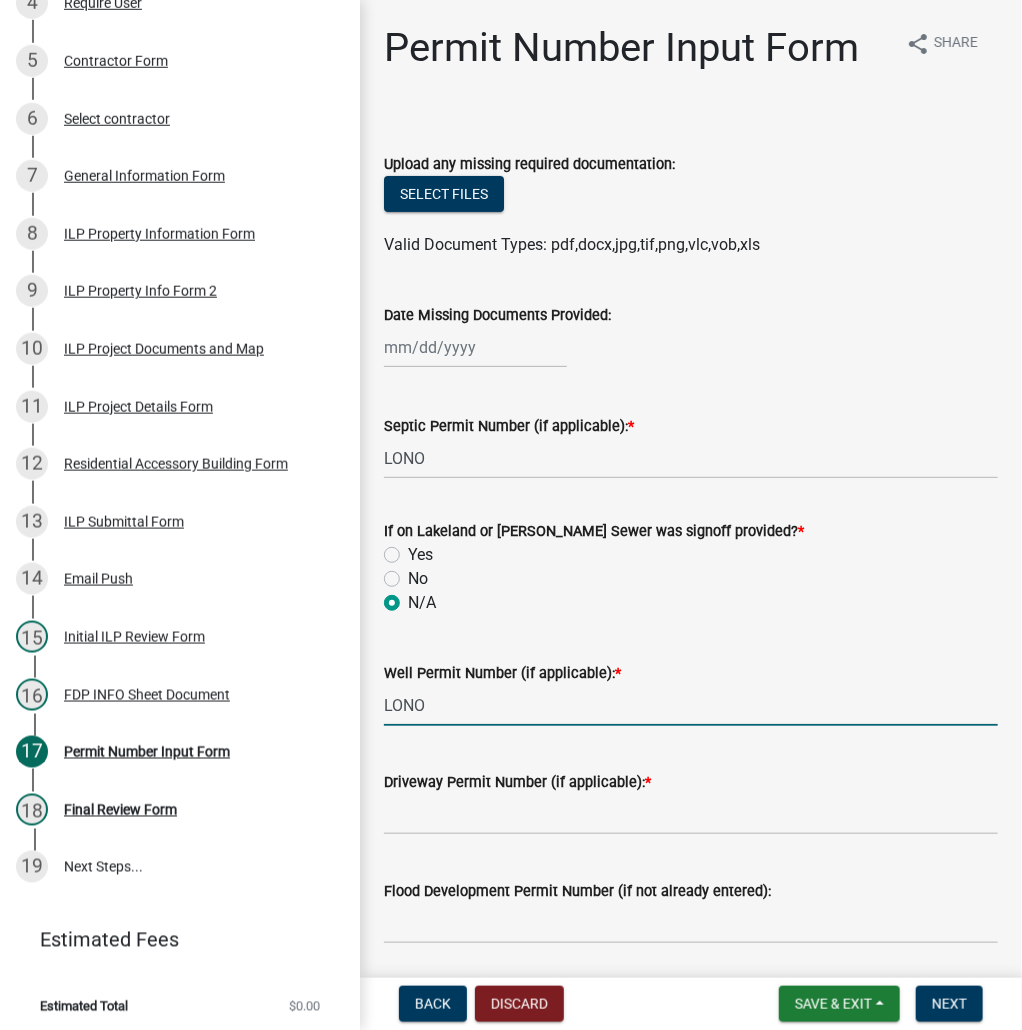 type on "LONO" 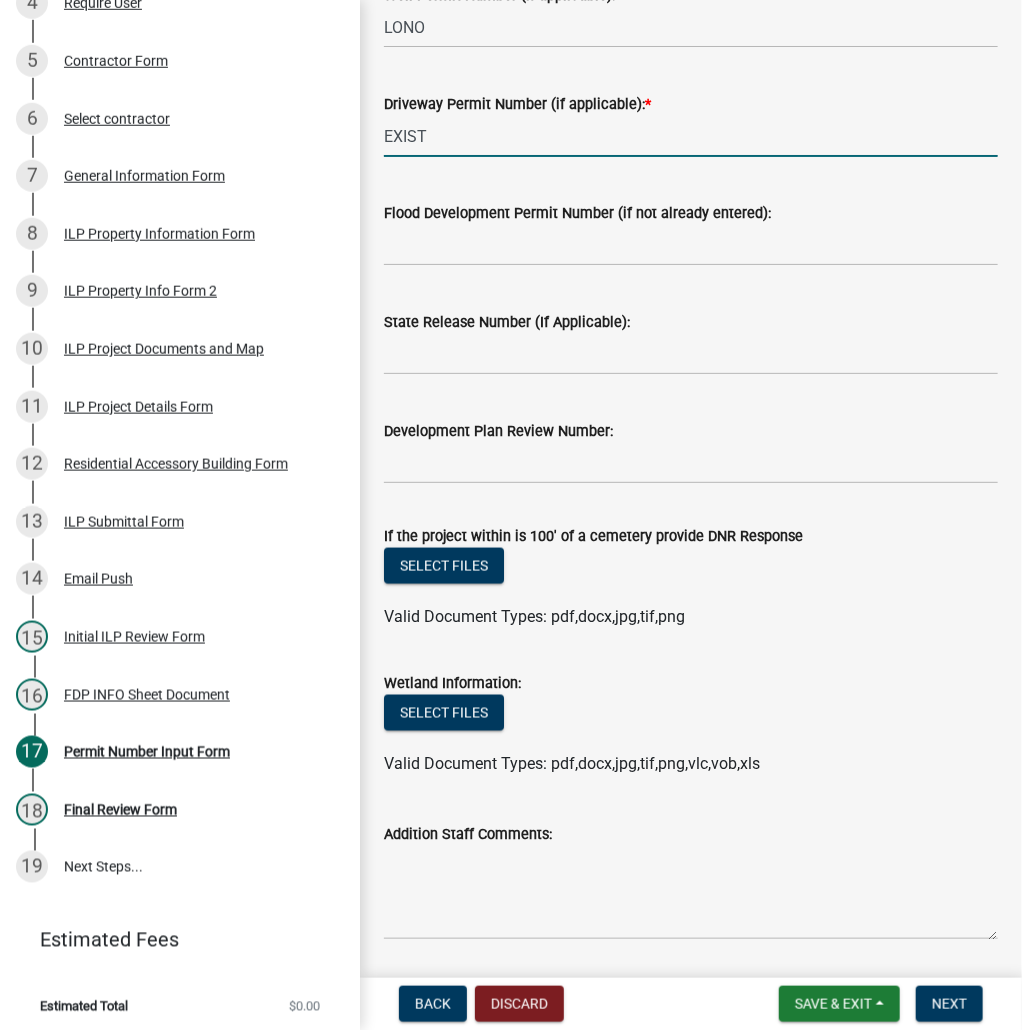 scroll, scrollTop: 741, scrollLeft: 0, axis: vertical 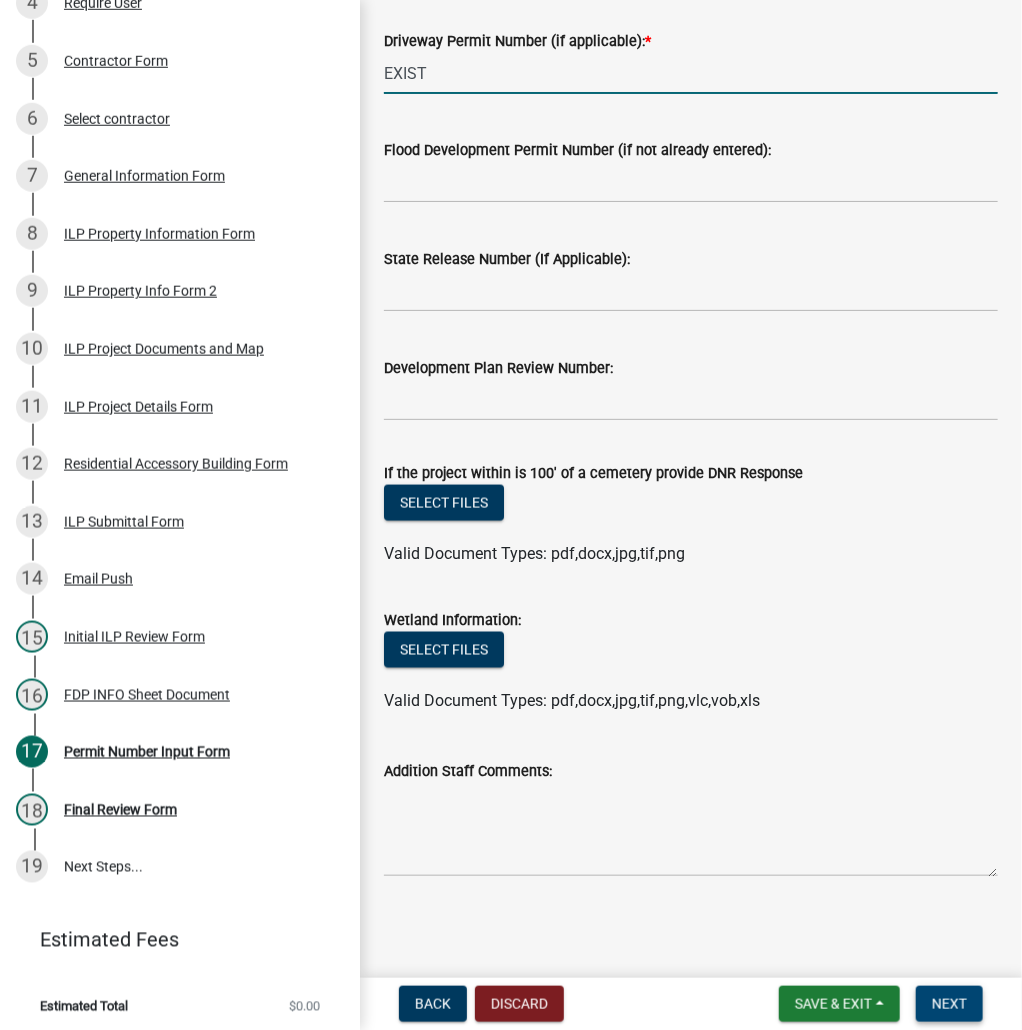 type on "EXIST" 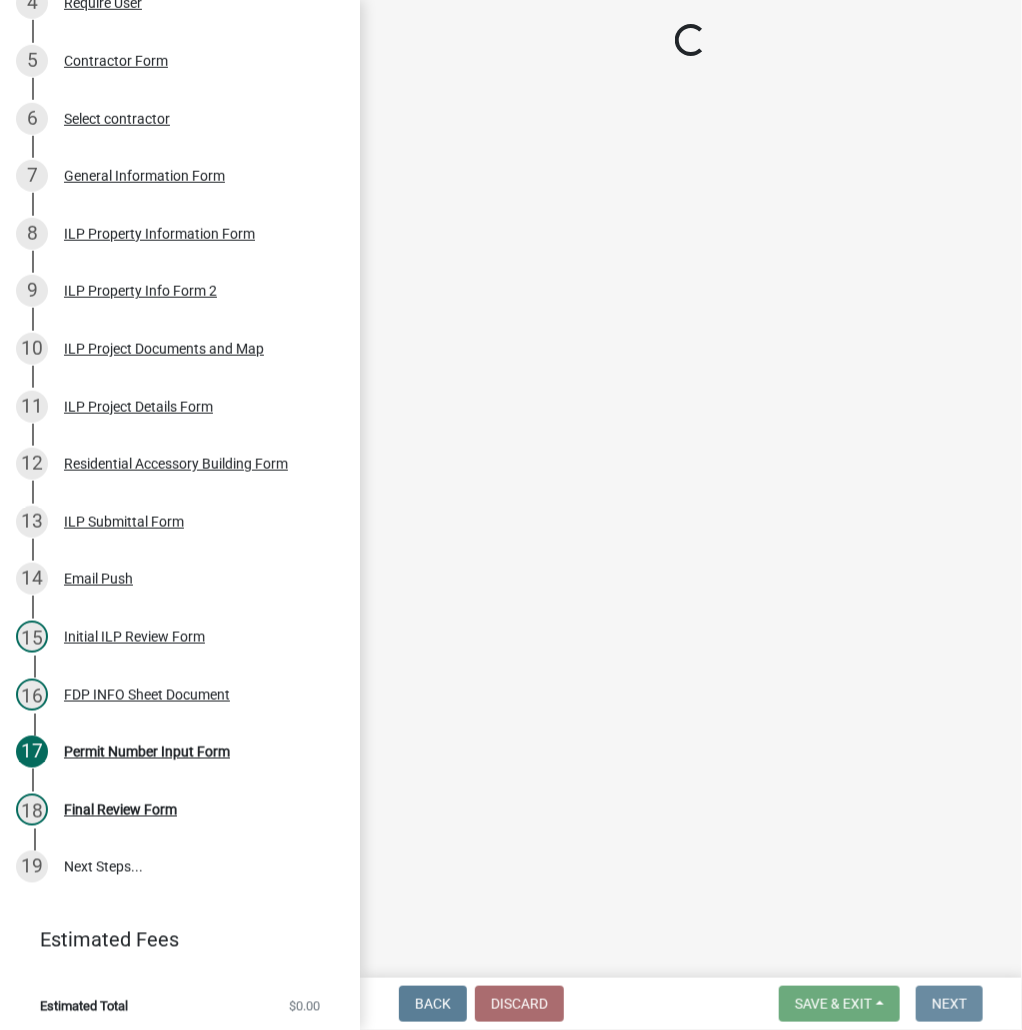 scroll, scrollTop: 0, scrollLeft: 0, axis: both 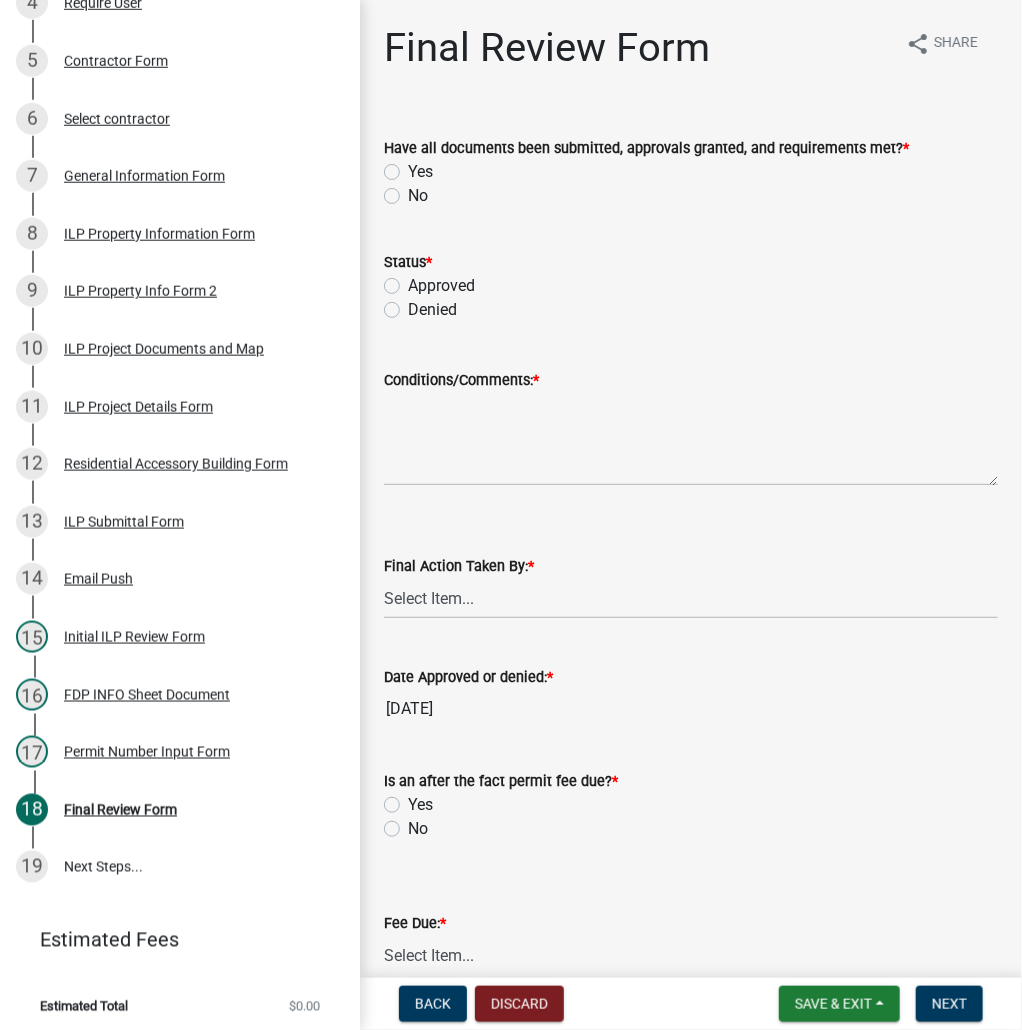 click on "Yes" 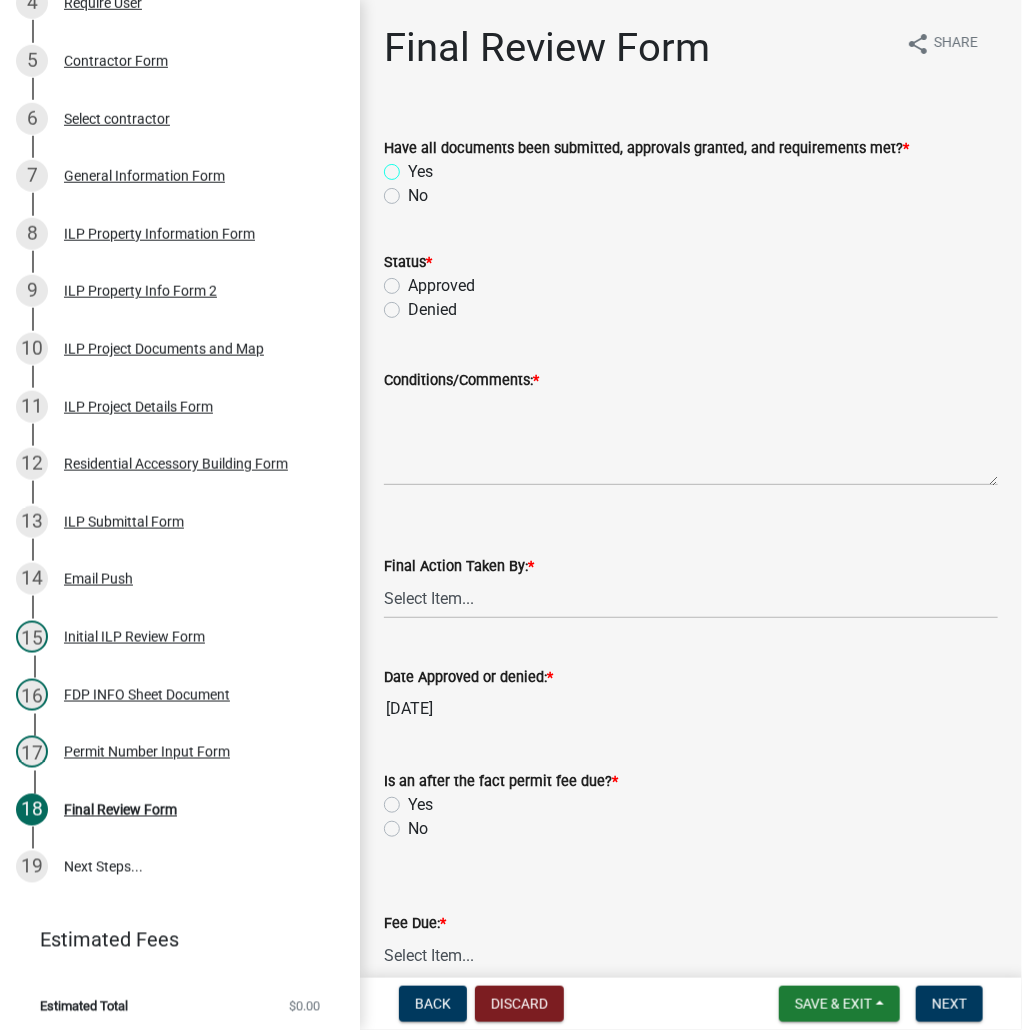 click on "Yes" at bounding box center [414, 166] 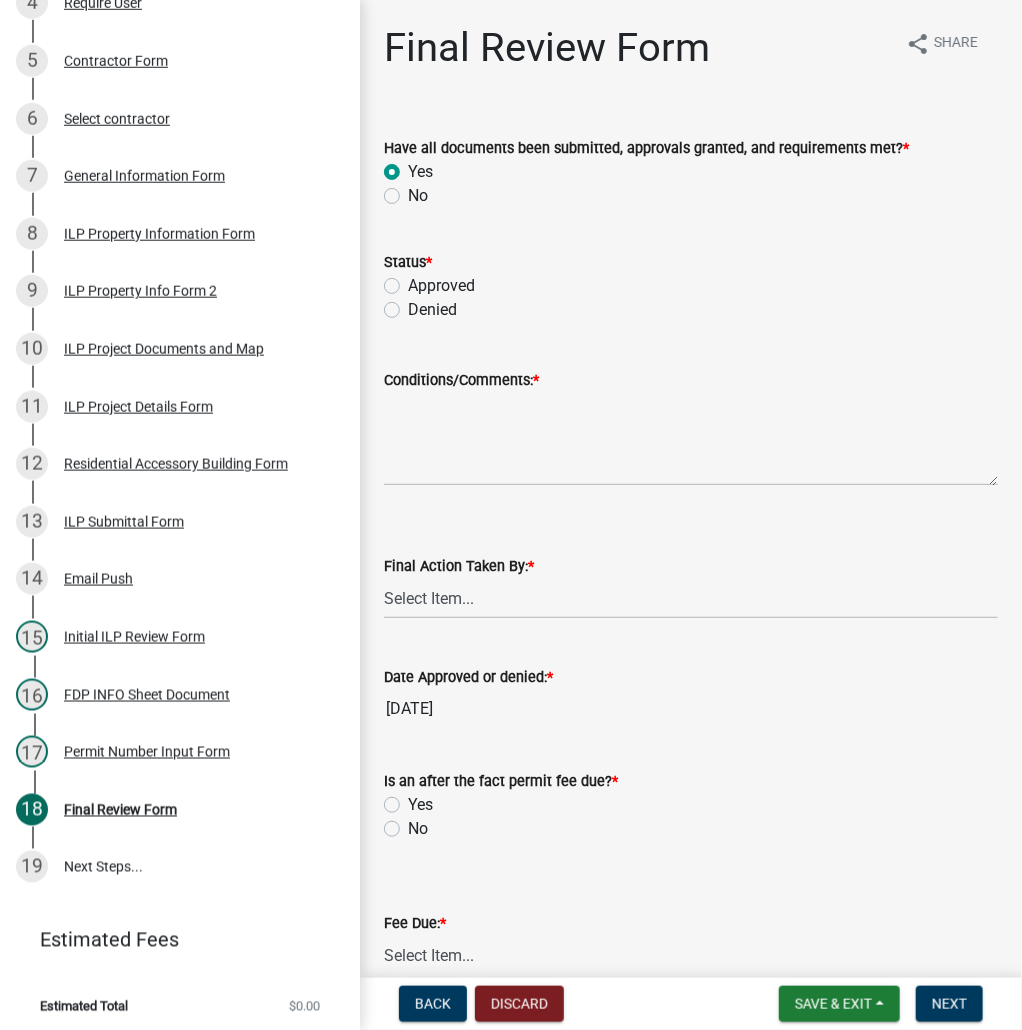 radio on "true" 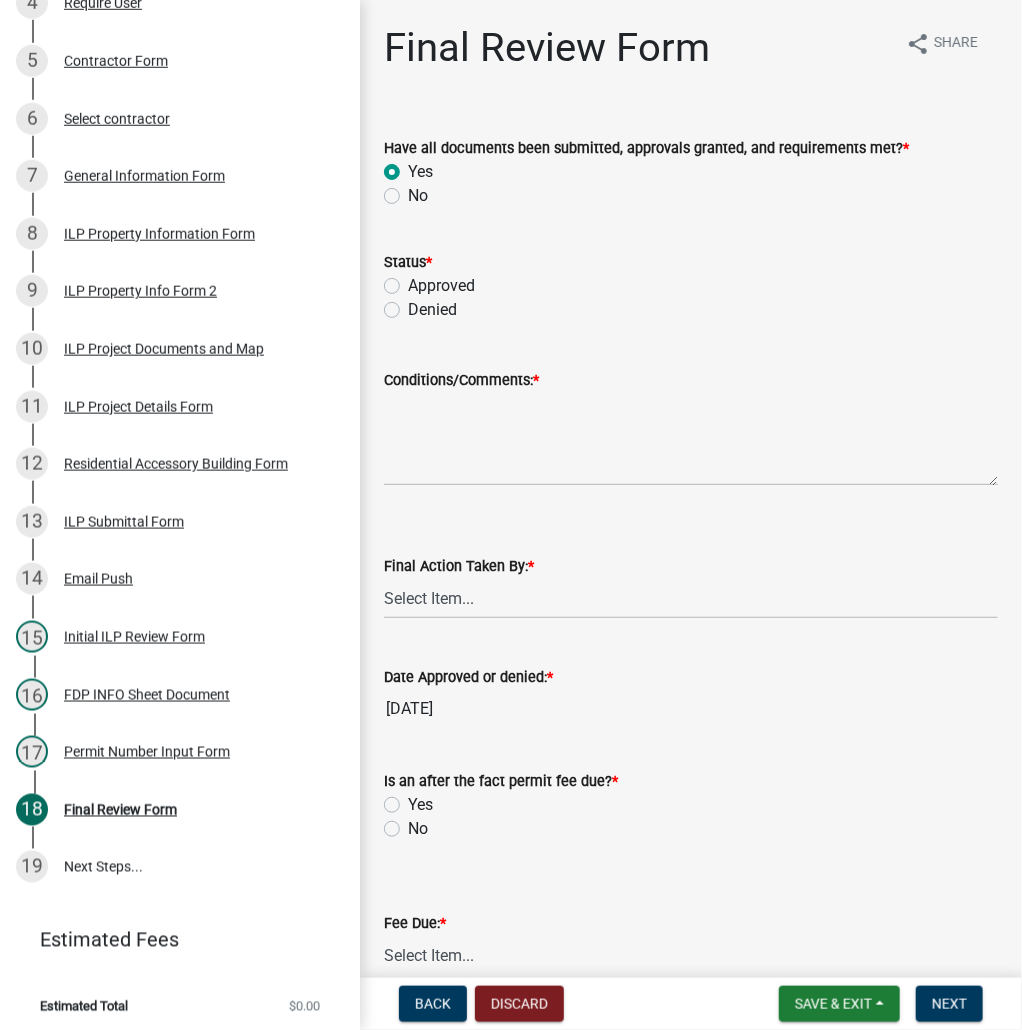 click on "Approved" 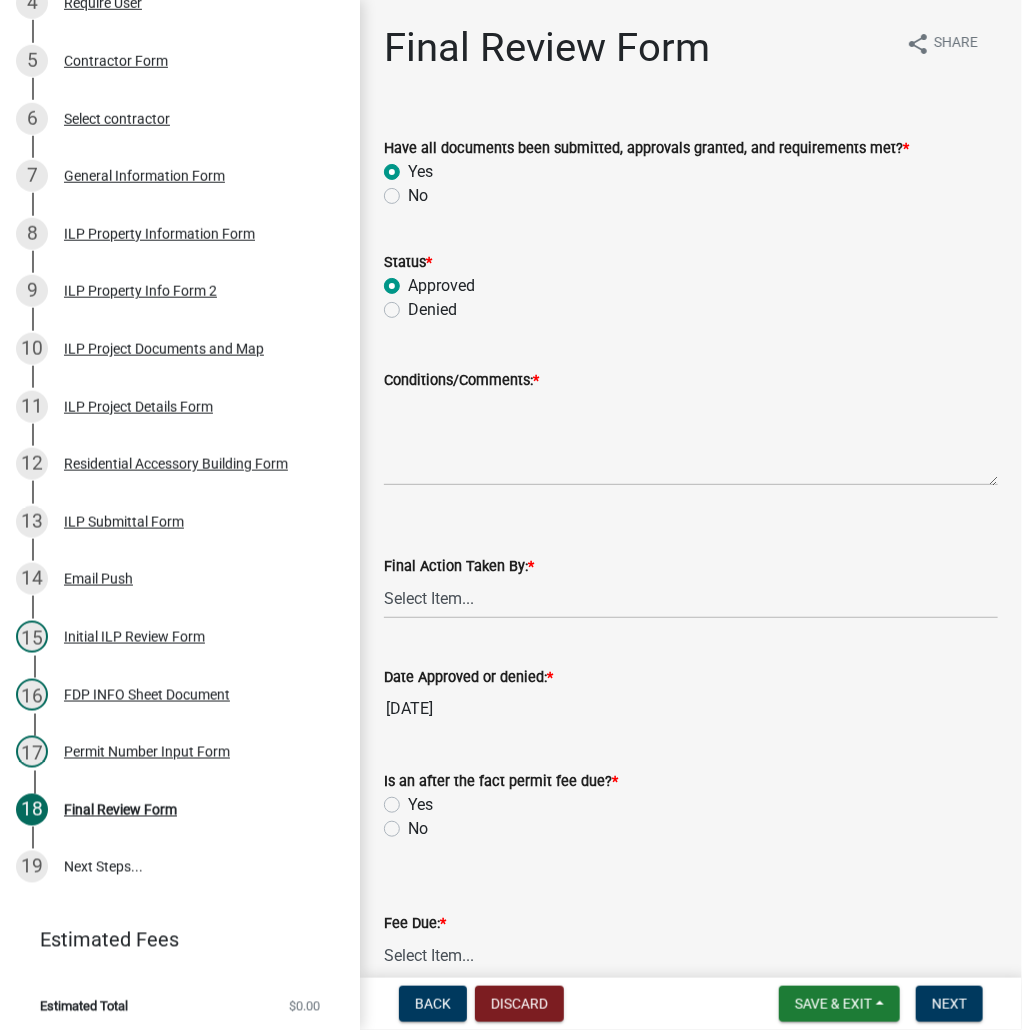radio on "true" 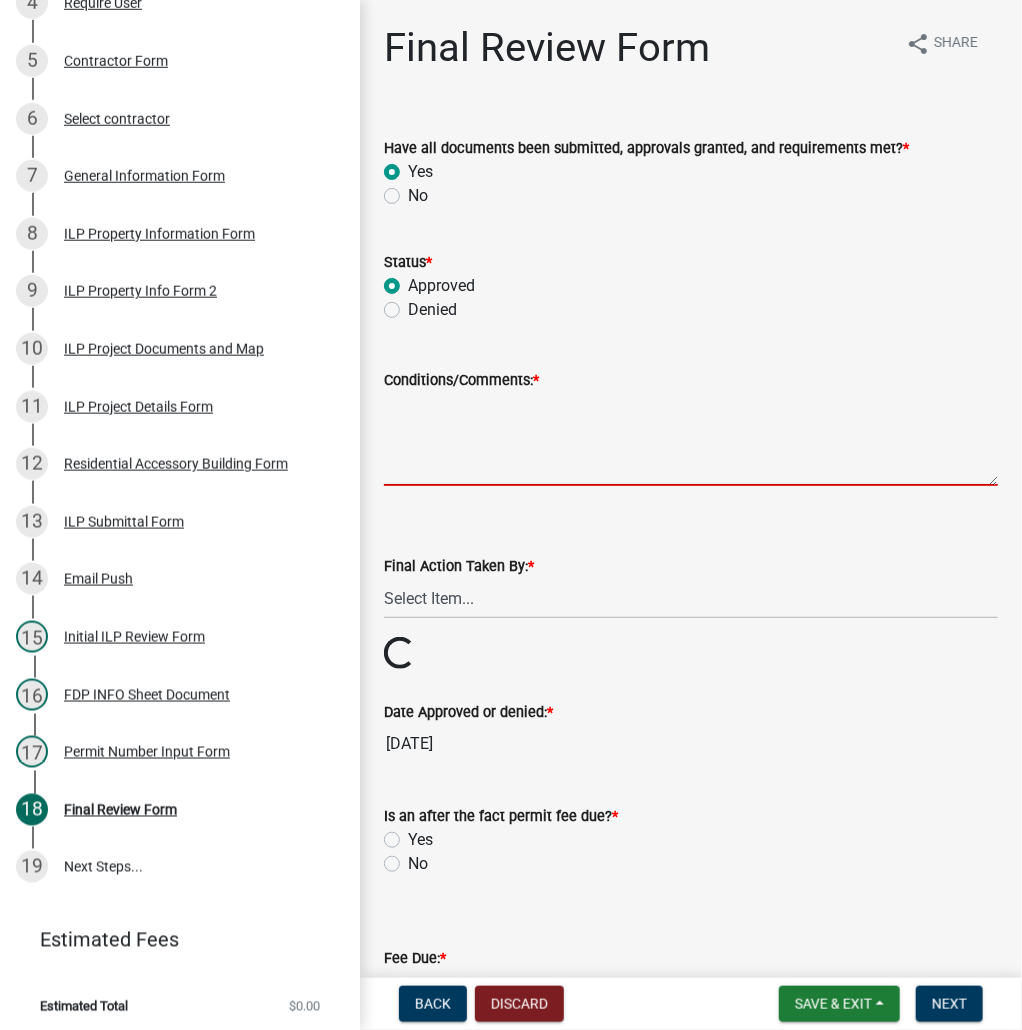 click on "Conditions/Comments:  *" at bounding box center [691, 439] 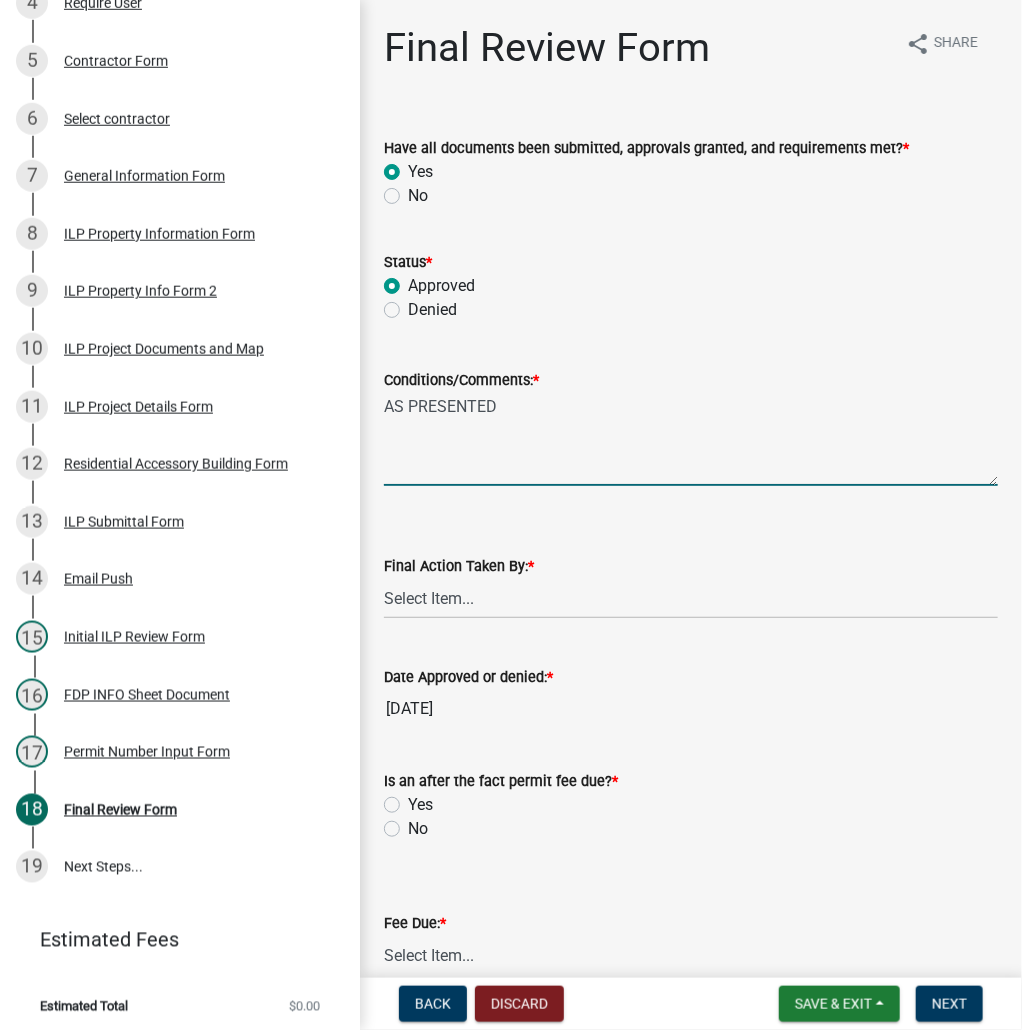type on "AS PRESENTED" 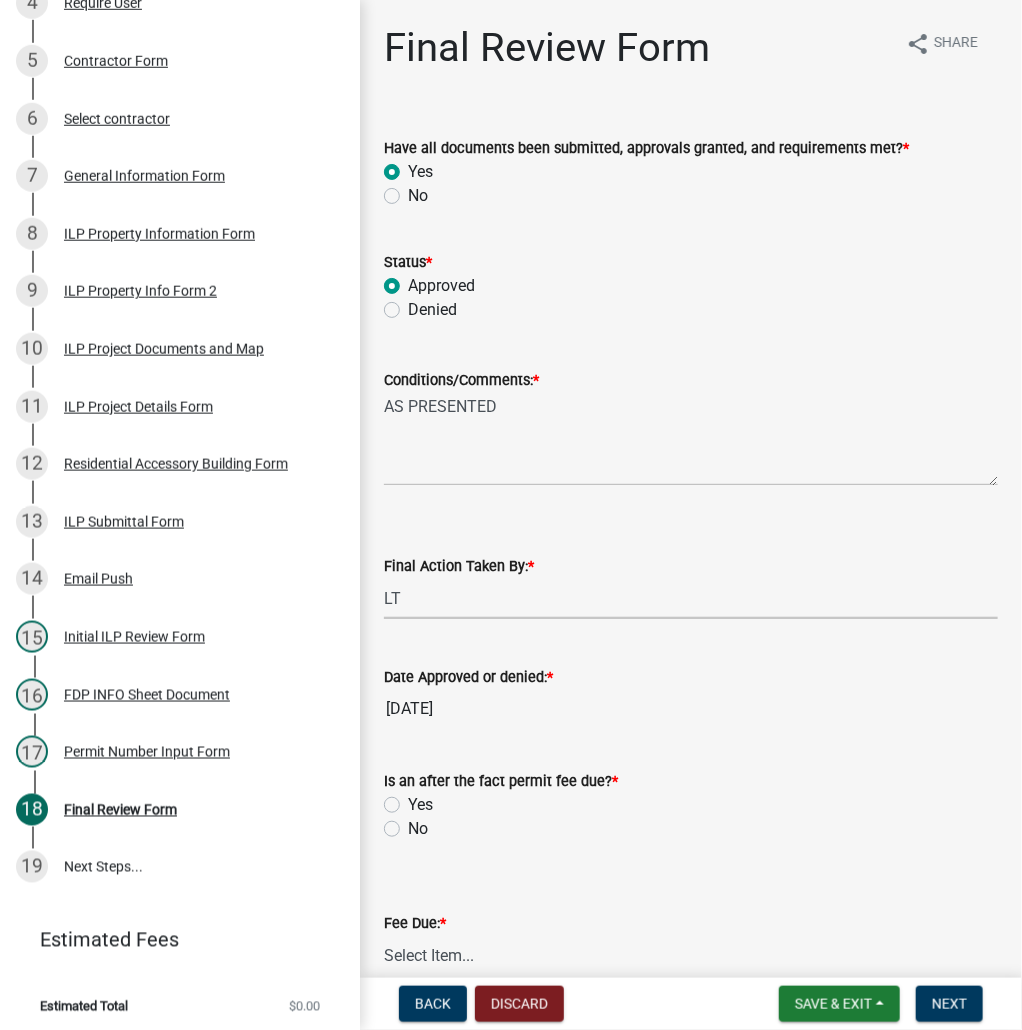 select on "fc758b50-acba-4166-9f24-5248f0f78016" 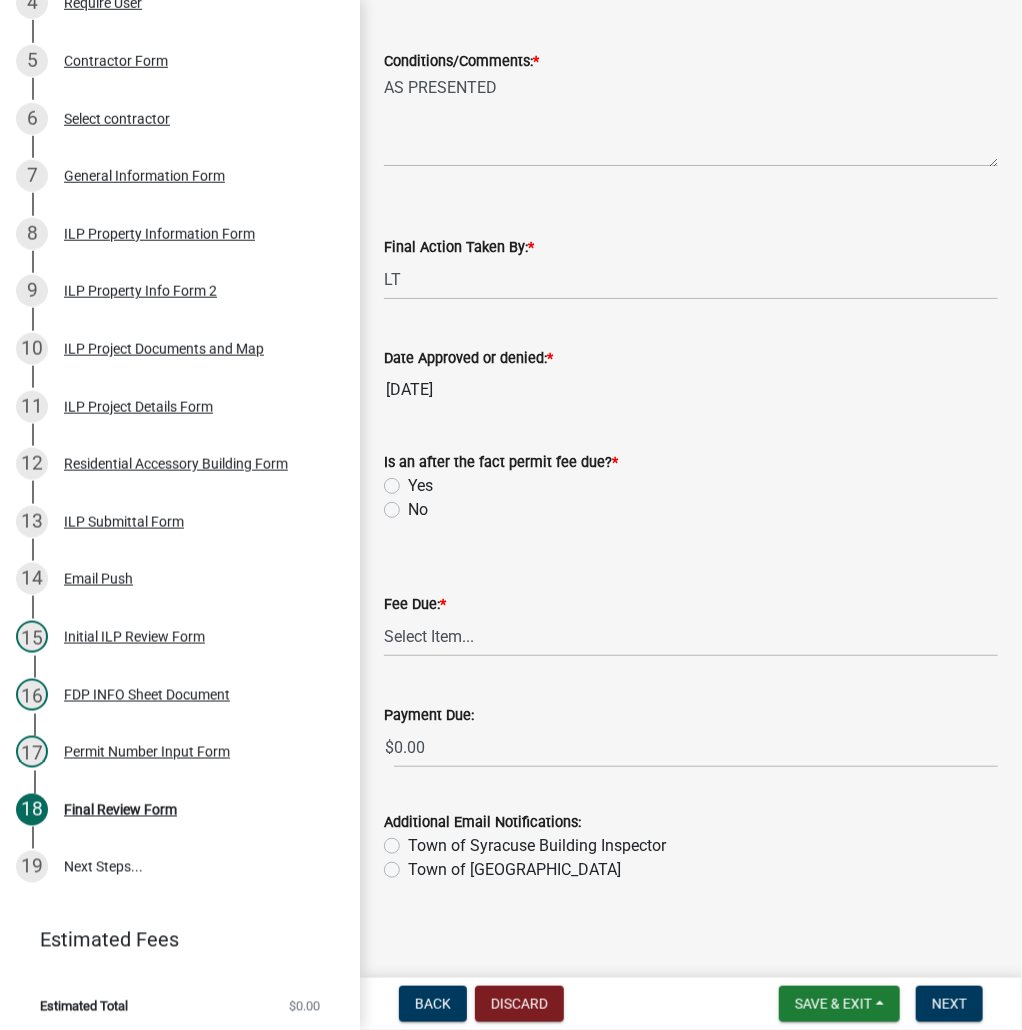 scroll, scrollTop: 320, scrollLeft: 0, axis: vertical 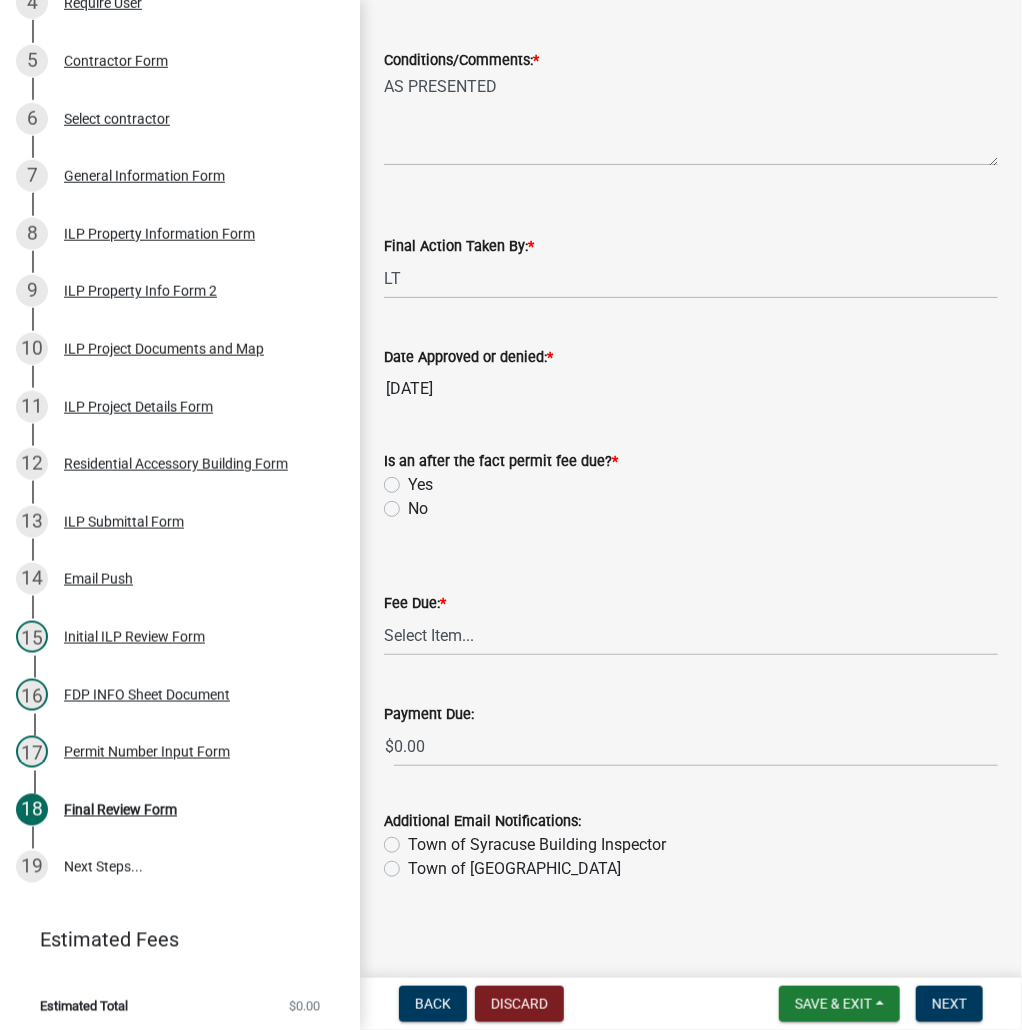 click on "Yes" 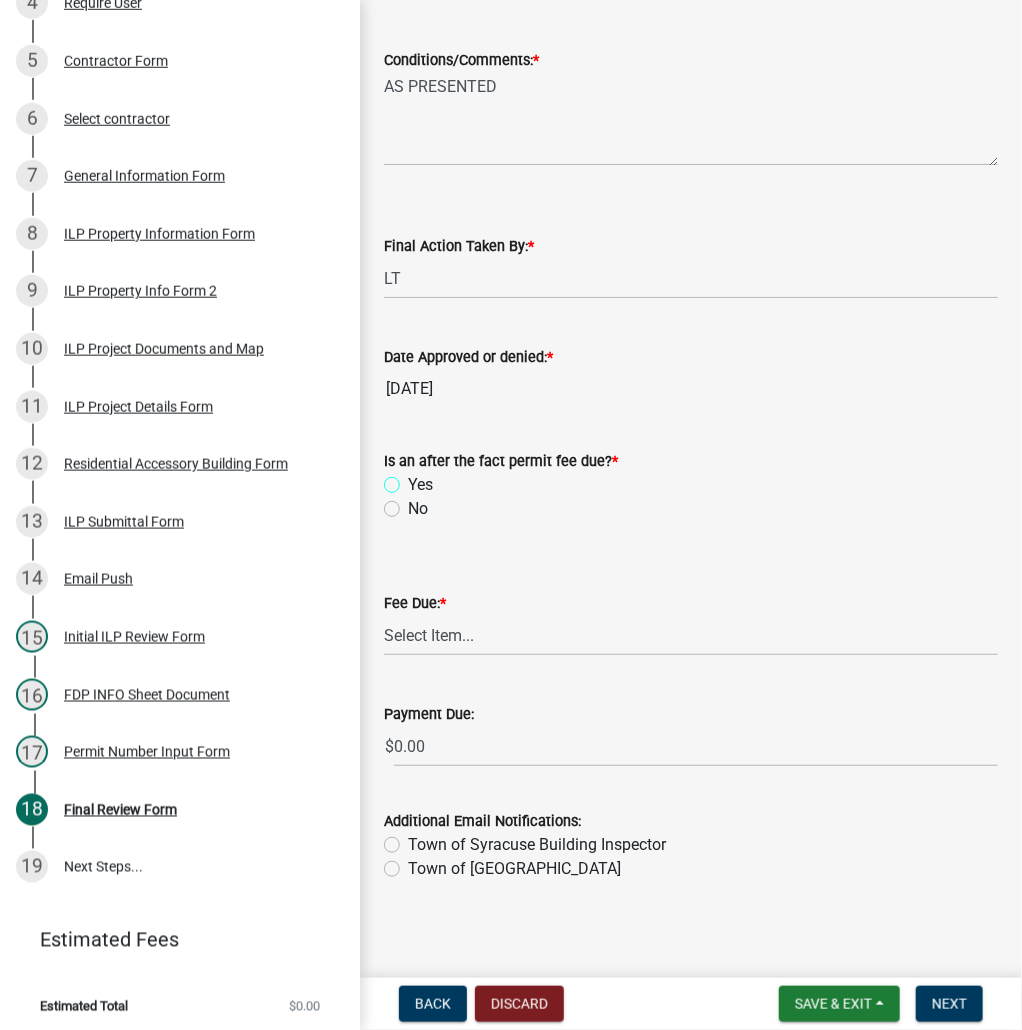 click on "Yes" at bounding box center [414, 479] 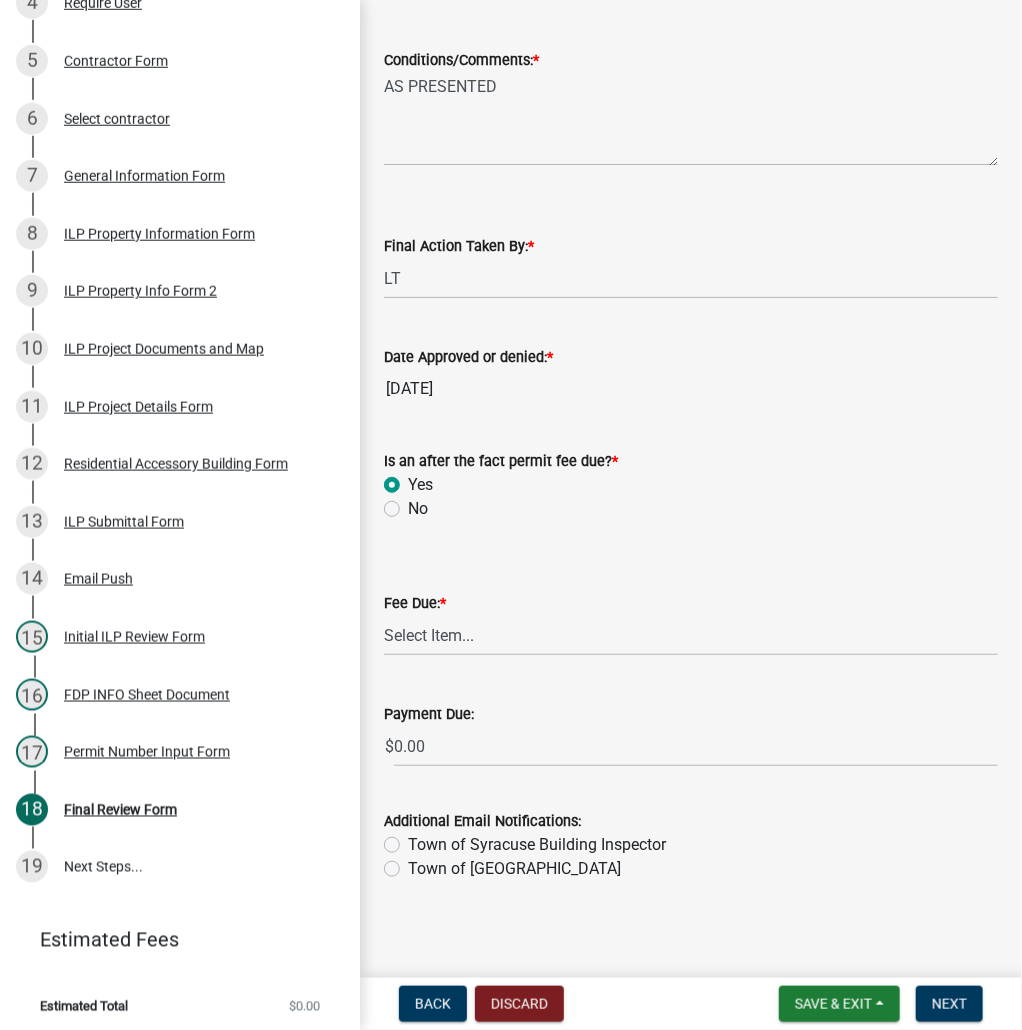 radio on "true" 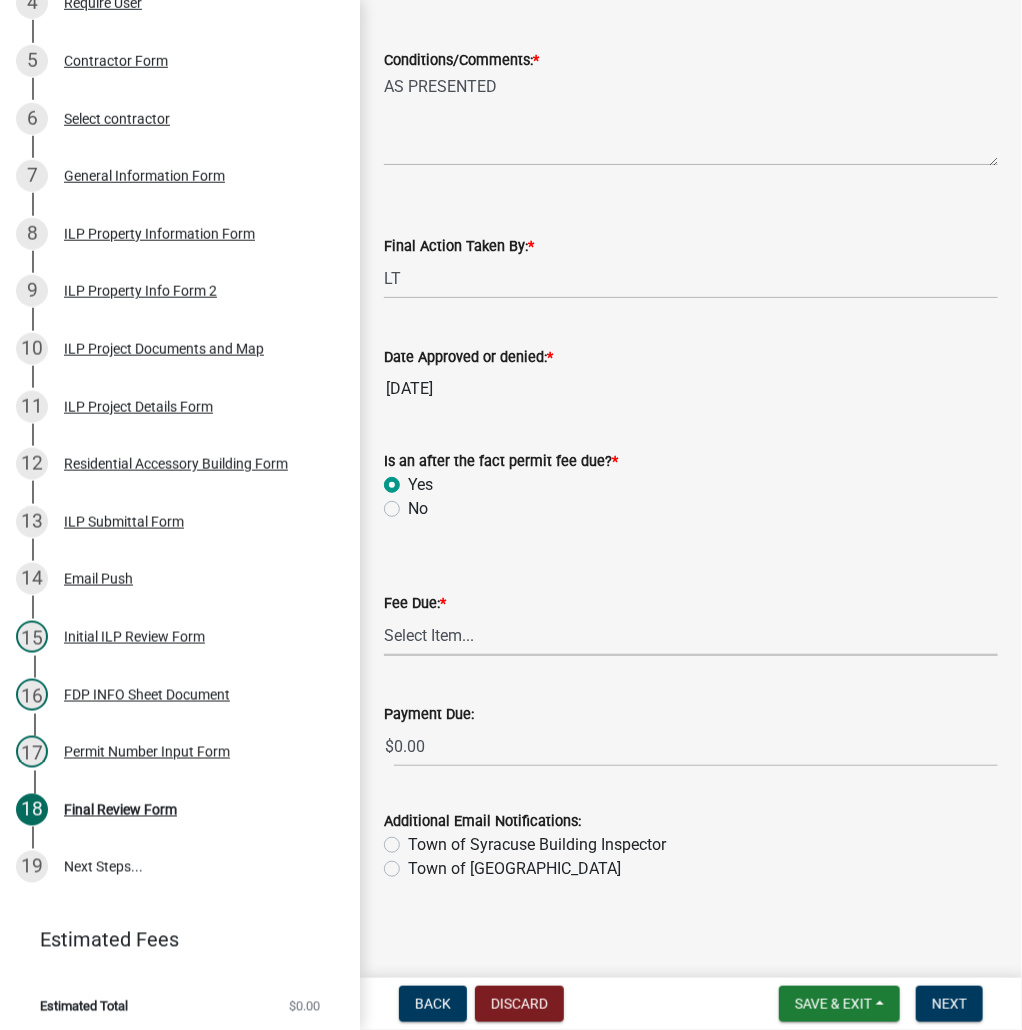 click on "Select Item...   N/A   $10.00   $25.00   $125.00   $250   $500   $500 + $10.00 for every 10 sq. ft. over 5000   $1000" at bounding box center [691, 635] 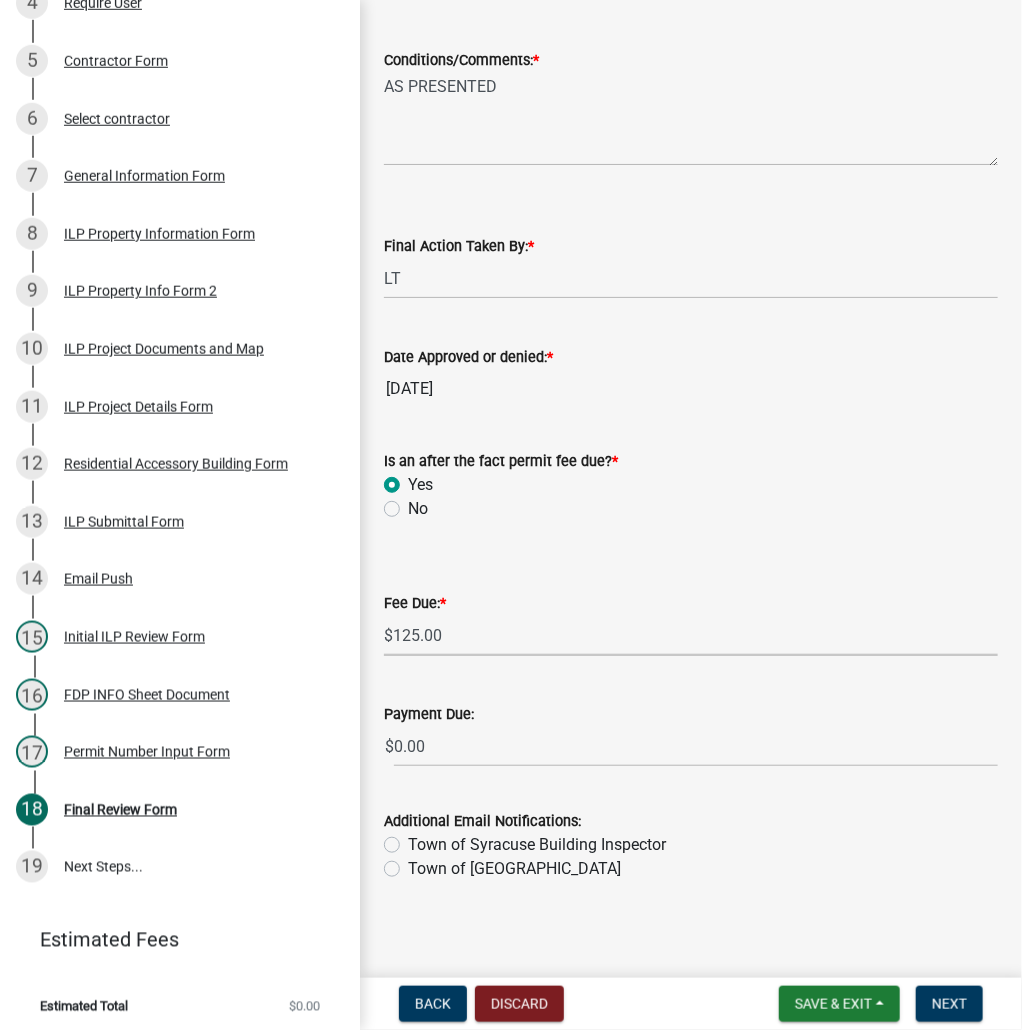 click on "Select Item...   N/A   $10.00   $25.00   $125.00   $250   $500   $500 + $10.00 for every 10 sq. ft. over 5000   $1000" at bounding box center (691, 635) 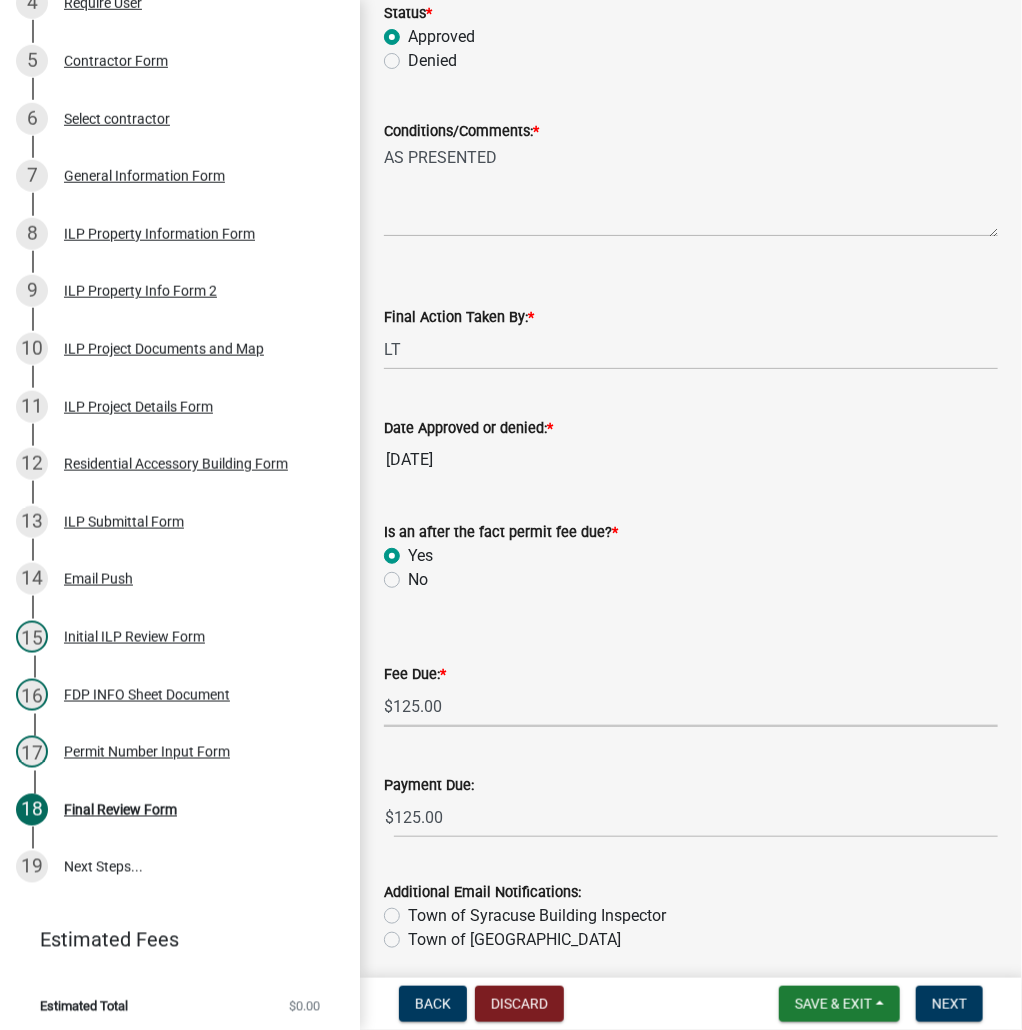scroll, scrollTop: 320, scrollLeft: 0, axis: vertical 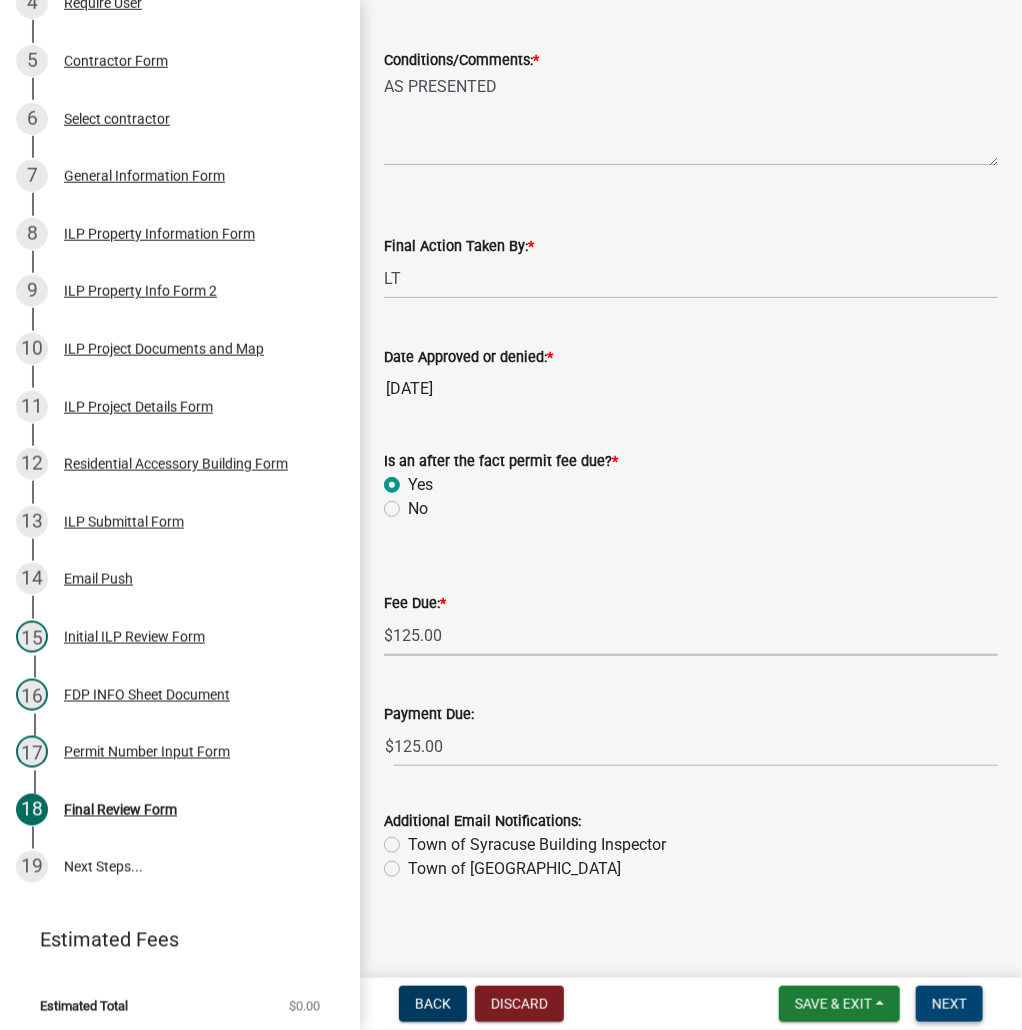 click on "Next" at bounding box center [949, 1004] 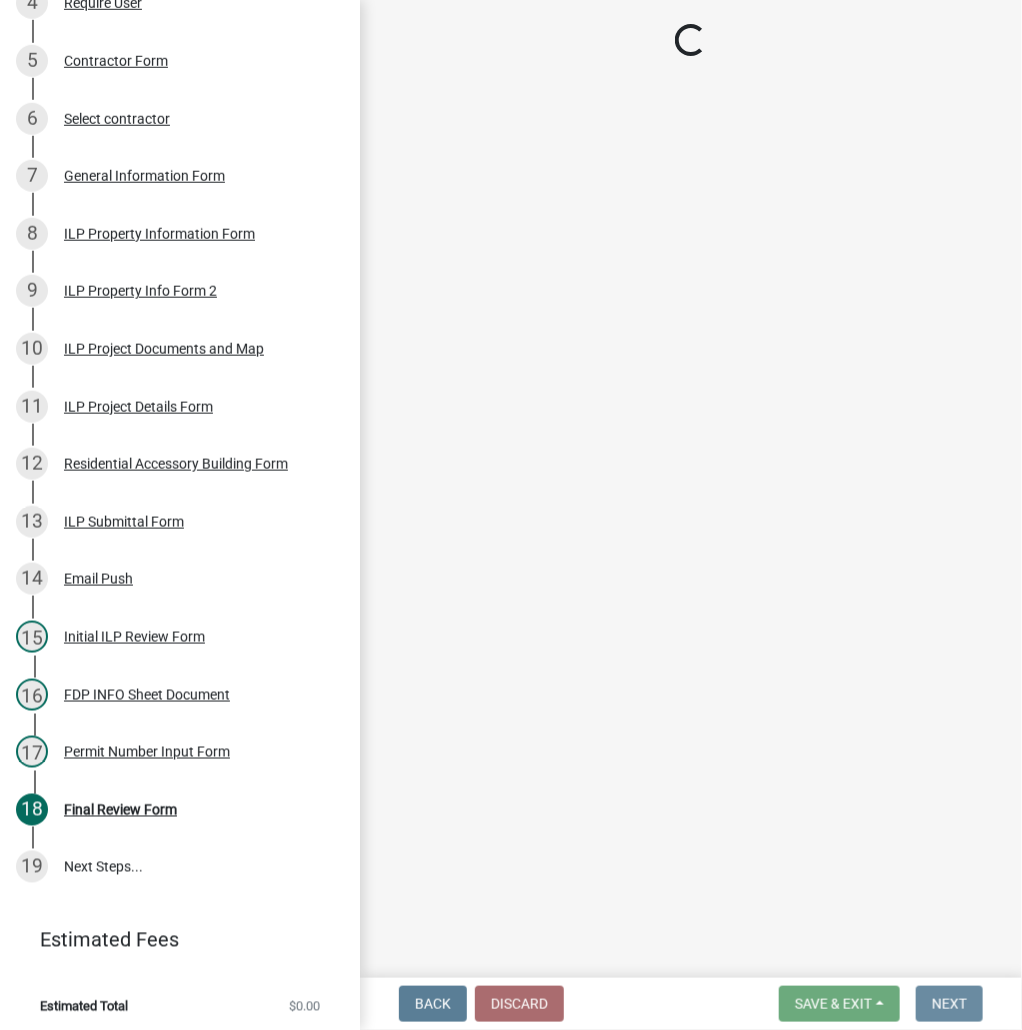 scroll, scrollTop: 0, scrollLeft: 0, axis: both 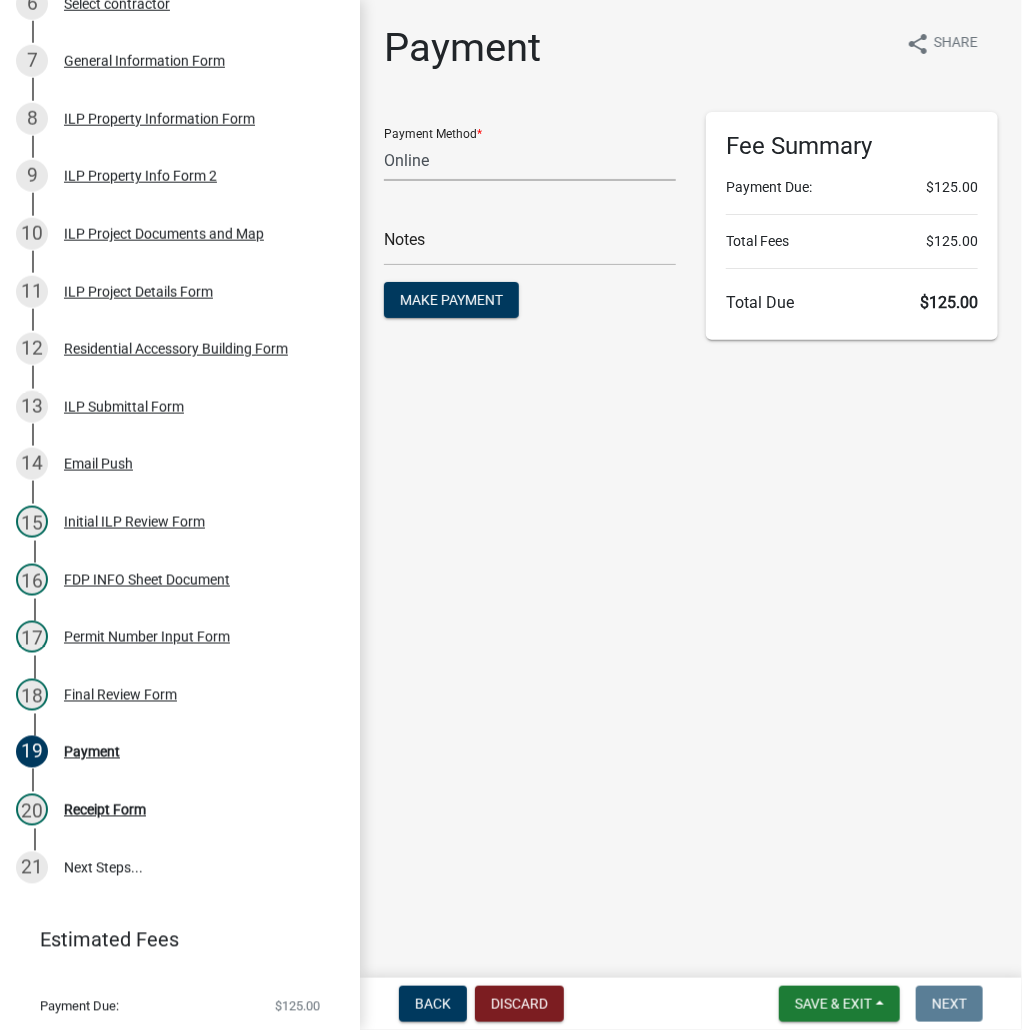 click on "Credit Card POS Check Cash Online" 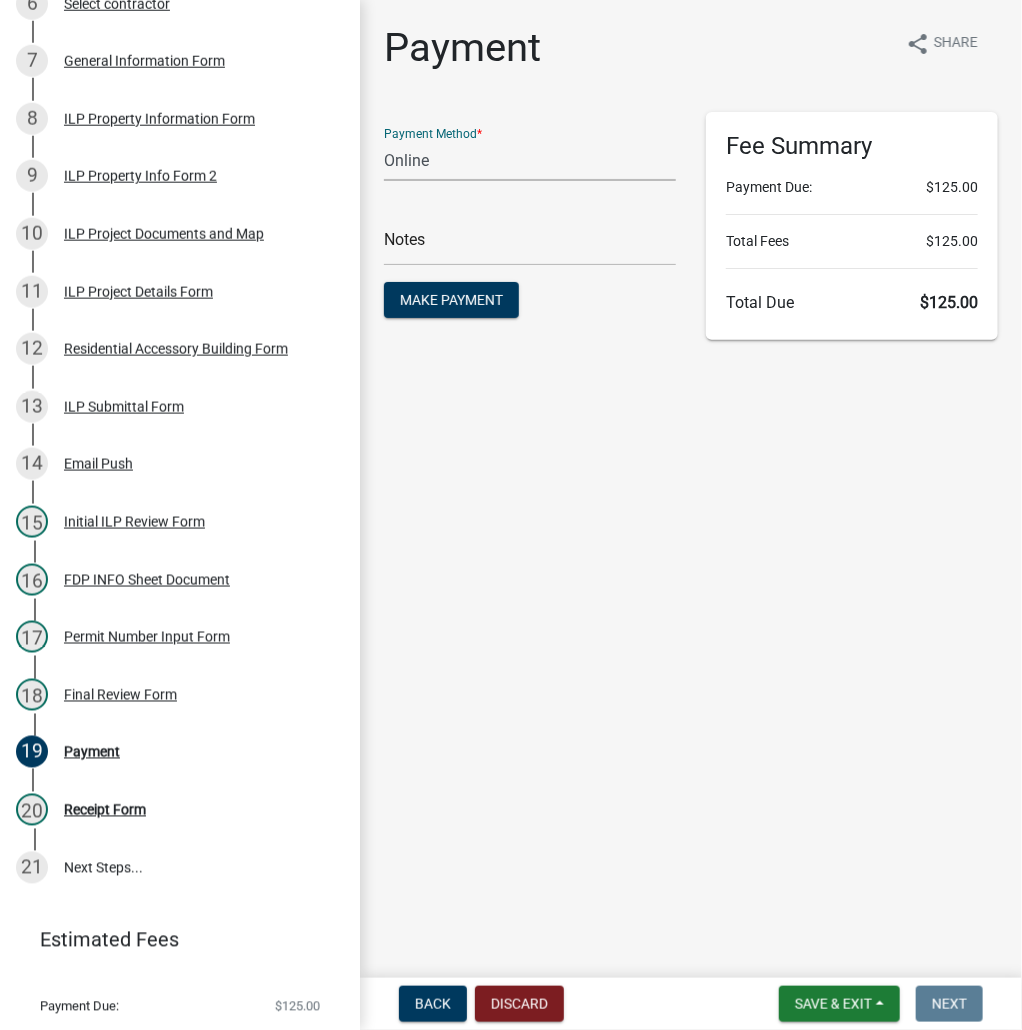 select on "1: 0" 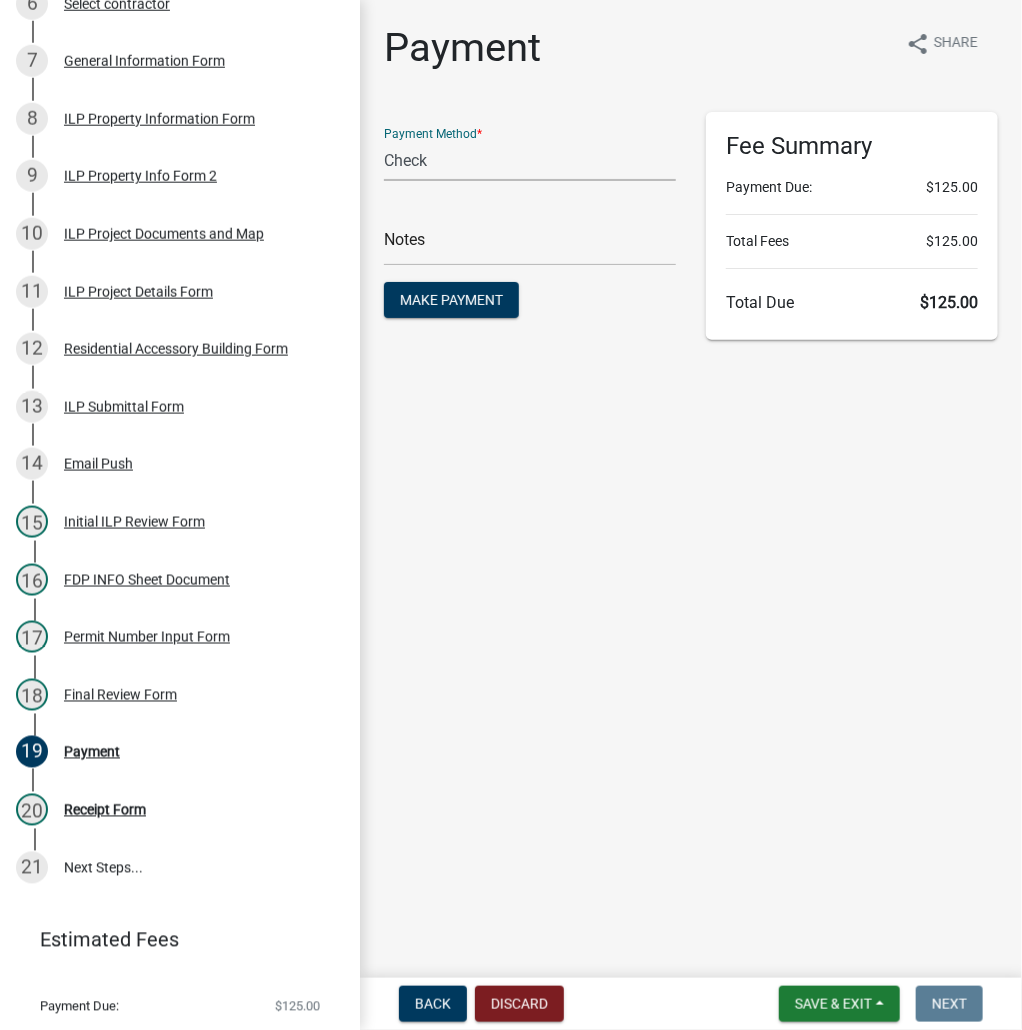 click on "Credit Card POS Check Cash Online" 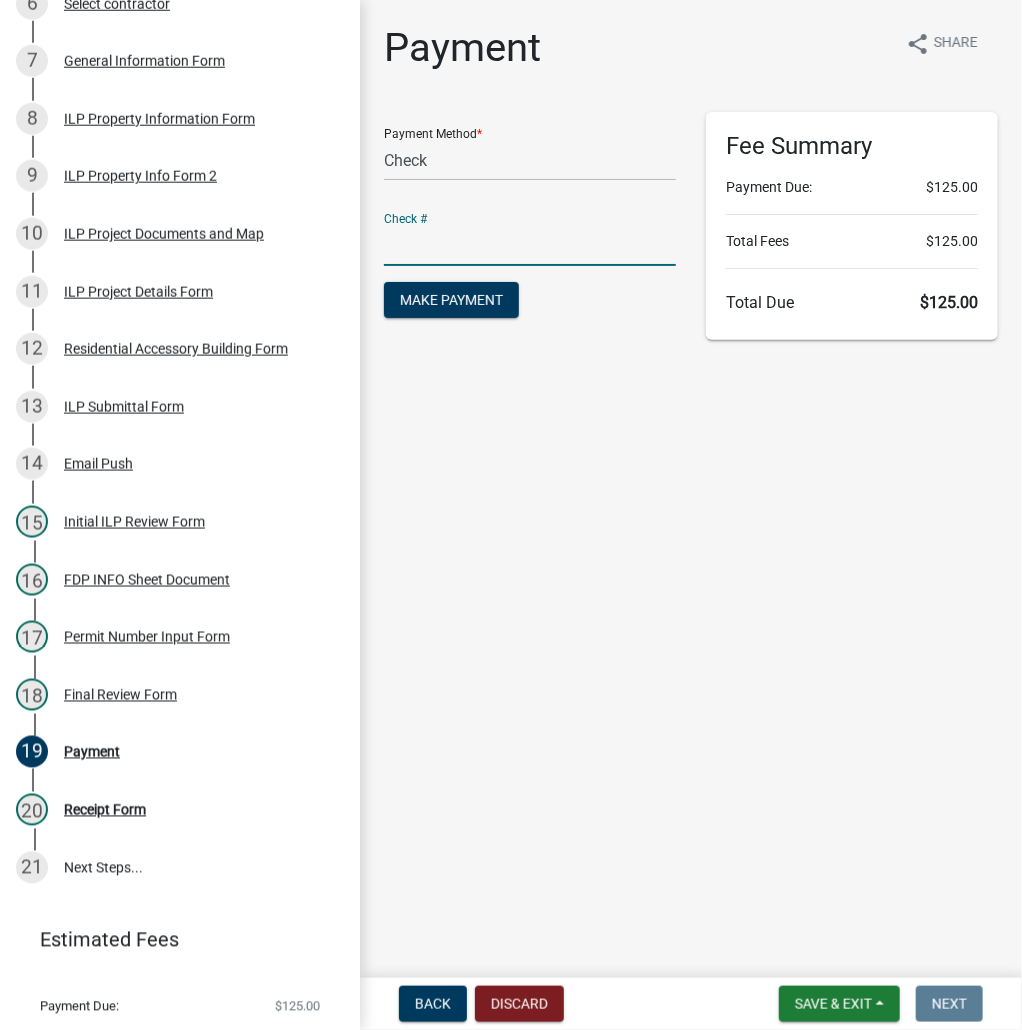 click 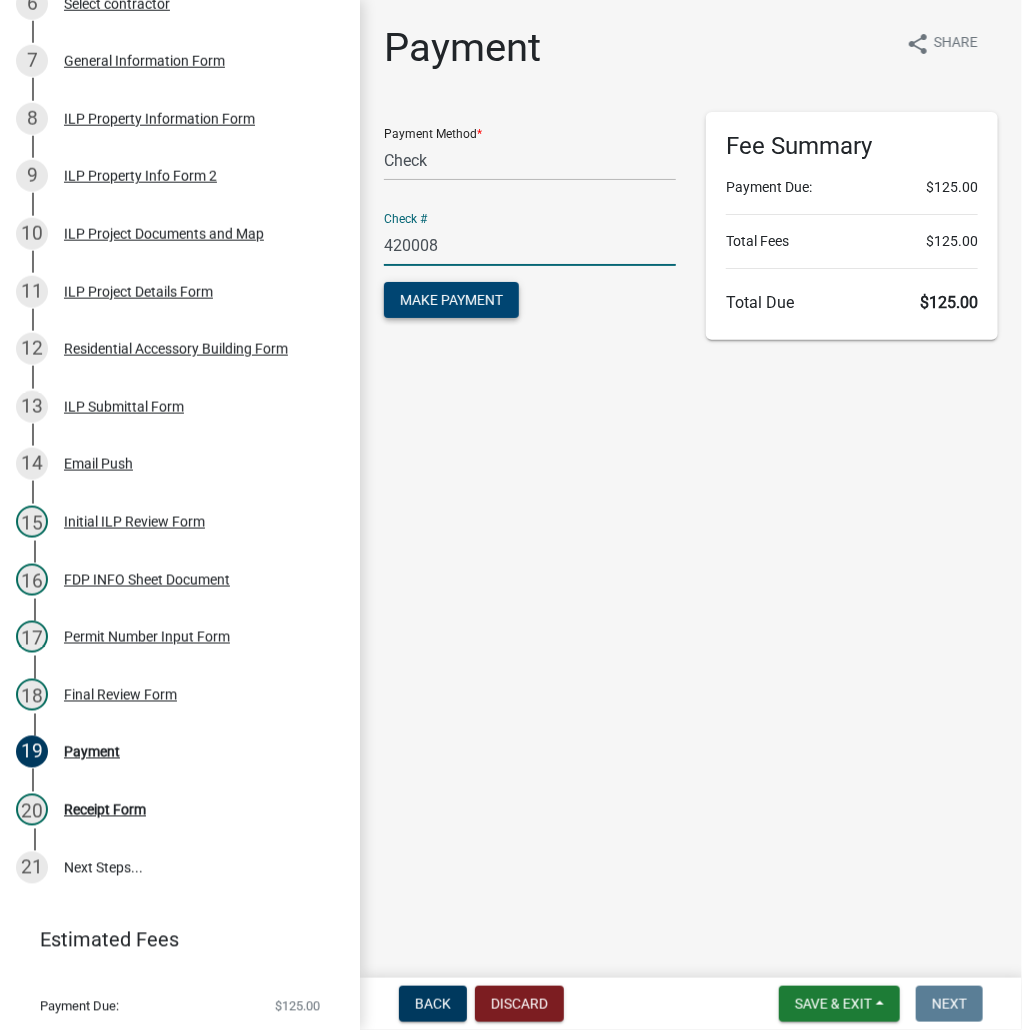 type on "420008" 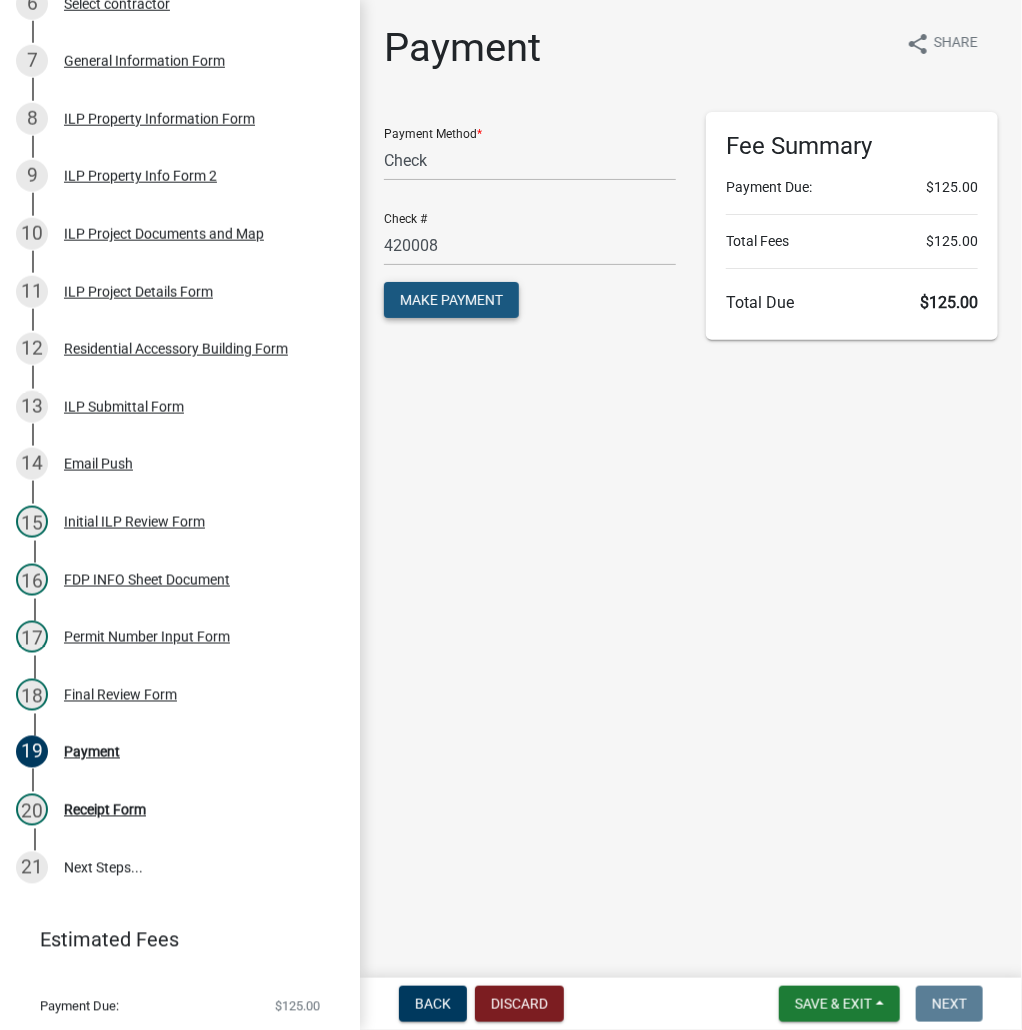 click on "Make Payment" 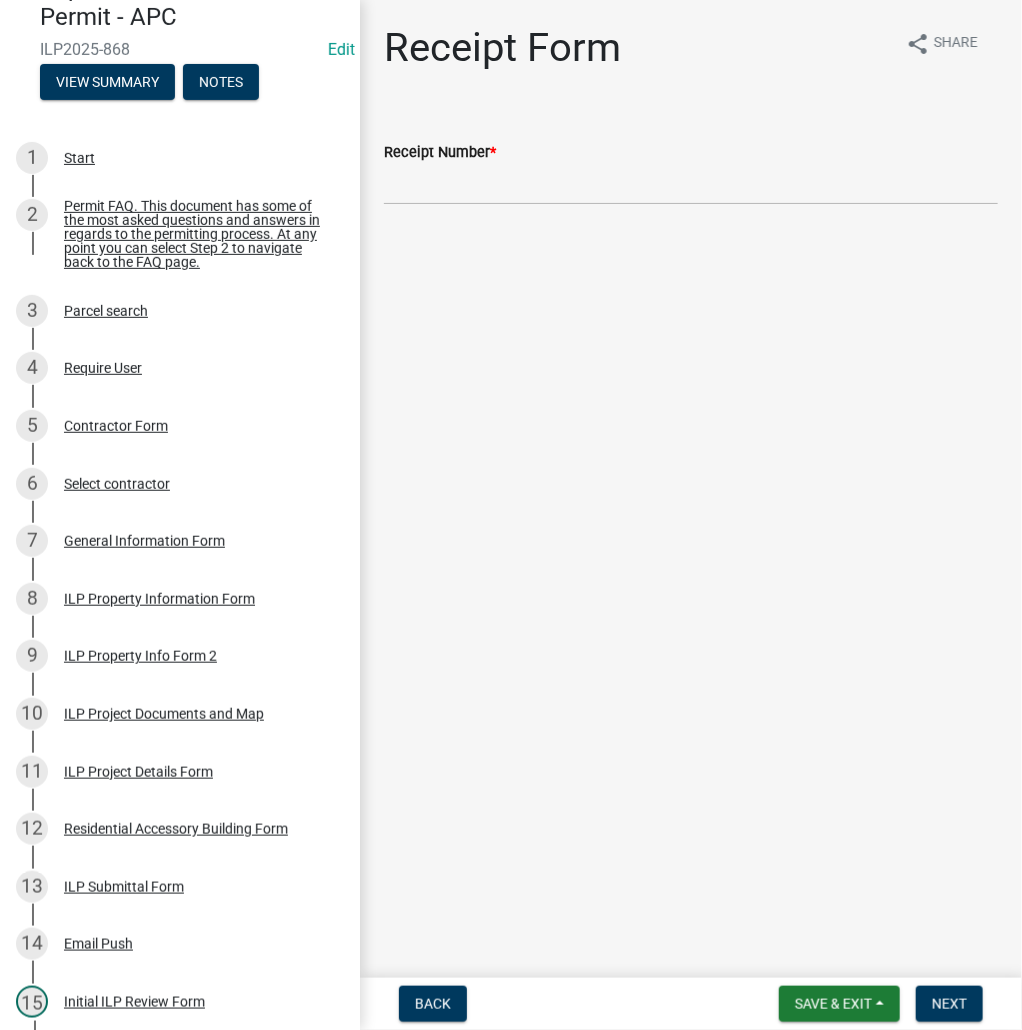 scroll, scrollTop: 0, scrollLeft: 0, axis: both 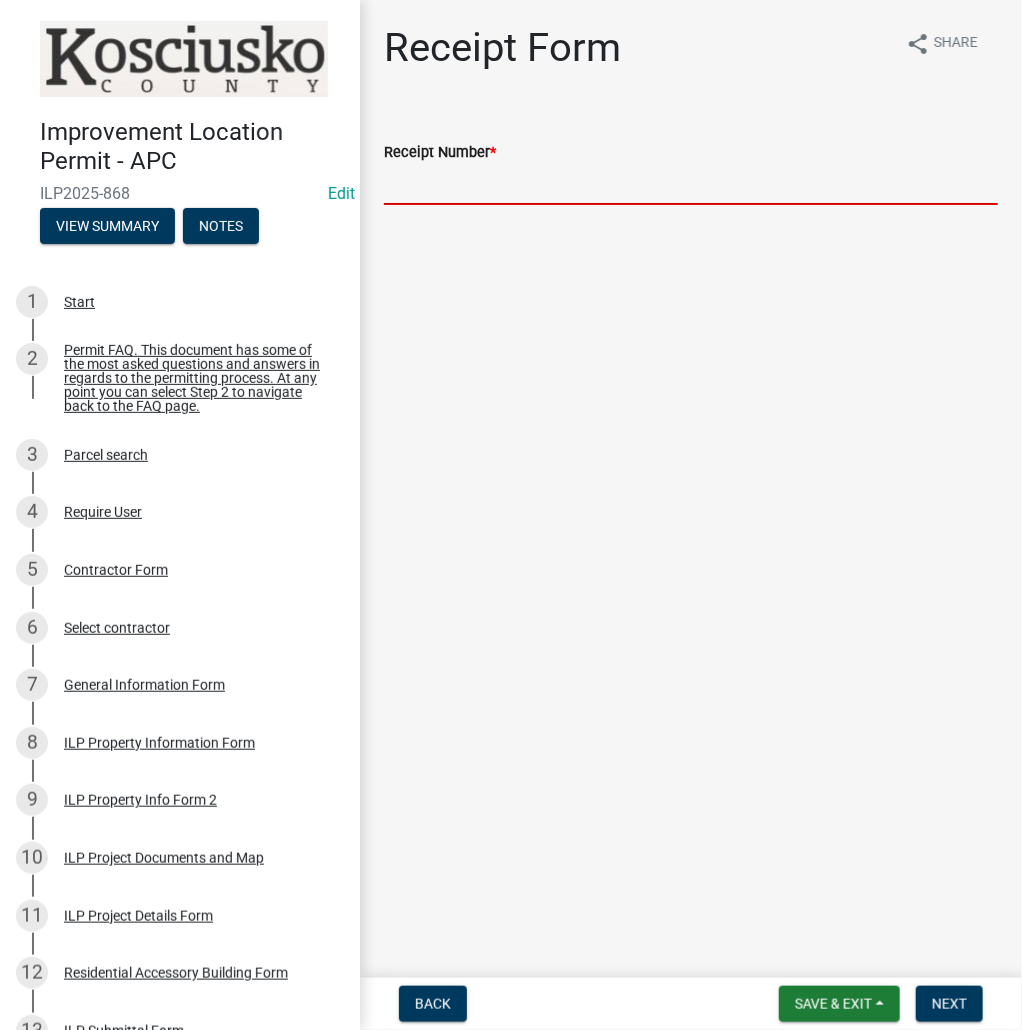 click on "Receipt Number  *" at bounding box center (691, 184) 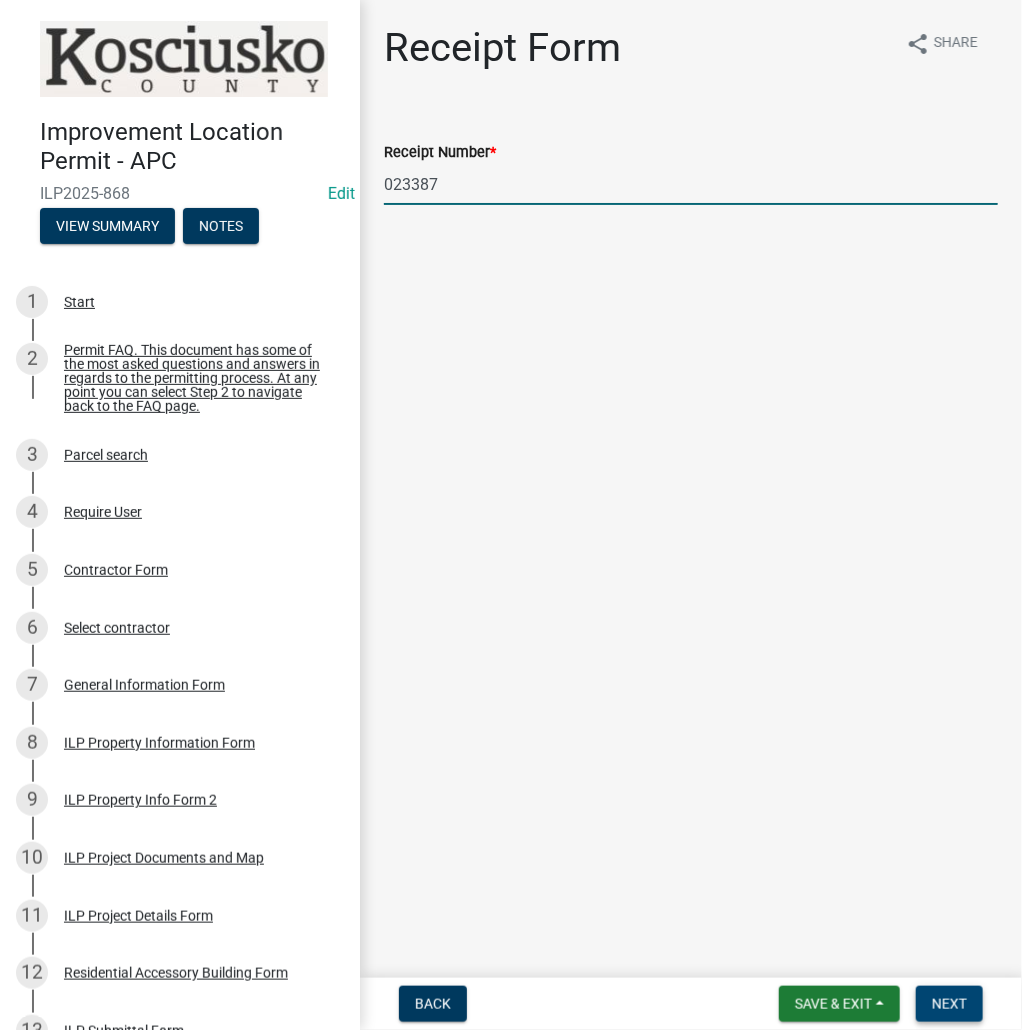 type on "023387" 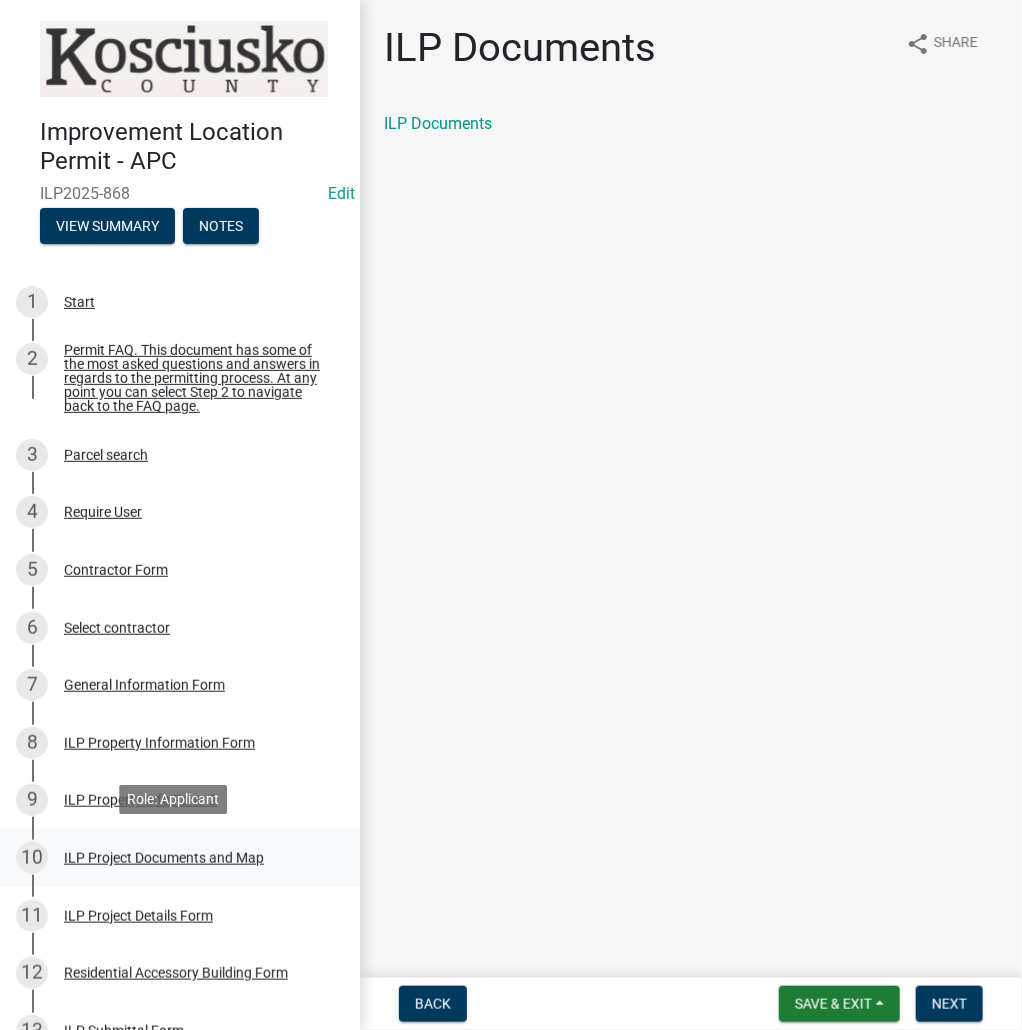 click on "ILP Project Documents and Map" at bounding box center [164, 858] 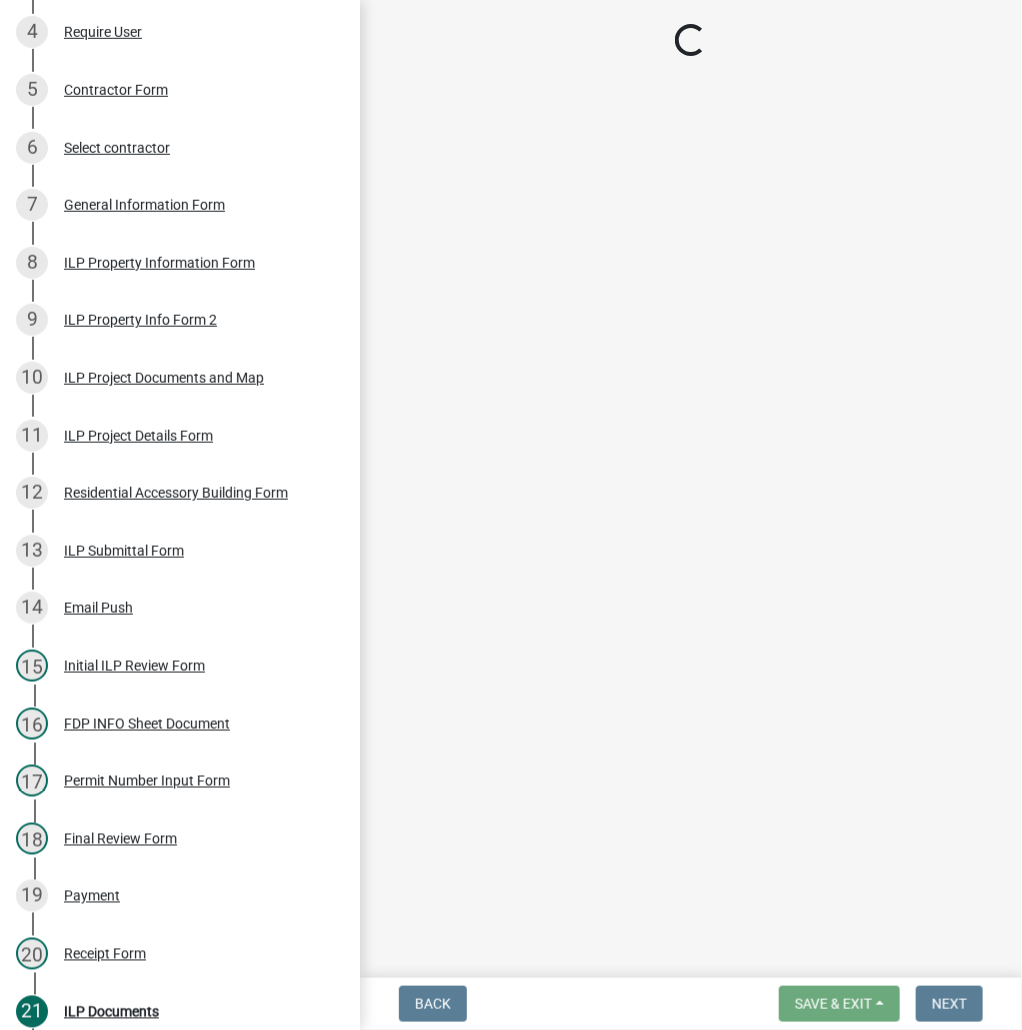 scroll, scrollTop: 788, scrollLeft: 0, axis: vertical 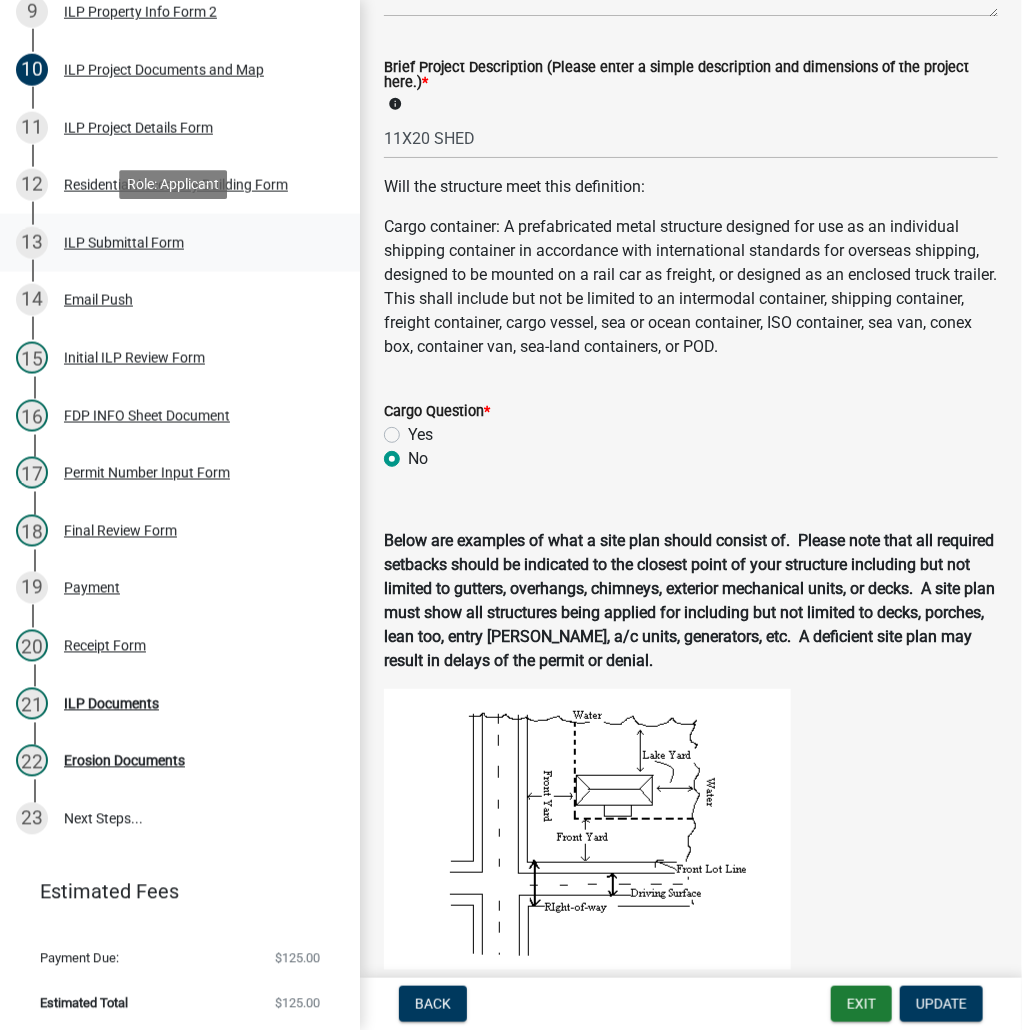 click on "ILP Submittal Form" at bounding box center [124, 243] 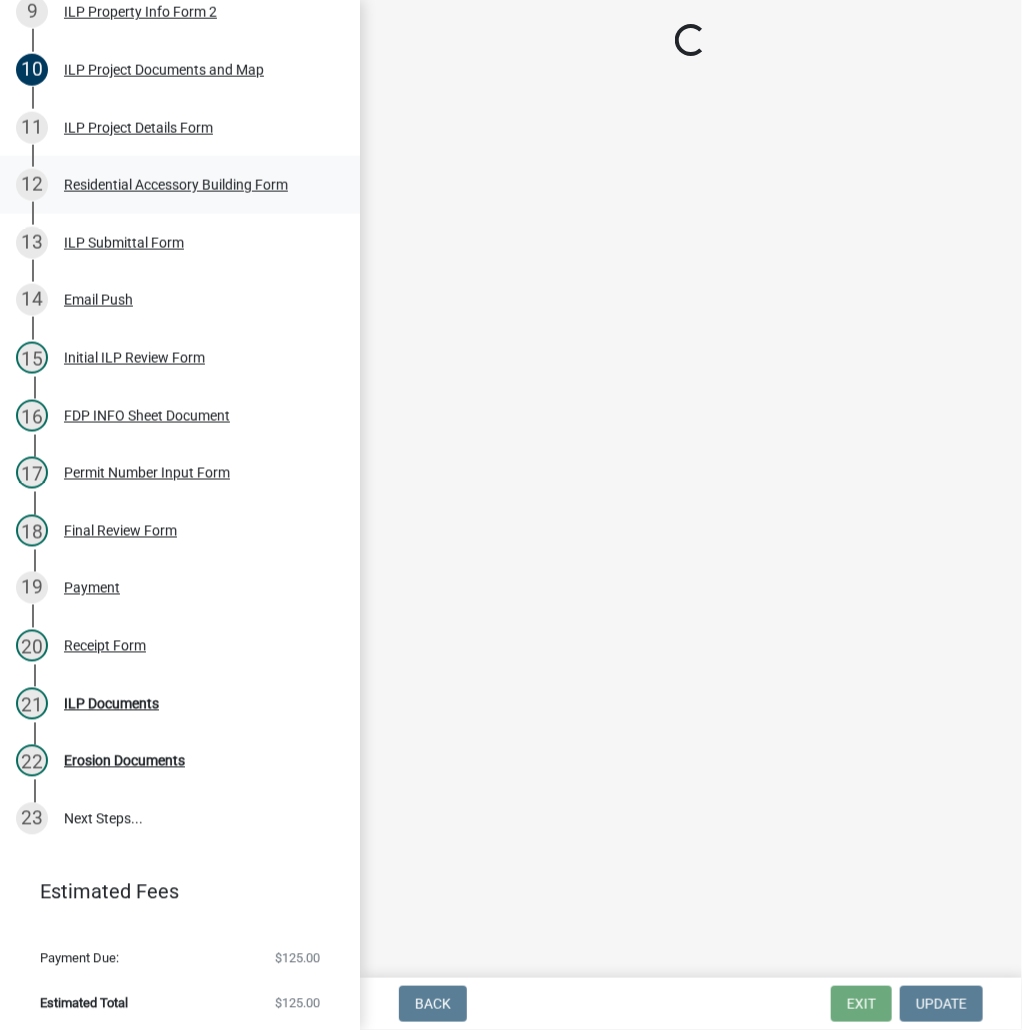 click on "Residential Accessory Building Form" at bounding box center (176, 185) 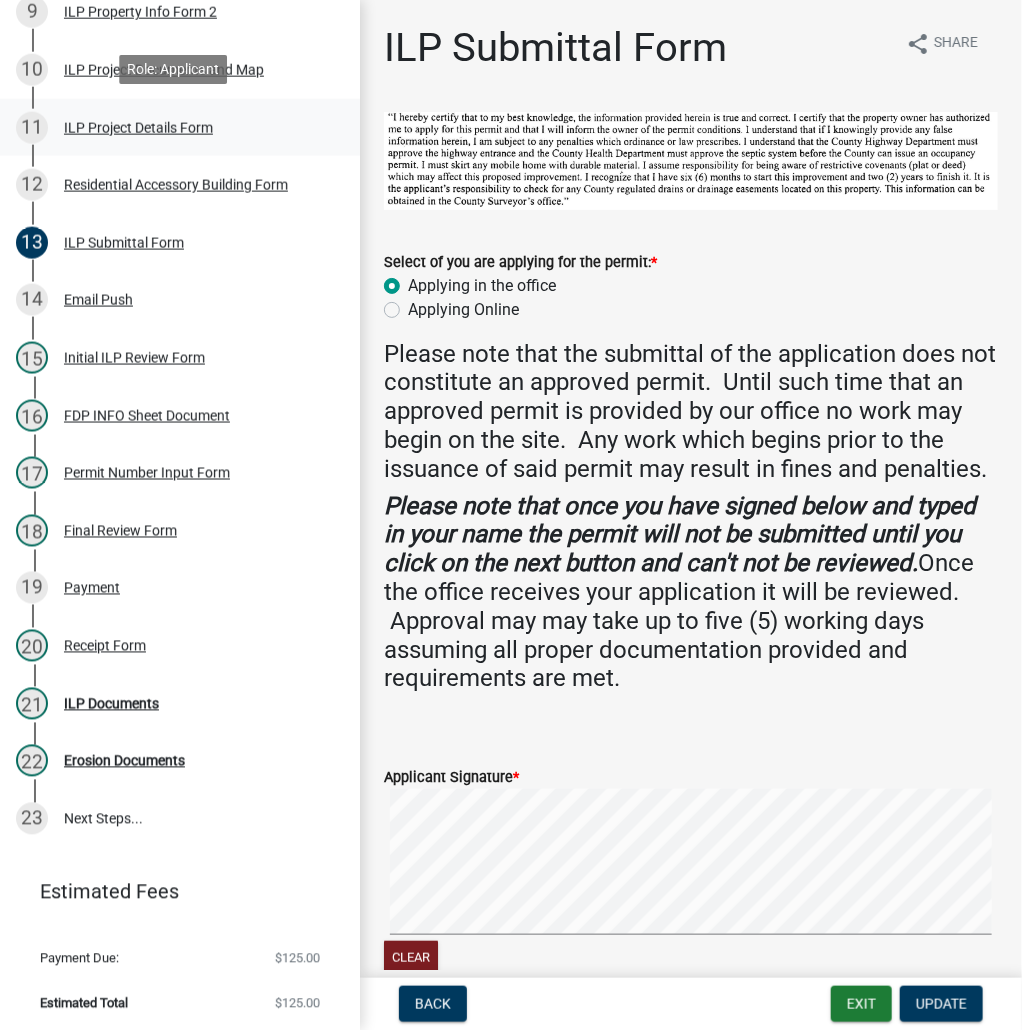 scroll, scrollTop: 548, scrollLeft: 0, axis: vertical 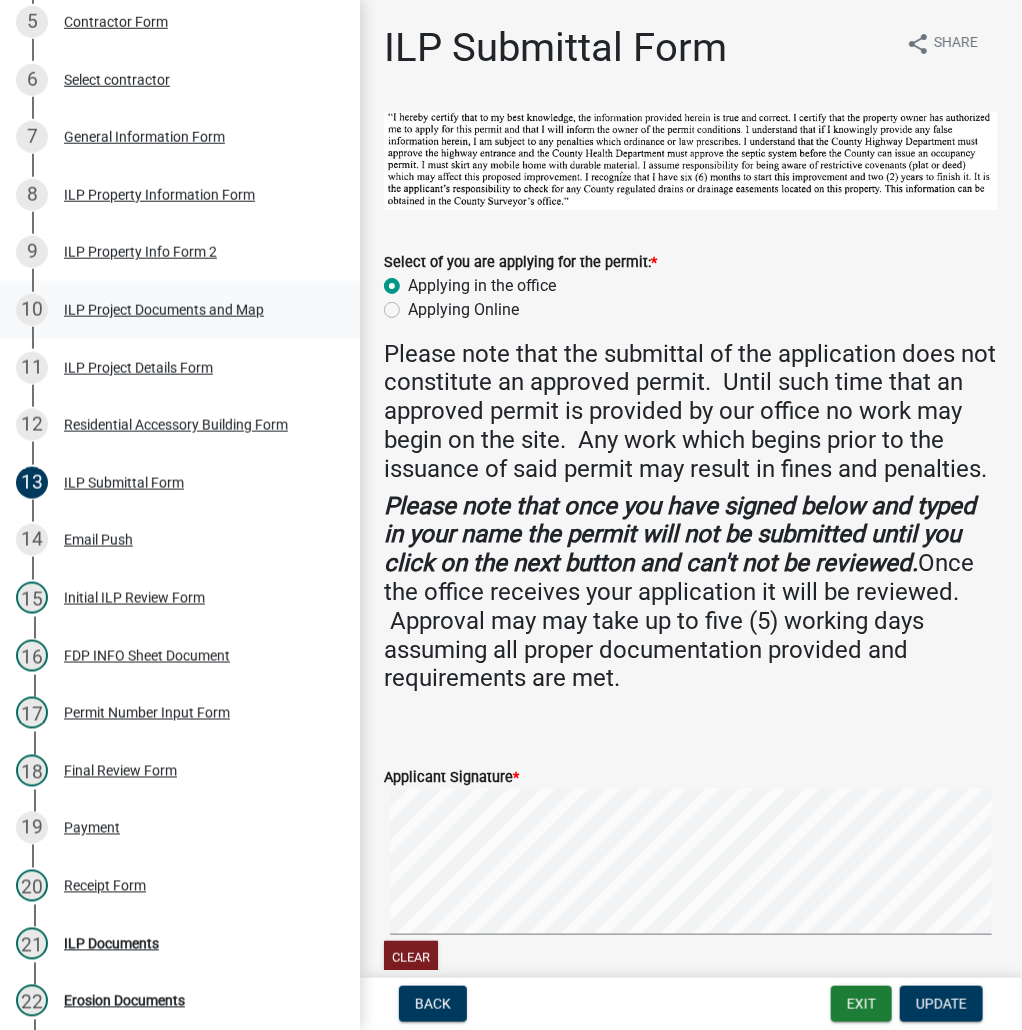 click on "ILP Project Documents and Map" at bounding box center (164, 310) 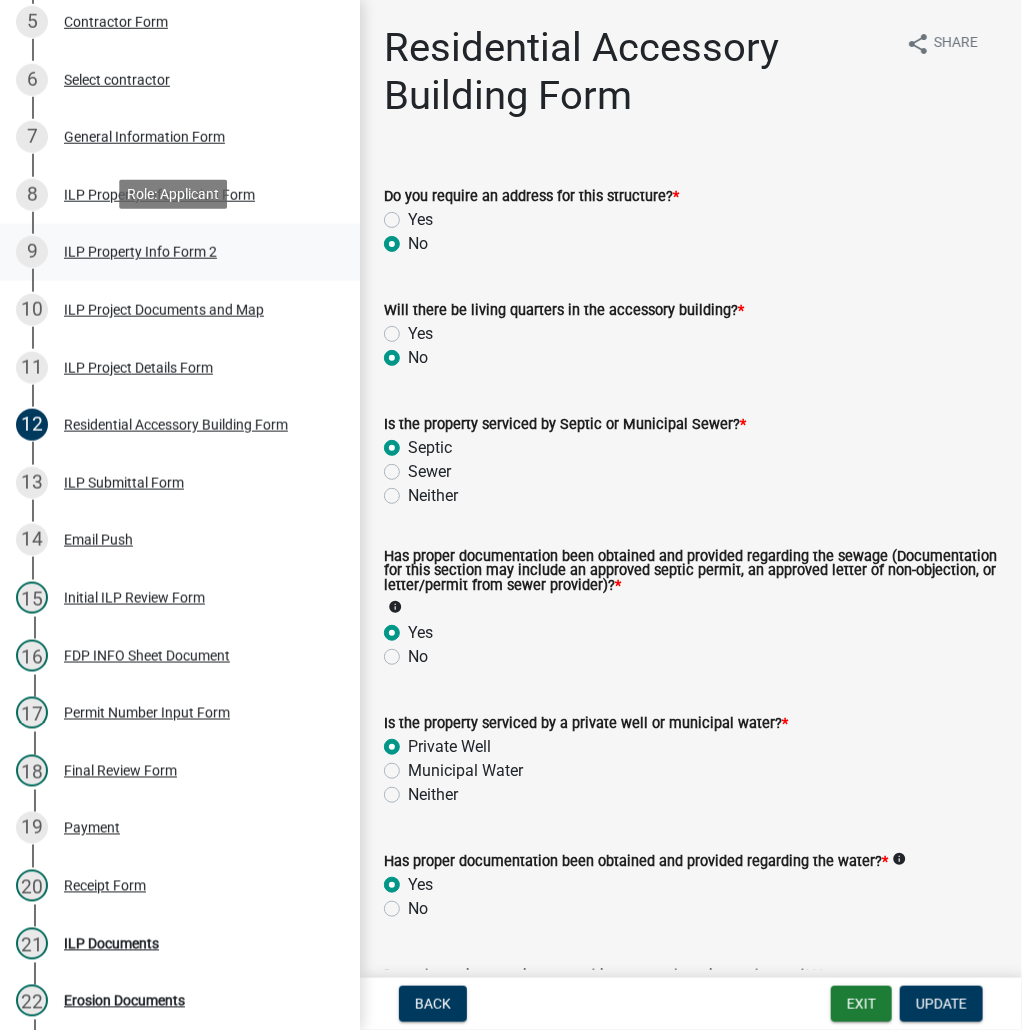 click on "ILP Property Info Form 2" at bounding box center (140, 252) 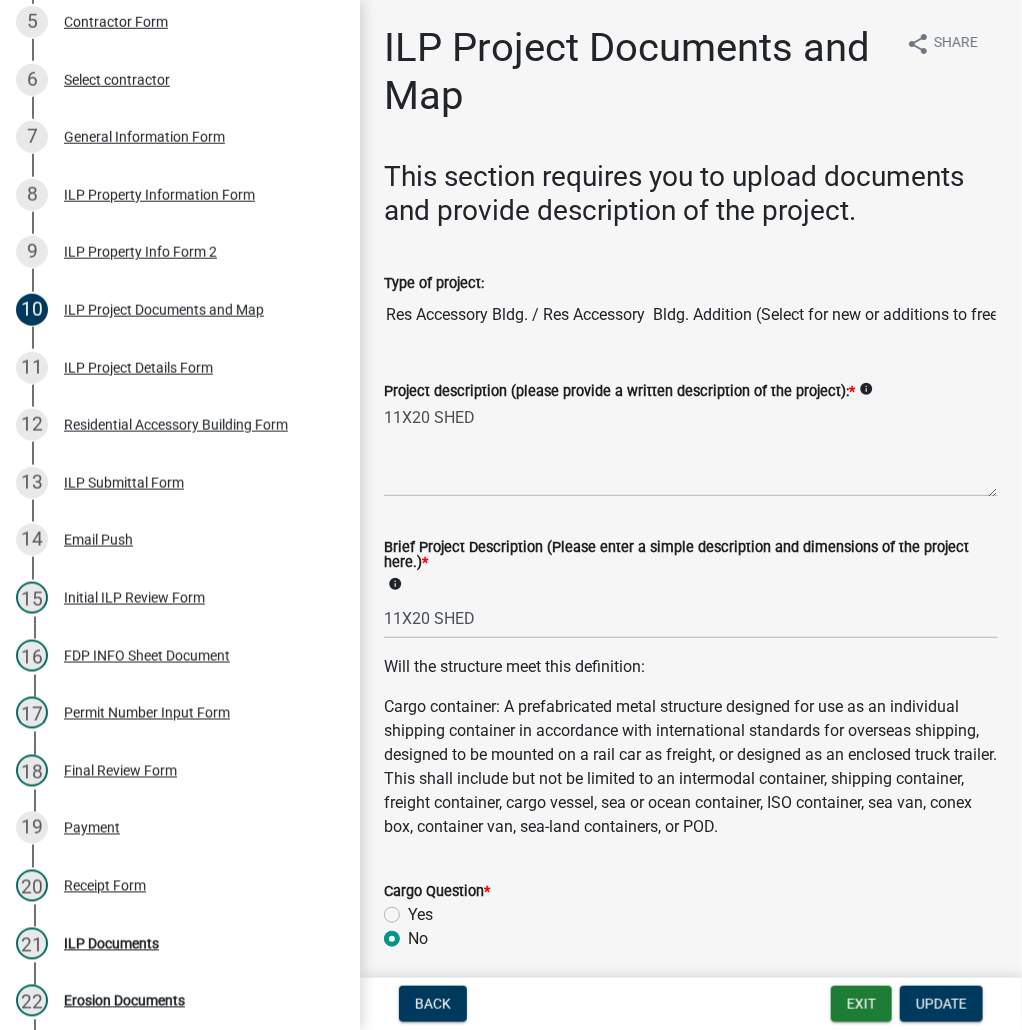 scroll, scrollTop: 299, scrollLeft: 0, axis: vertical 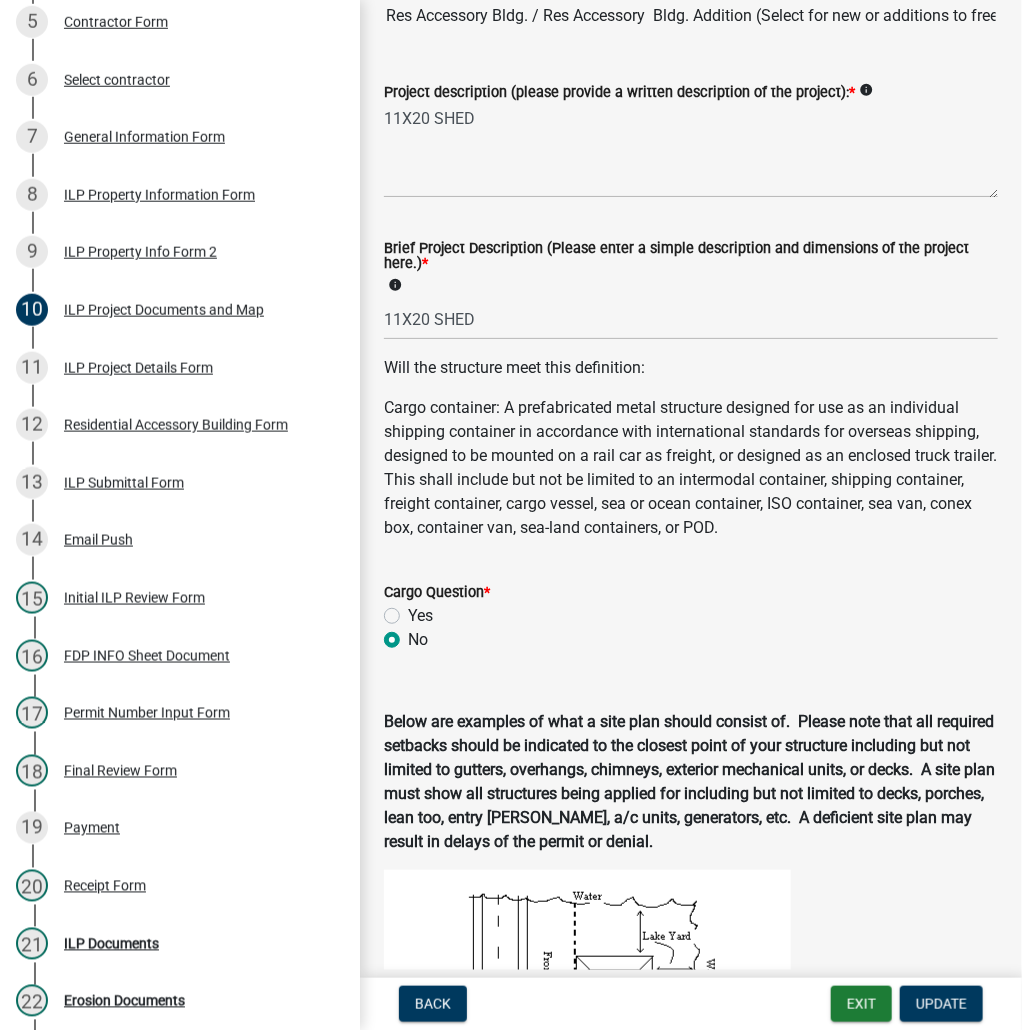 select on "0609af41-fe40-4fa2-880d-6f54f567ae8e" 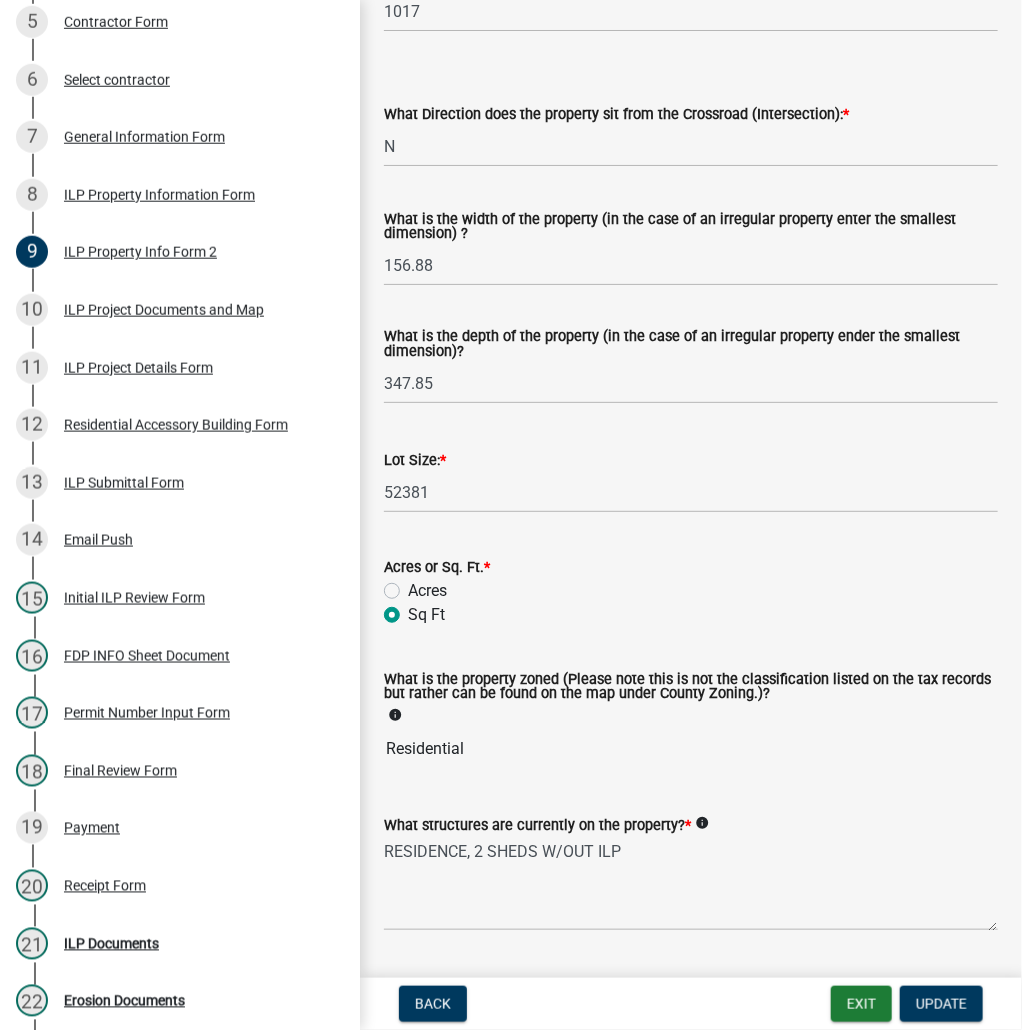 scroll, scrollTop: 640, scrollLeft: 0, axis: vertical 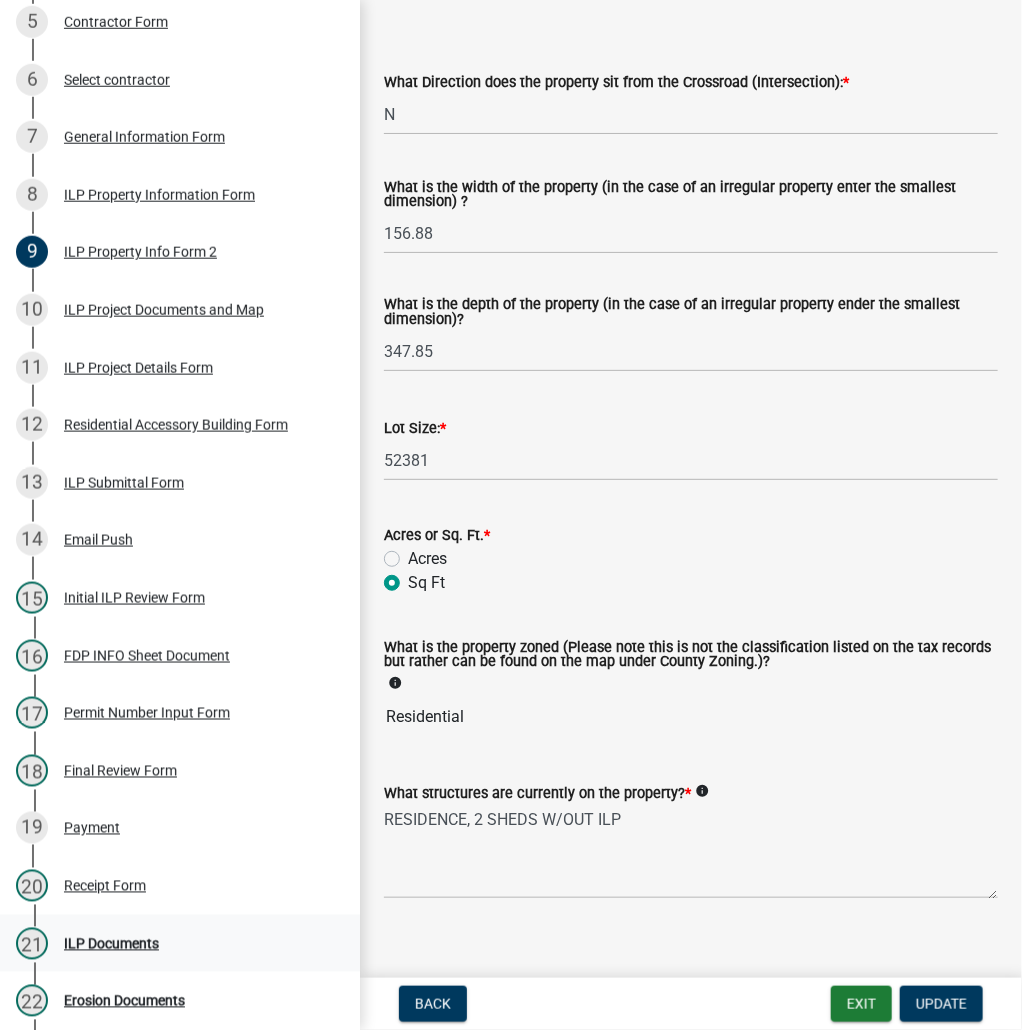 click on "21     ILP Documents" at bounding box center [172, 944] 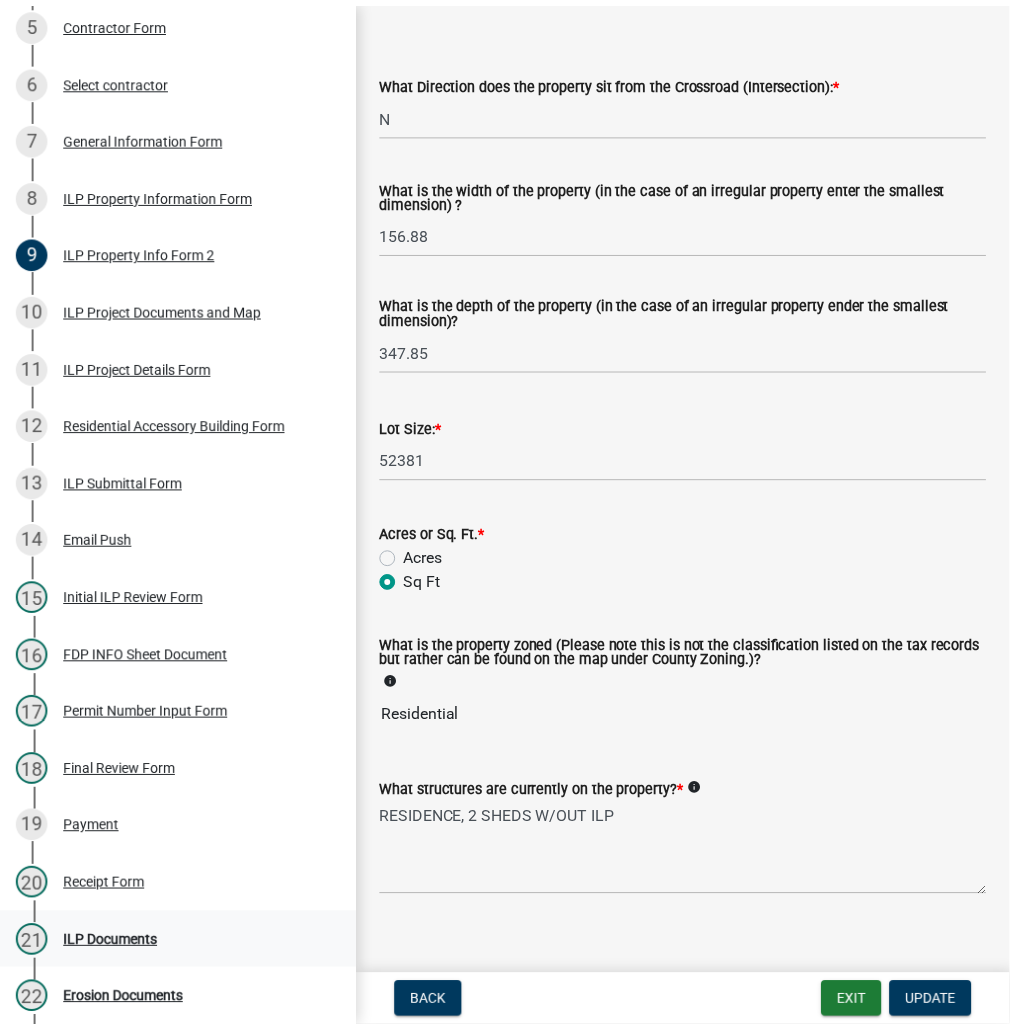 scroll, scrollTop: 0, scrollLeft: 0, axis: both 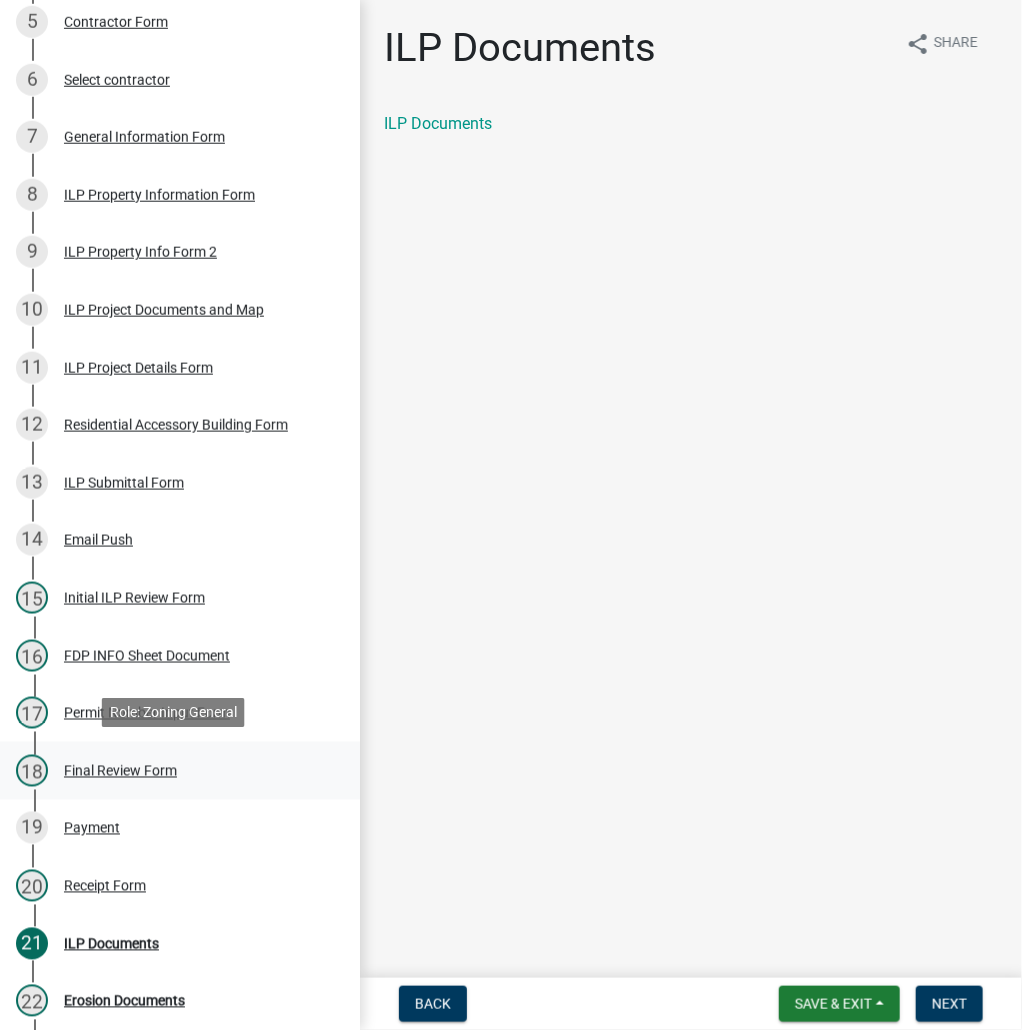 click on "Final Review Form" at bounding box center (120, 771) 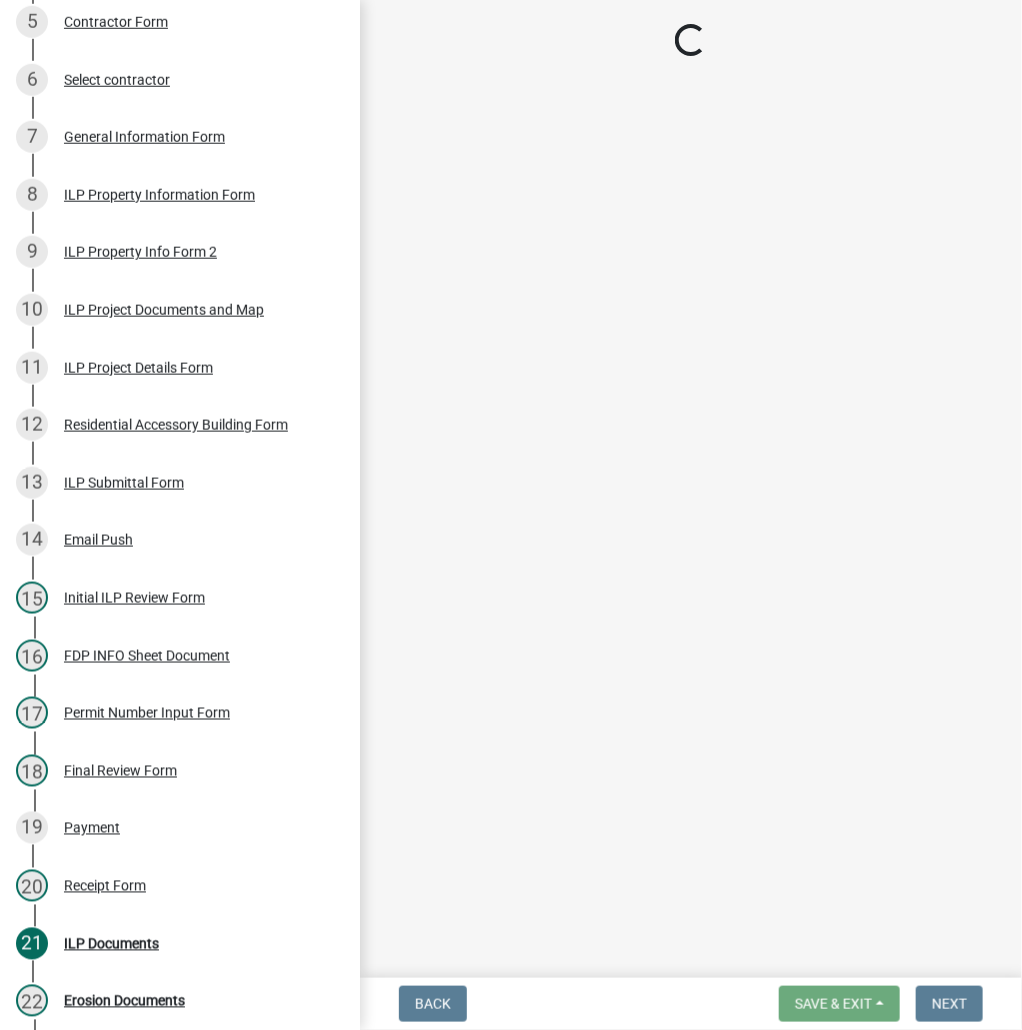 select on "fc758b50-acba-4166-9f24-5248f0f78016" 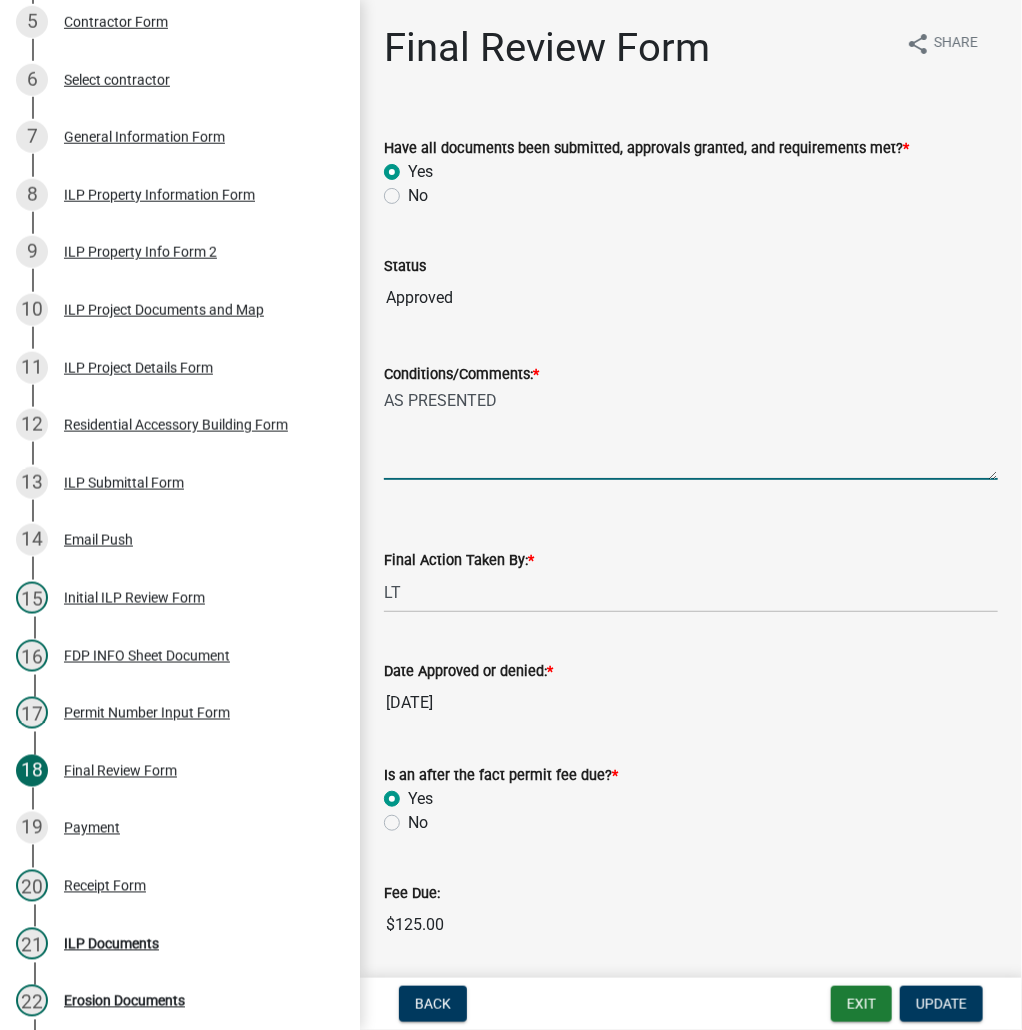 click on "AS PRESENTED" at bounding box center [691, 433] 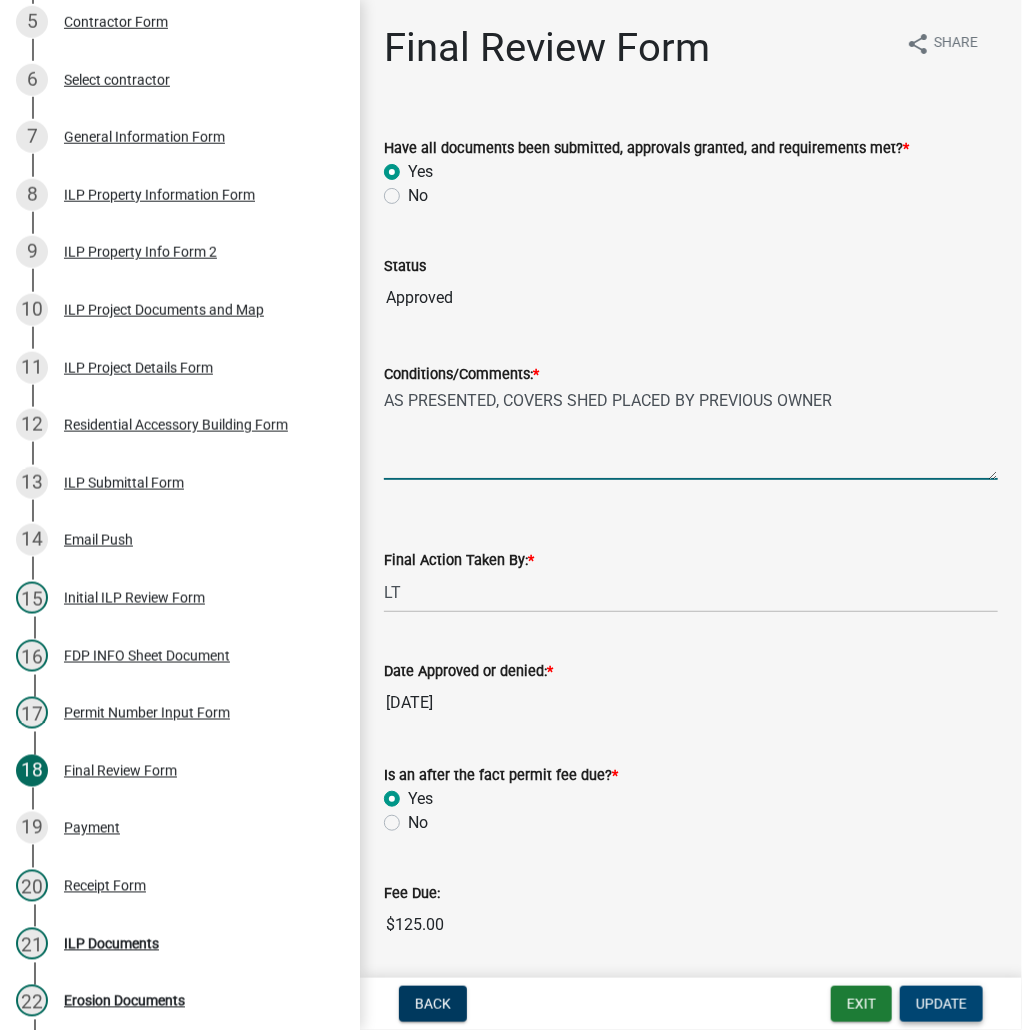 type on "AS PRESENTED, COVERS SHED PLACED BY PREVIOUS OWNER" 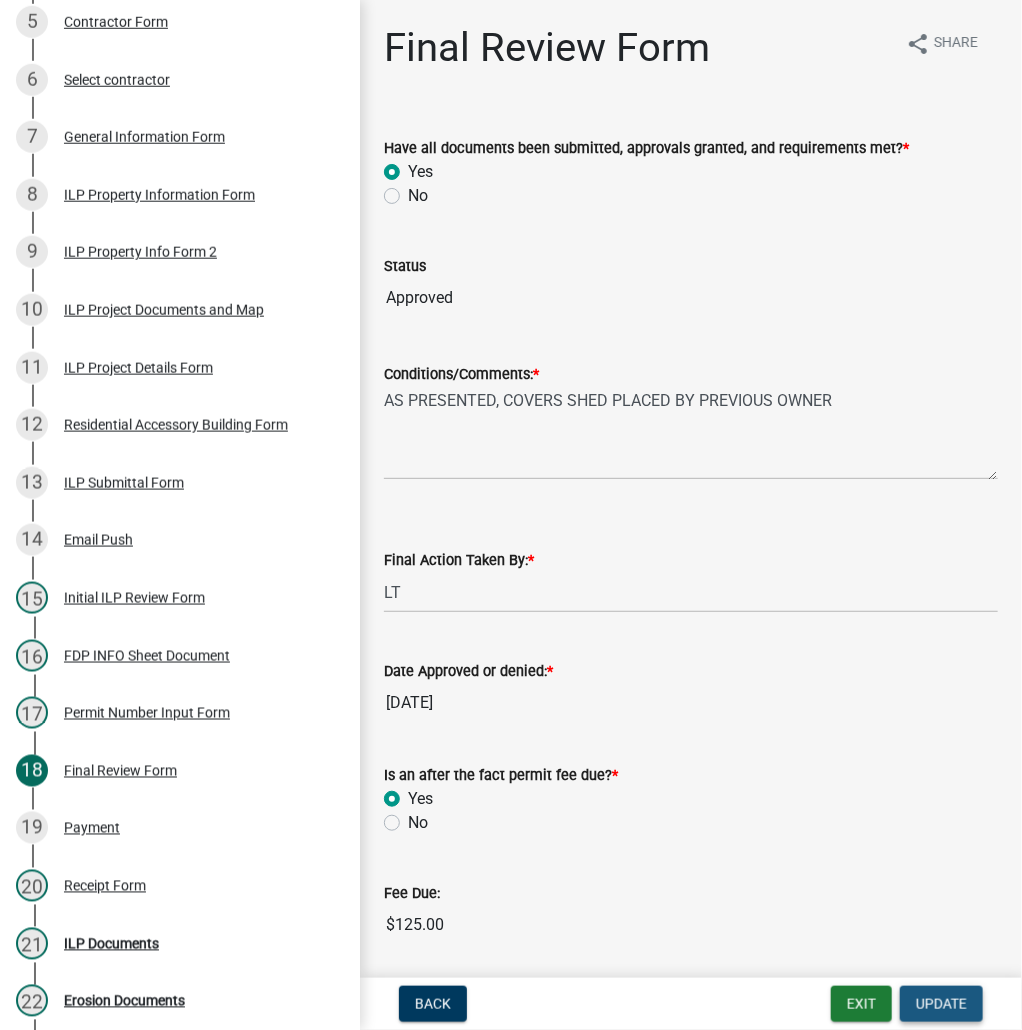 click on "Update" at bounding box center (941, 1004) 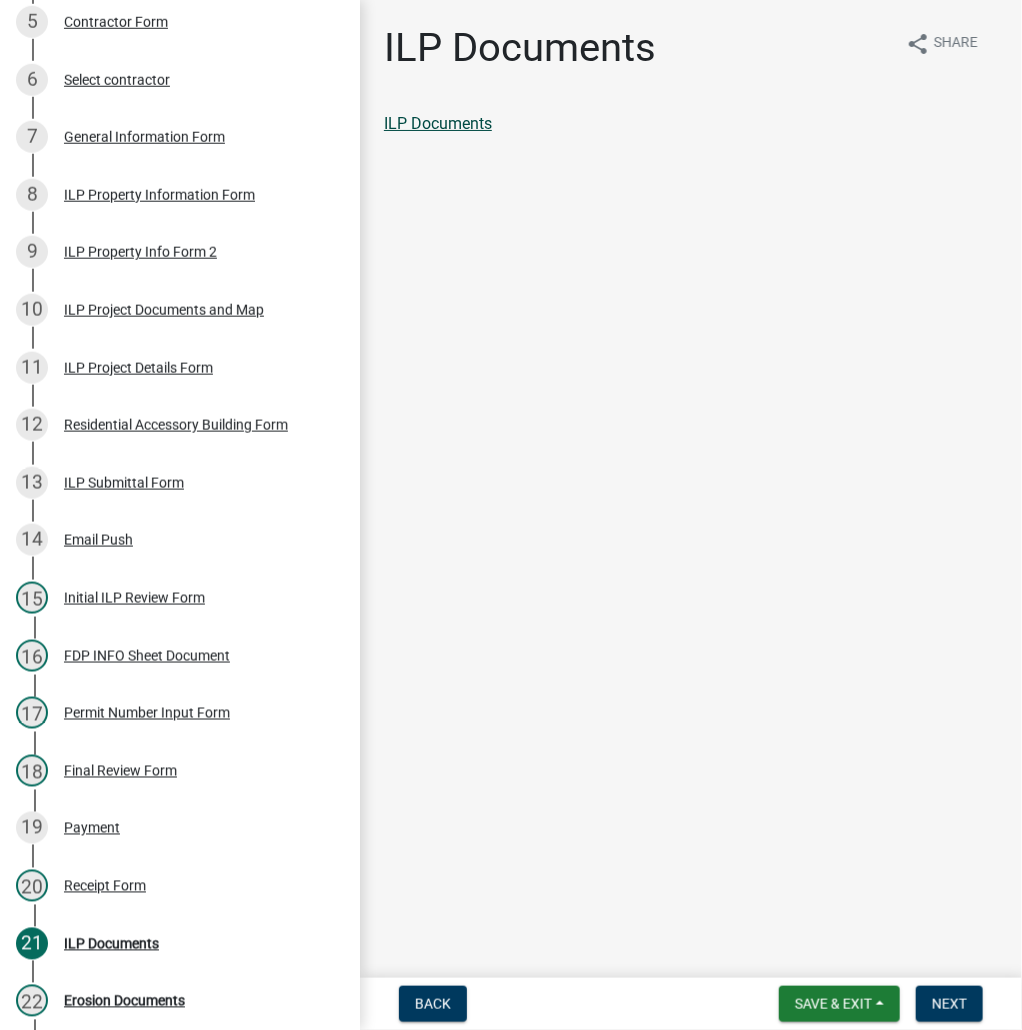 click on "ILP Documents" 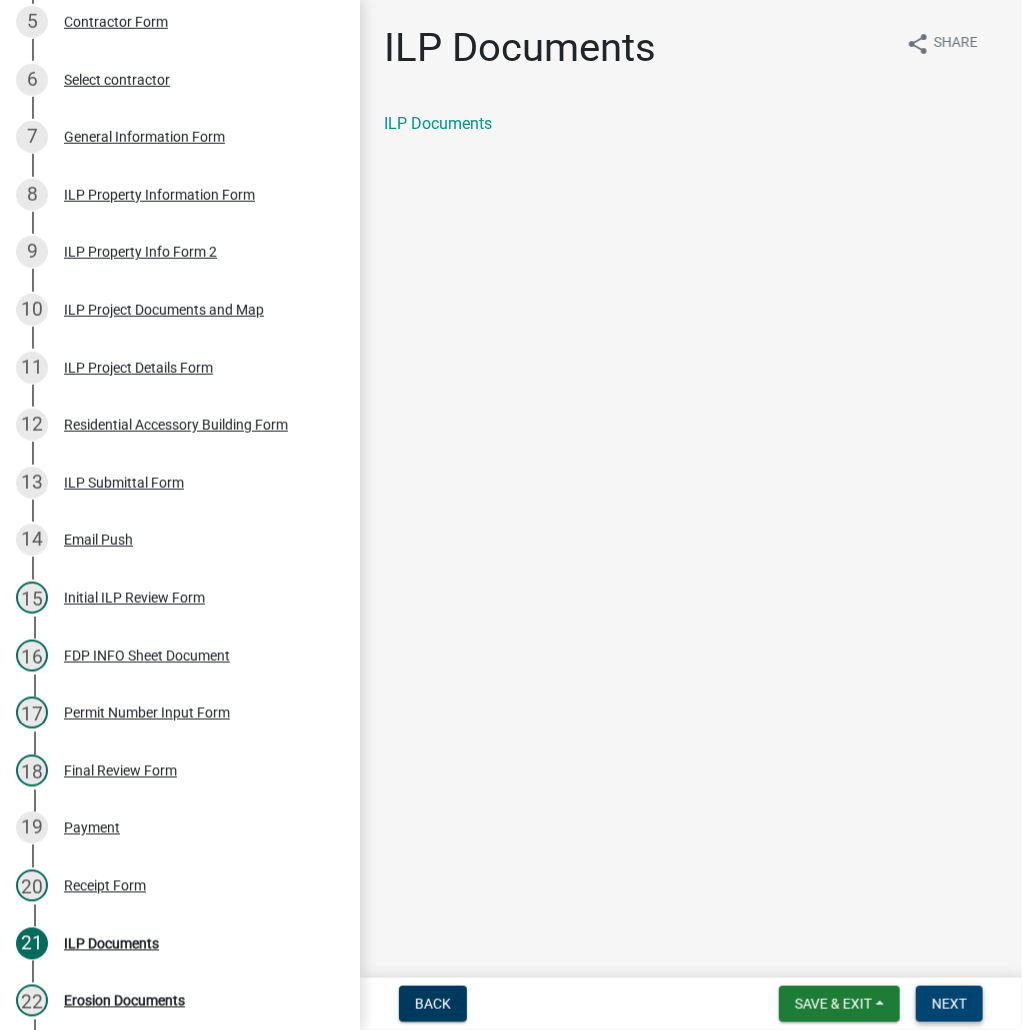 click on "Next" at bounding box center [949, 1004] 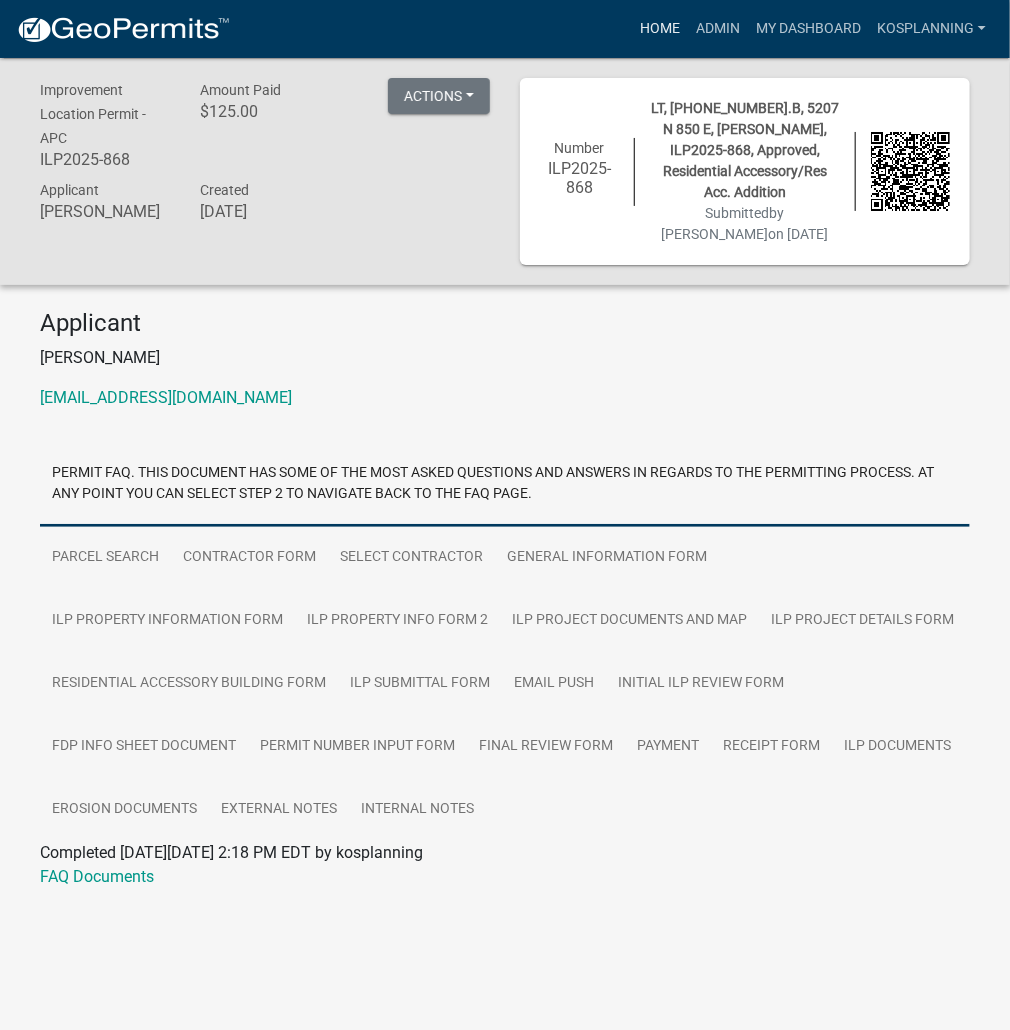 click on "Home" at bounding box center [660, 29] 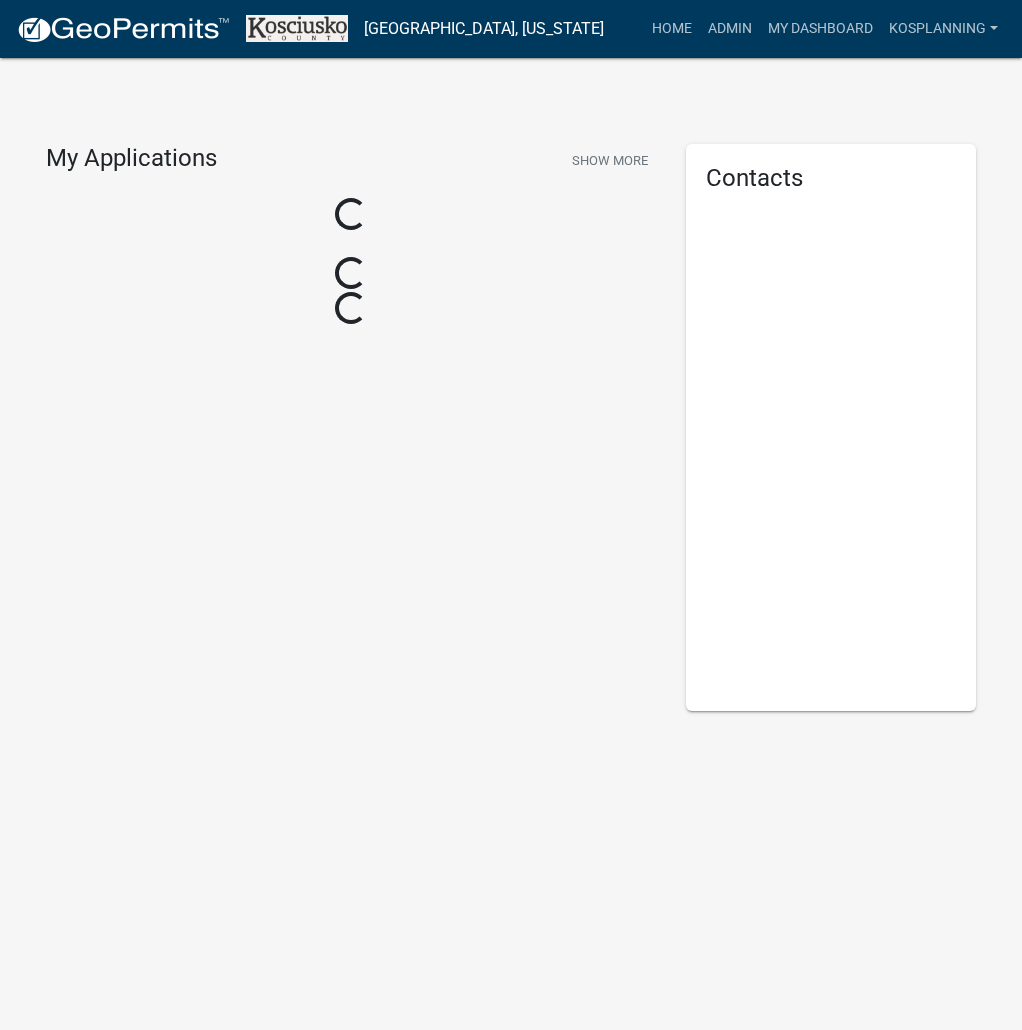 scroll, scrollTop: 0, scrollLeft: 0, axis: both 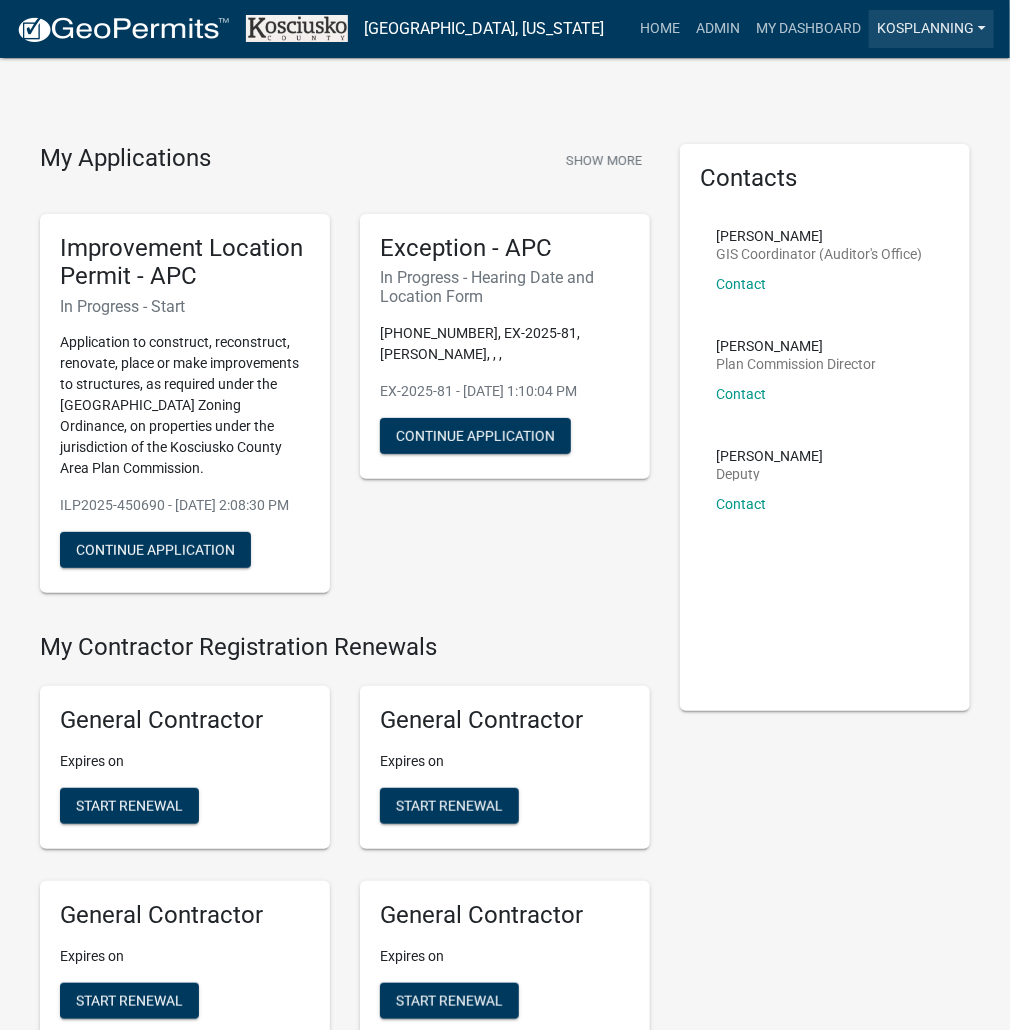 click on "kosplanning" at bounding box center (931, 29) 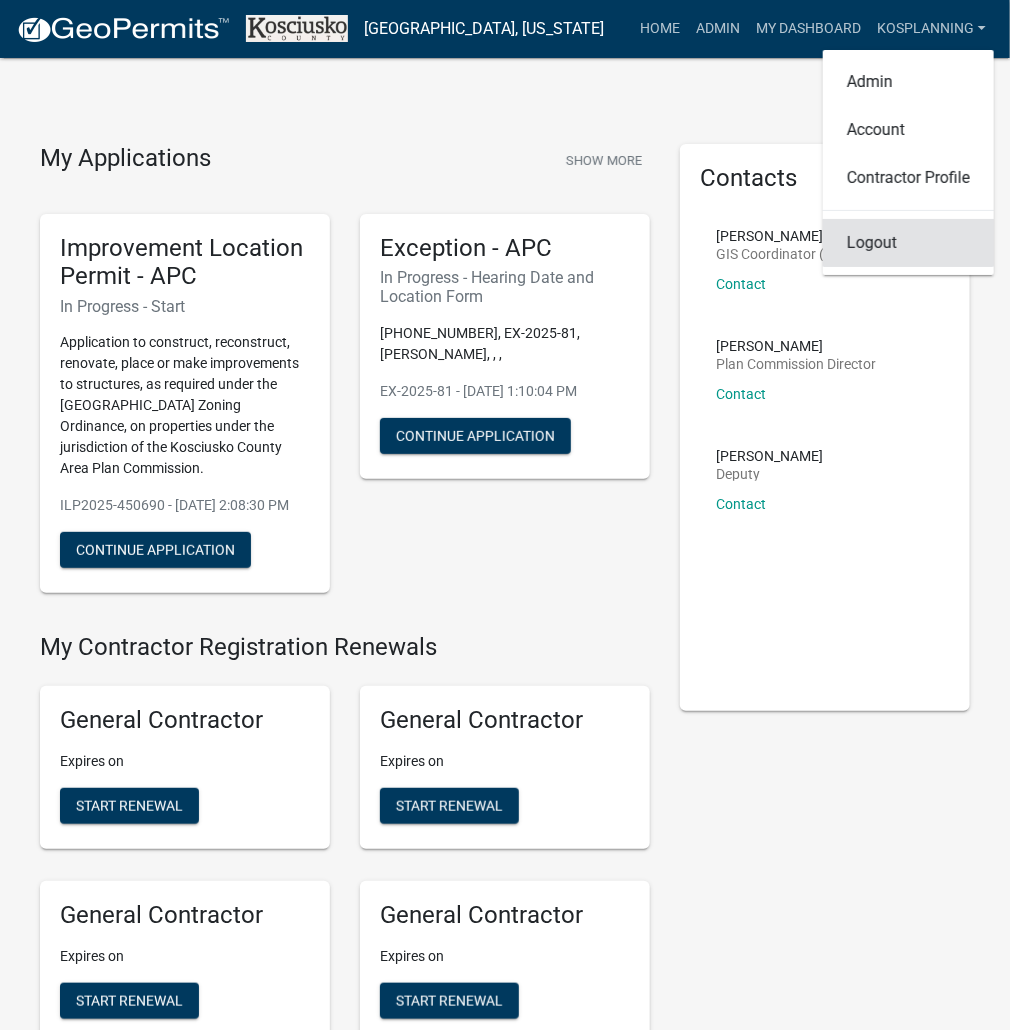 click on "Logout" at bounding box center [908, 243] 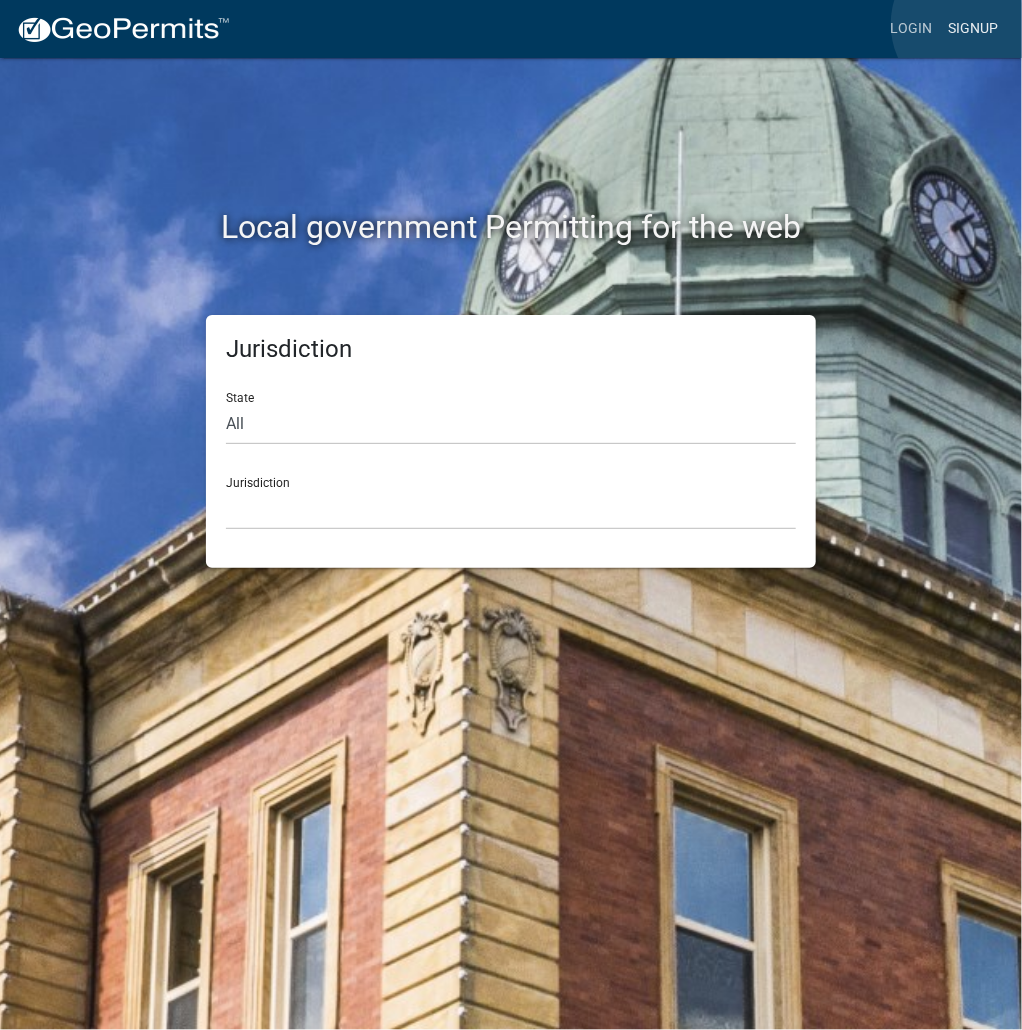 click on "Signup" at bounding box center [973, 29] 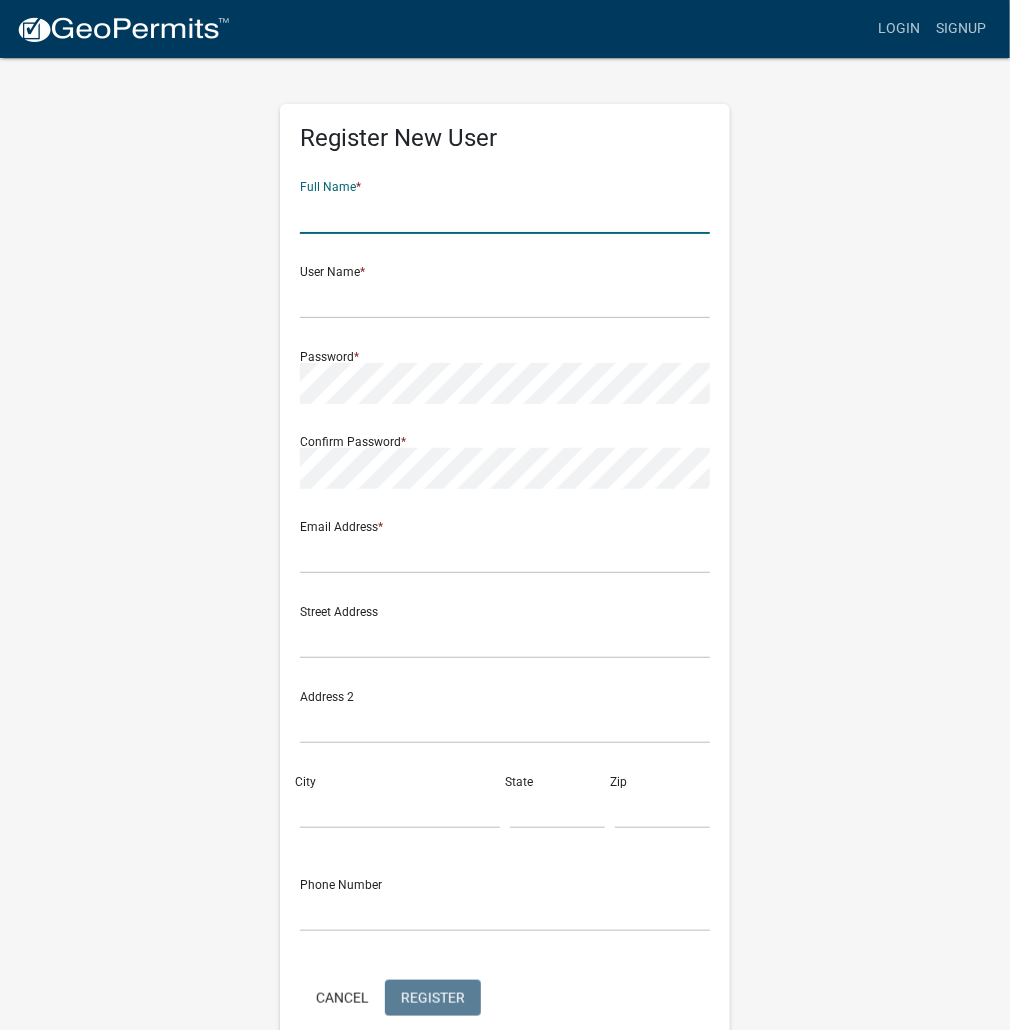 click 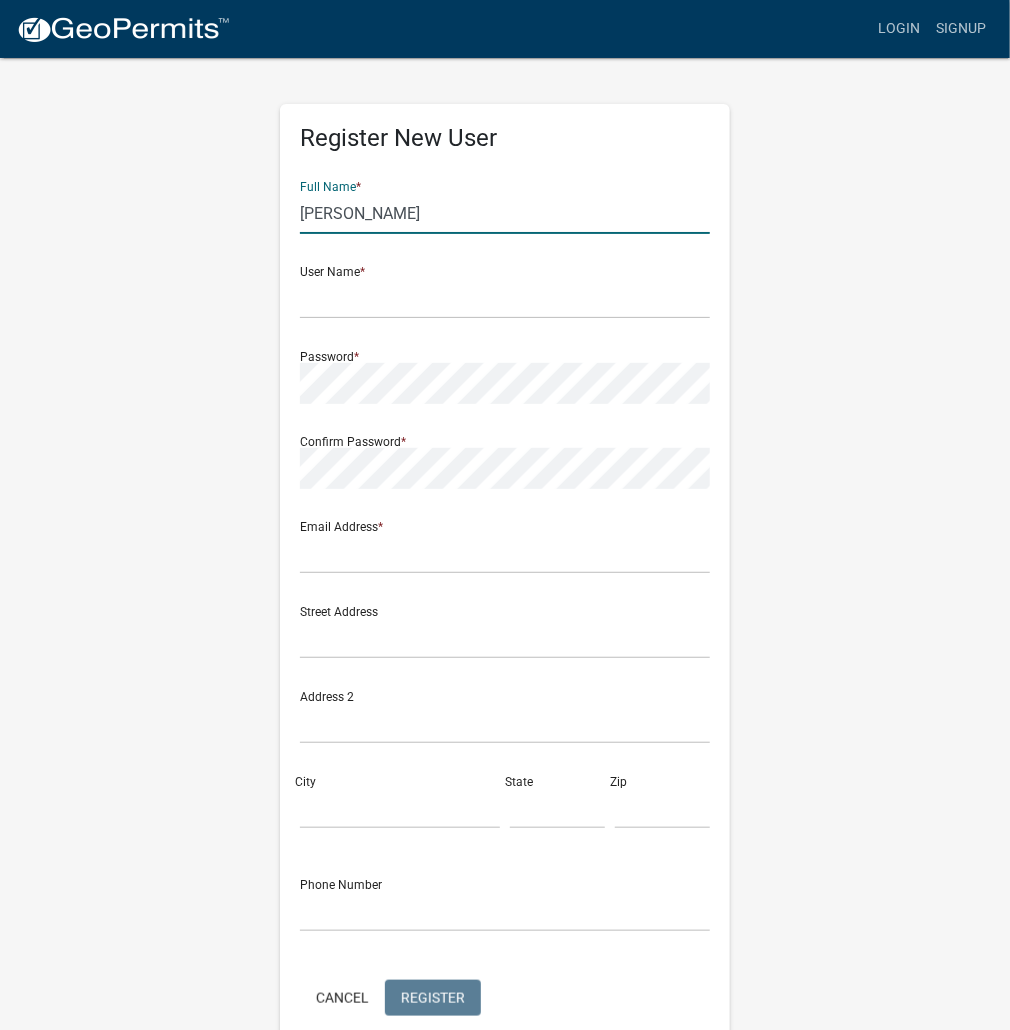 type on "[PERSON_NAME]" 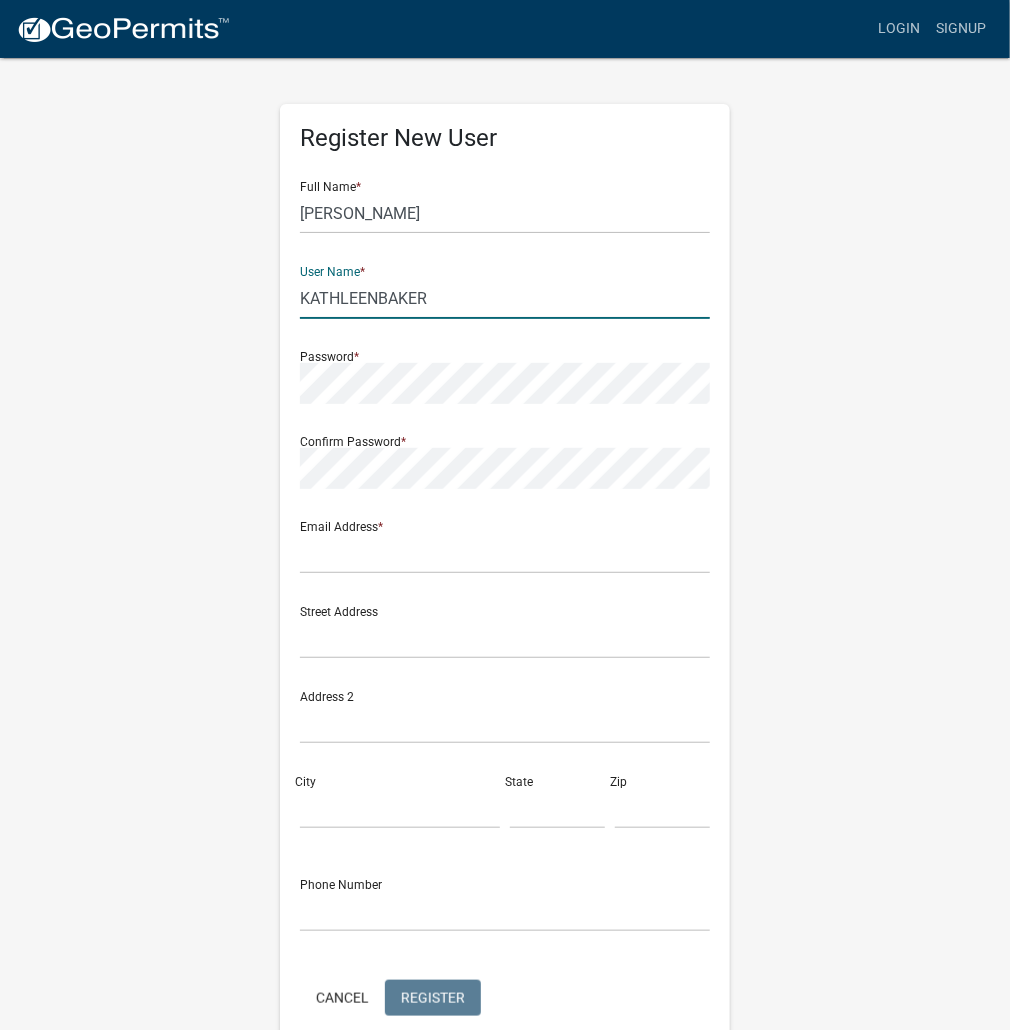 type on "KATHLEENBAKER" 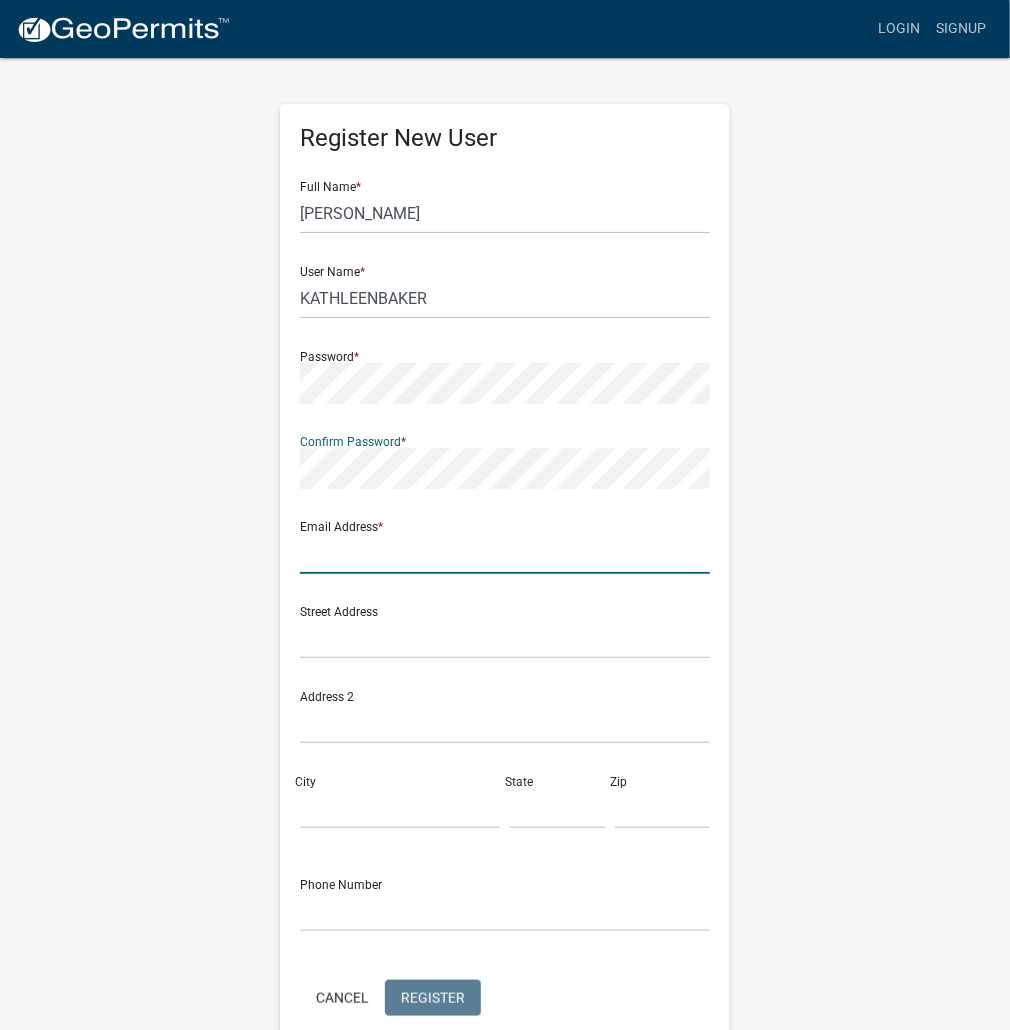 click 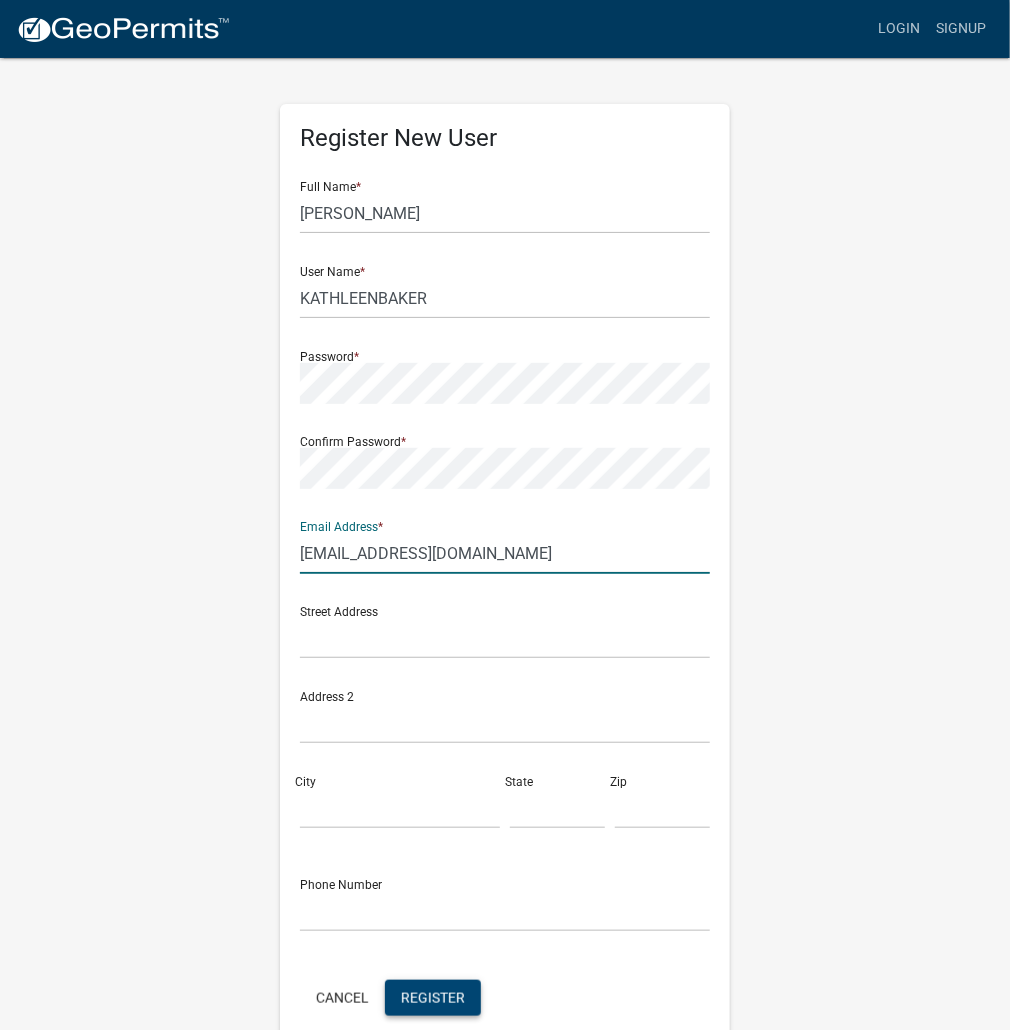 type on "[EMAIL_ADDRESS][DOMAIN_NAME]" 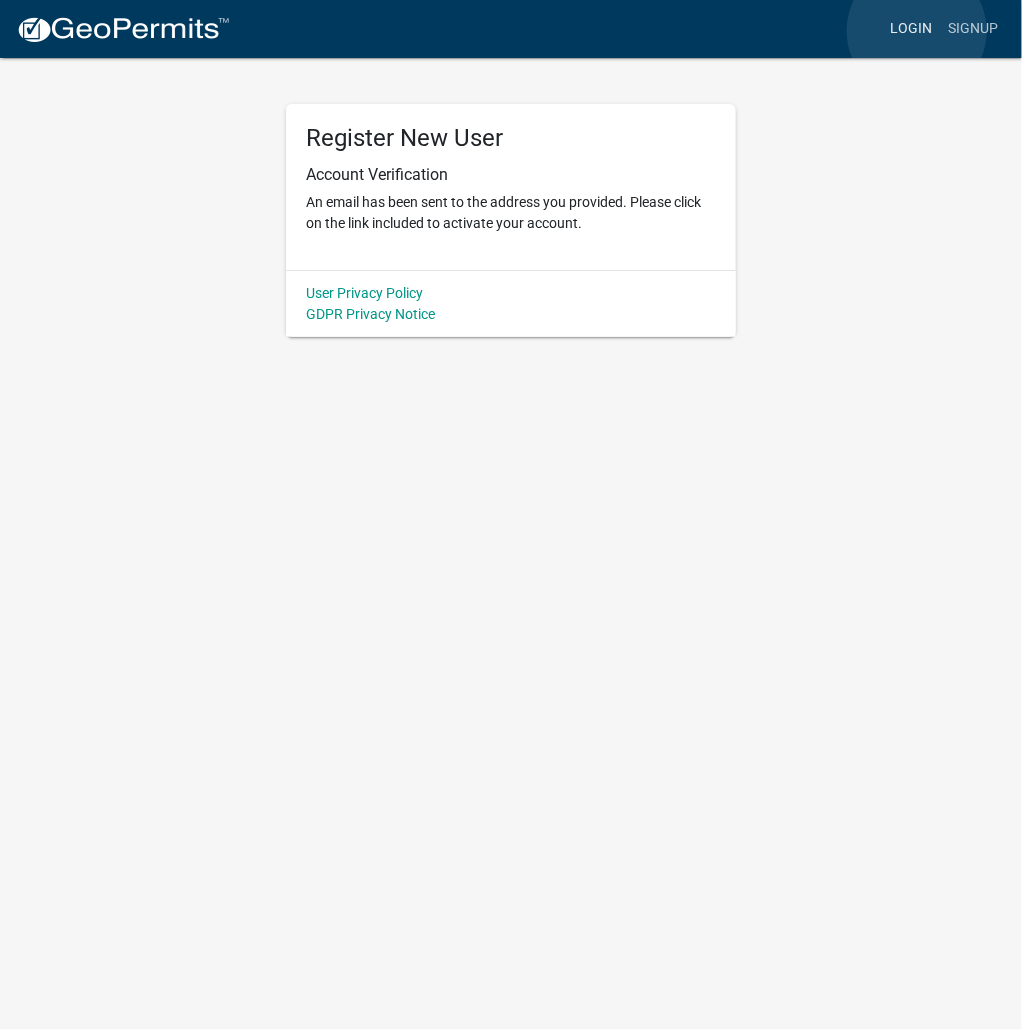 click on "Login" at bounding box center (911, 29) 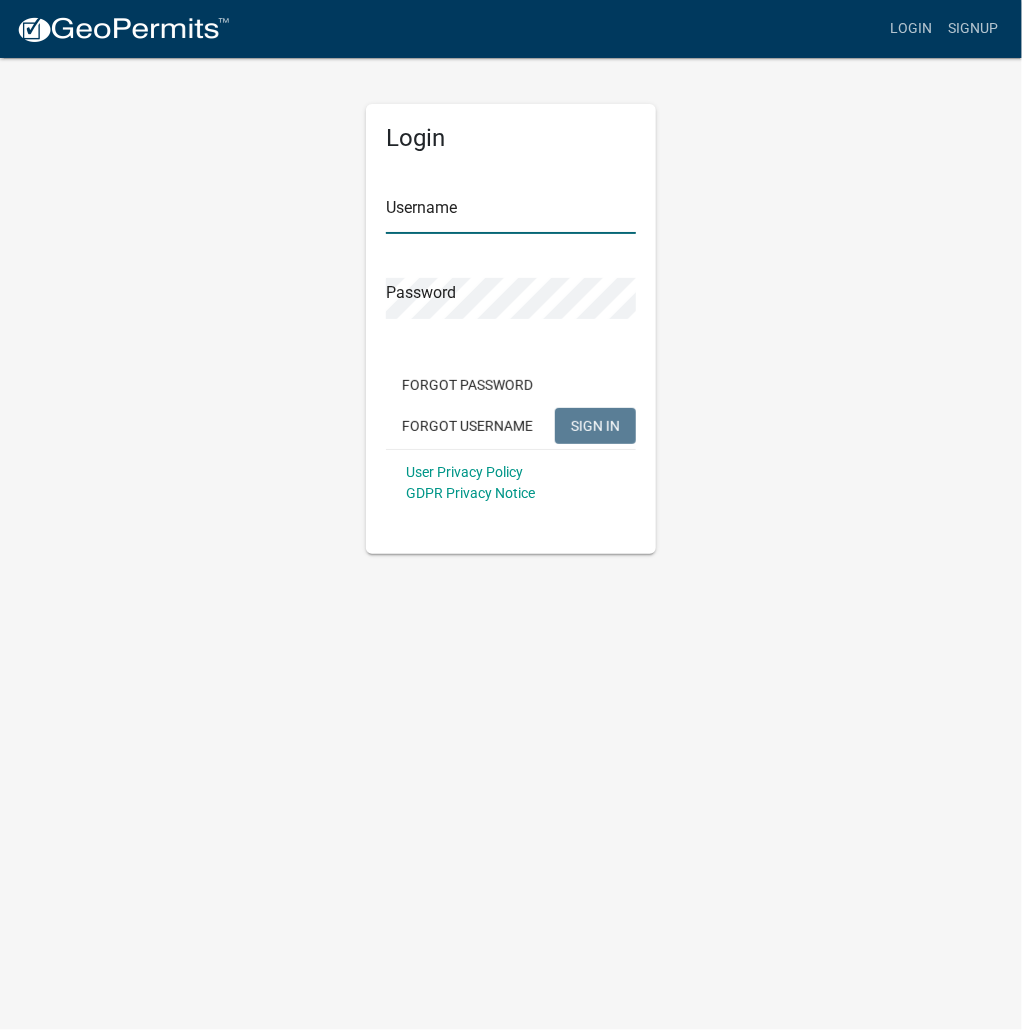 click on "Username" at bounding box center [511, 213] 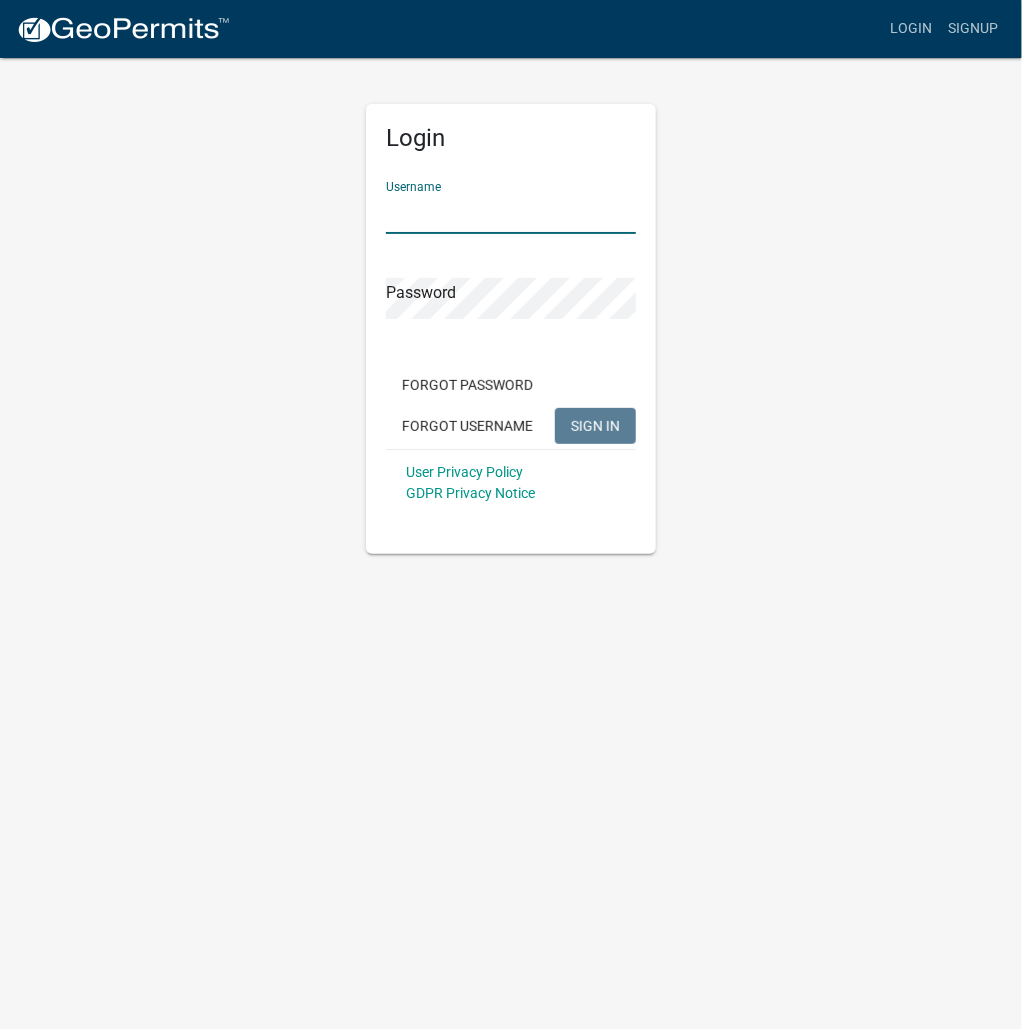 paste on "KATHLEENBAKER" 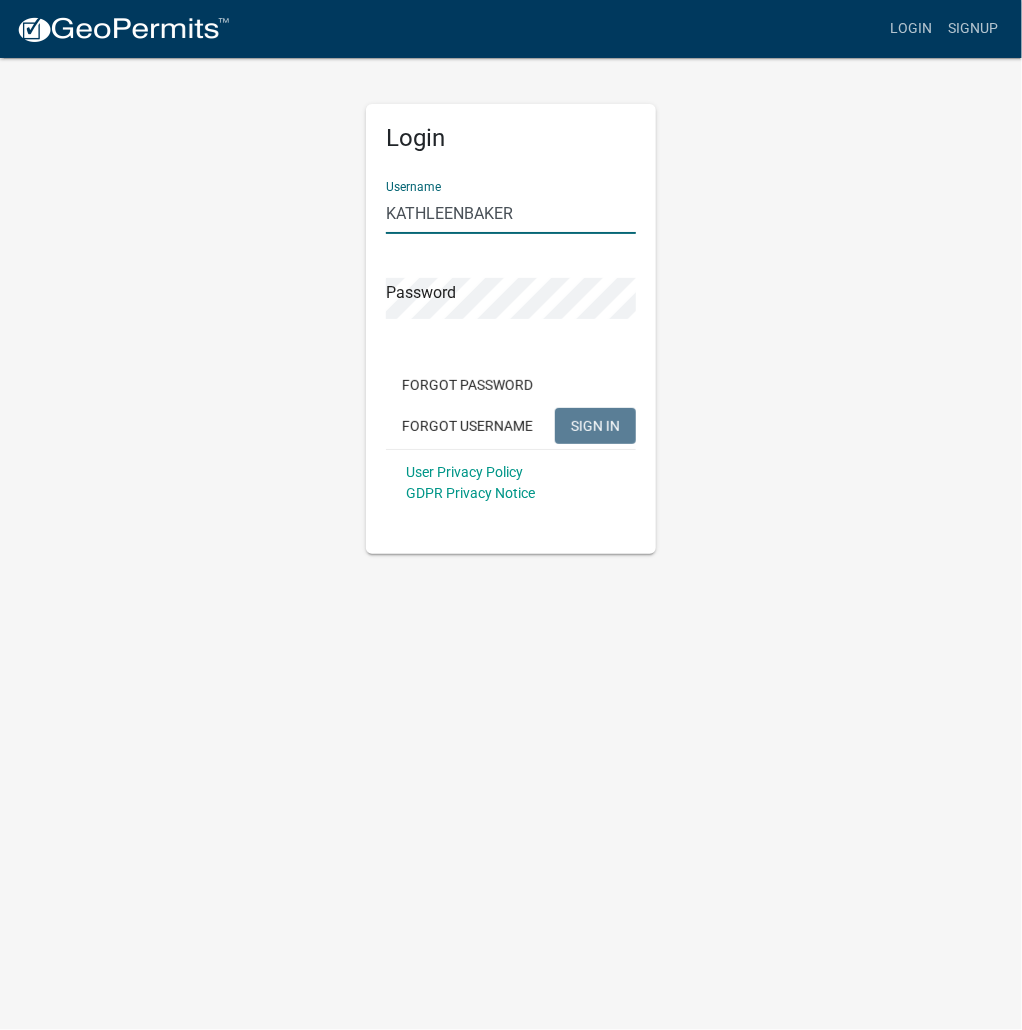 type on "KATHLEENBAKER" 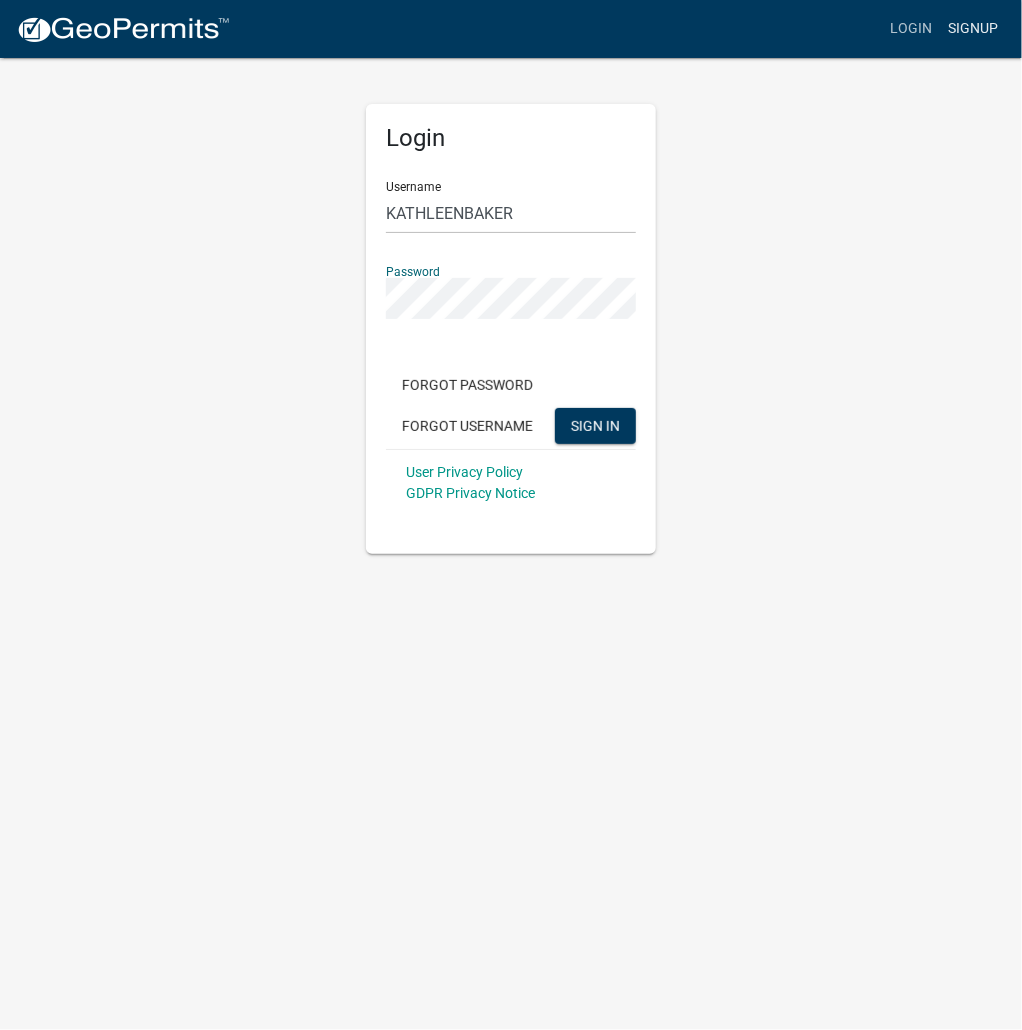 click on "Signup" at bounding box center (973, 29) 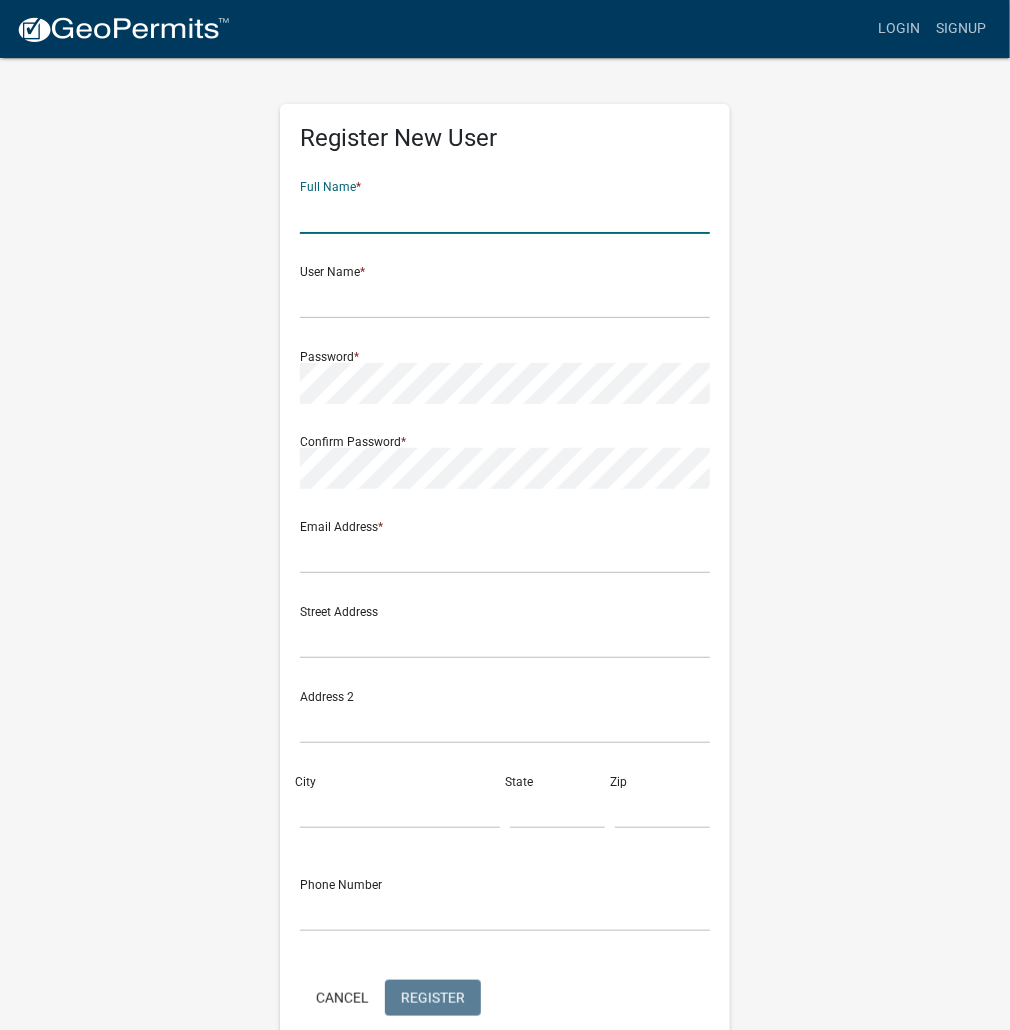 paste on "KATHLEENBAKER" 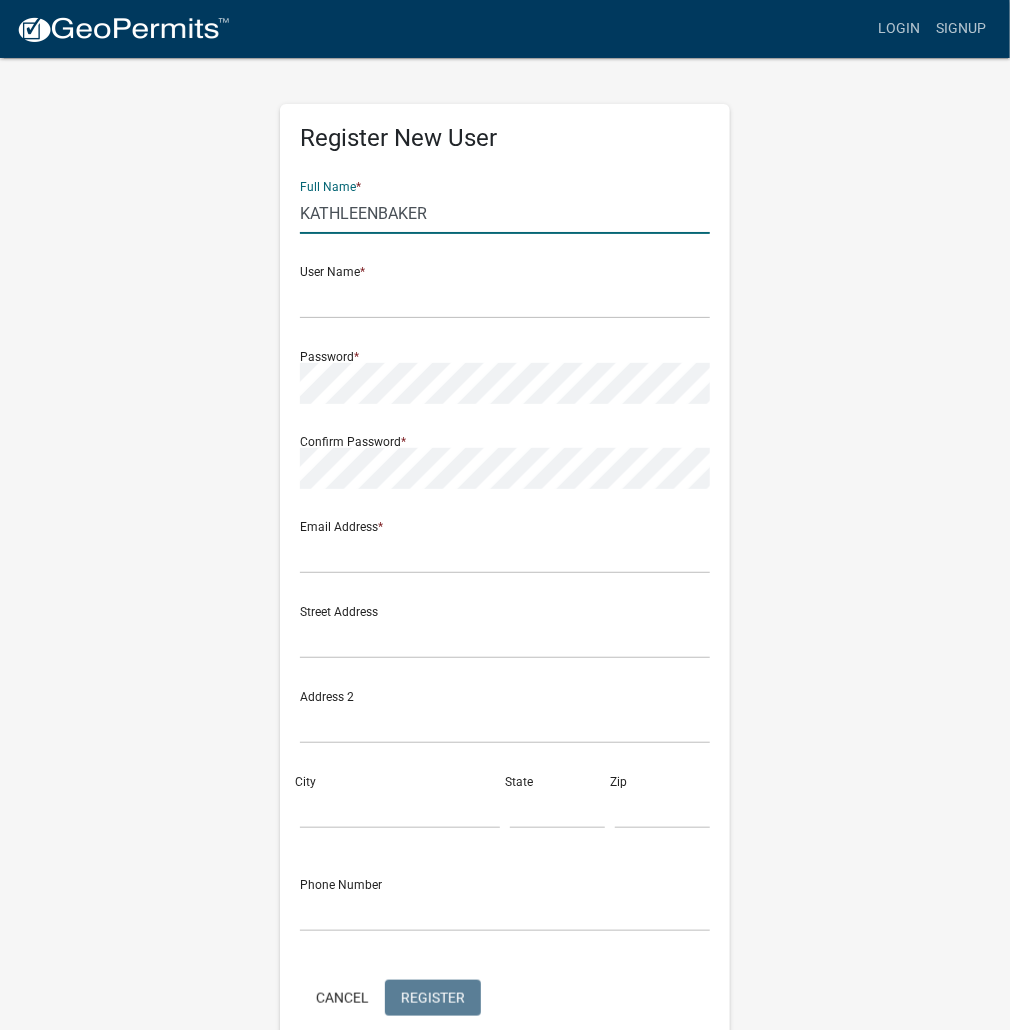 click on "KATHLEENBAKER" 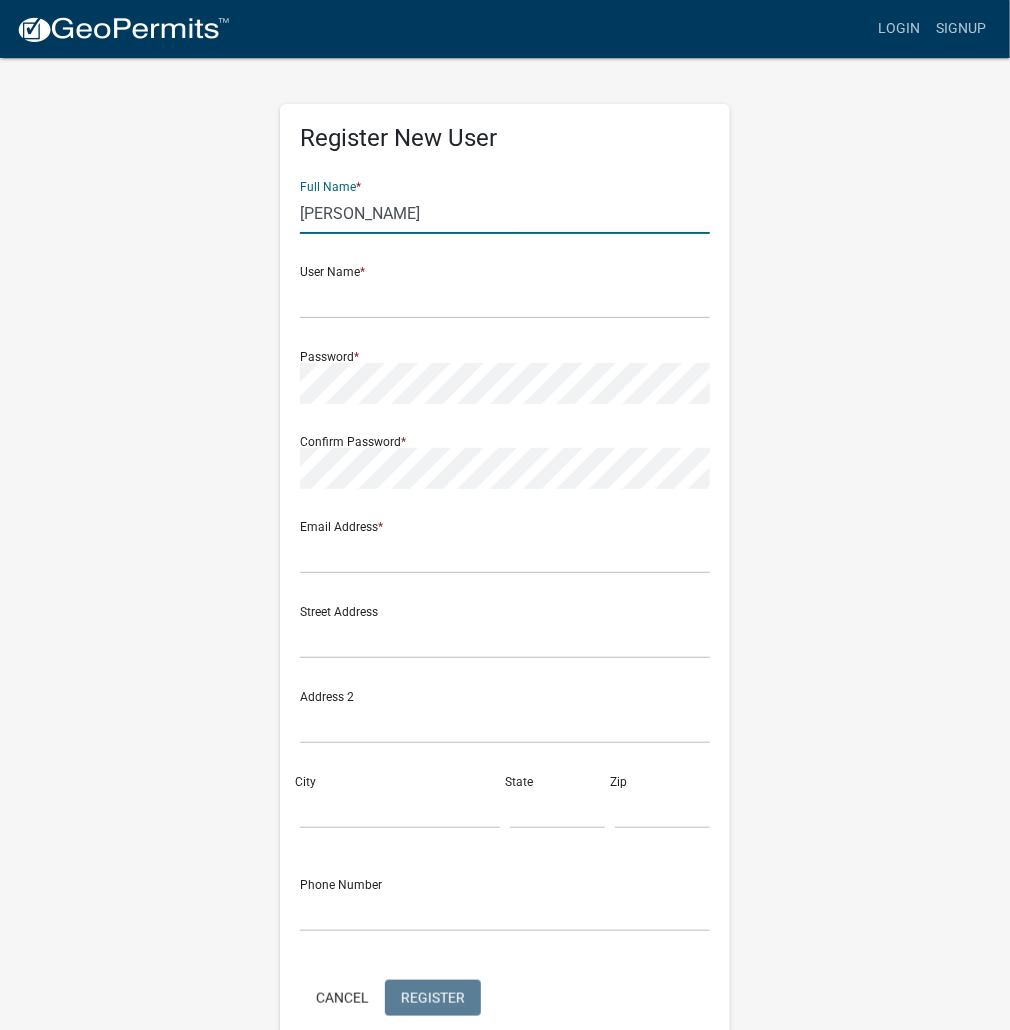 type on "[PERSON_NAME]" 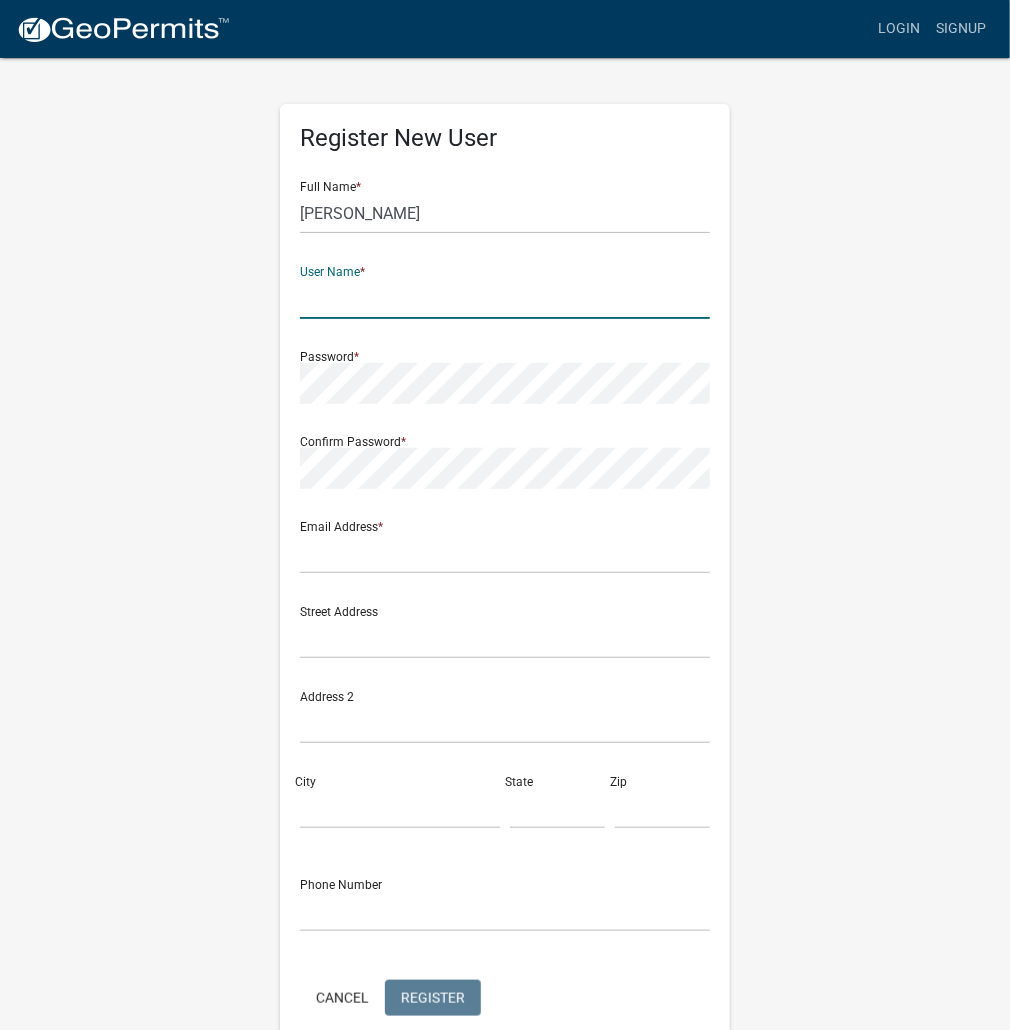 paste on "KATHLEENBAKER" 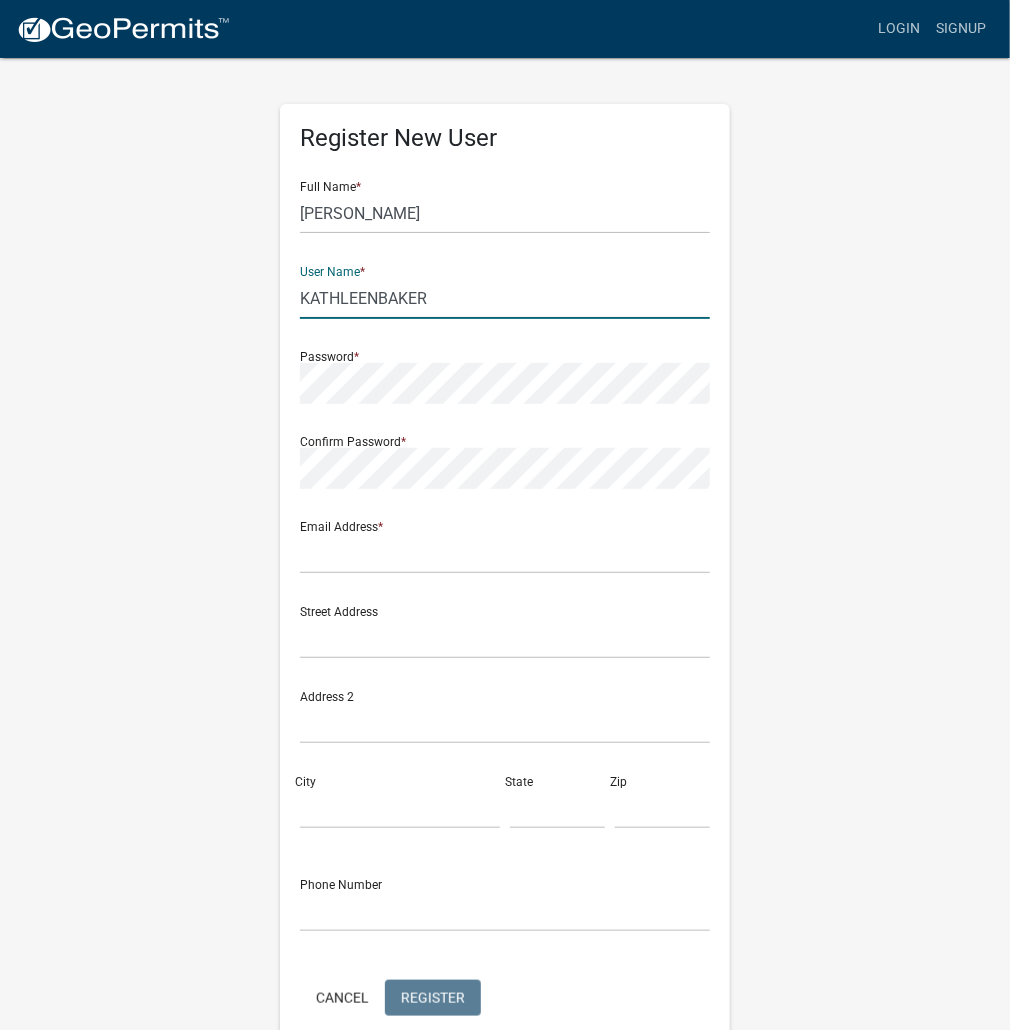 click on "KATHLEENBAKER" 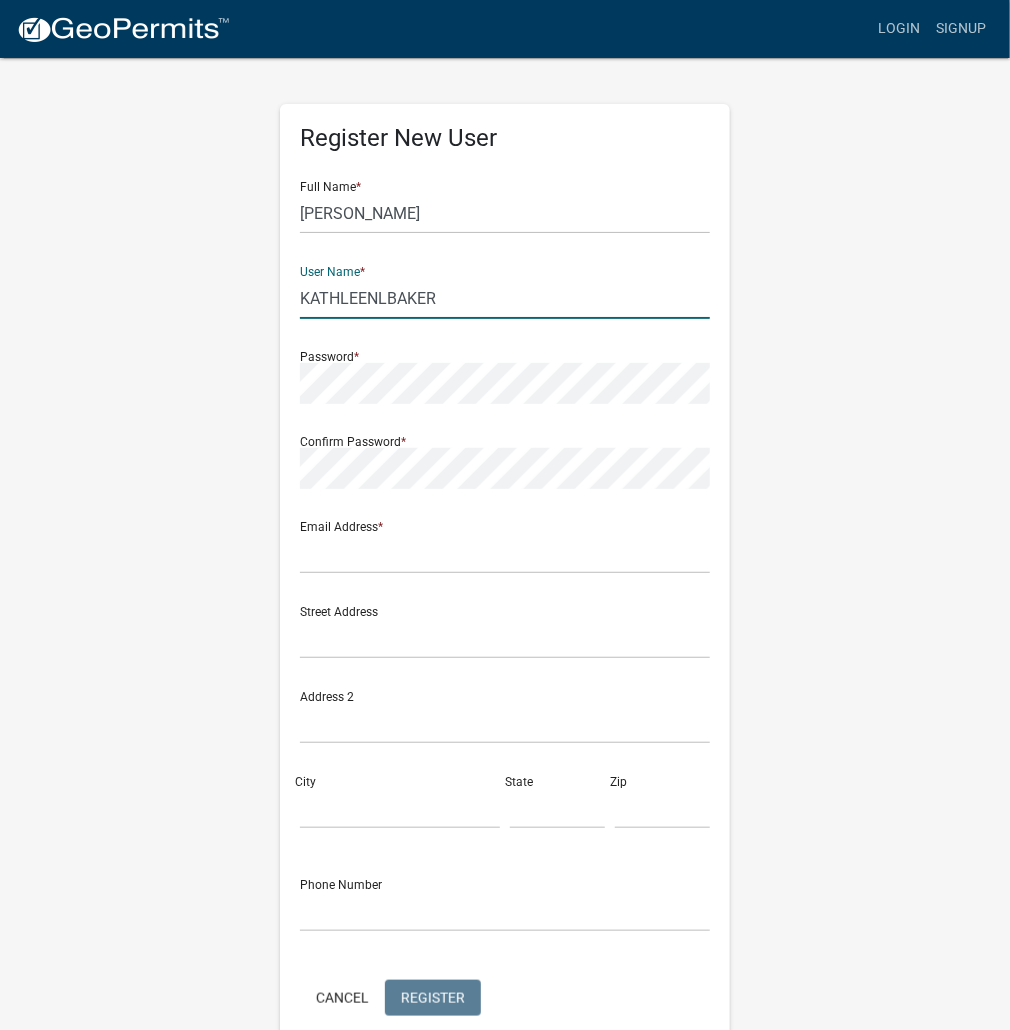 drag, startPoint x: 482, startPoint y: 292, endPoint x: 48, endPoint y: 308, distance: 434.29483 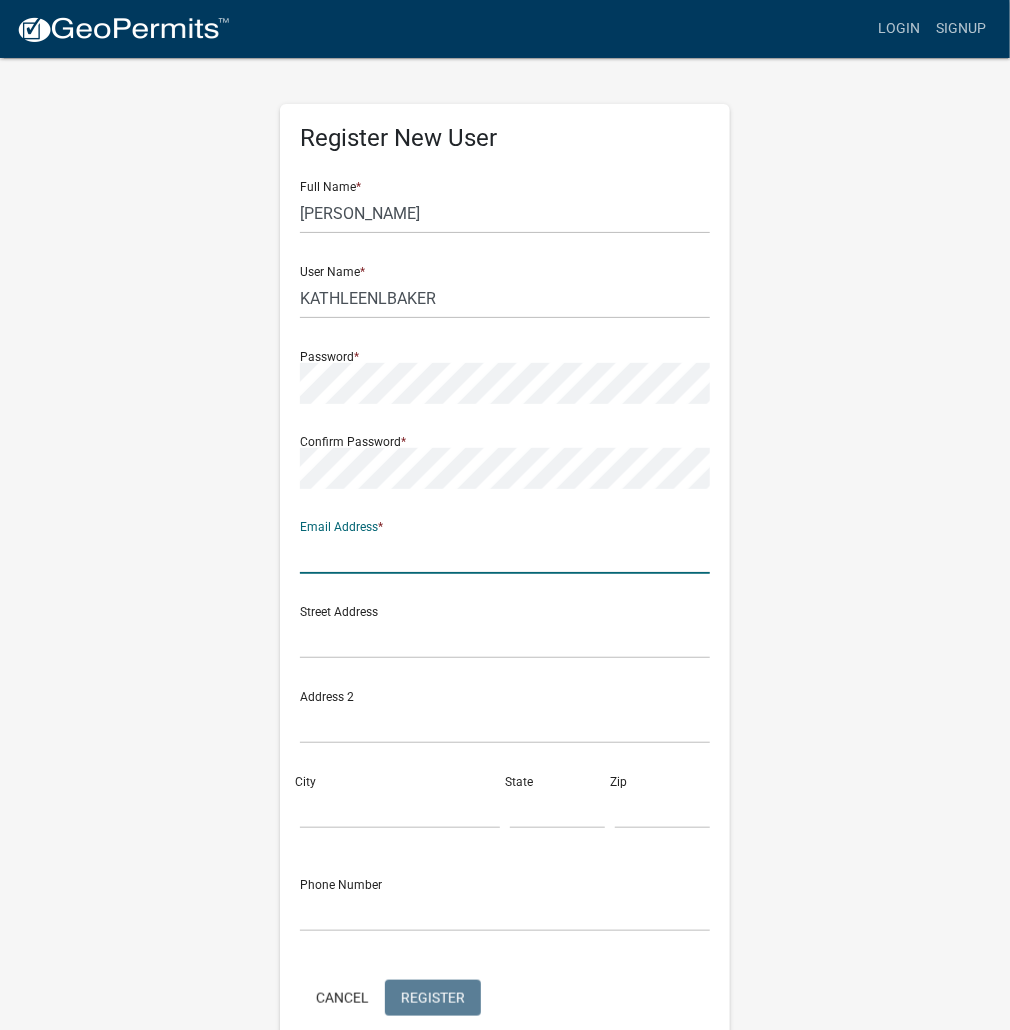 click 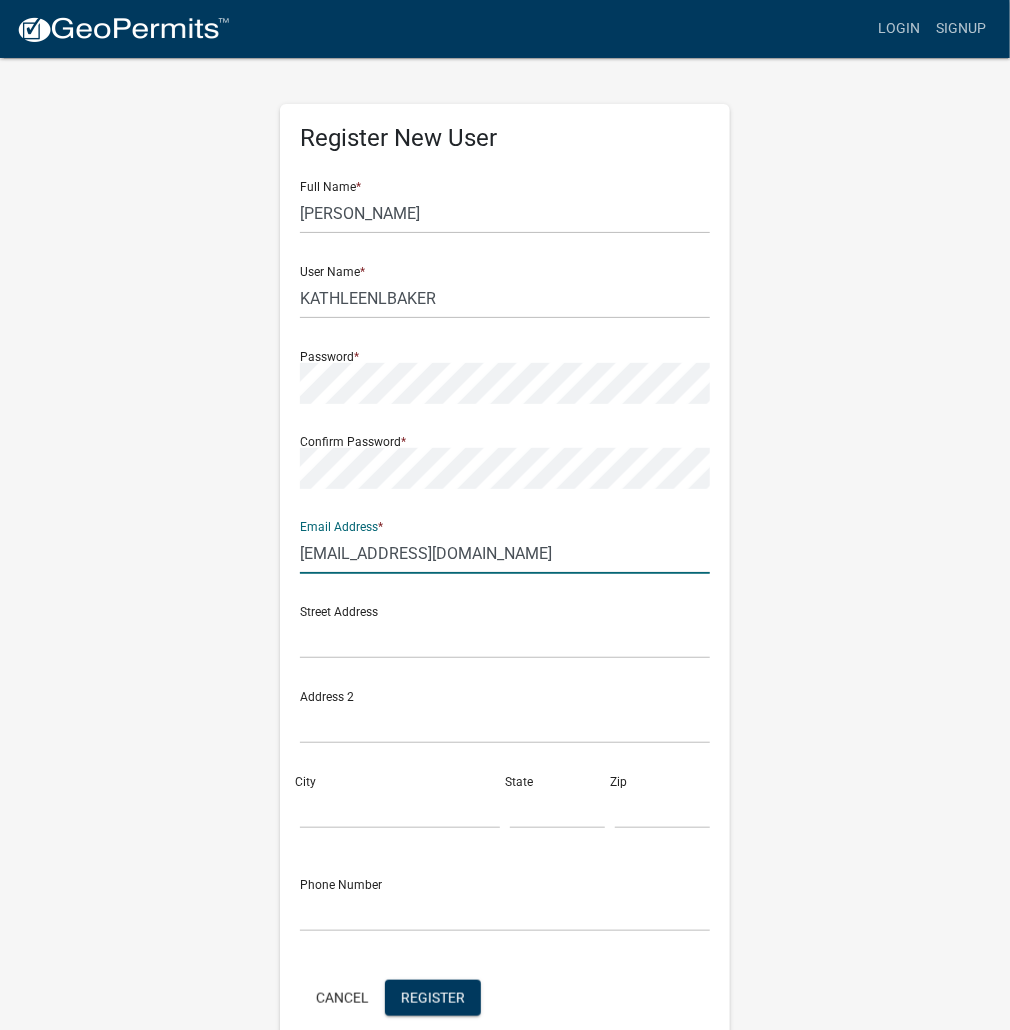 type on "[EMAIL_ADDRESS][DOMAIN_NAME]" 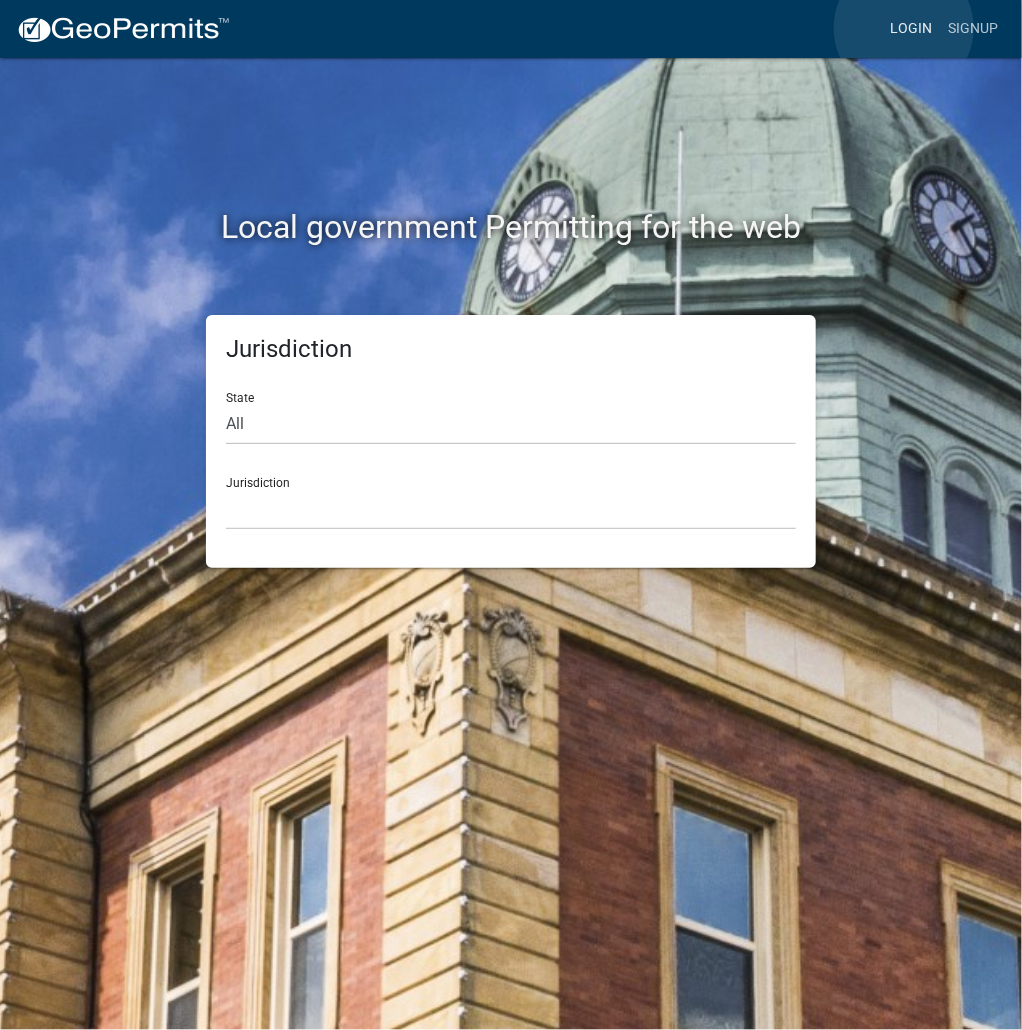 click on "Login" at bounding box center [911, 29] 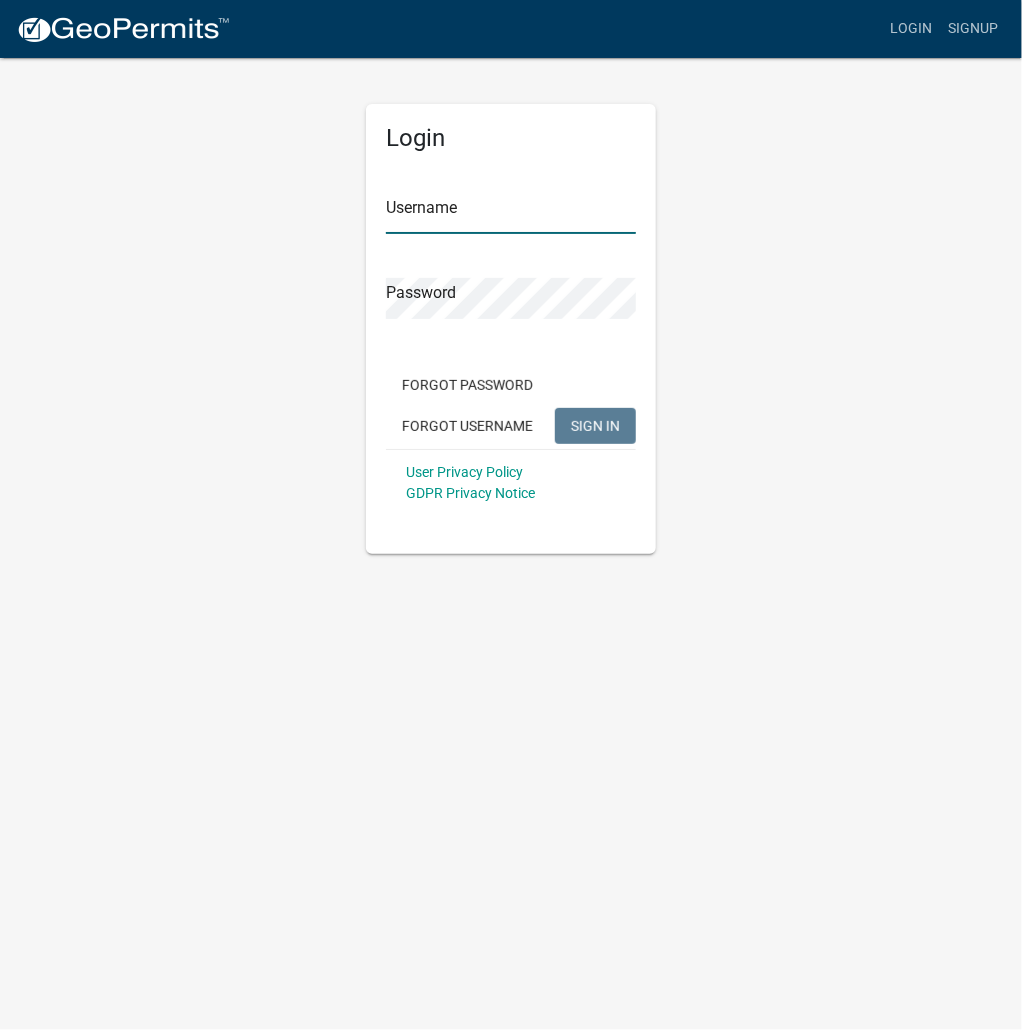 click on "Username" at bounding box center [511, 213] 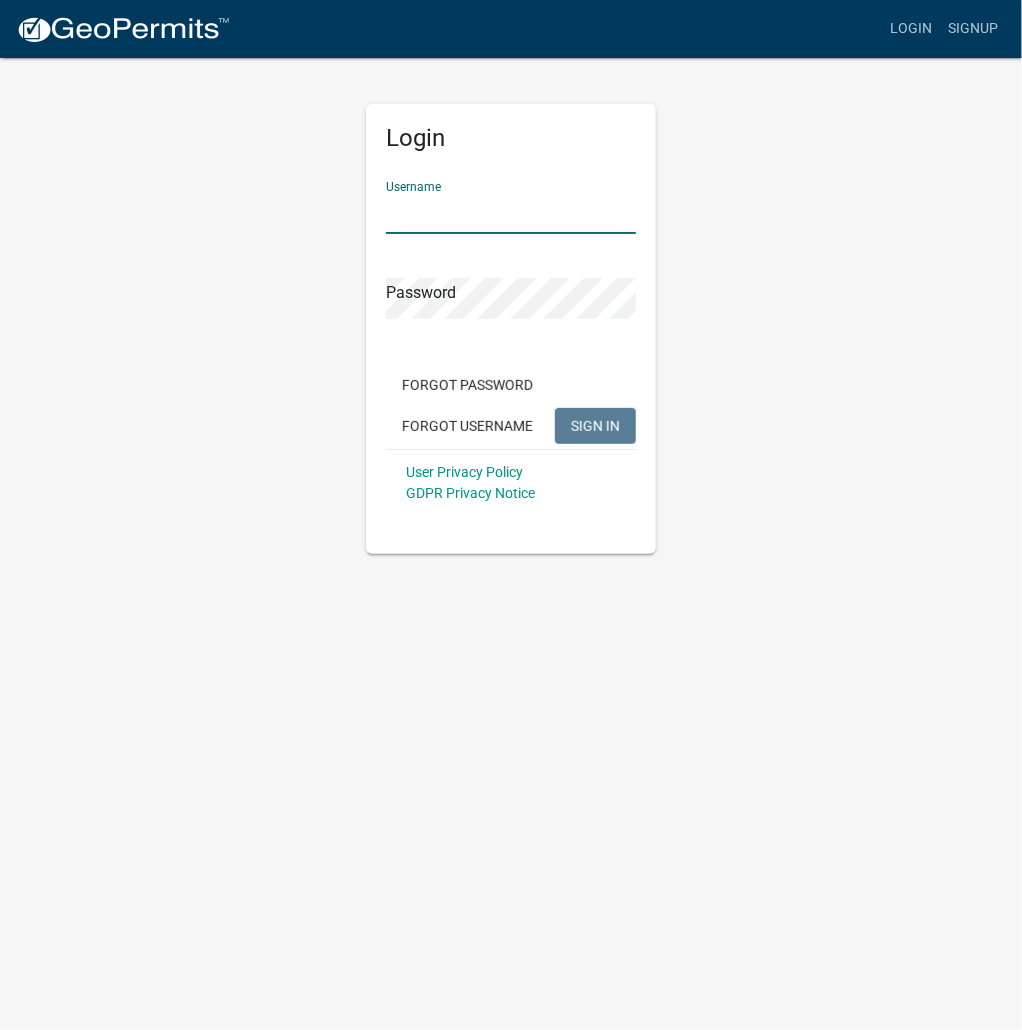 paste on "KATHLEENLBAKER" 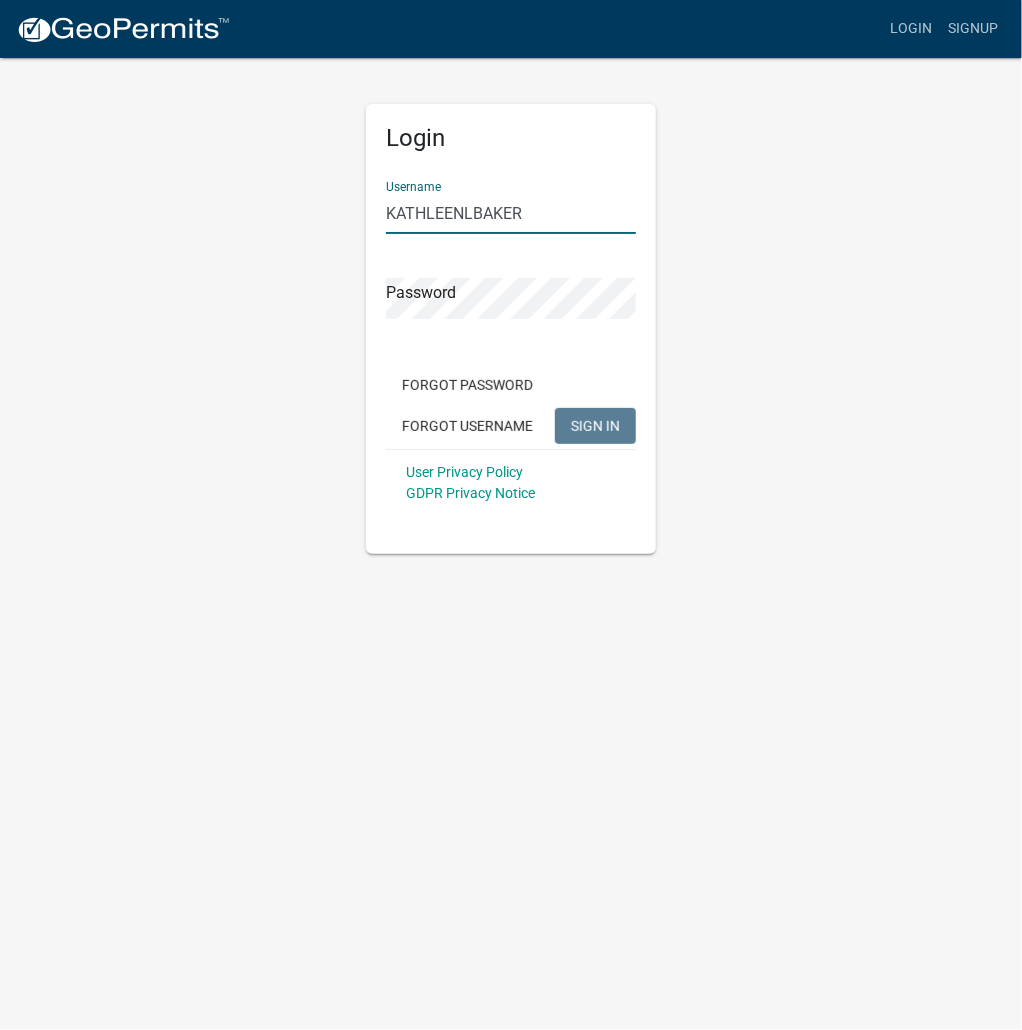 type on "KATHLEENLBAKER" 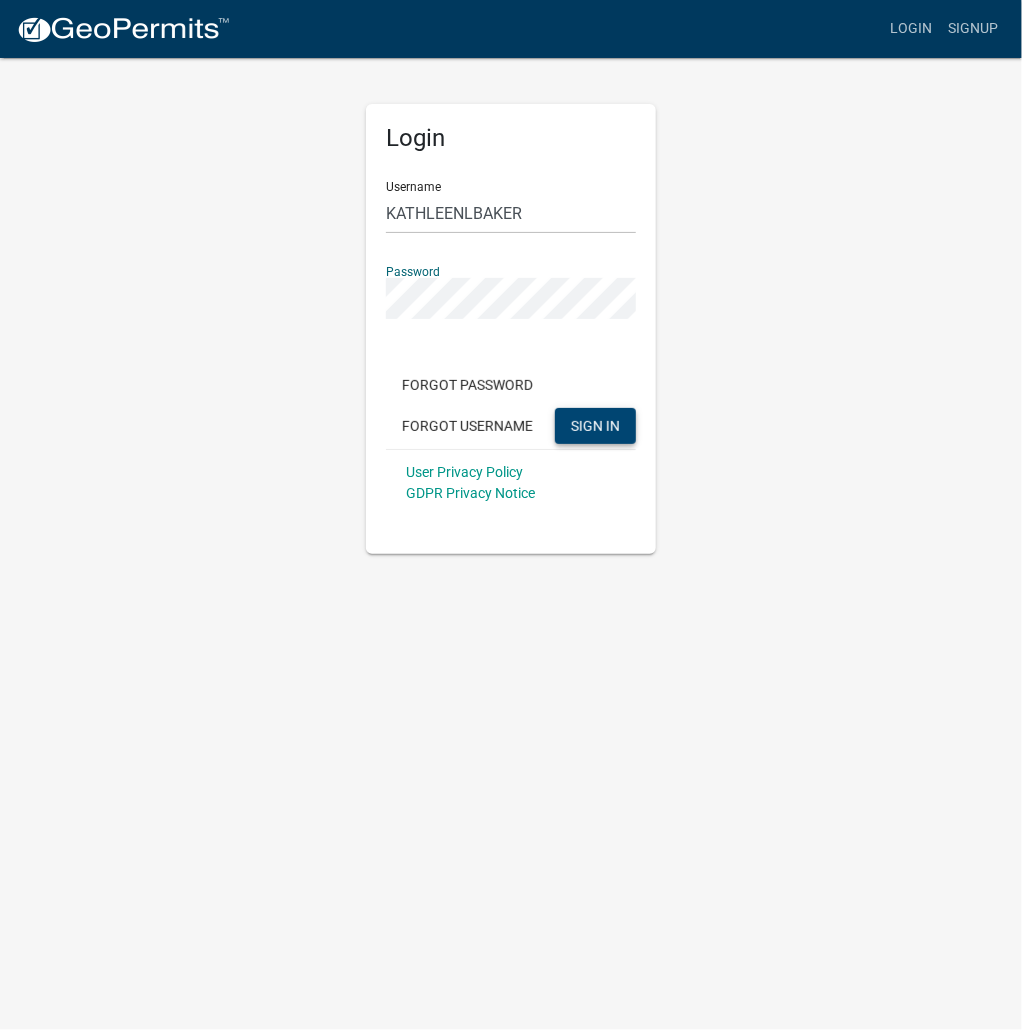 click on "SIGN IN" 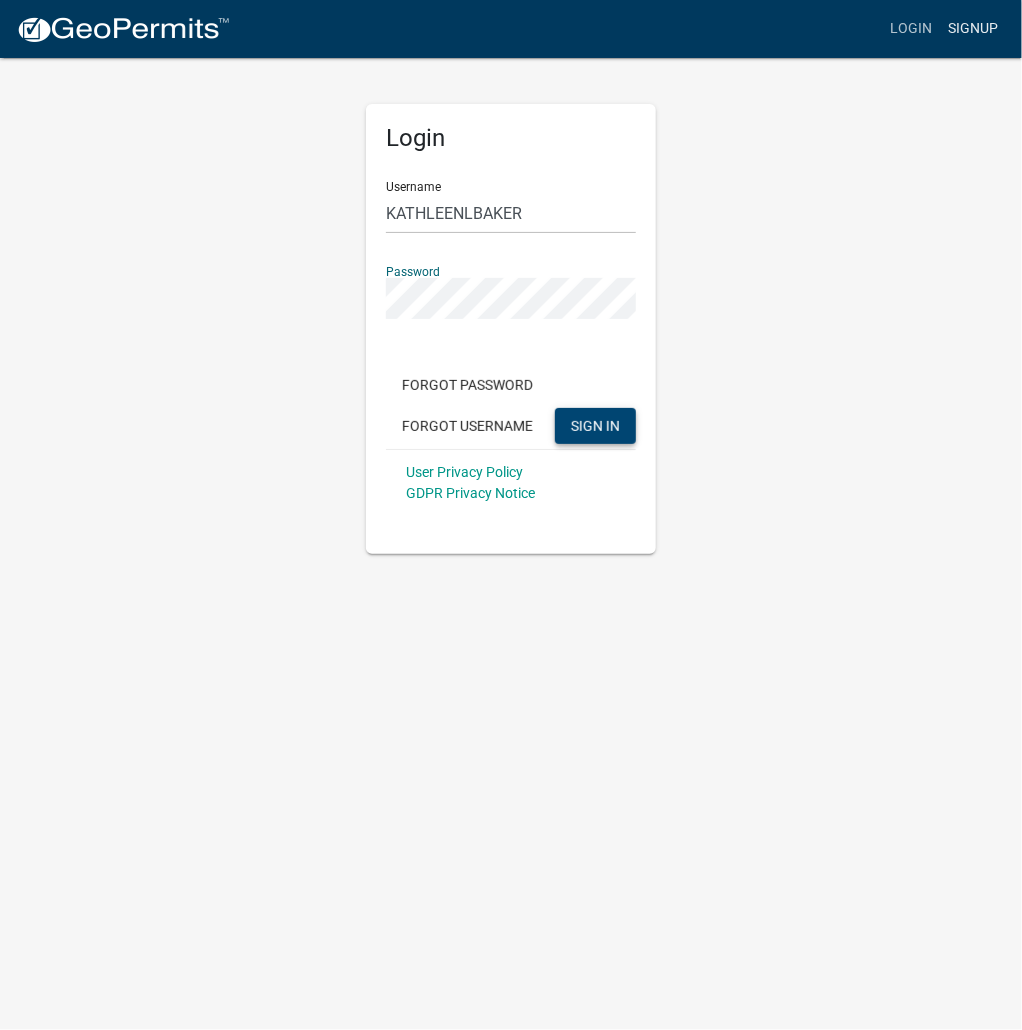 click on "Signup" at bounding box center (973, 29) 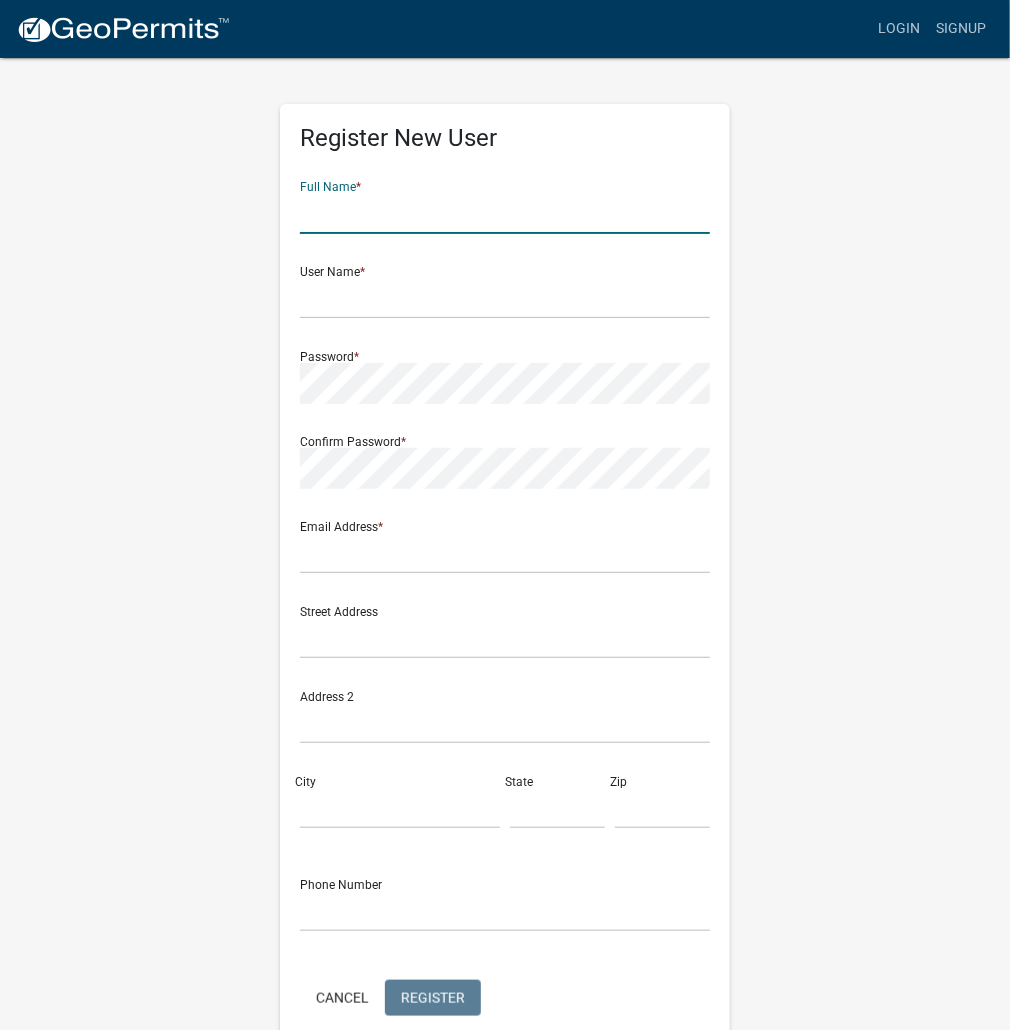 paste on "KATHLEENLBAKER" 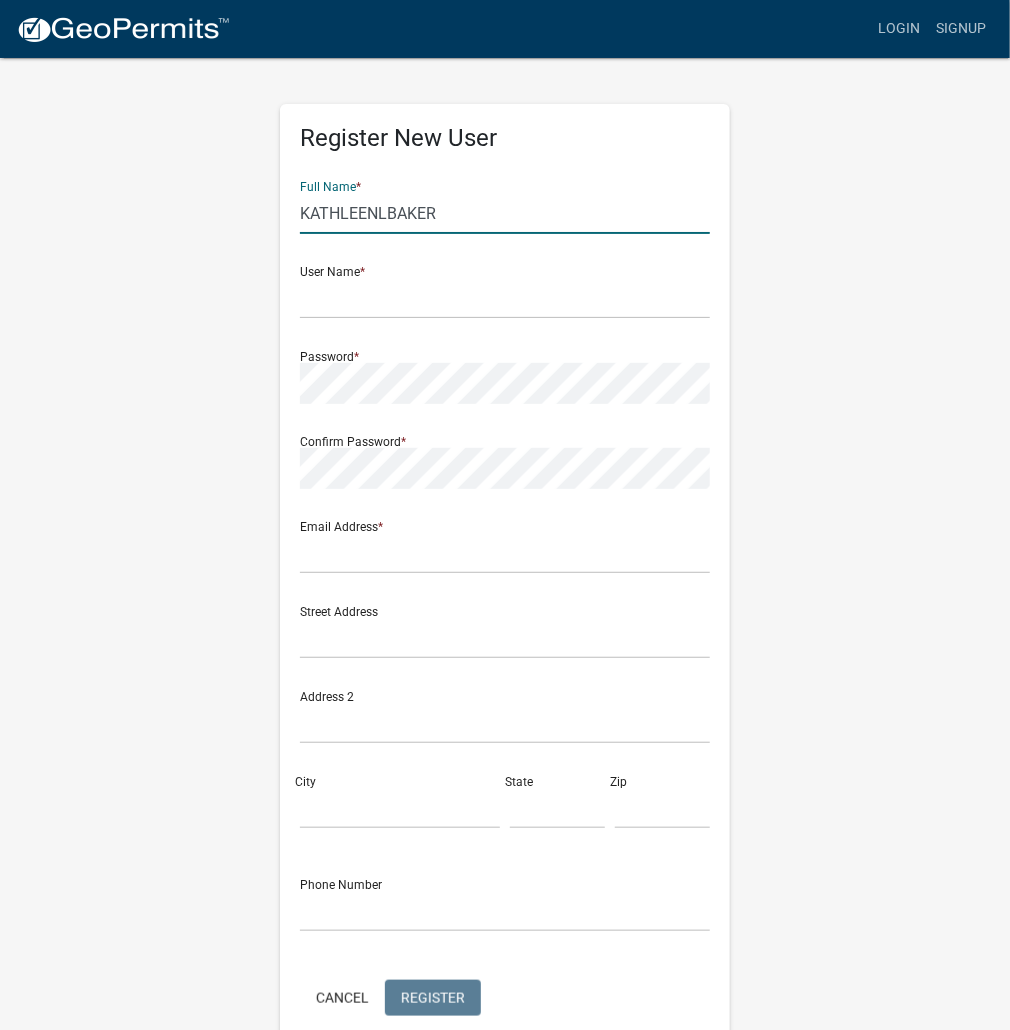 click on "KATHLEENLBAKER" 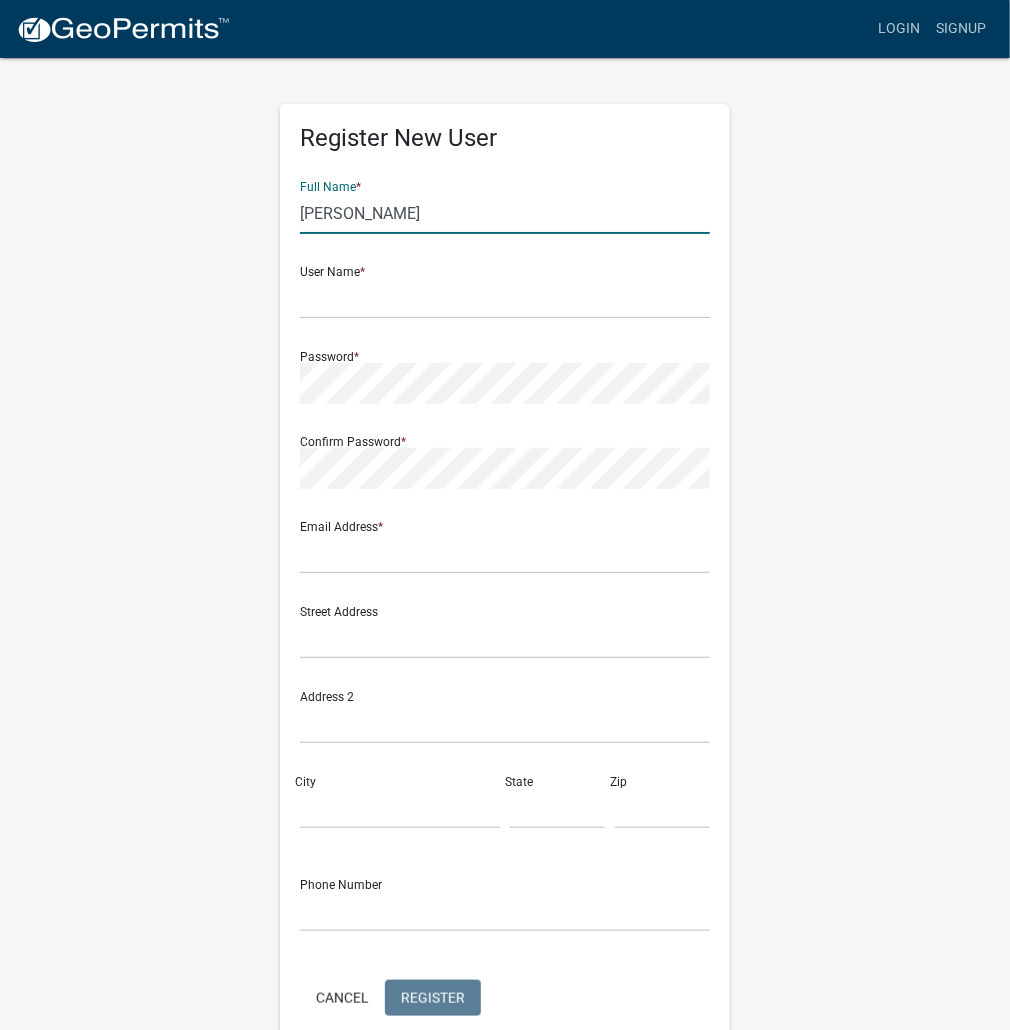 type on "[PERSON_NAME]" 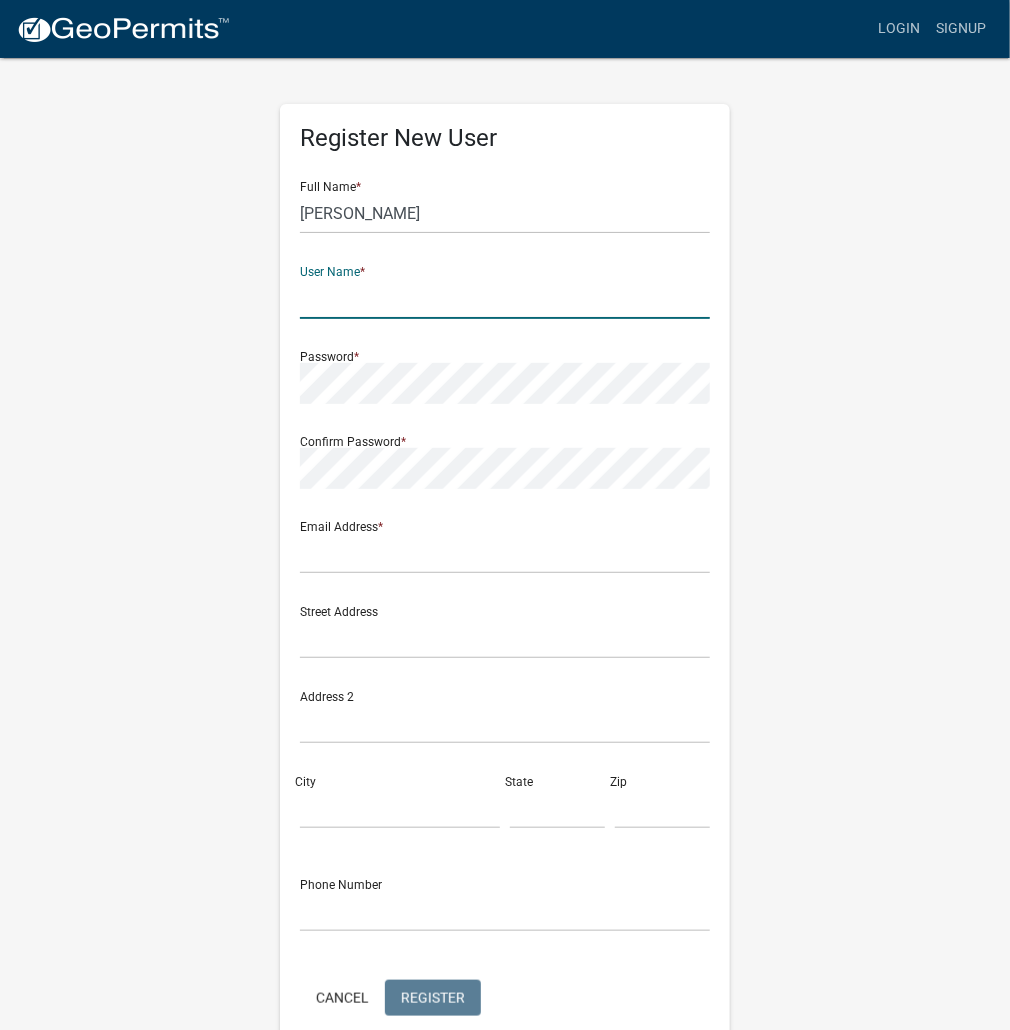 paste on "KATHLEENLBAKER" 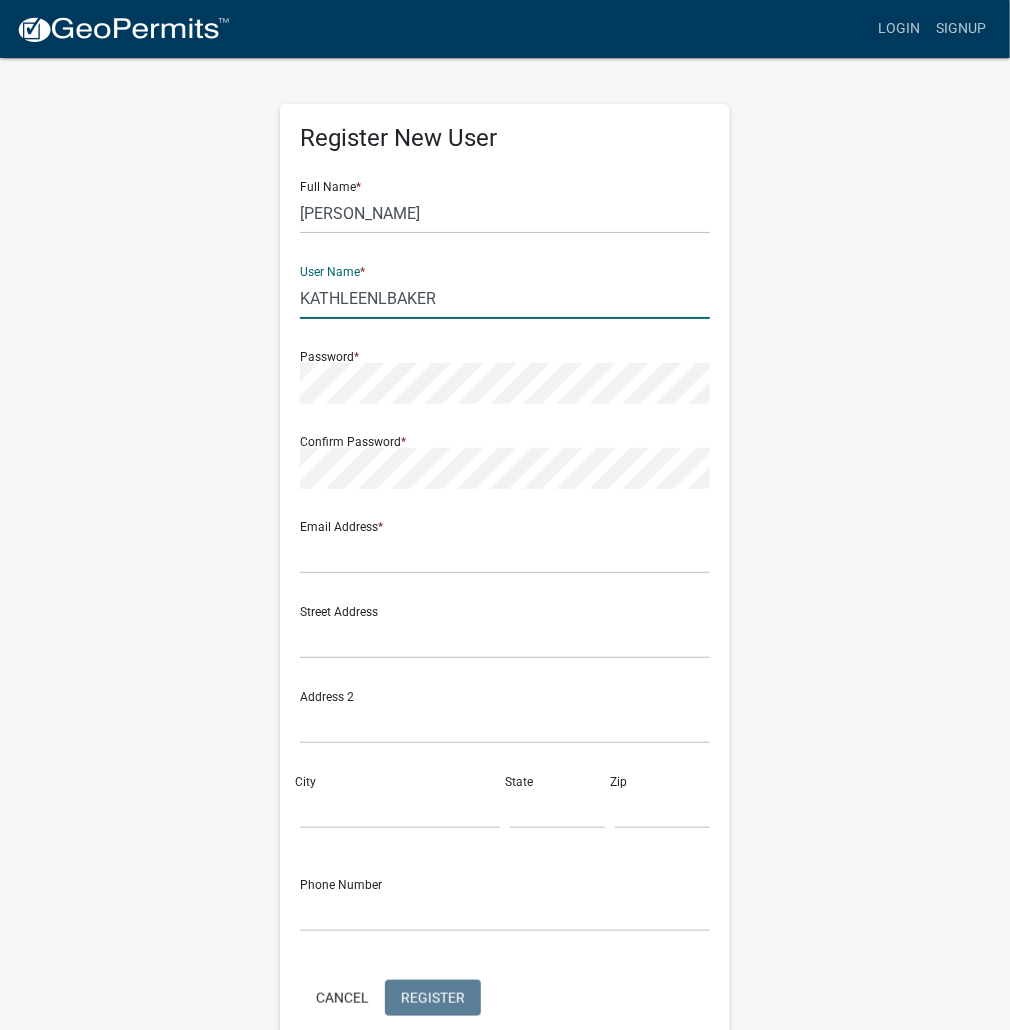 type on "KATHLEENLBAKER" 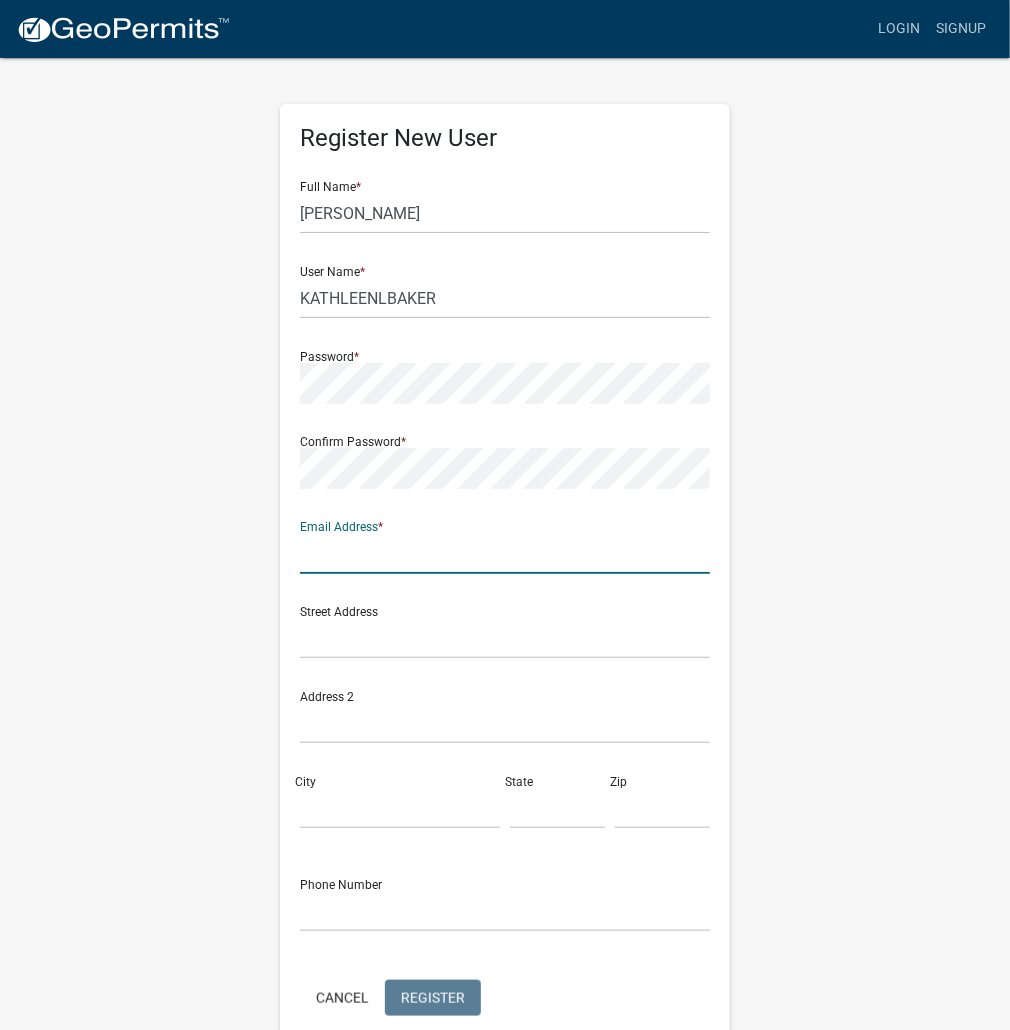 click 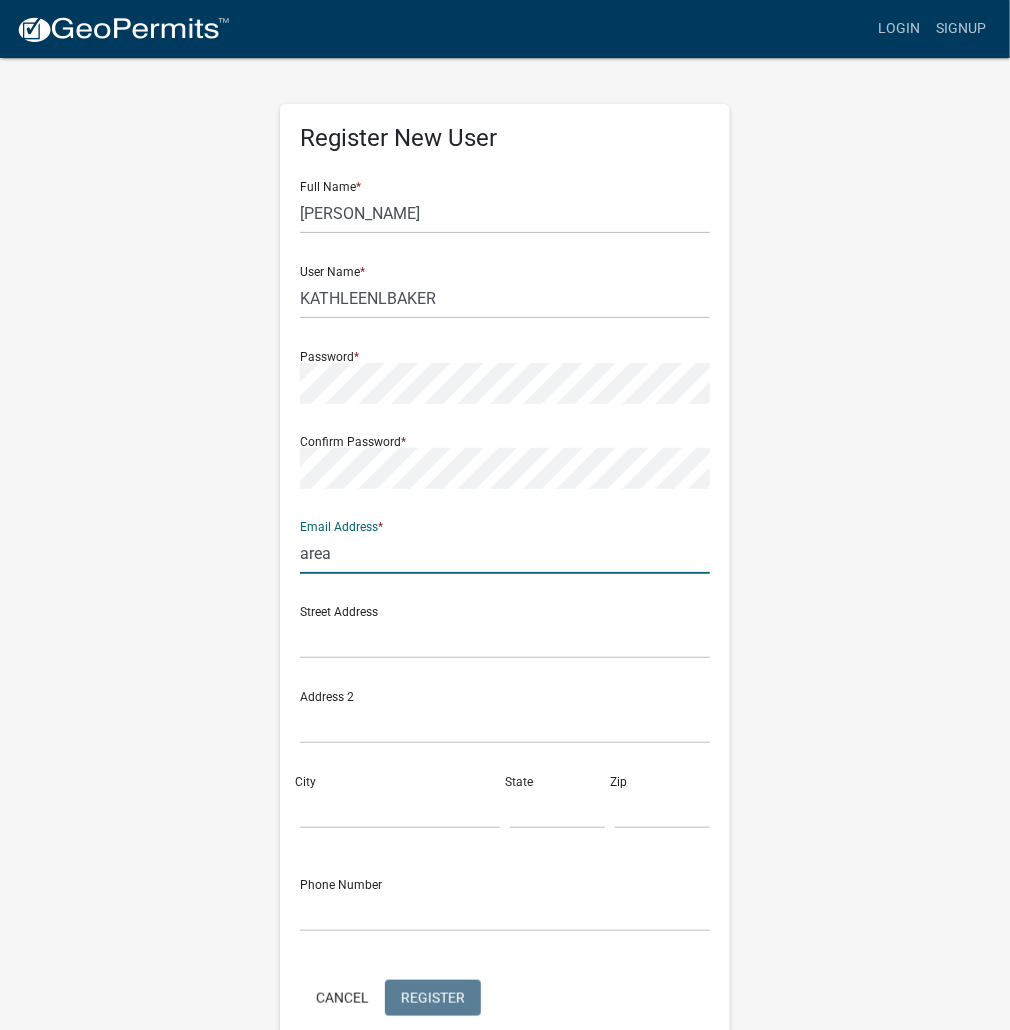 type on "[EMAIL_ADDRESS][DOMAIN_NAME]" 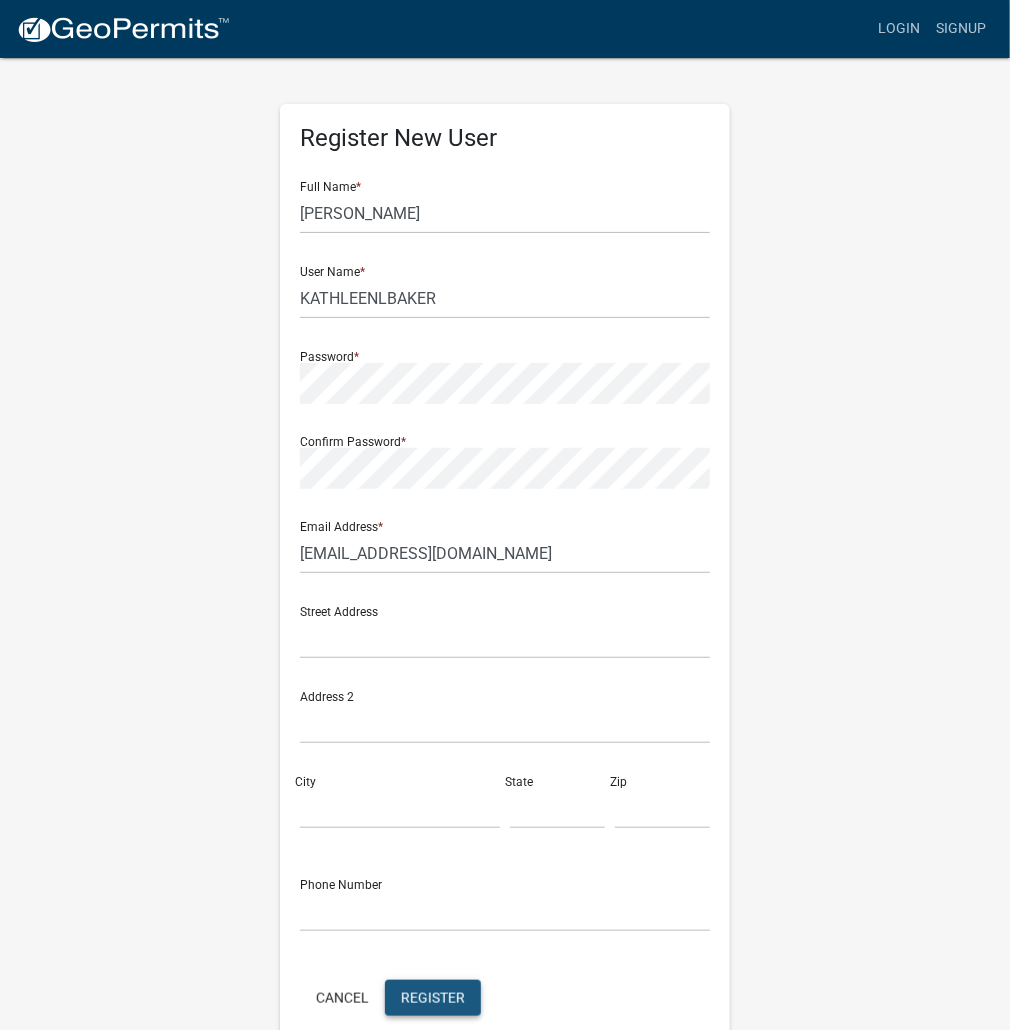 click on "Register" 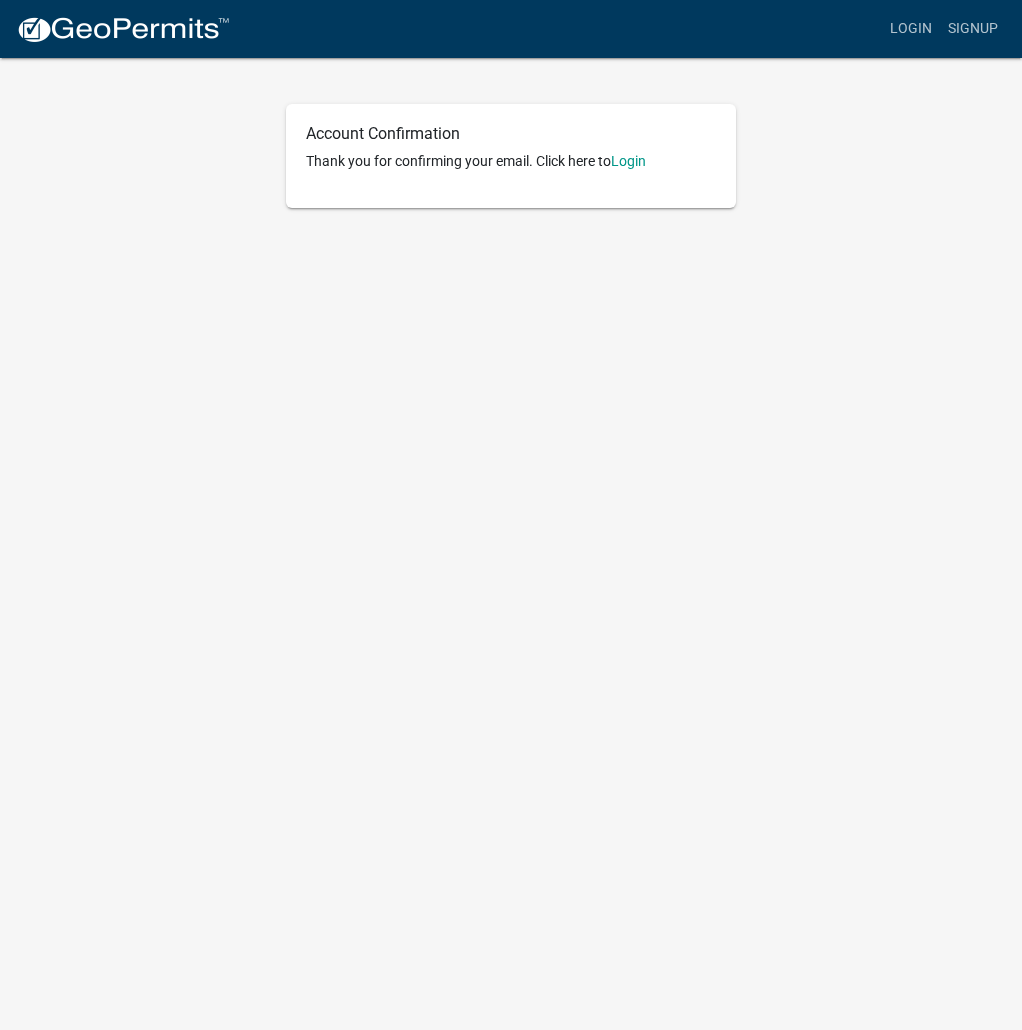 scroll, scrollTop: 0, scrollLeft: 0, axis: both 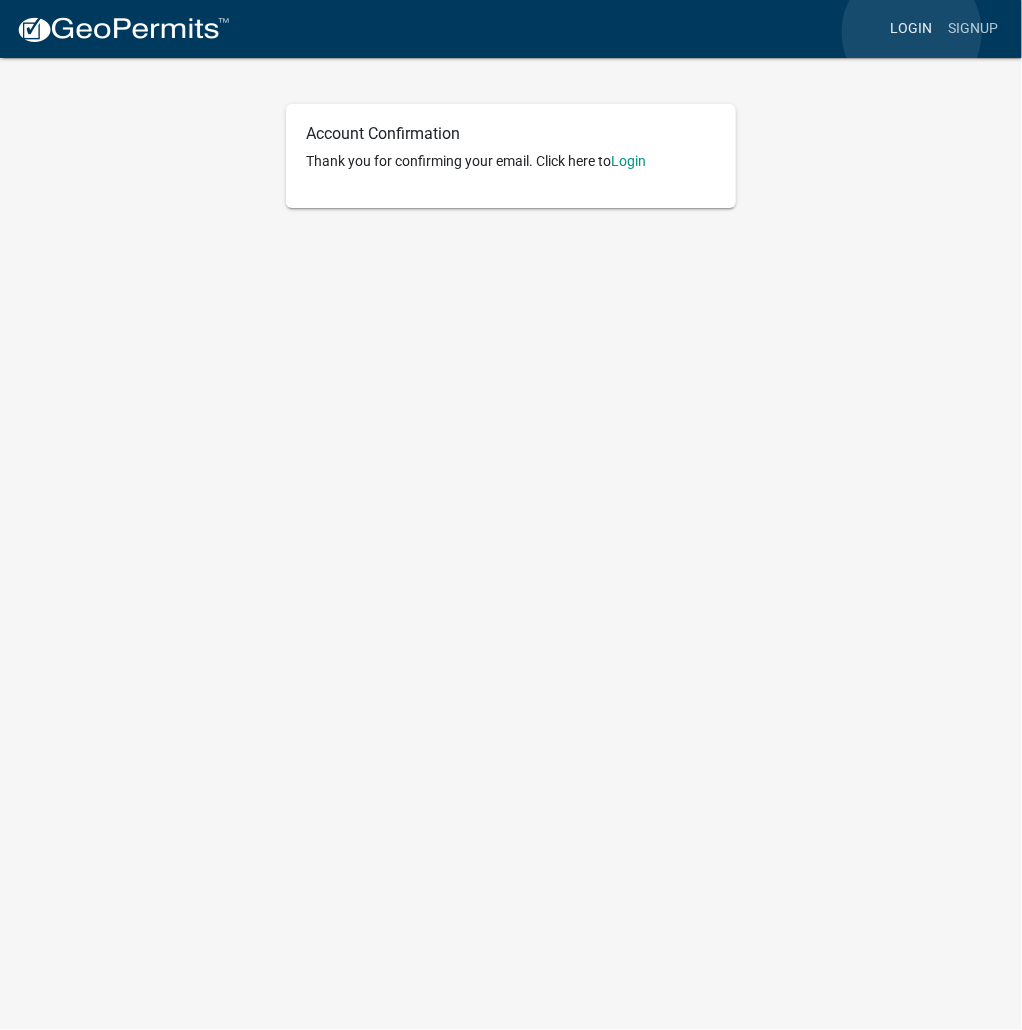 click on "Login" at bounding box center (911, 29) 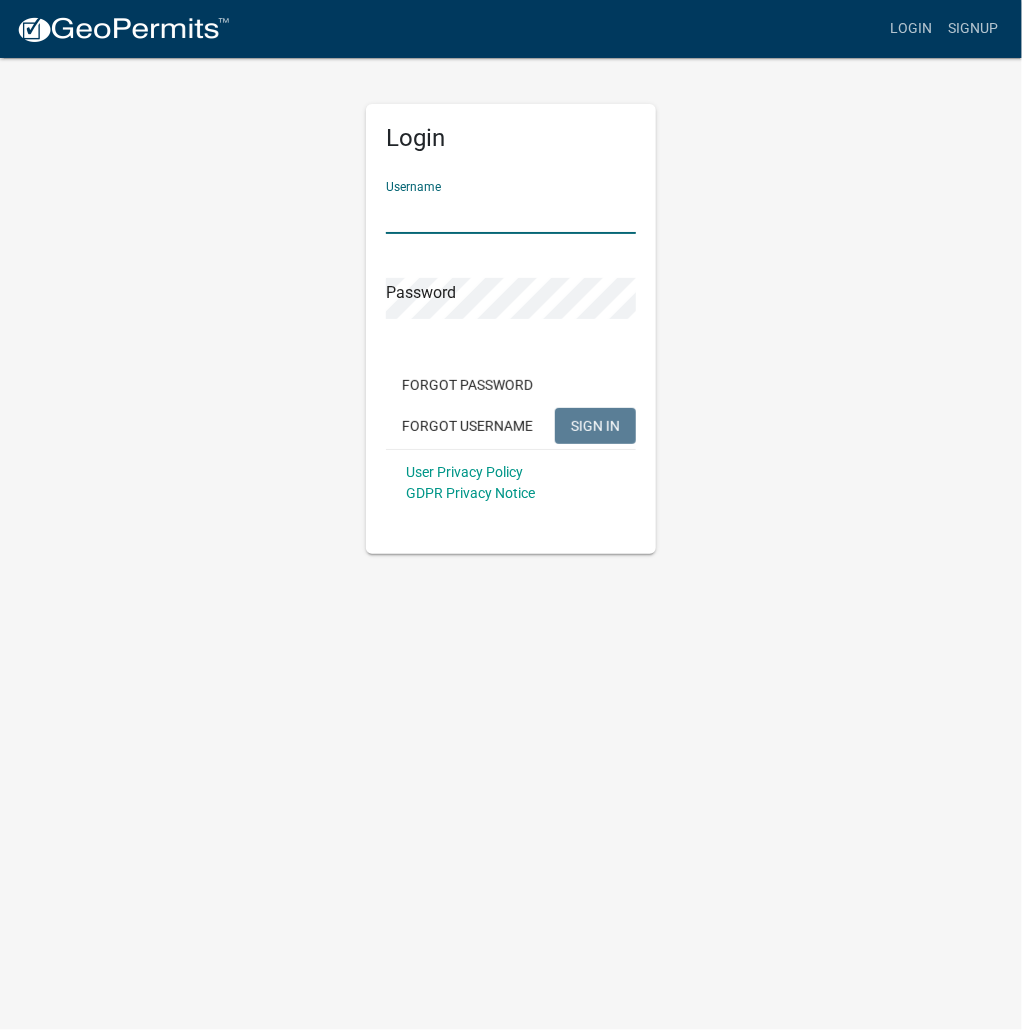 paste on "KATHLEENLBAKER" 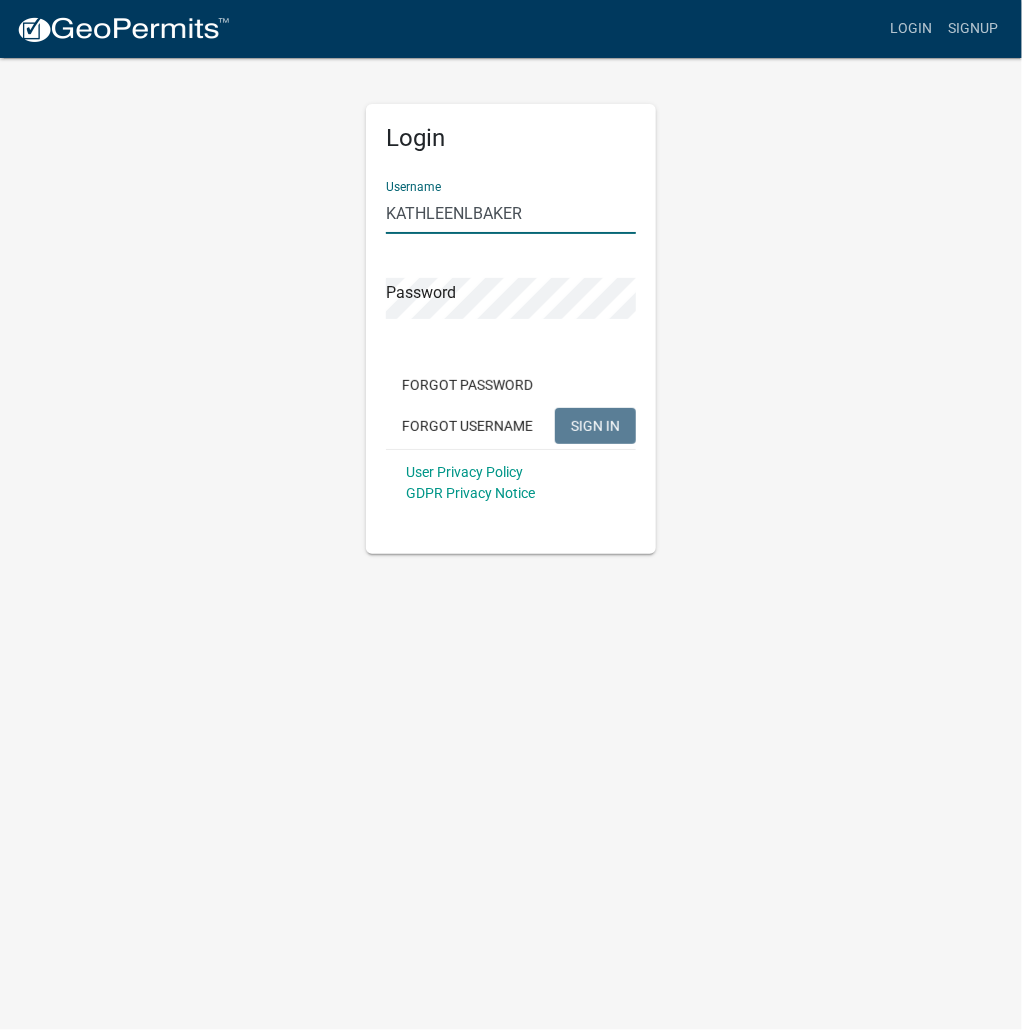 type on "KATHLEENLBAKER" 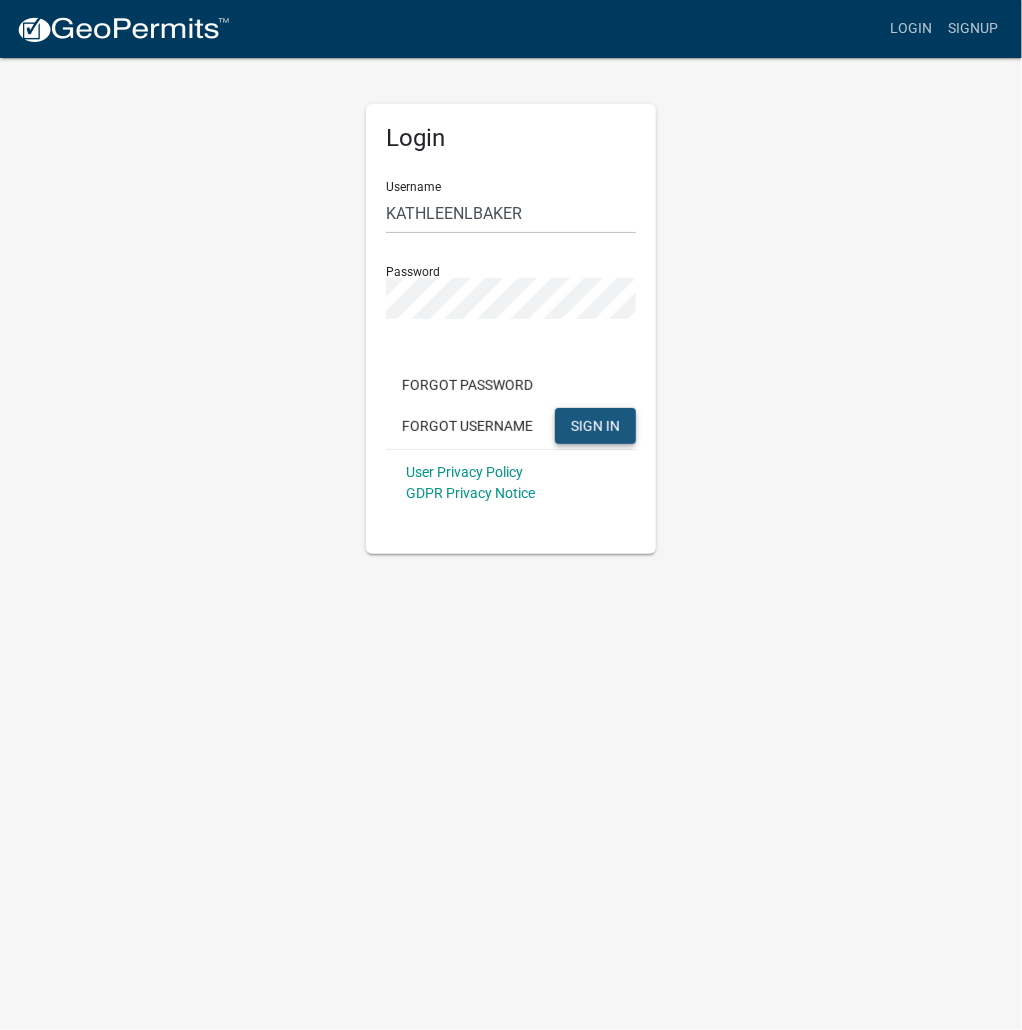 click on "SIGN IN" 